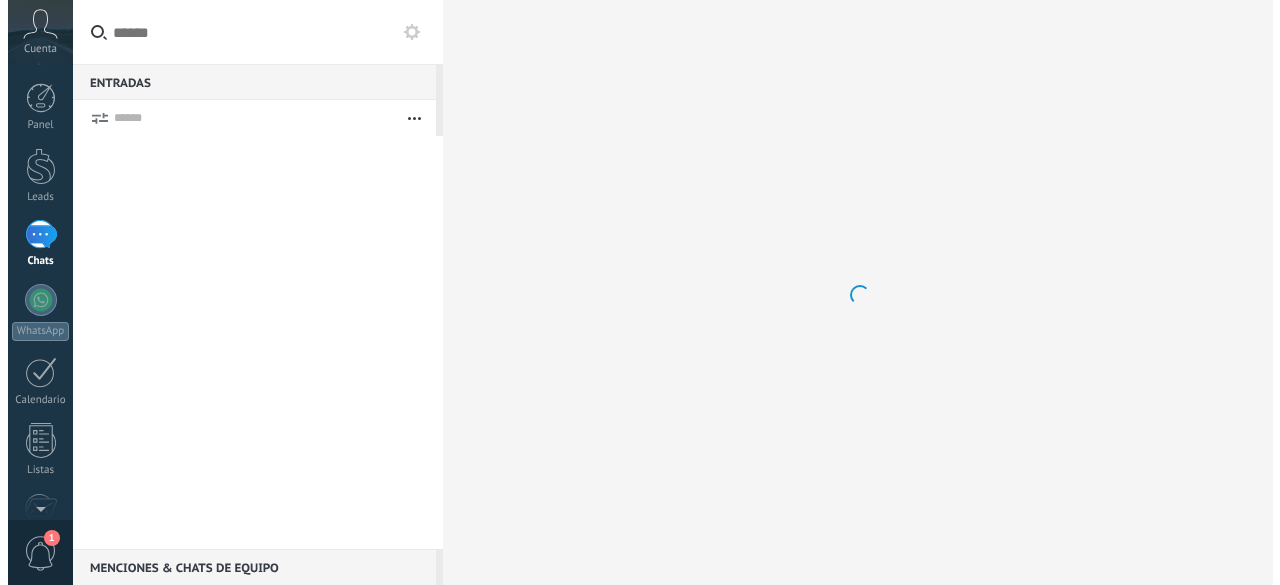 scroll, scrollTop: 0, scrollLeft: 0, axis: both 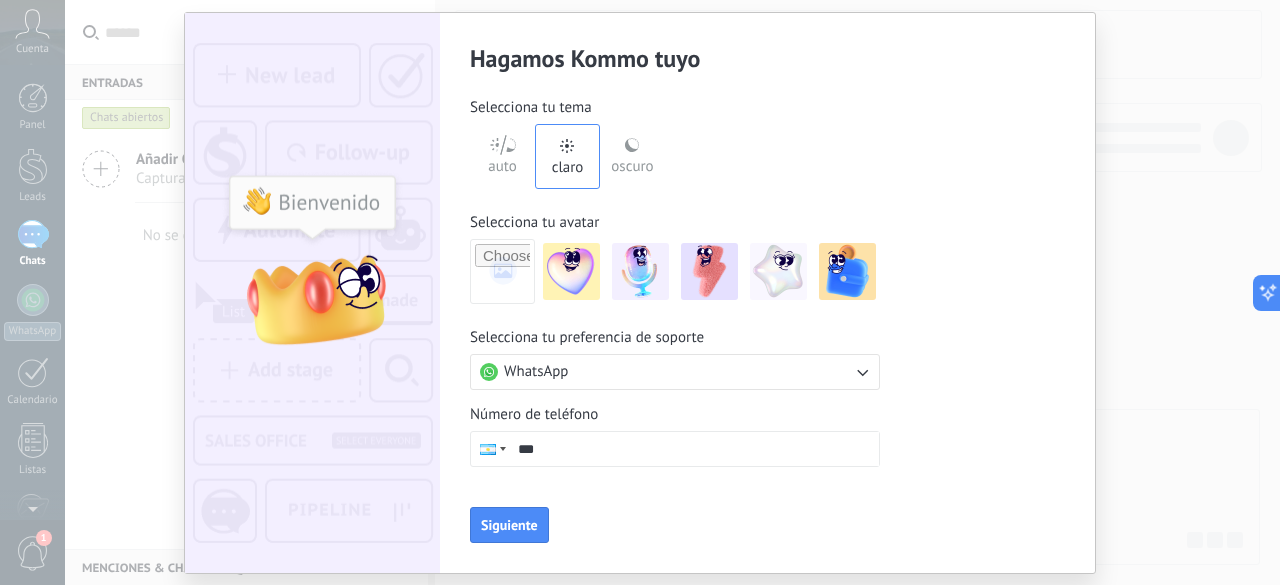 click on "oscuro" at bounding box center [632, 163] 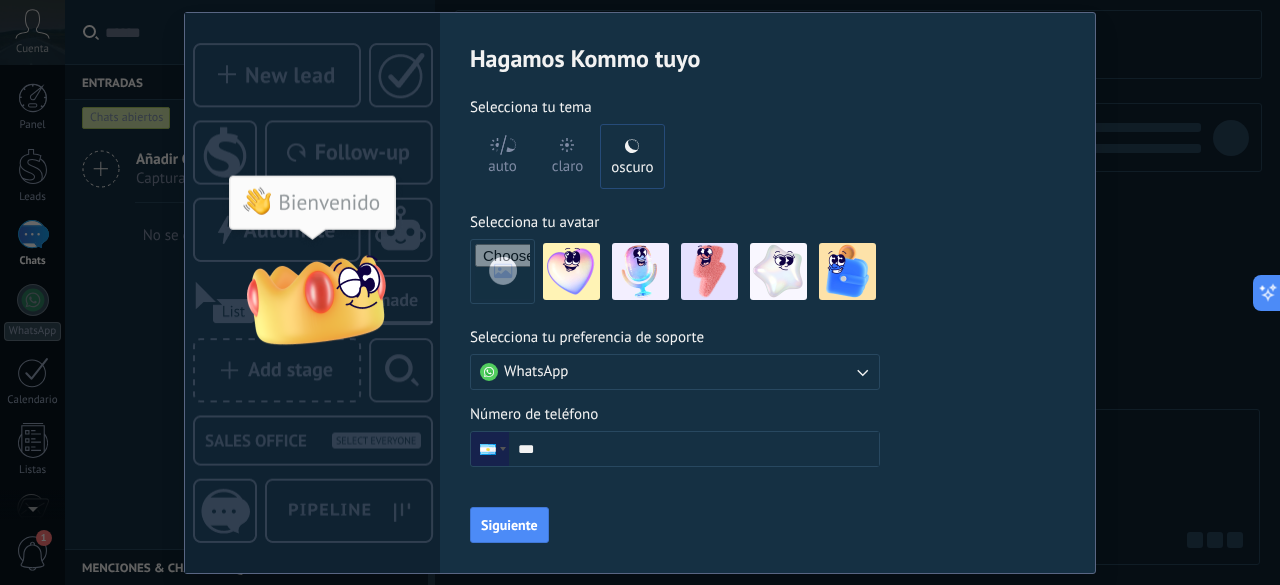 click 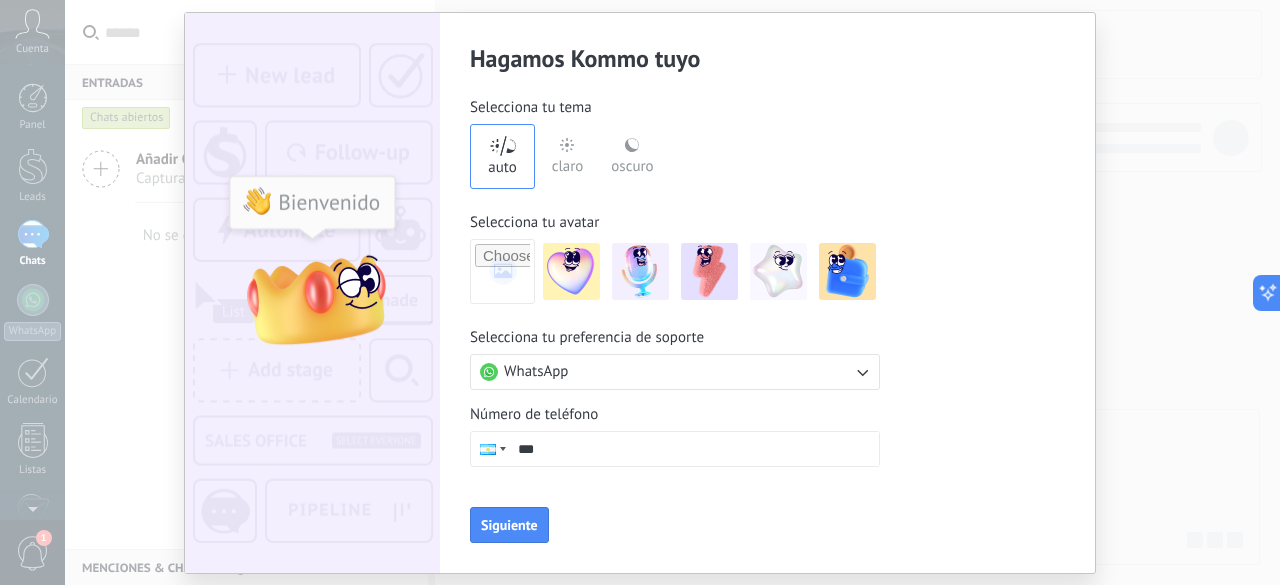 click 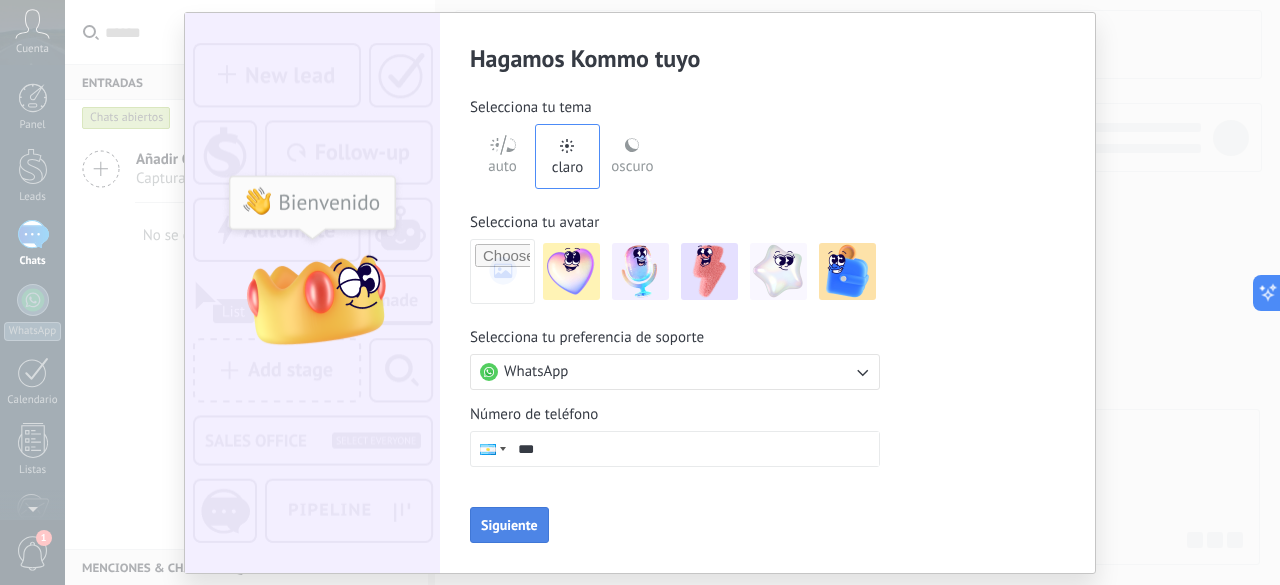 click on "Siguiente" at bounding box center [509, 525] 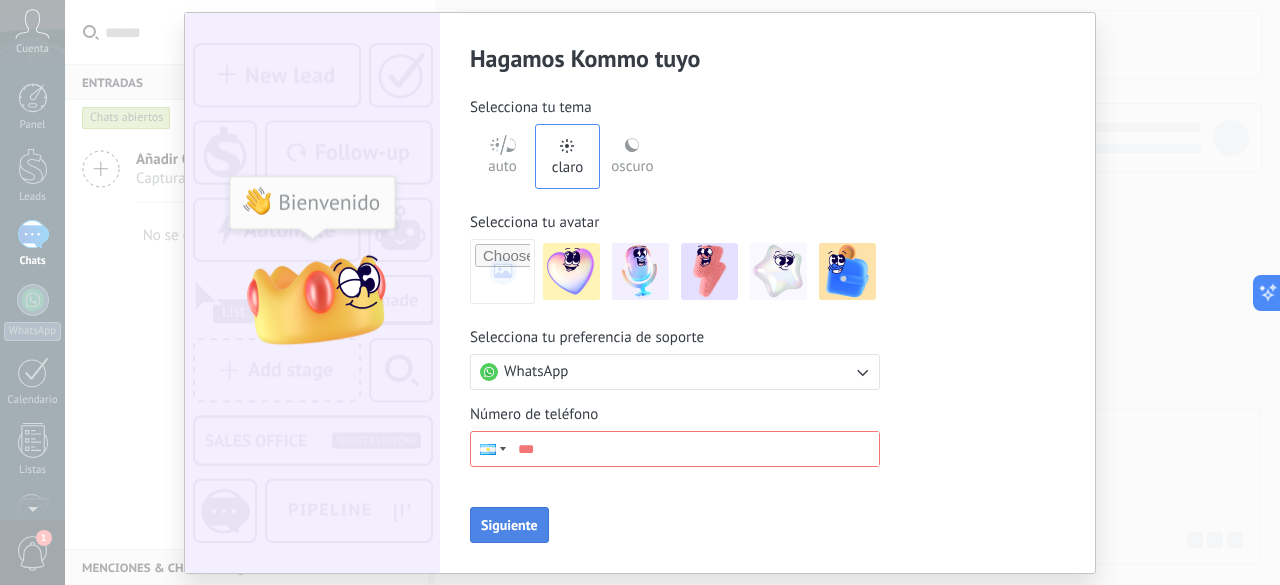 scroll, scrollTop: 0, scrollLeft: 0, axis: both 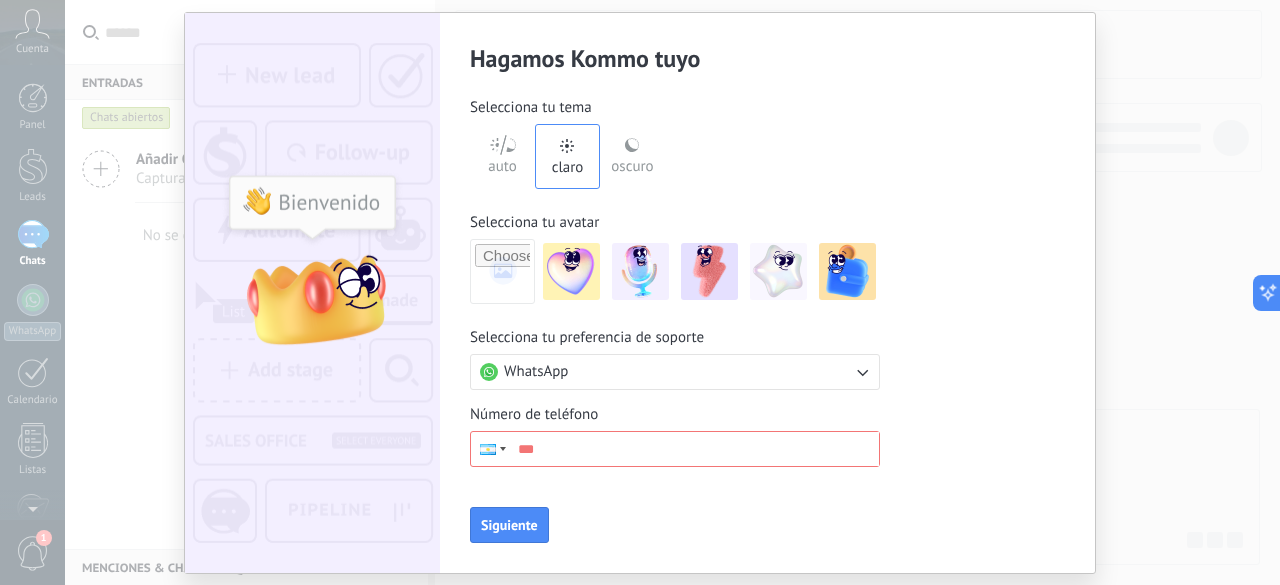 click on "Hagamos Kommo tuyo Selecciona tu tema auto claro oscuro Selecciona tu avatar Selecciona tu preferencia de soporte WhatsApp Número de teléfono Phone *** Siguiente" at bounding box center (640, 292) 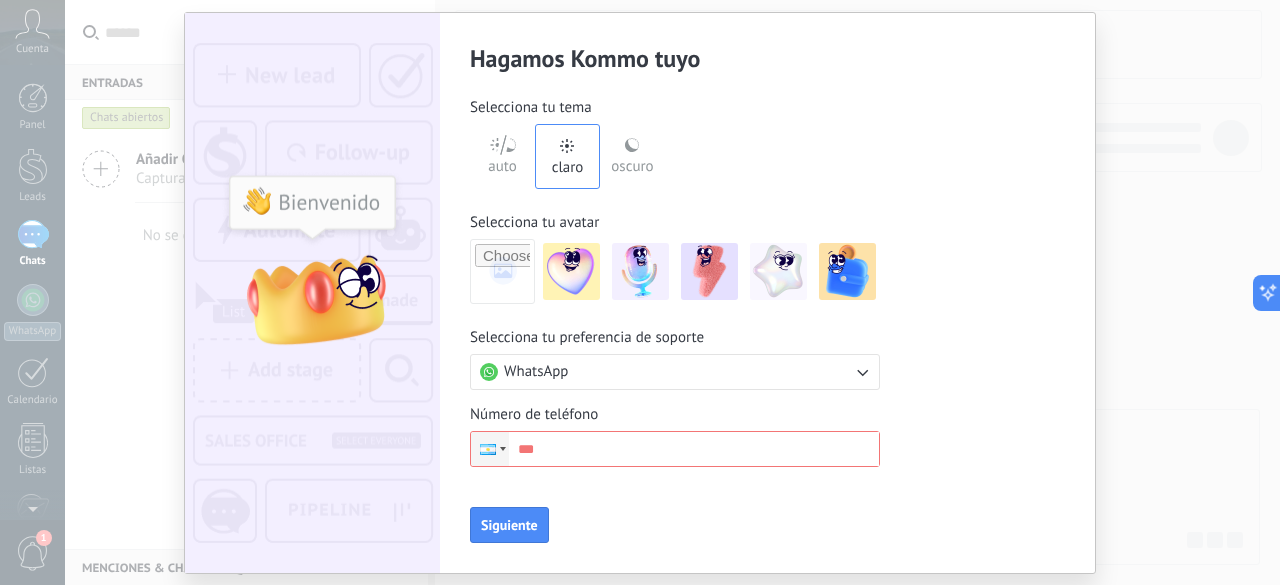click at bounding box center [503, 449] 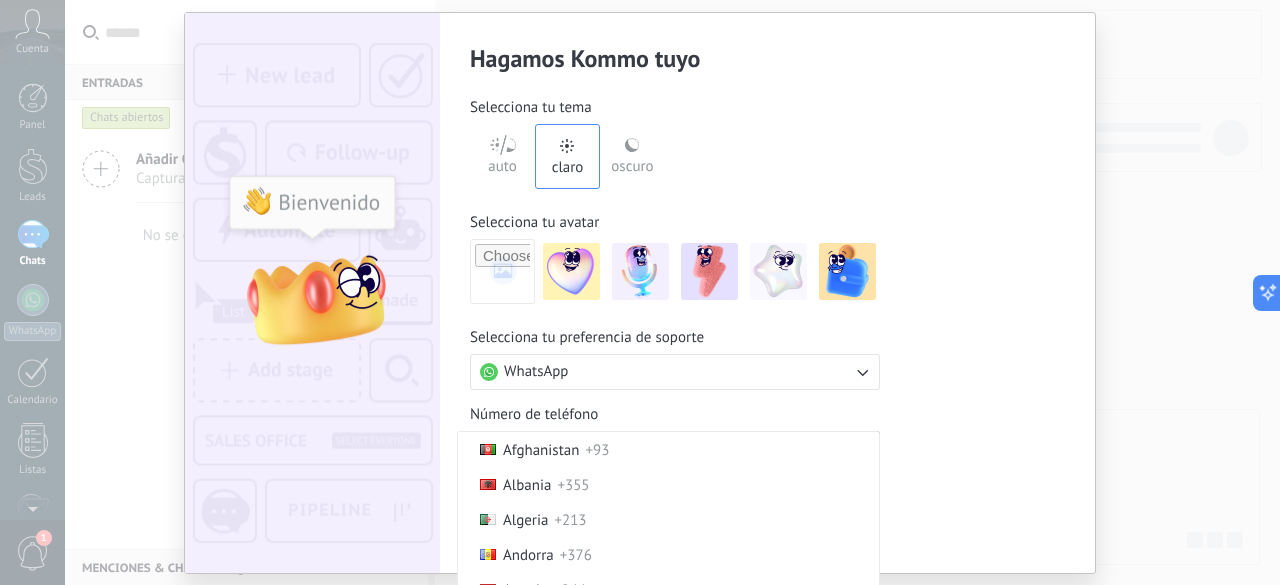 scroll, scrollTop: 20, scrollLeft: 0, axis: vertical 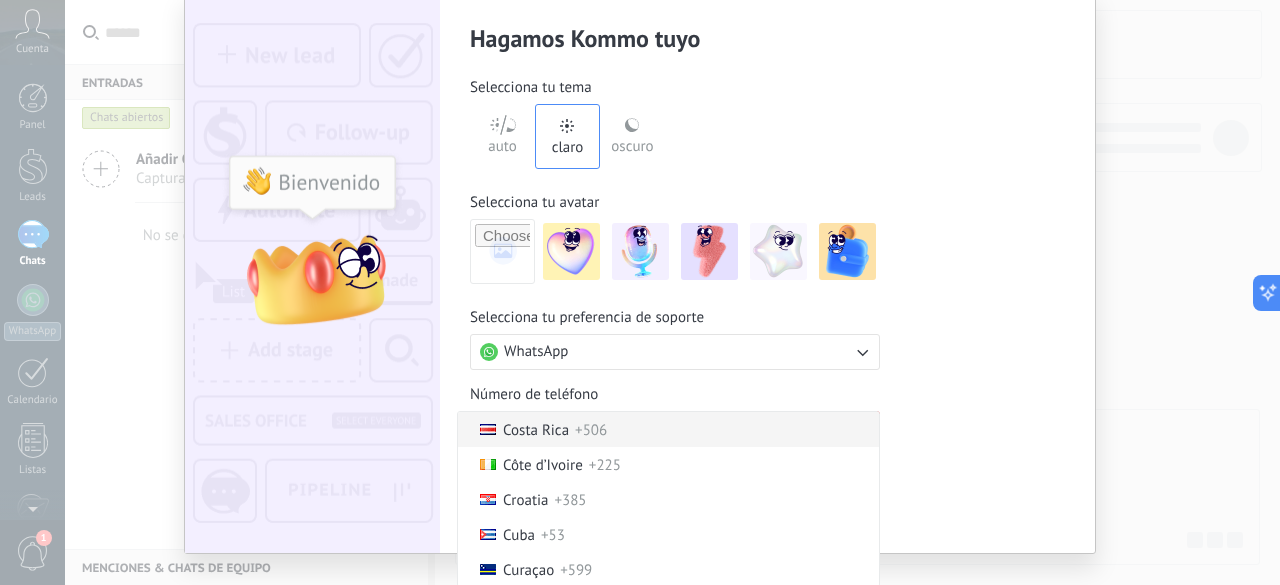 click on "Costa Rica" at bounding box center [536, 430] 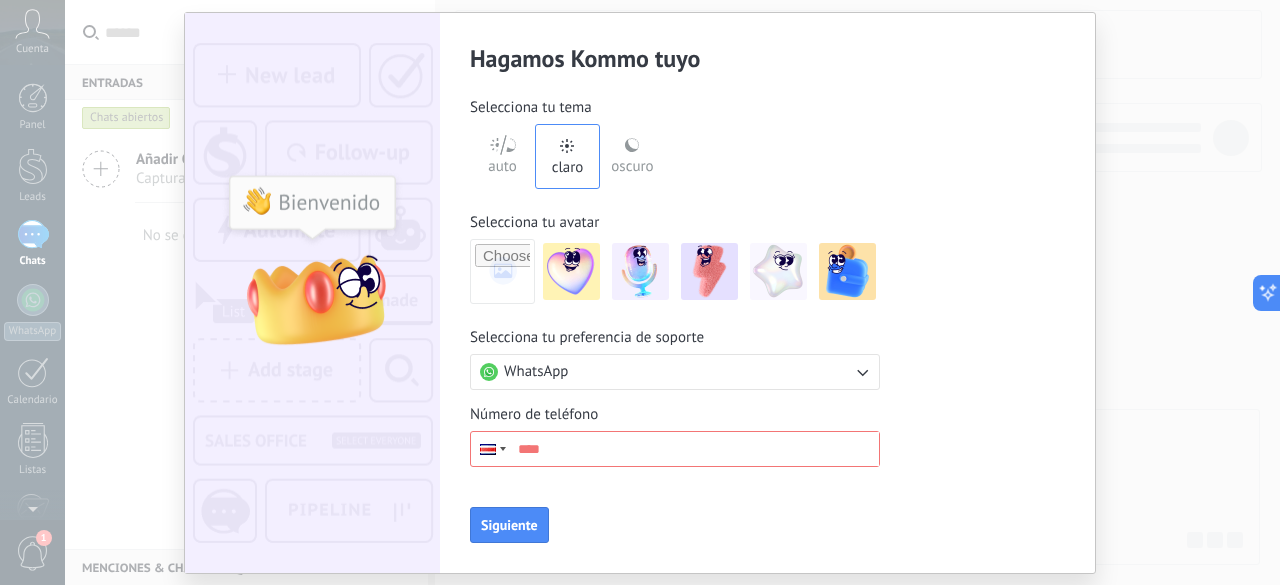 scroll, scrollTop: 0, scrollLeft: 0, axis: both 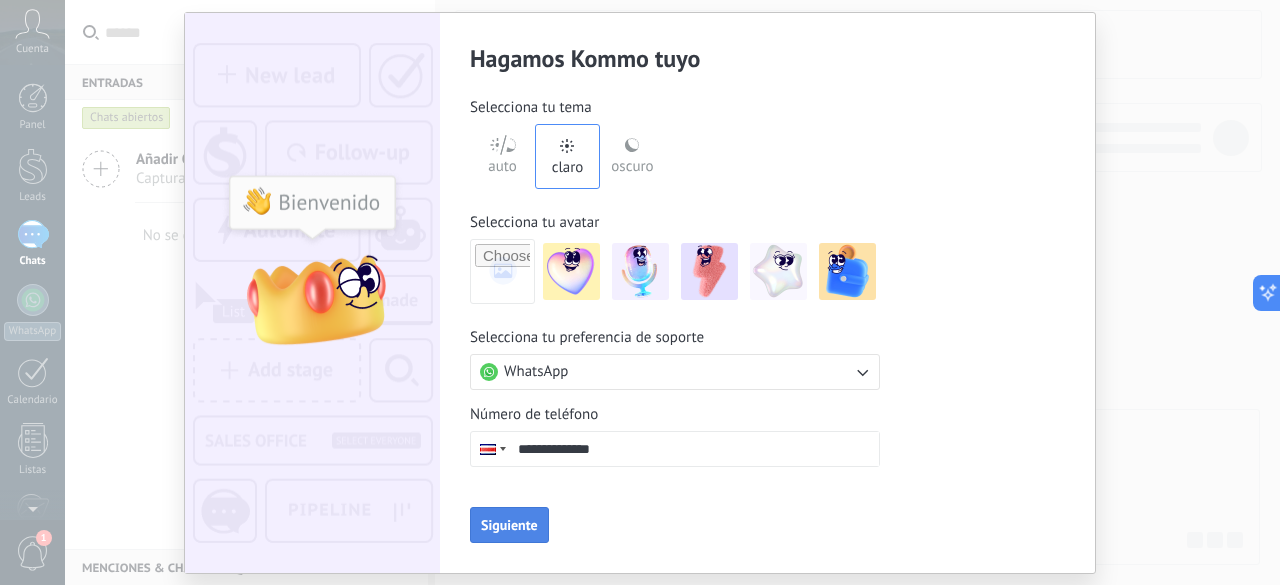 type on "**********" 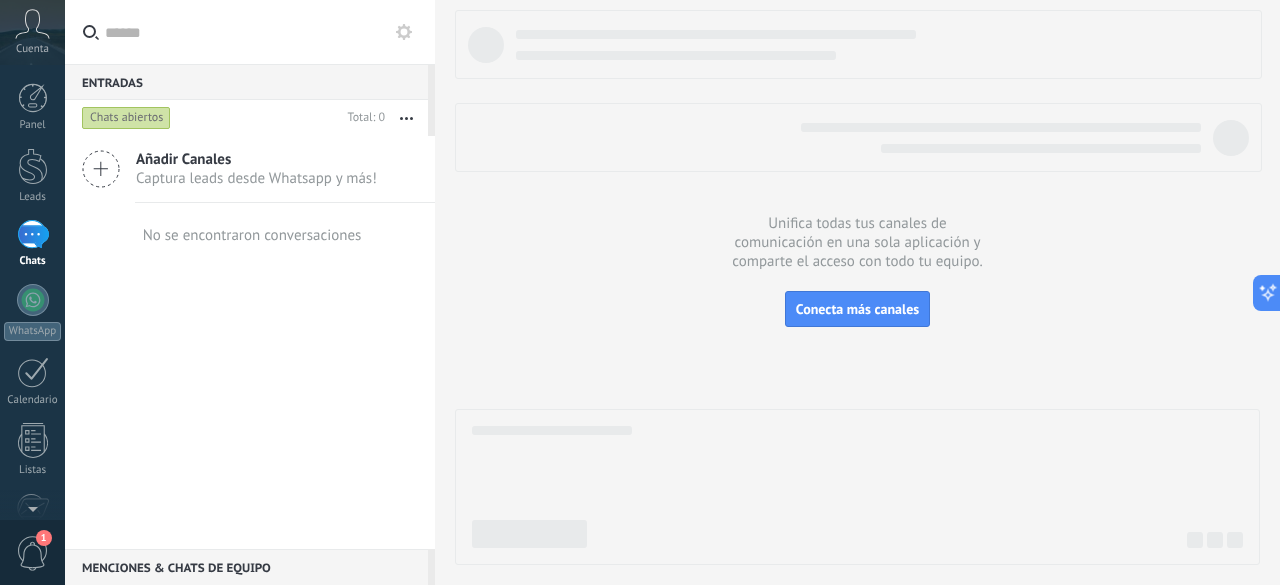 click 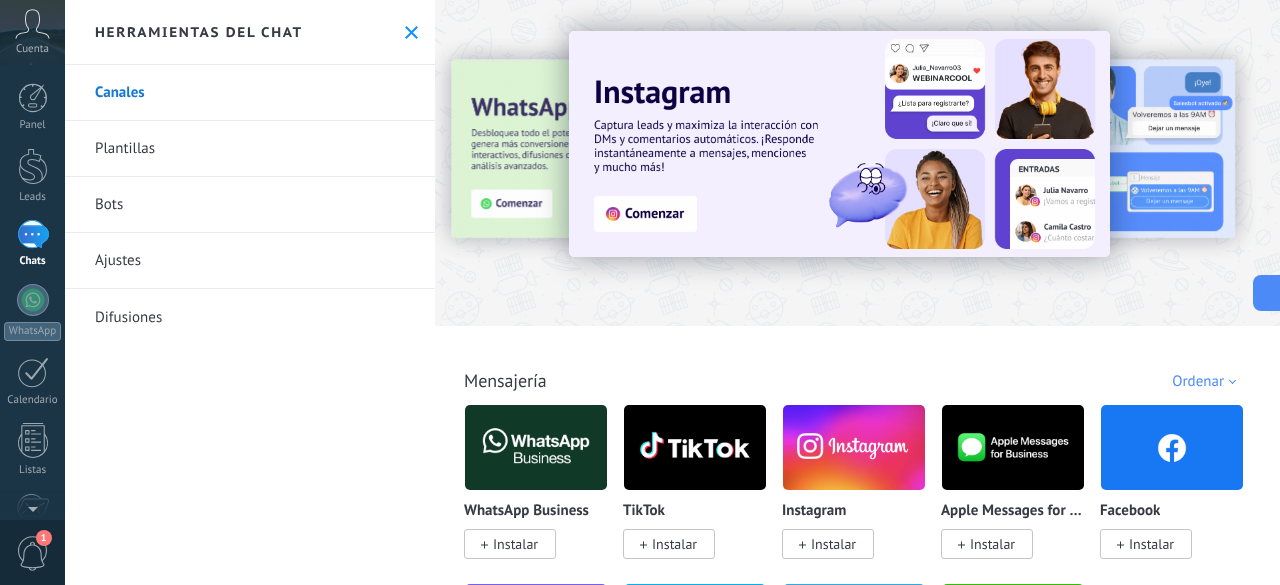 click 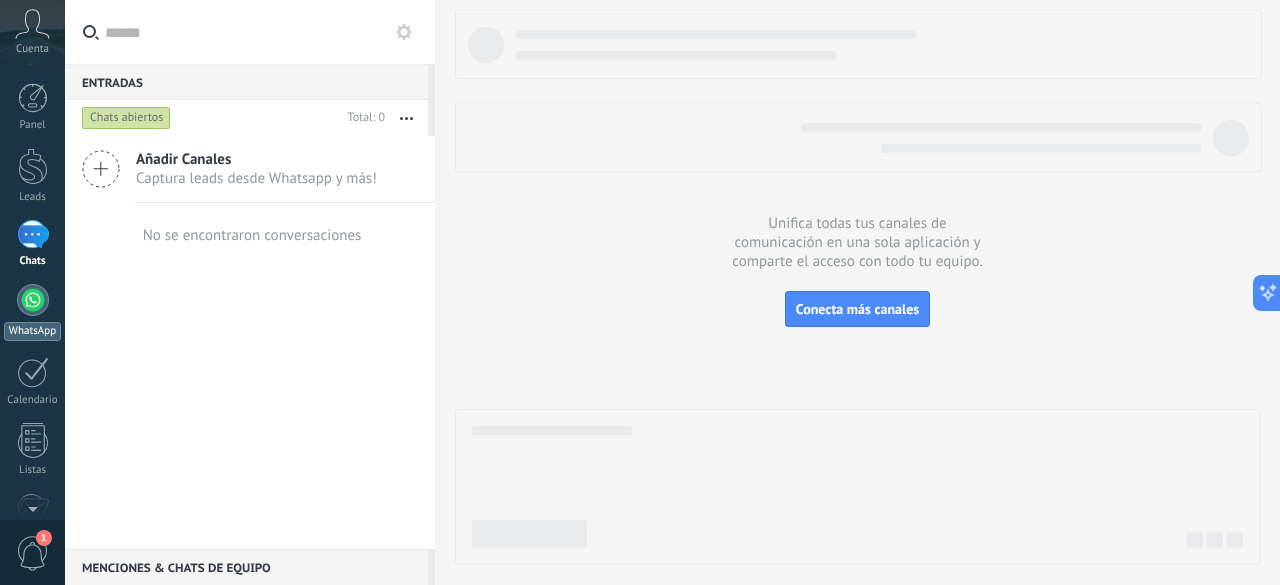 click at bounding box center (33, 300) 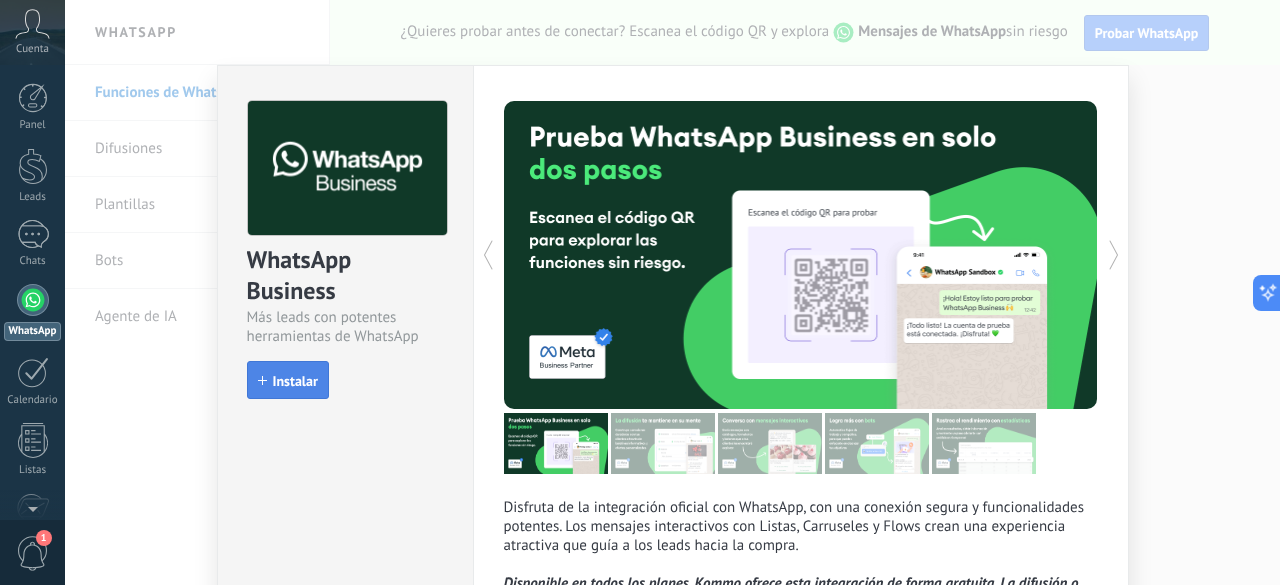 click on "Instalar" at bounding box center [295, 381] 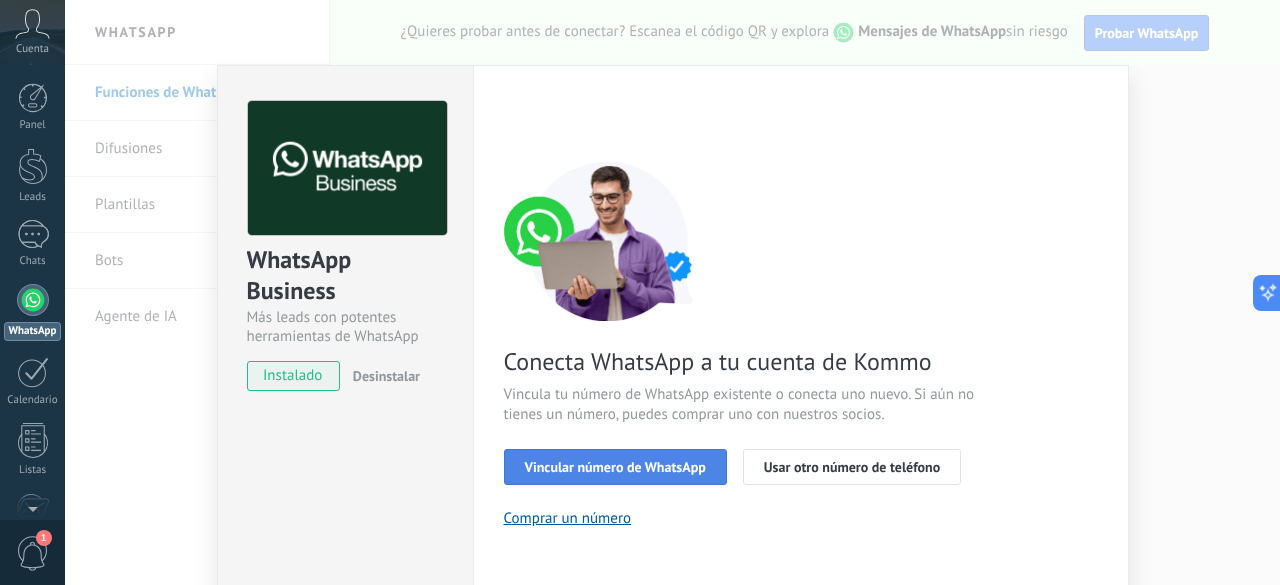 click on "Vincular número de WhatsApp" at bounding box center (615, 467) 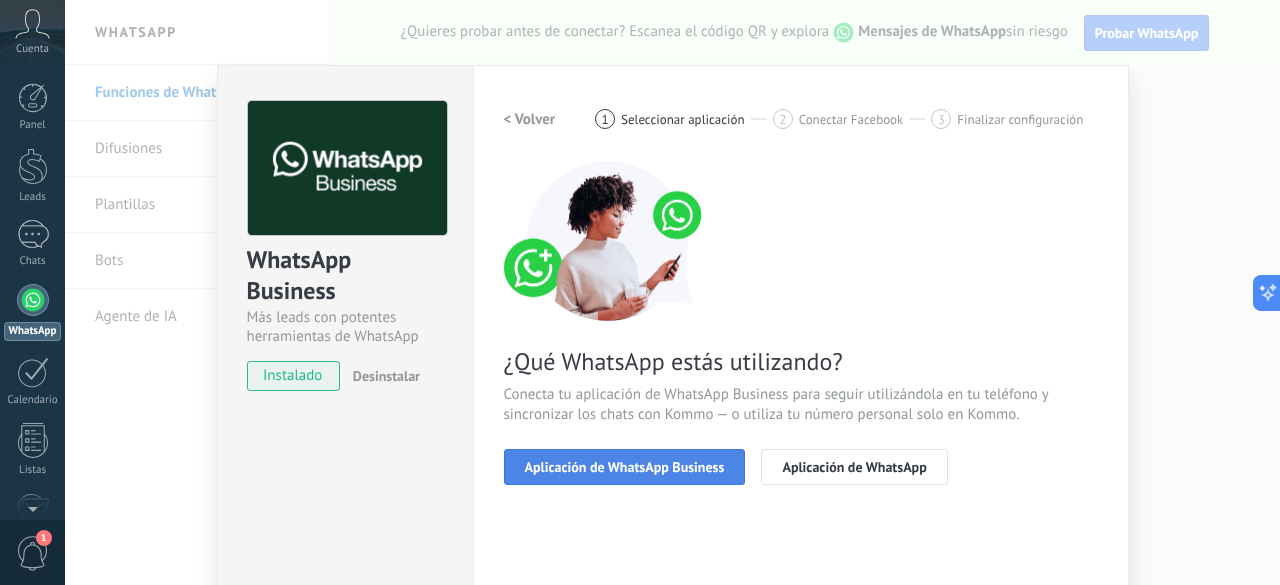click on "Aplicación de WhatsApp Business" at bounding box center [625, 467] 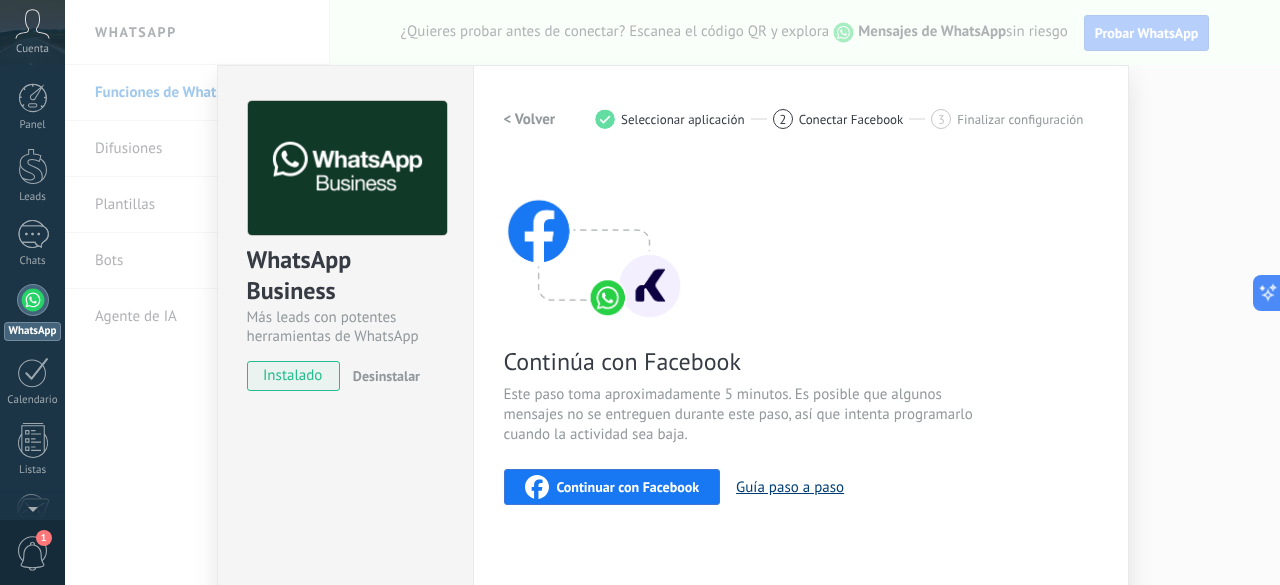 click on "Guía paso a paso" at bounding box center (790, 487) 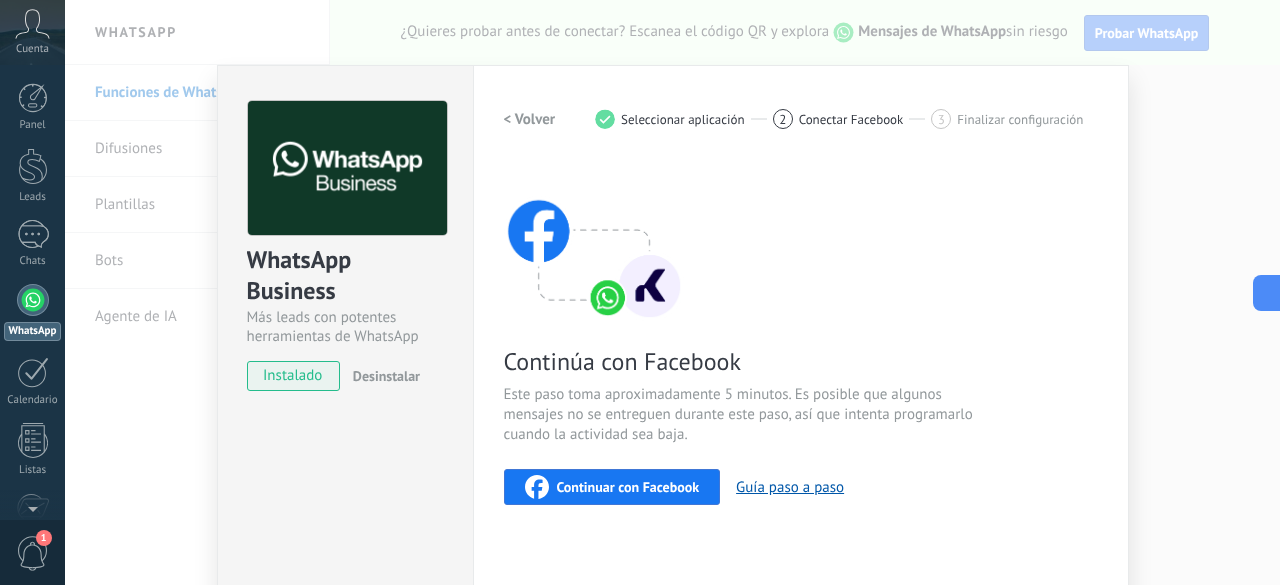 click on "Continuar con Facebook" at bounding box center [628, 487] 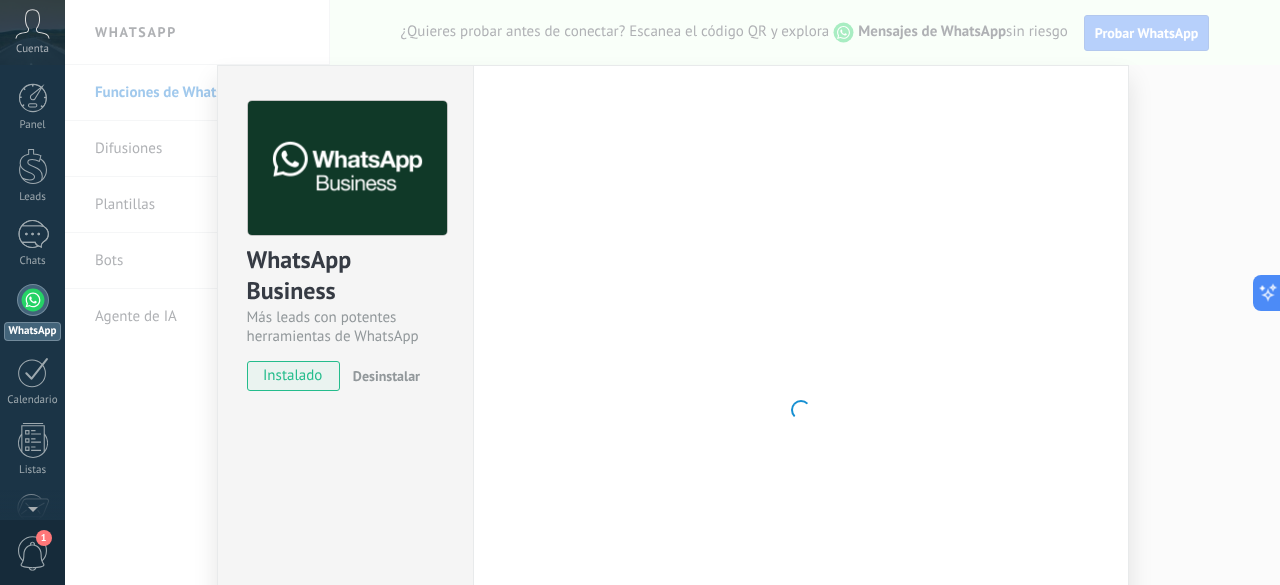 click on "WhatsApp Business Más leads con potentes herramientas de WhatsApp instalado Desinstalar ¿Quieres probar la integración primero?   Escanea el código QR   para ver cómo funciona. ¿Quieres probar la integración primero?   Escanea el código QR   para ver cómo funciona. Configuraciones Autorizaciones Esta pestaña registra a los usuarios que han concedido acceso a las integración a esta cuenta. Si deseas remover la posibilidad que un usuario pueda enviar solicitudes a la cuenta en nombre de esta integración, puedes revocar el acceso. Si el acceso a todos los usuarios es revocado, la integración dejará de funcionar. Esta aplicacion está instalada, pero nadie le ha dado acceso aun. WhatsApp Cloud API más _:  Guardar < Volver 1 Seleccionar aplicación 2 Conectar Facebook  3 Finalizar configuración Continúa con Facebook Este paso toma aproximadamente 5 minutos. Es posible que algunos mensajes no se entreguen durante este paso, así que intenta programarlo cuando la actividad sea baja." at bounding box center [672, 292] 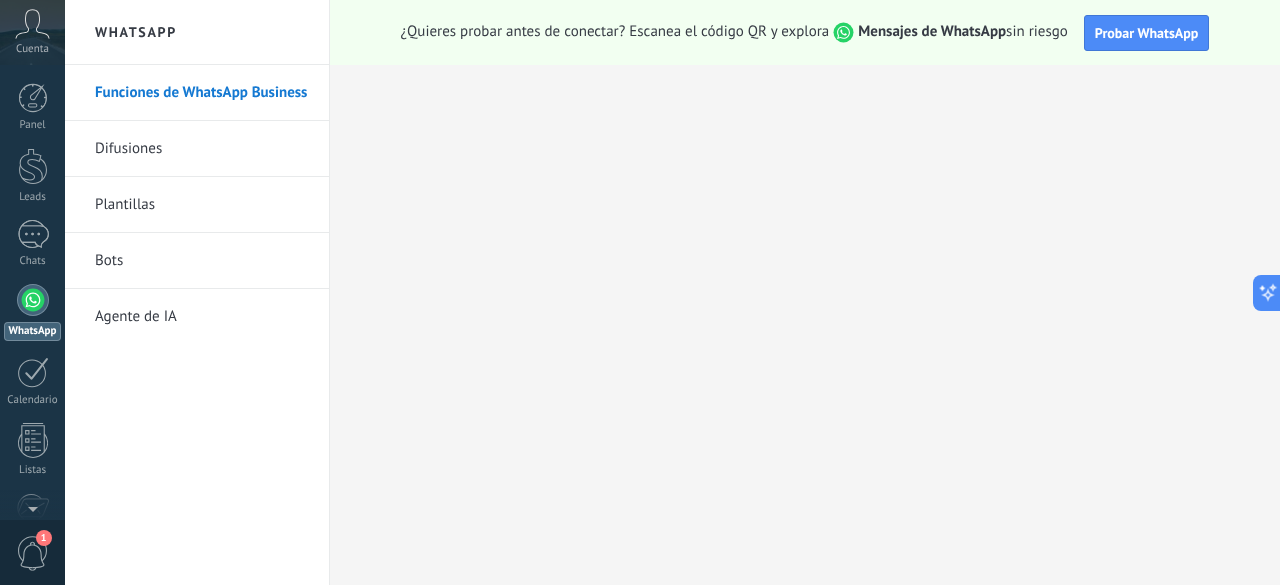 click at bounding box center [33, 300] 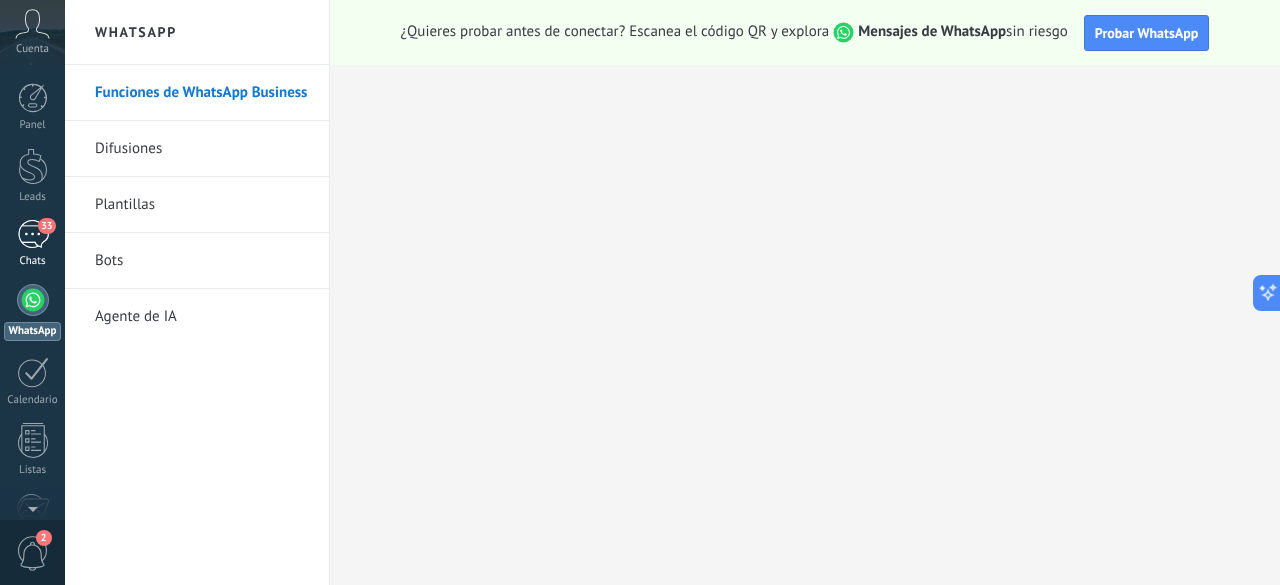 click on "33" at bounding box center [33, 234] 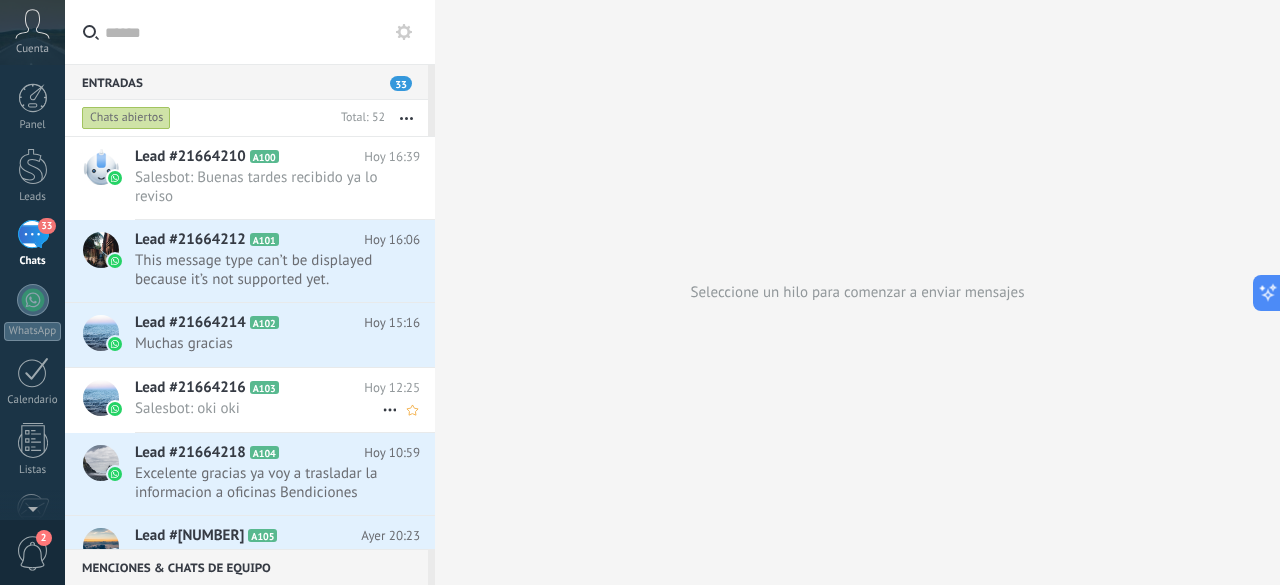 scroll, scrollTop: 184, scrollLeft: 0, axis: vertical 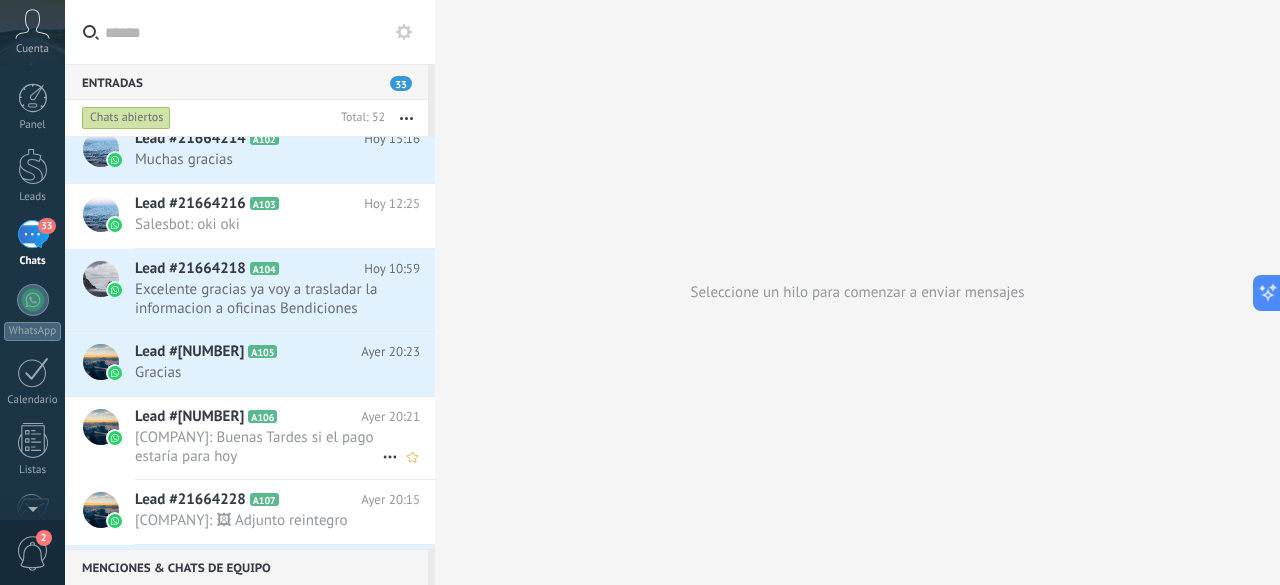 click on "Salesbot: Buenas Tardes si el pago estaría para hoy" at bounding box center (258, 447) 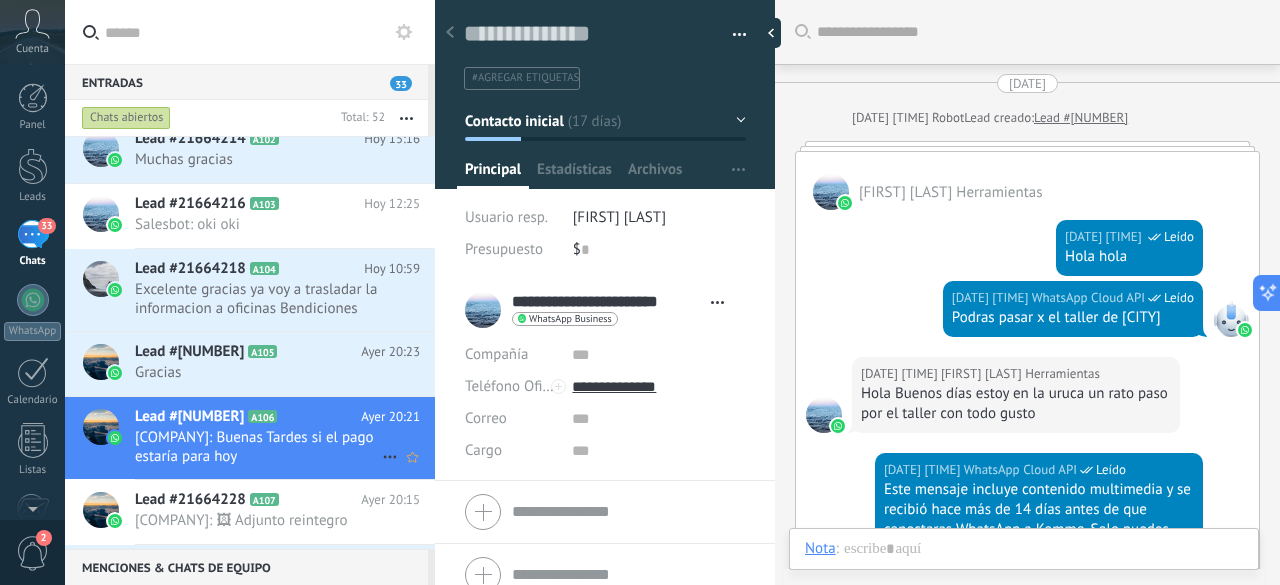 scroll, scrollTop: 2534, scrollLeft: 0, axis: vertical 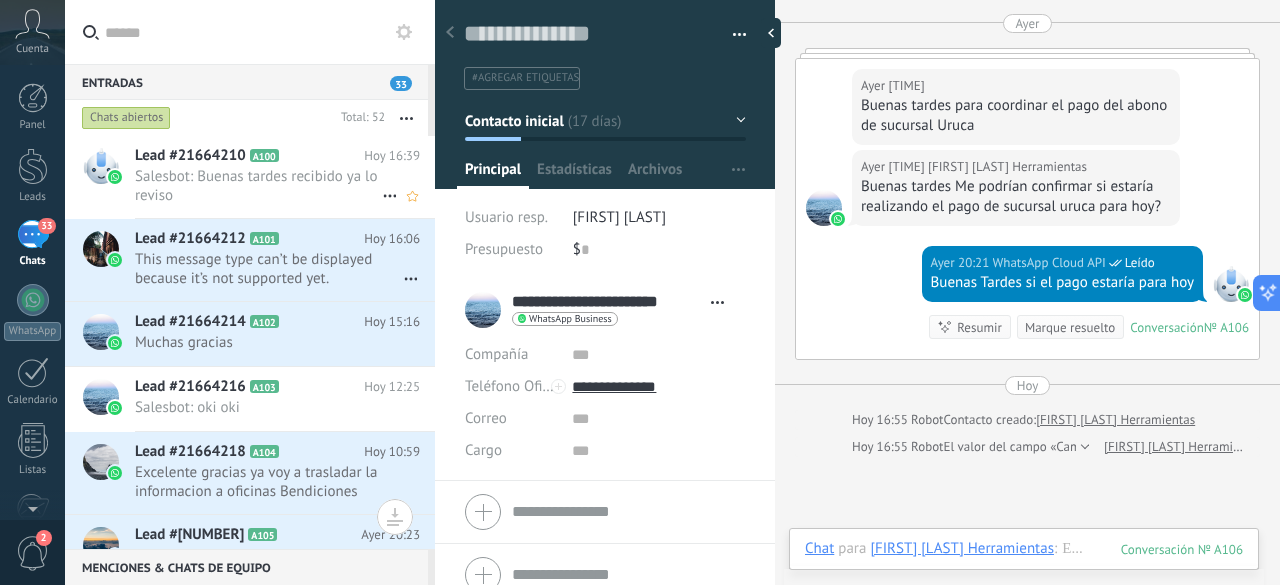 click on "Salesbot: Buenas tardes recibido ya lo reviso" at bounding box center [258, 186] 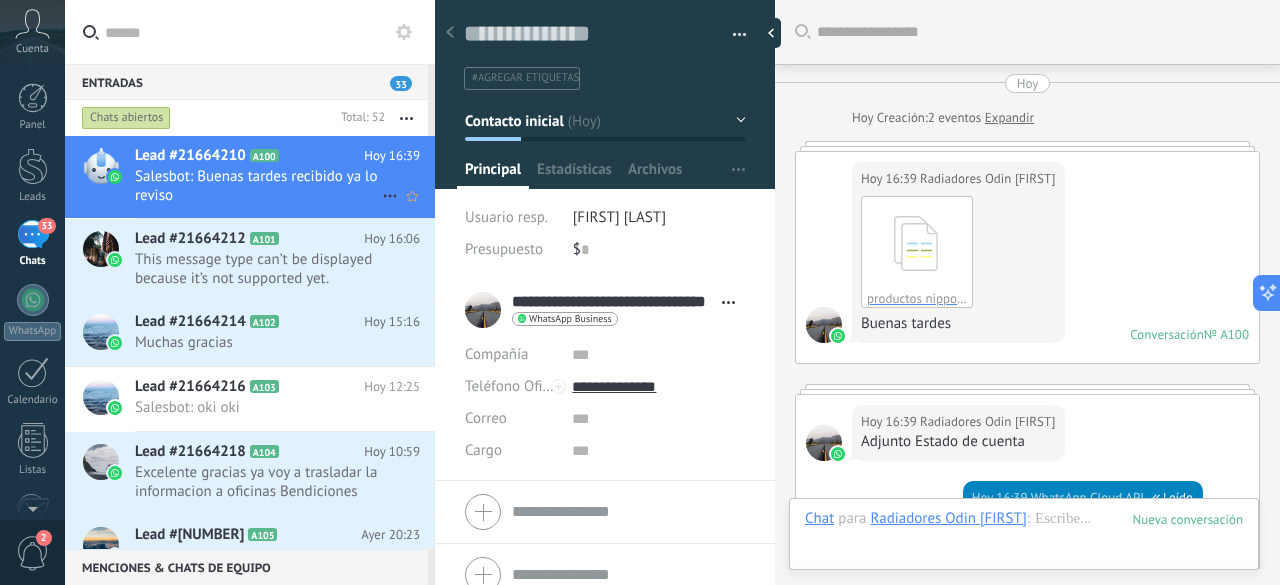 scroll, scrollTop: 30, scrollLeft: 0, axis: vertical 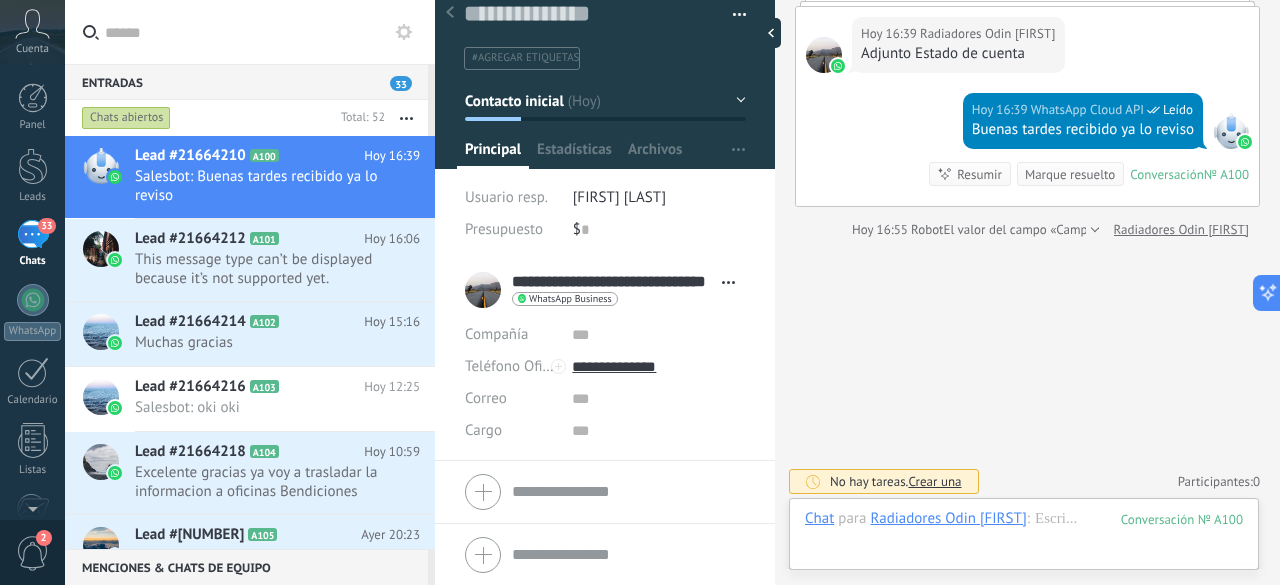 click on "Buscar Carga más Hoy Hoy Creación:  2  eventos   Expandir Hoy 16:39 Radiadores Odin Priscila Fonseca  productos nippon al 17-07-2025.pdf Descargar Buenas tardes Conversación  № A100 Conversación № A100 Hoy 16:39 Radiadores Odin Priscila Fonseca  Adjunto Estado de cuenta Hoy 16:39 WhatsApp Cloud API  Leído Buenas tardes recibido ya lo reviso Conversación  № A100 Conversación № A100 Resumir Resumir Marque resuelto Hoy 16:39 SalesBot: Buenas tardes recibido ya lo reviso Conversación № A100 Hoy 16:55 Robot  El valor del campo «Campo eliminado»  se establece en «+50686147979» Radiadores Odin Priscila Fonseca No hay tareas.  Crear una Participantes:  0 Agregar usuario Bots:  0" at bounding box center [1027, 100] 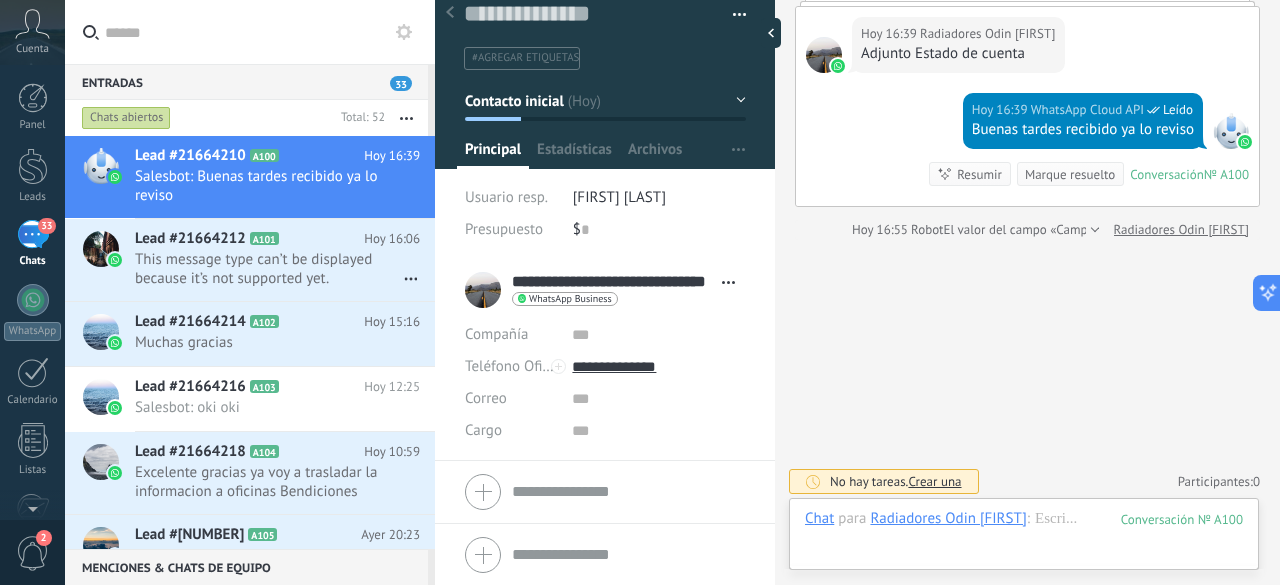 click on "Chats abiertos" at bounding box center [126, 118] 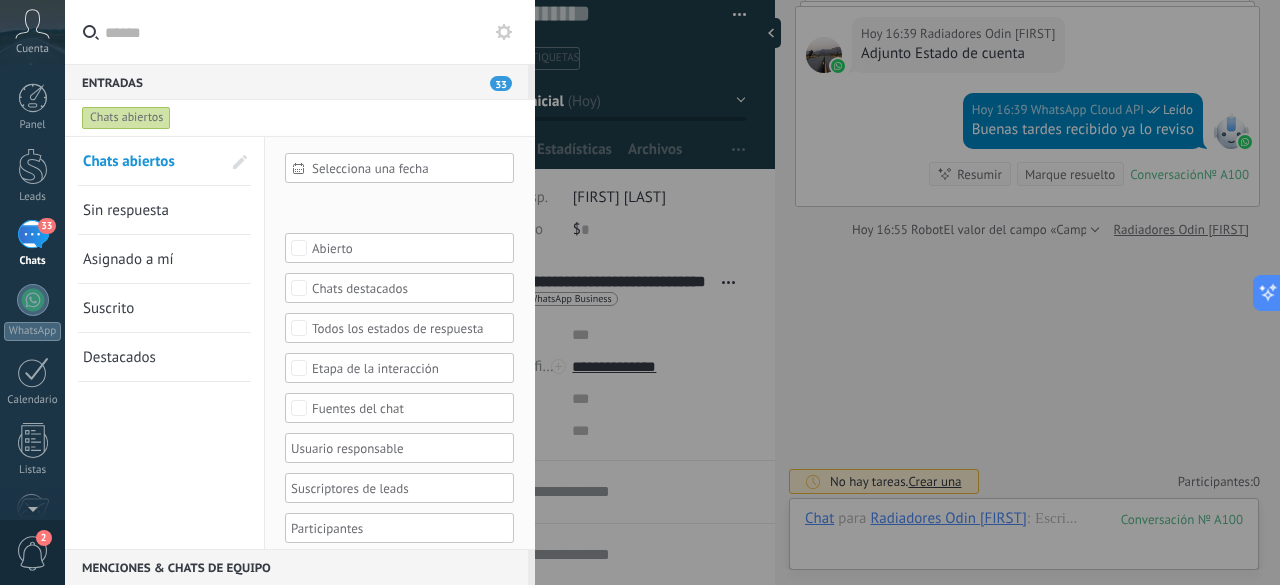 click on "Chats abiertos" at bounding box center (152, 161) 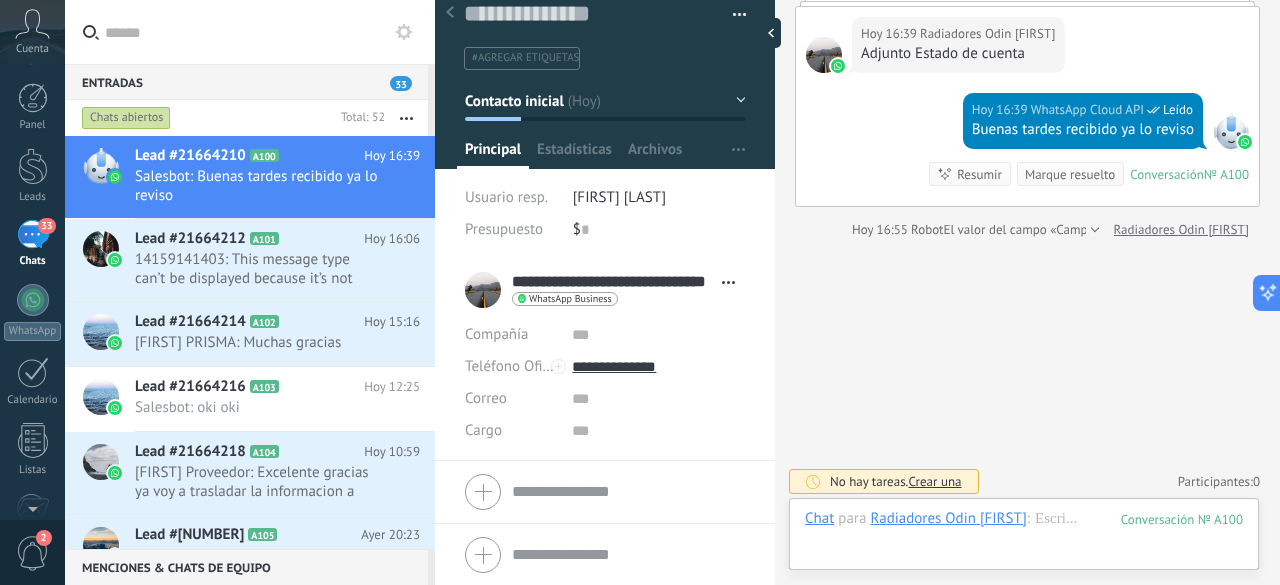 click on "Chats abiertos" at bounding box center [126, 118] 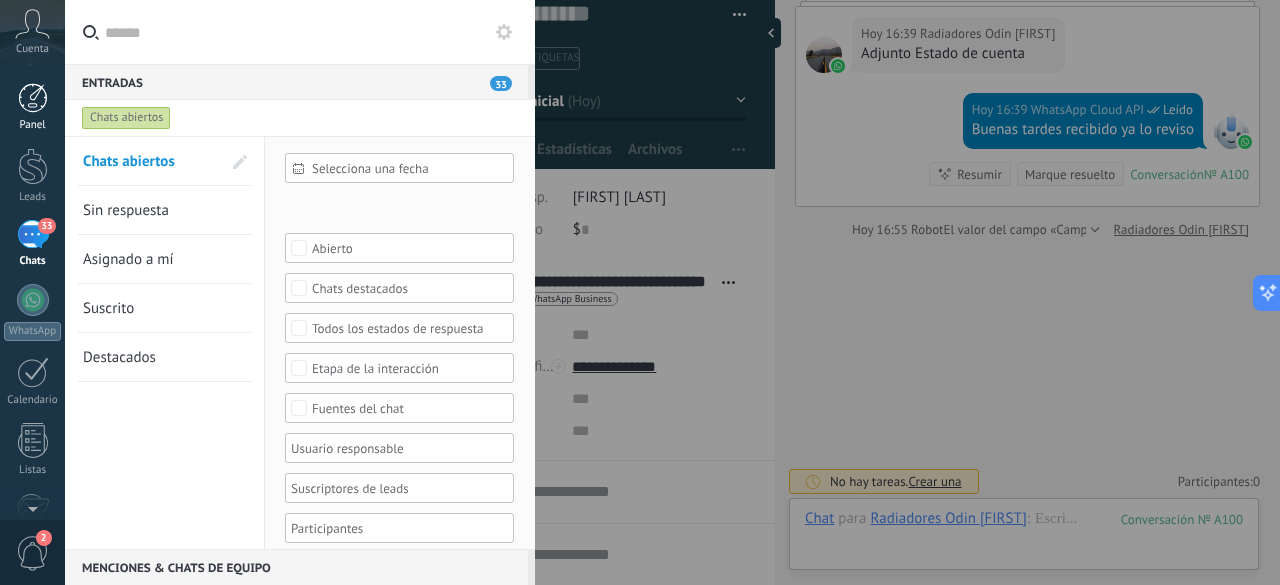 click at bounding box center [33, 98] 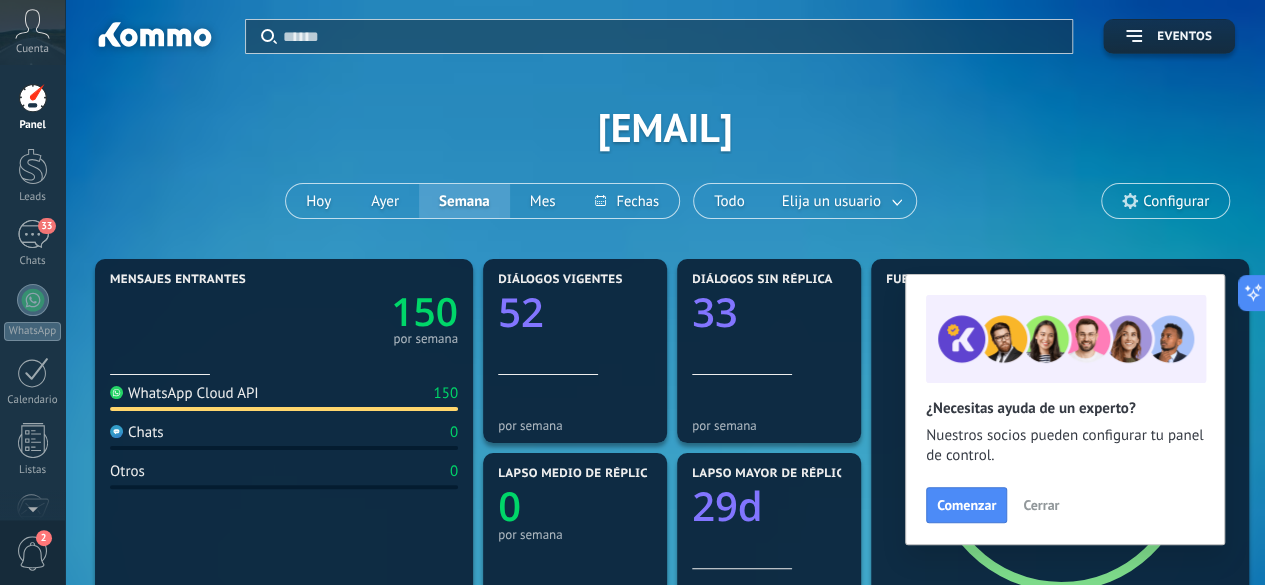 click 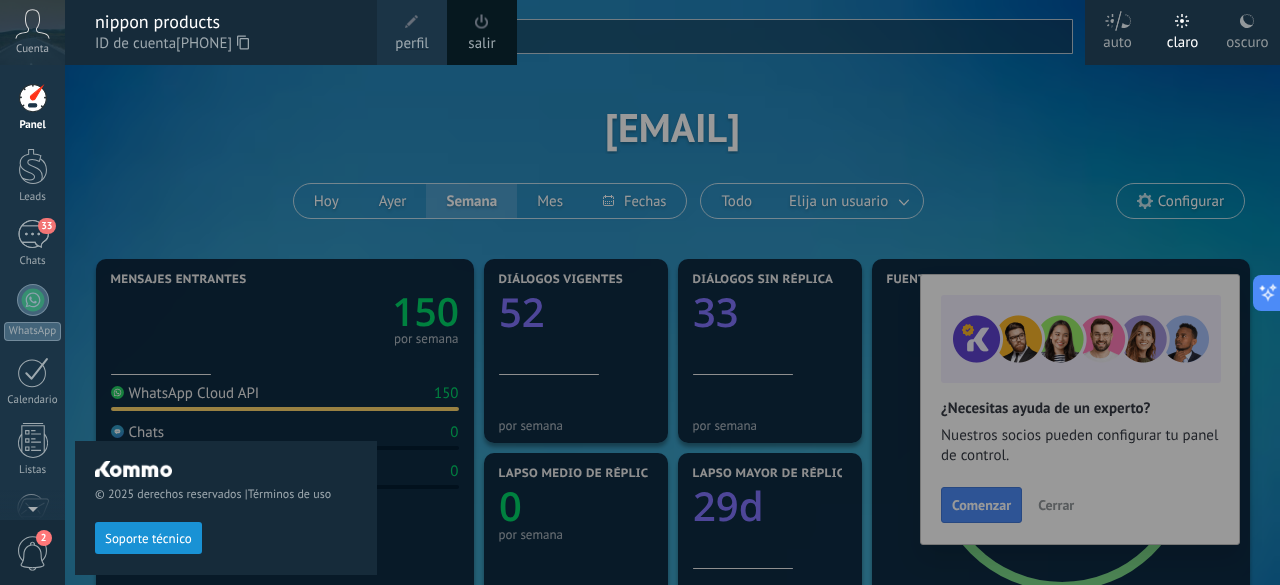 click on "©  2025  derechos reservados |  Términos de uso
Soporte técnico" at bounding box center [226, 325] 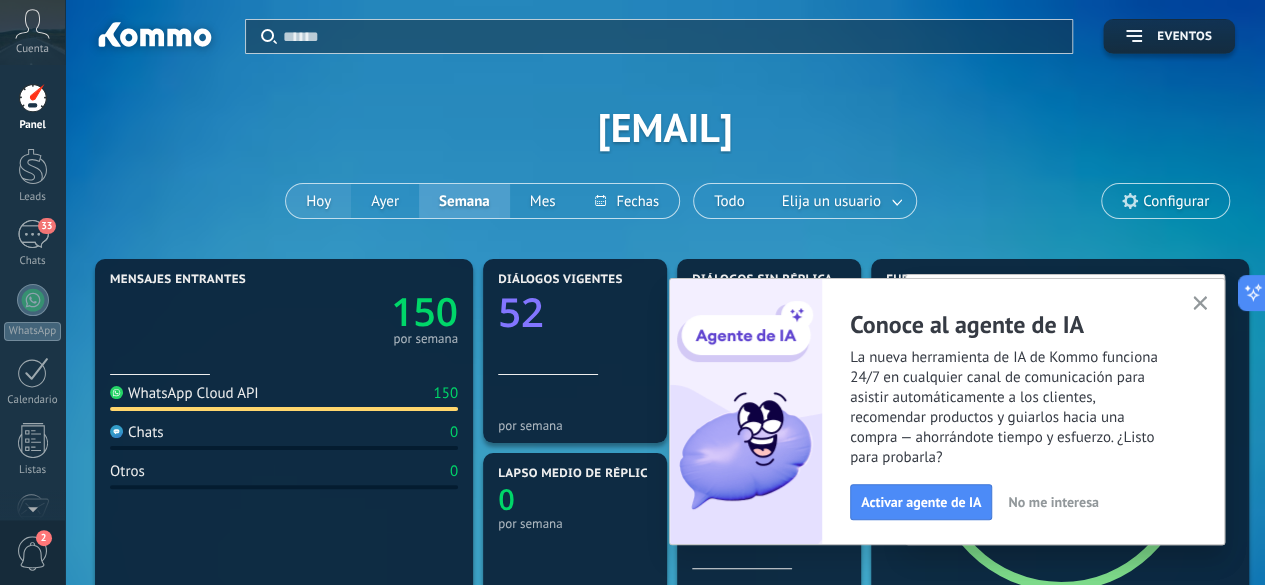 click on "Hoy" at bounding box center [318, 201] 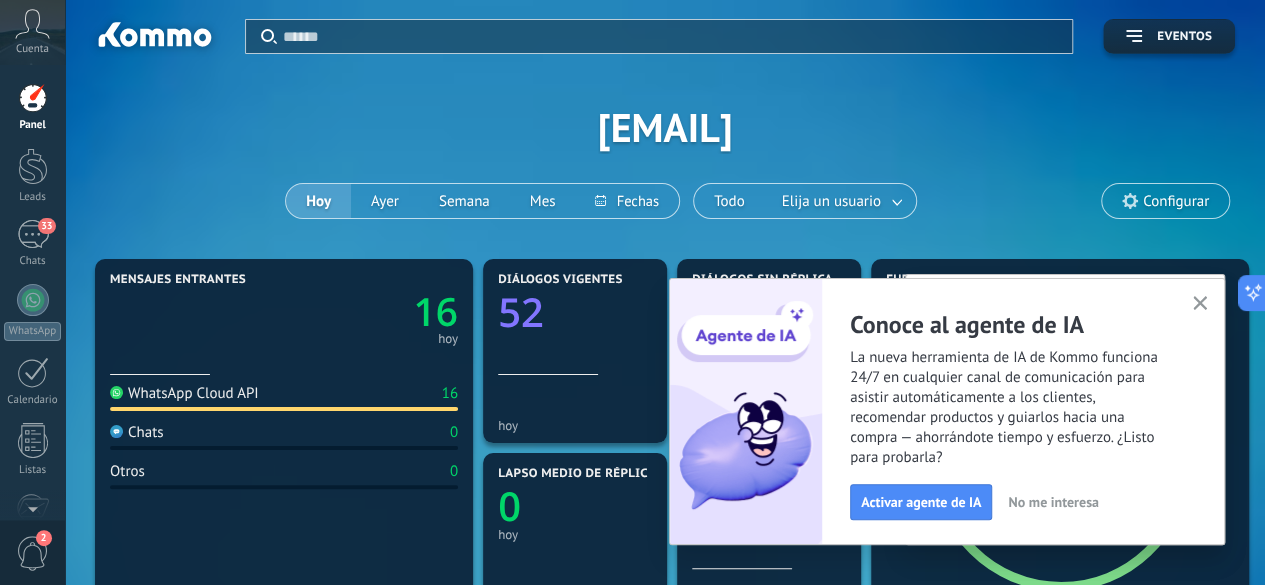 click 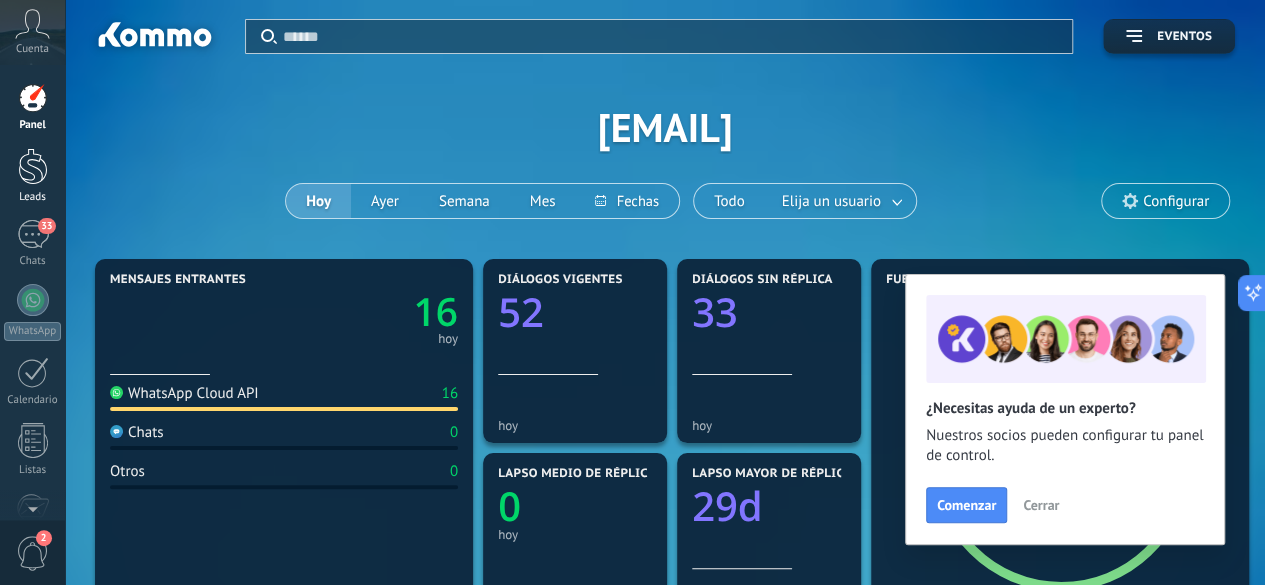 click at bounding box center [33, 166] 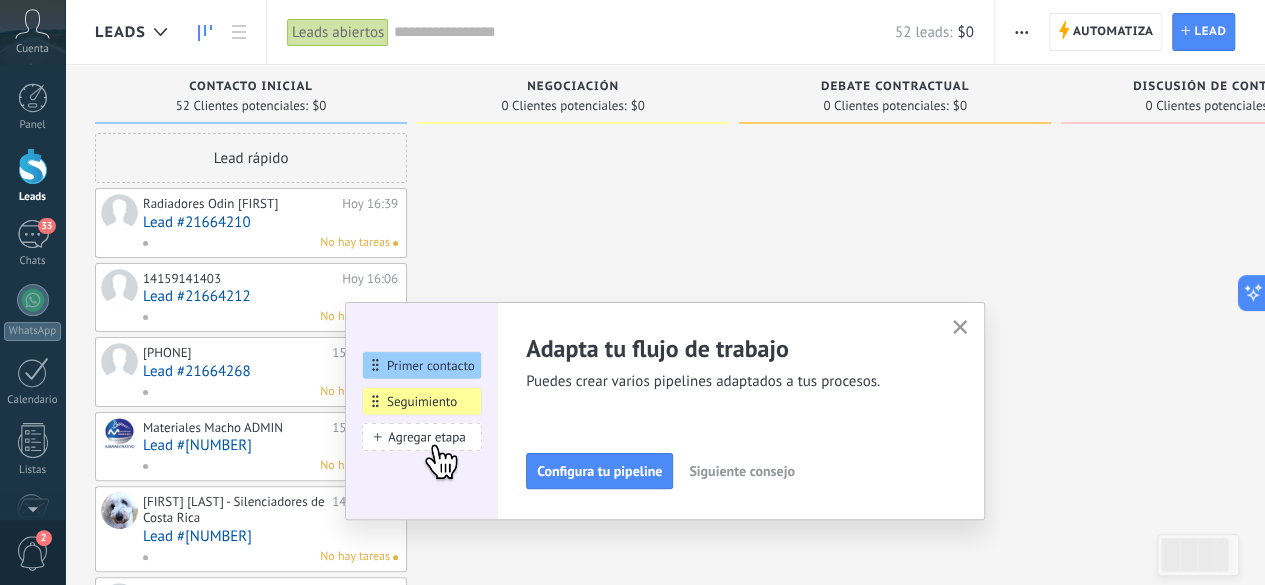 click 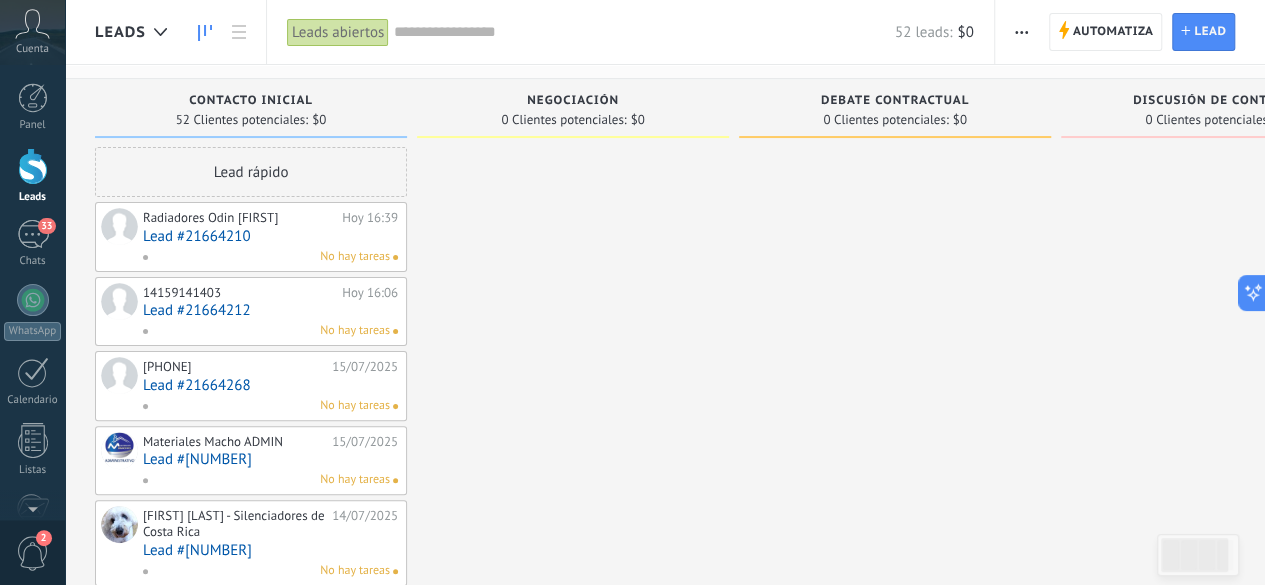 scroll, scrollTop: 0, scrollLeft: 0, axis: both 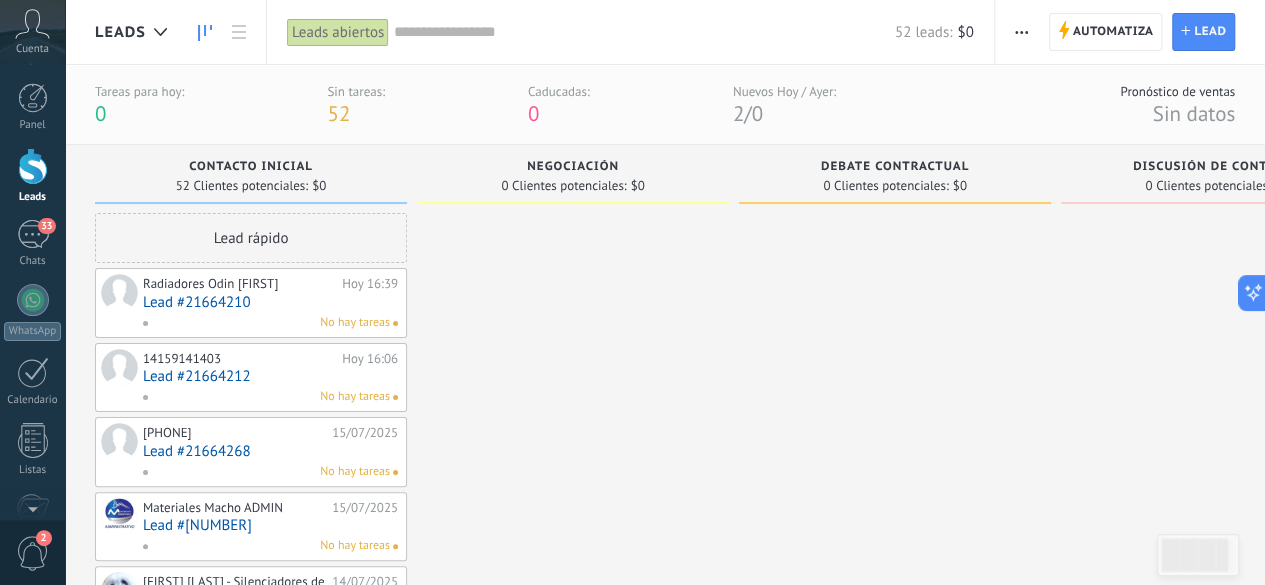click on "Negociación" at bounding box center (573, 167) 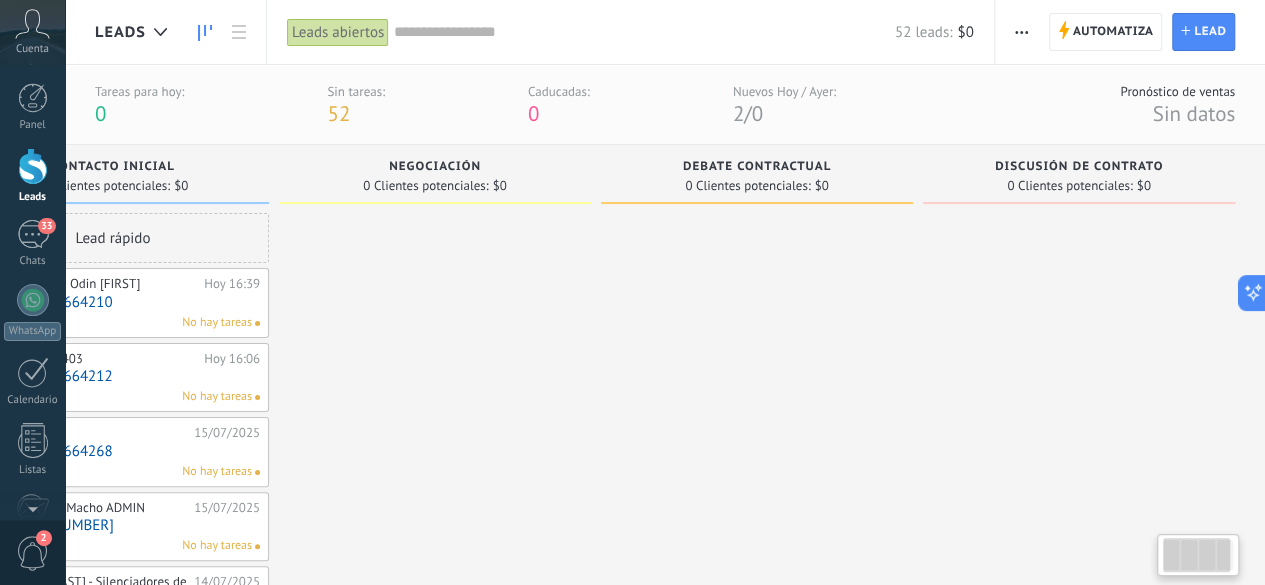 scroll, scrollTop: 0, scrollLeft: 0, axis: both 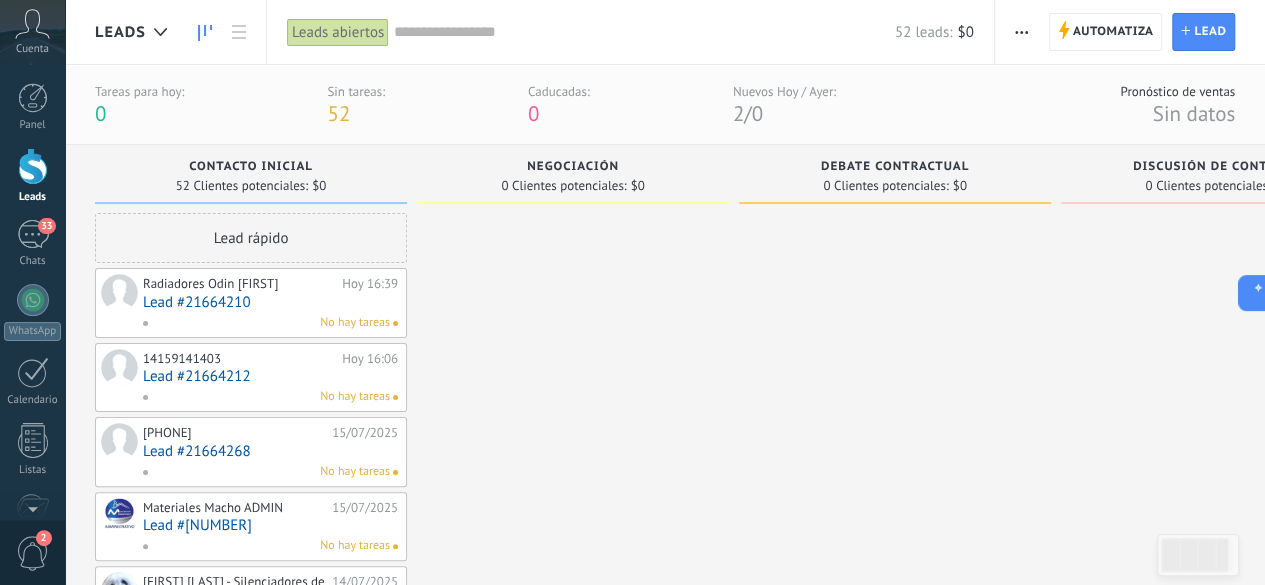 click on "0  Clientes potenciales:" at bounding box center (563, 186) 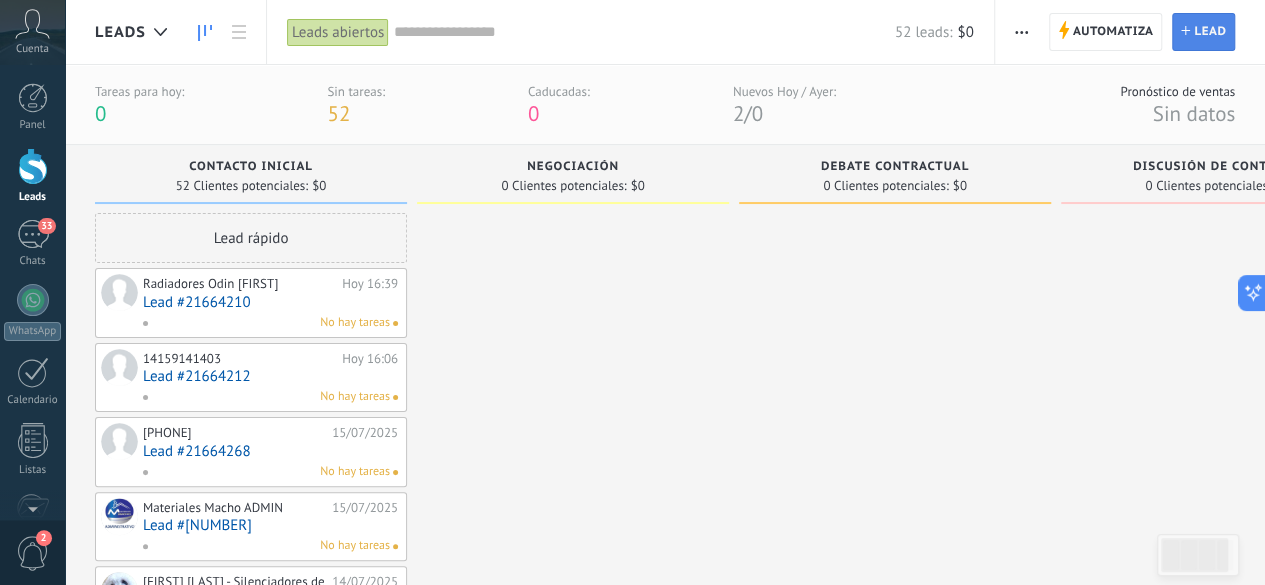 click on "Lead Nuevo lead" at bounding box center (1203, 32) 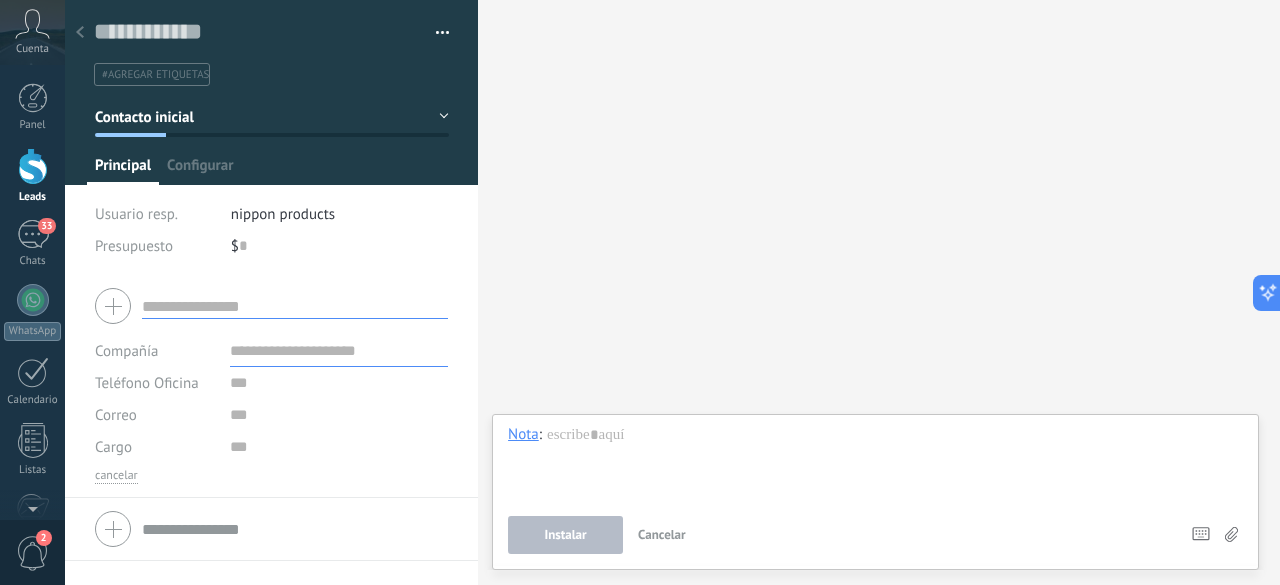 click 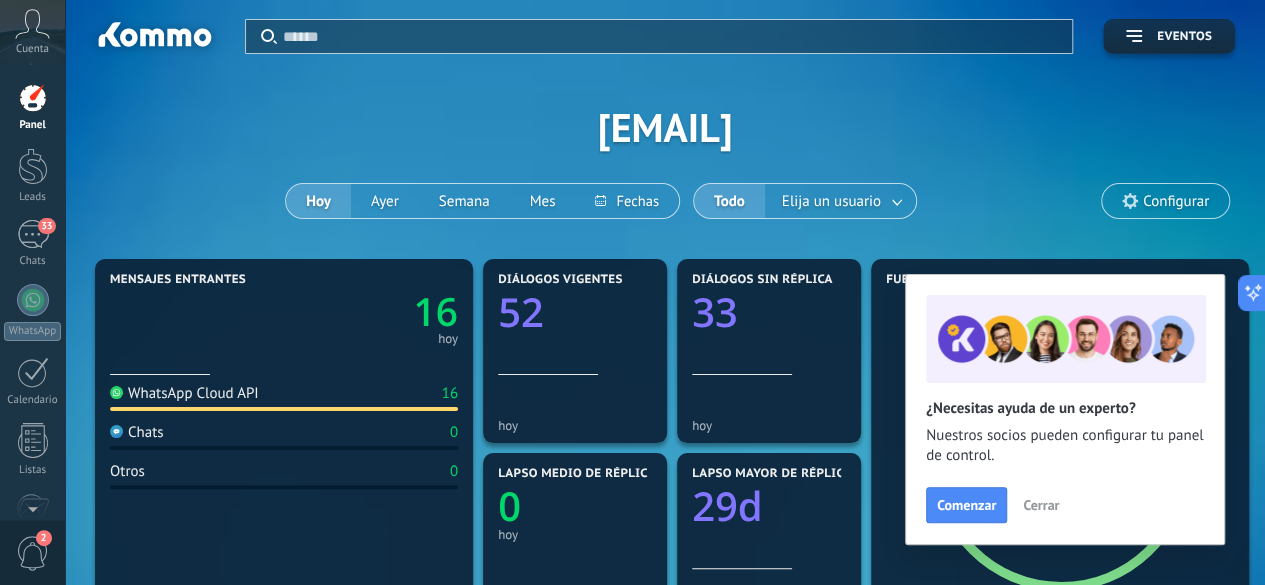 click on "Cerrar" at bounding box center [1041, 505] 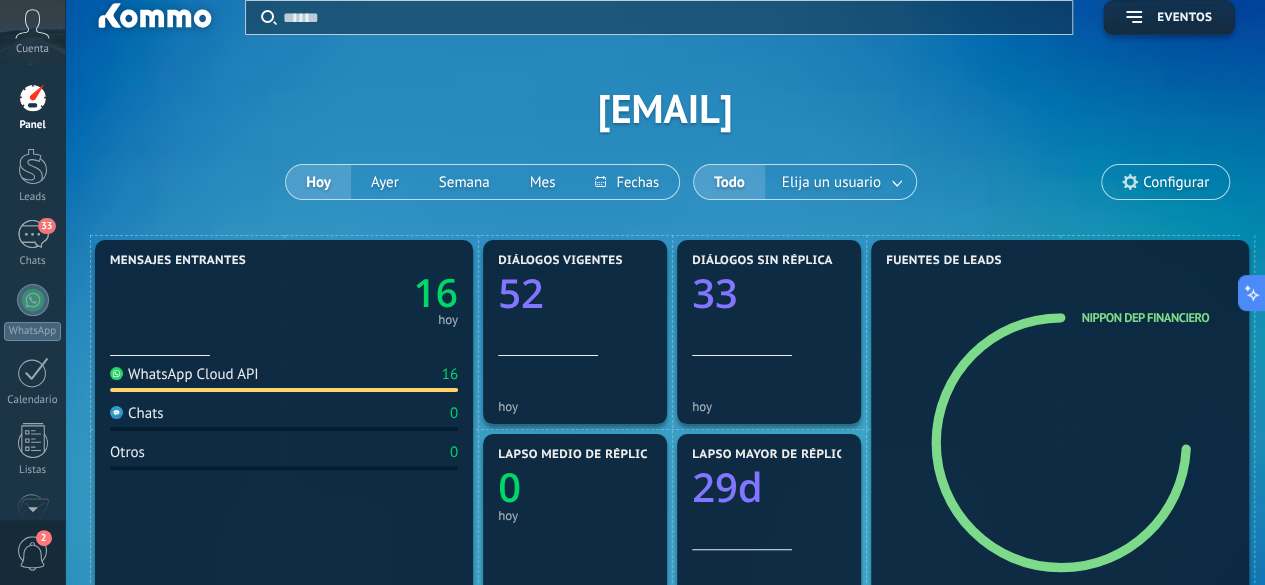 scroll, scrollTop: 0, scrollLeft: 0, axis: both 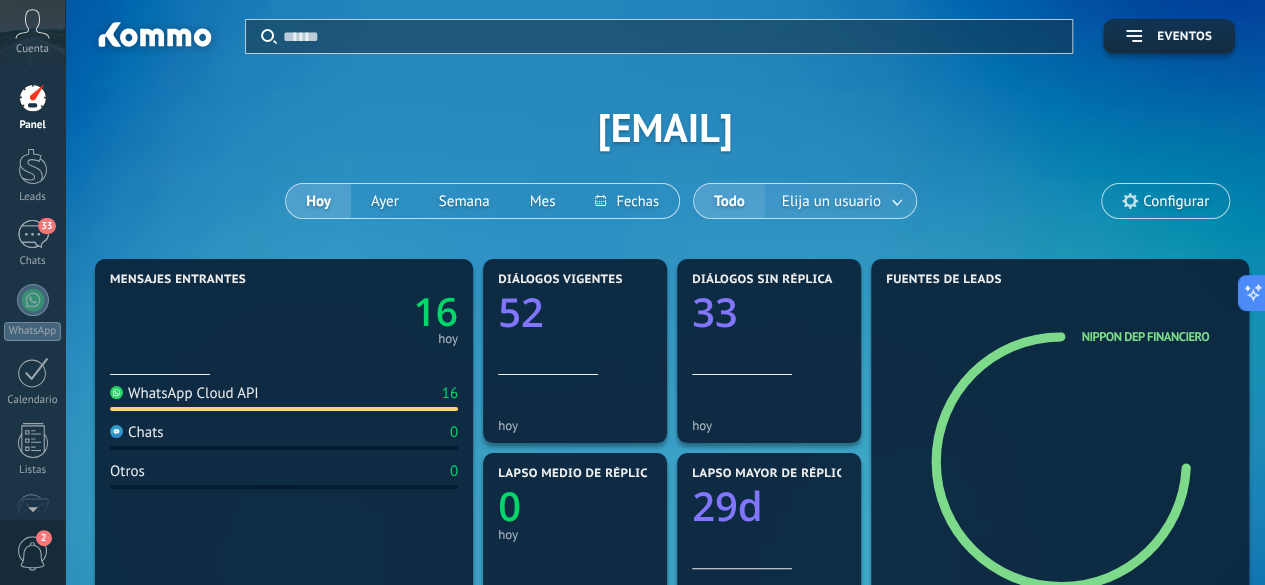 click on "Elija un usuario" at bounding box center (831, 201) 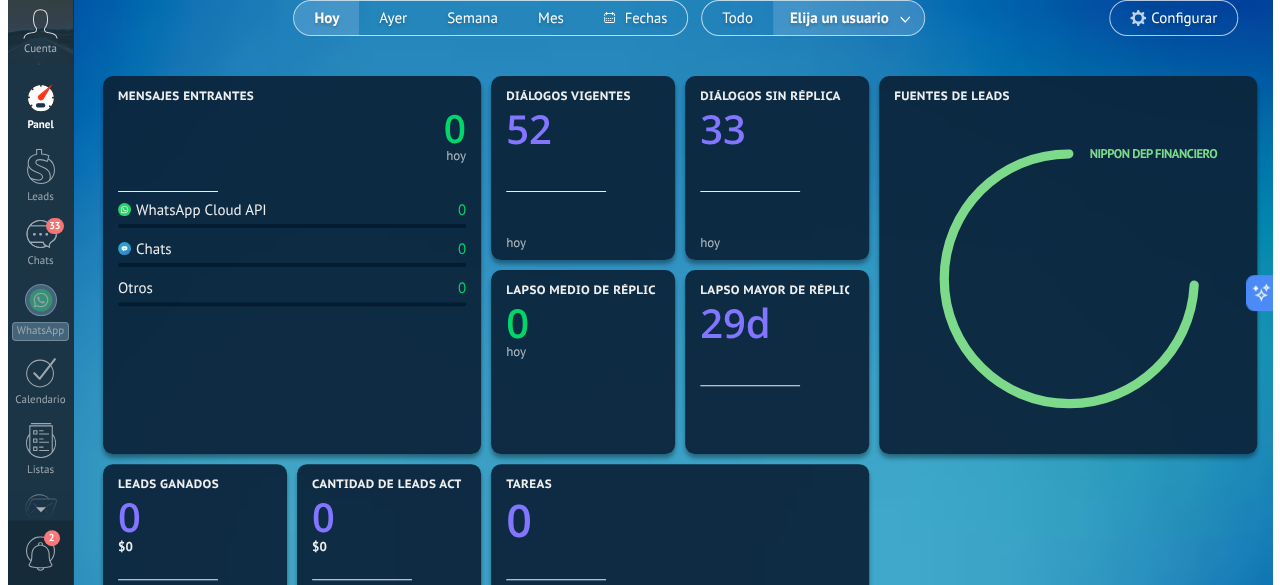 scroll, scrollTop: 0, scrollLeft: 0, axis: both 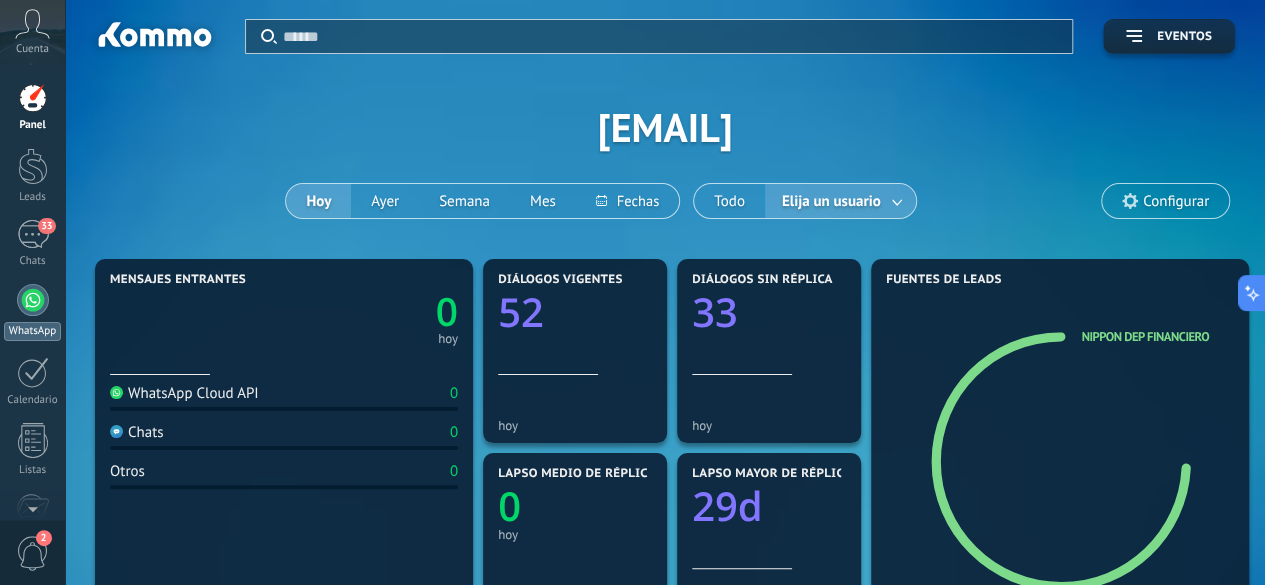 click on "WhatsApp" at bounding box center [32, 312] 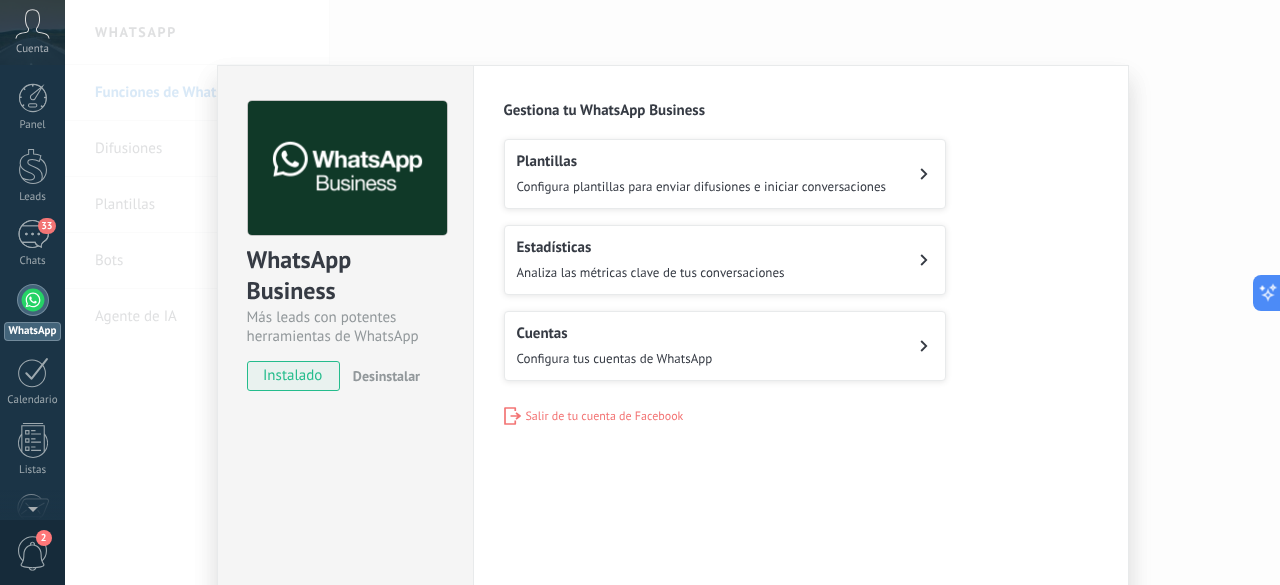 click on "Cuentas" at bounding box center [615, 333] 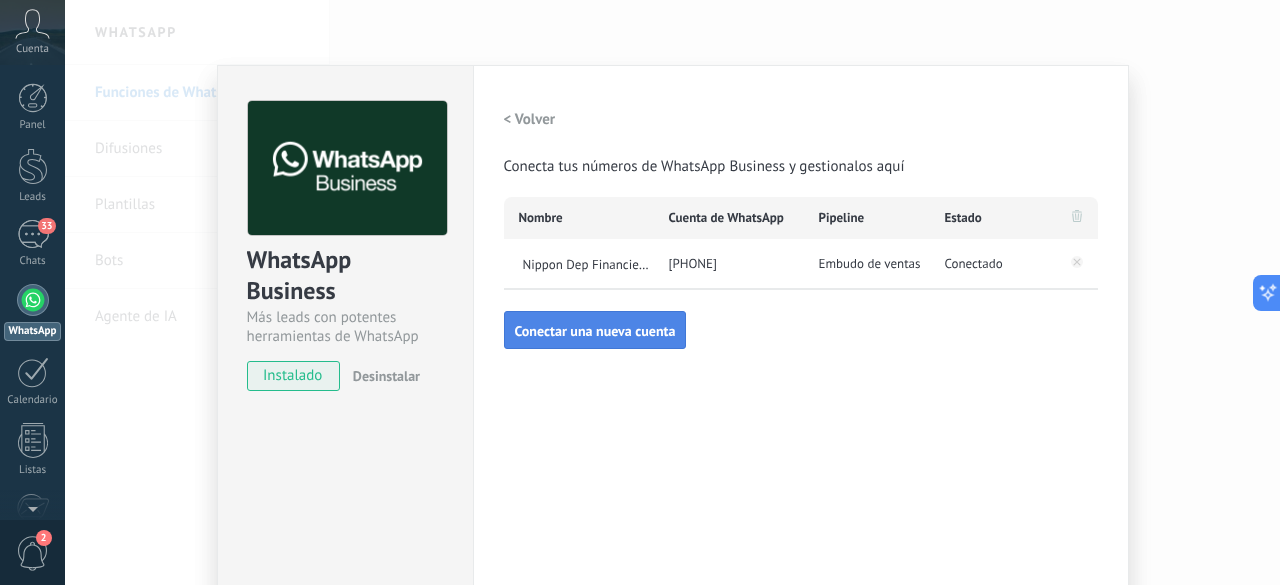 click on "Conectar una nueva cuenta" at bounding box center (595, 331) 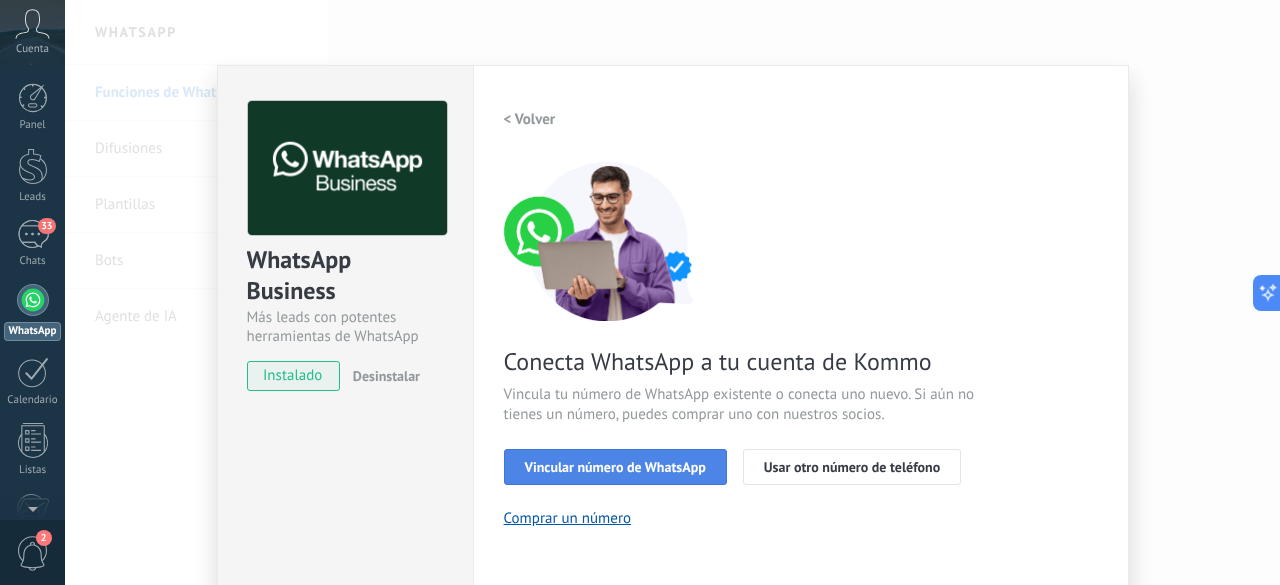 click on "Vincular número de WhatsApp" at bounding box center [615, 467] 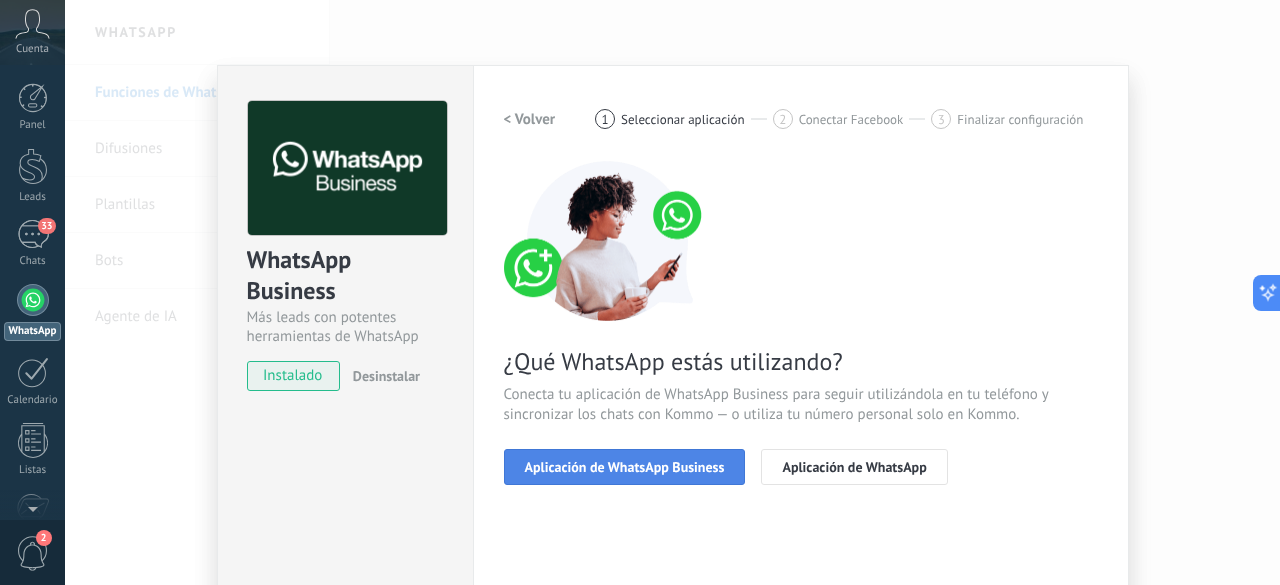 click on "Aplicación de WhatsApp Business" at bounding box center [625, 467] 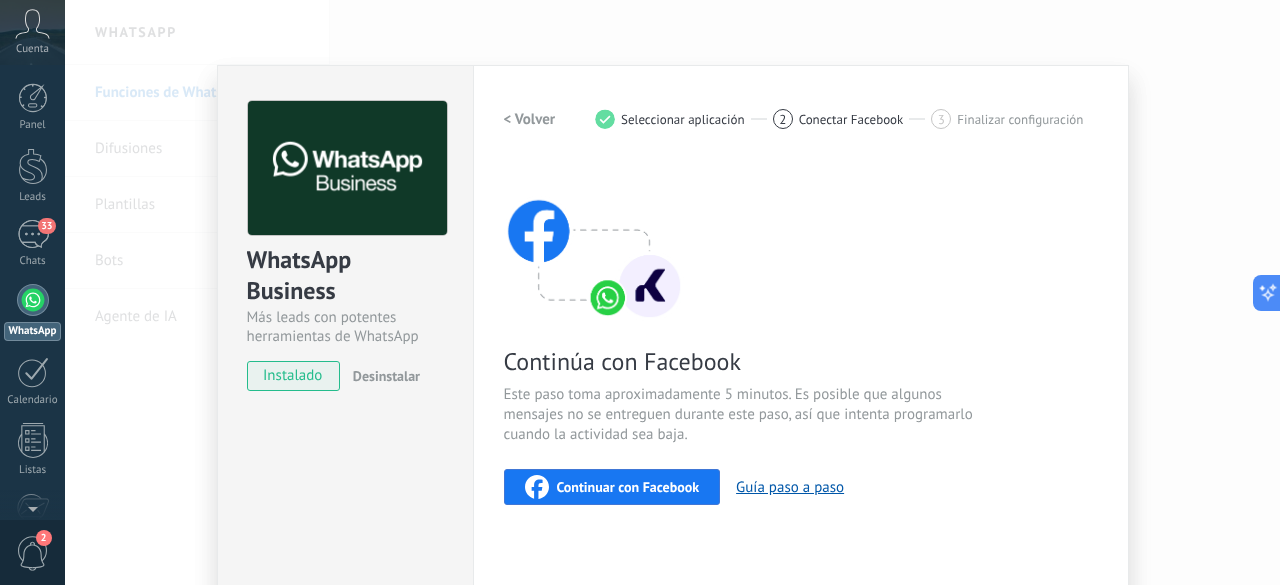 click on "< Volver" at bounding box center [530, 119] 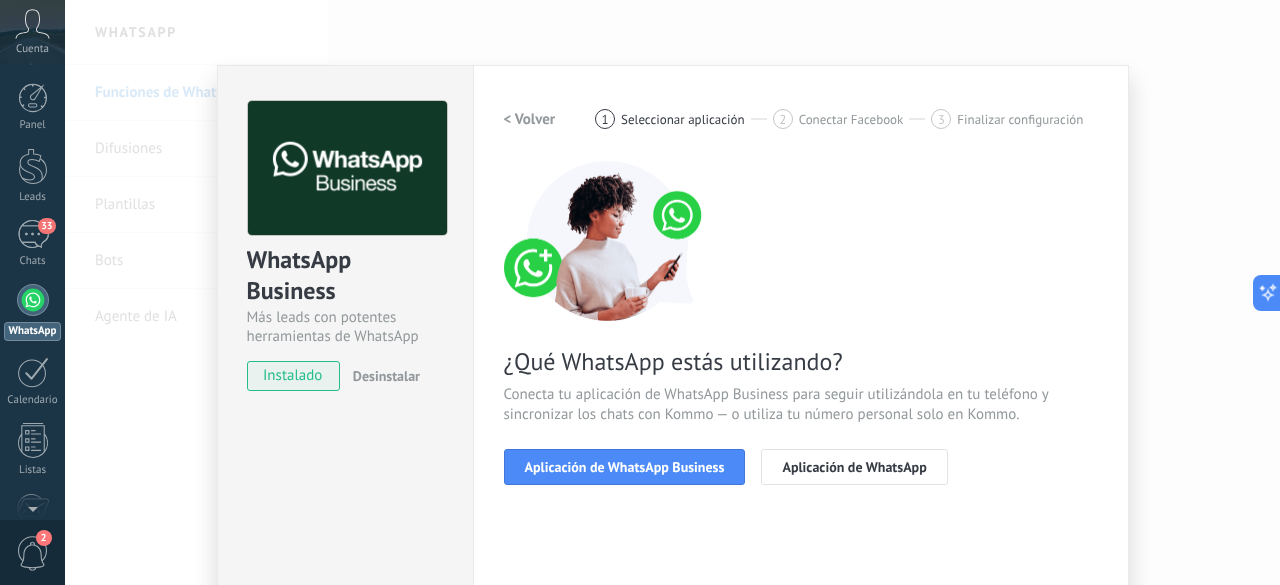 click on "< Volver" at bounding box center [530, 119] 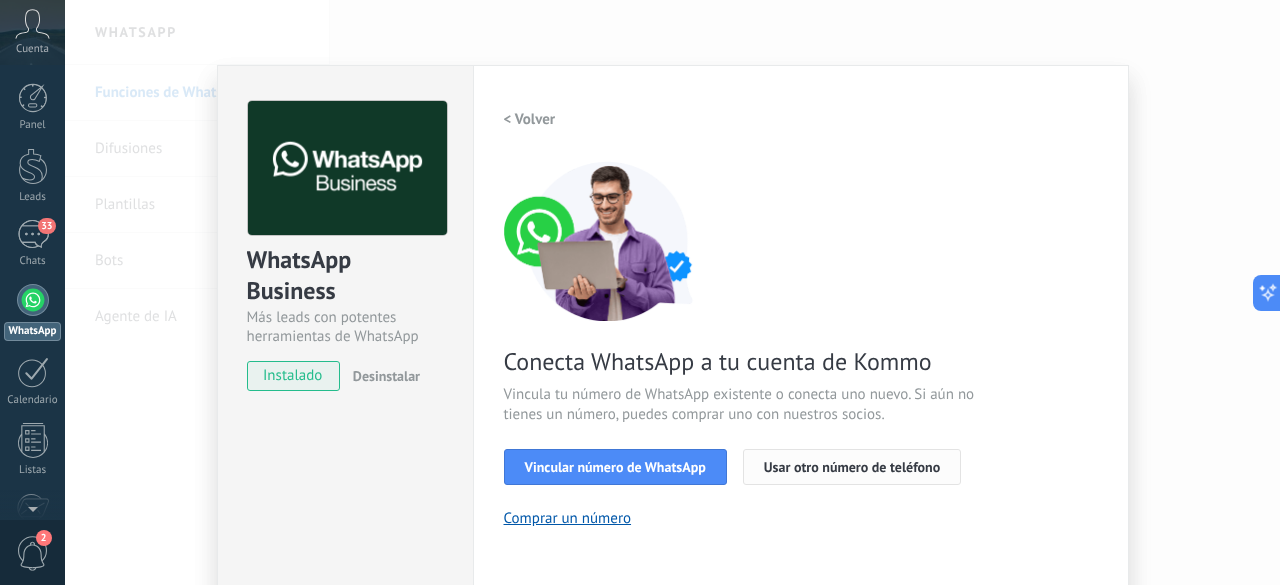 click on "Usar otro número de teléfono" at bounding box center [852, 467] 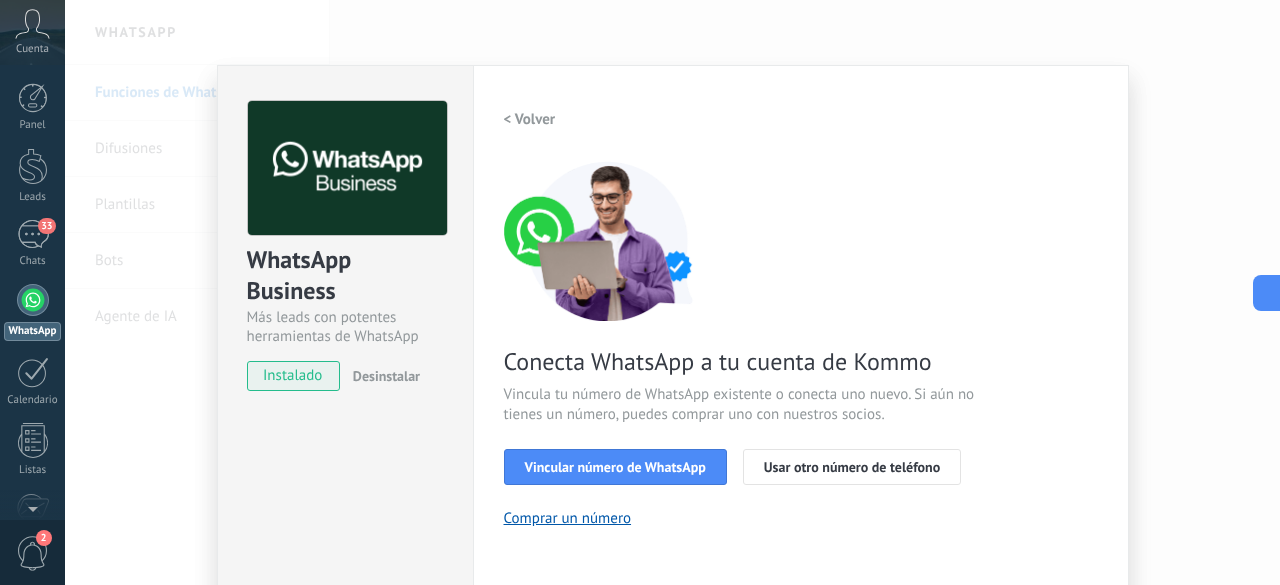 click on "WhatsApp Business Más leads con potentes herramientas de WhatsApp instalado Desinstalar Configuraciones Autorizaciones Esta pestaña registra a los usuarios que han concedido acceso a las integración a esta cuenta. Si deseas remover la posibilidad que un usuario pueda enviar solicitudes a la cuenta en nombre de esta integración, puedes revocar el acceso. Si el acceso a todos los usuarios es revocado, la integración dejará de funcionar. Esta aplicacion está instalada, pero nadie le ha dado acceso aun. WhatsApp Cloud API más _:  Guardar < Volver 1 Seleccionar aplicación 2 Conectar Facebook  3 Finalizar configuración Conecta WhatsApp a tu cuenta de Kommo Vincula tu número de WhatsApp existente o conecta uno nuevo. Si aún no tienes un número, puedes comprar uno con nuestros socios. Vincular número de WhatsApp Usar otro número de teléfono Comprar un número ¿Necesitas ayuda?" at bounding box center (672, 292) 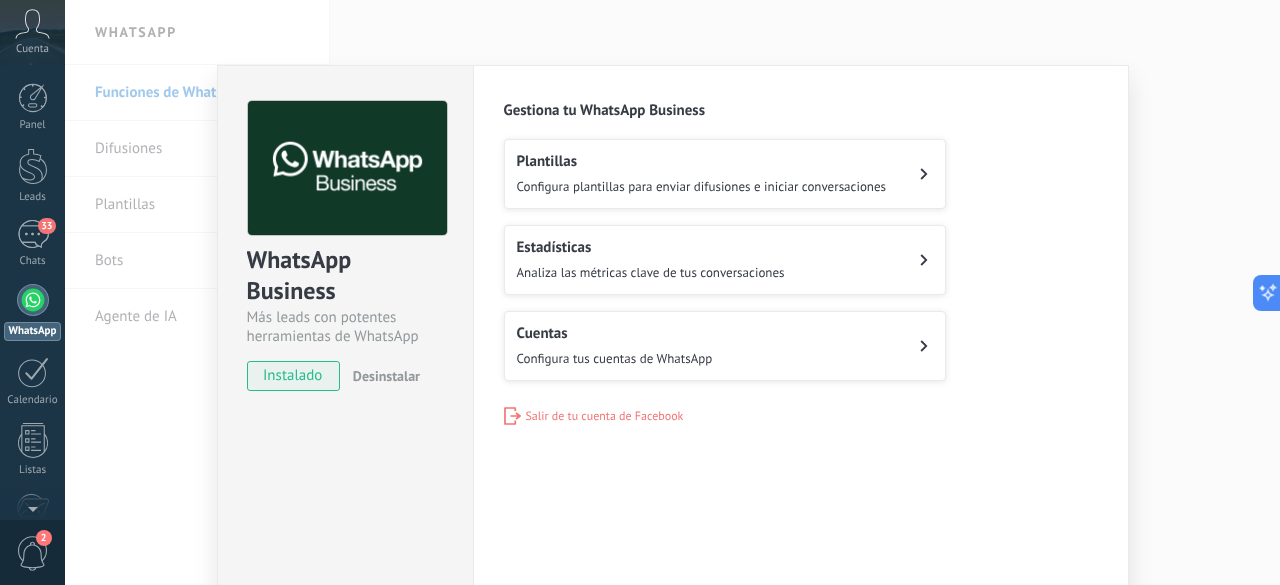 click on "Configura tus cuentas de WhatsApp" at bounding box center (615, 358) 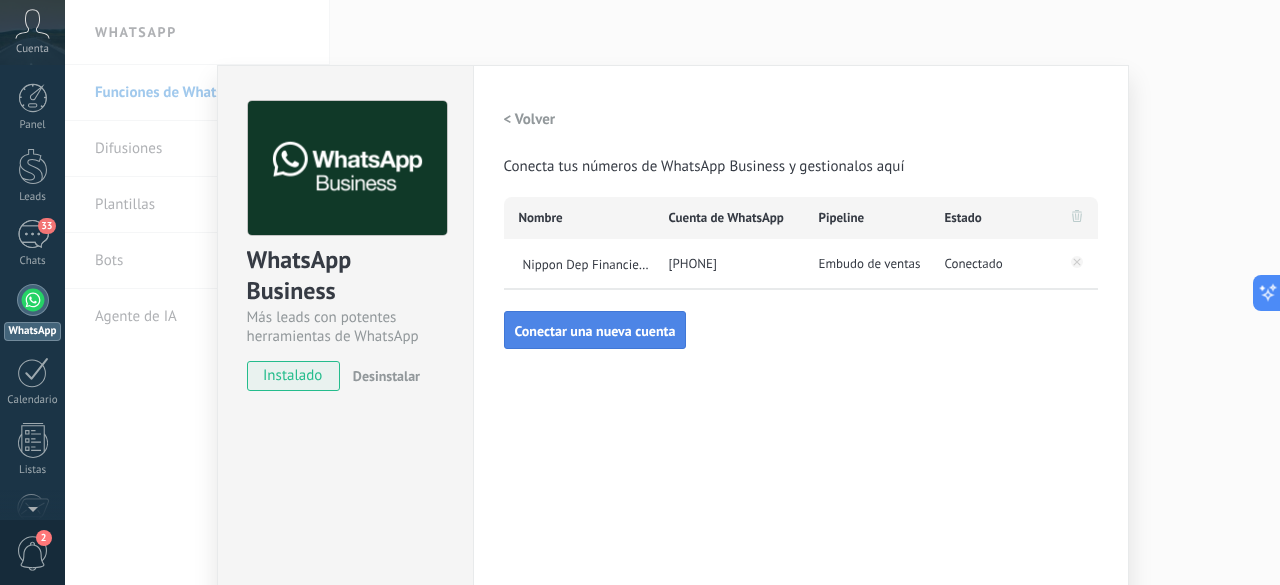 click on "Conectar una nueva cuenta" at bounding box center [595, 331] 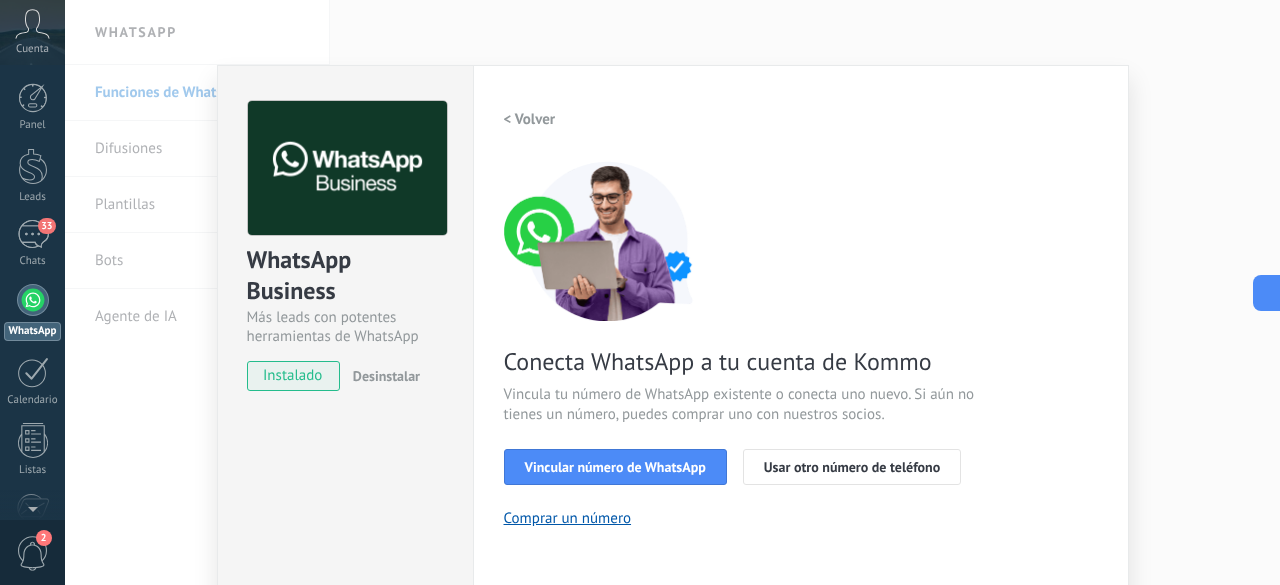 click on "< Volver" at bounding box center [530, 119] 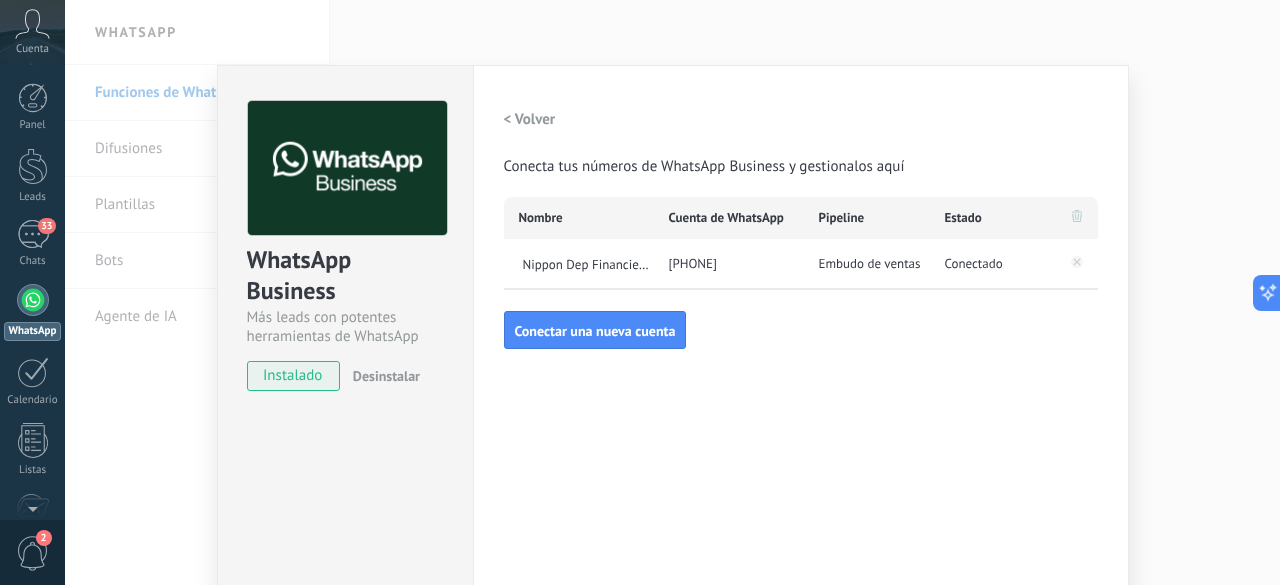 click on "WhatsApp Business Más leads con potentes herramientas de WhatsApp instalado Desinstalar Configuraciones Autorizaciones Esta pestaña registra a los usuarios que han concedido acceso a las integración a esta cuenta. Si deseas remover la posibilidad que un usuario pueda enviar solicitudes a la cuenta en nombre de esta integración, puedes revocar el acceso. Si el acceso a todos los usuarios es revocado, la integración dejará de funcionar. Esta aplicacion está instalada, pero nadie le ha dado acceso aun. WhatsApp Cloud API más _:  Guardar < Volver Conecta tus números de WhatsApp Business y gestionalos aquí Nombre Cuenta de WhatsApp Pipeline Estado Nippon Dep Financiero +506 6222 2414 Embudo de ventas Conectado Conectar una nueva cuenta" at bounding box center [672, 292] 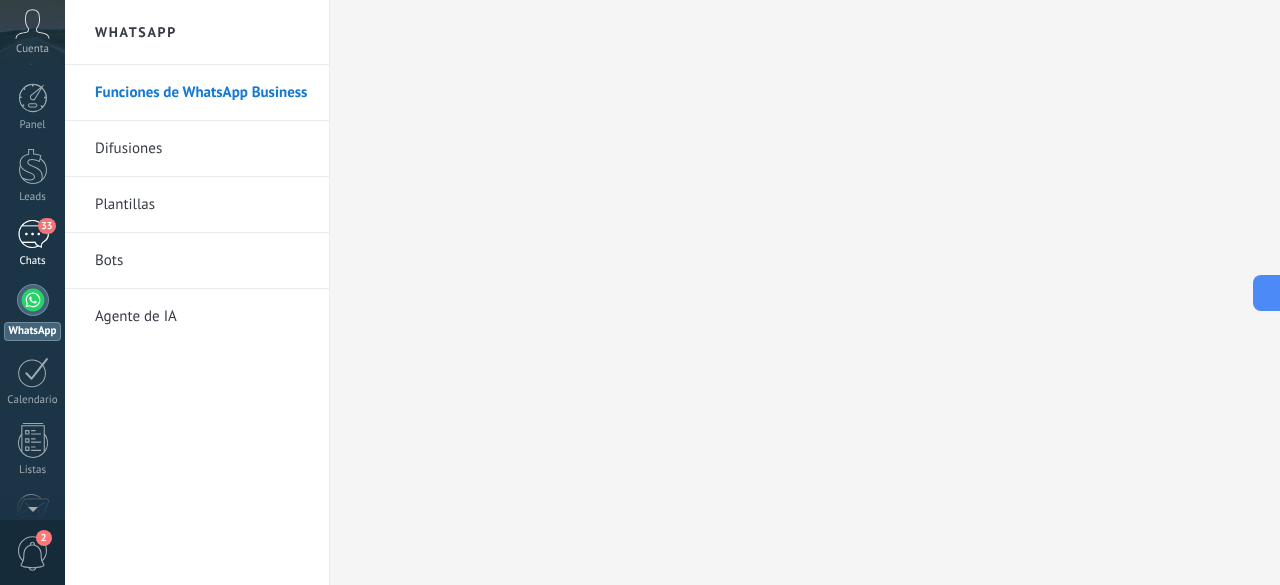 click on "33" at bounding box center (33, 234) 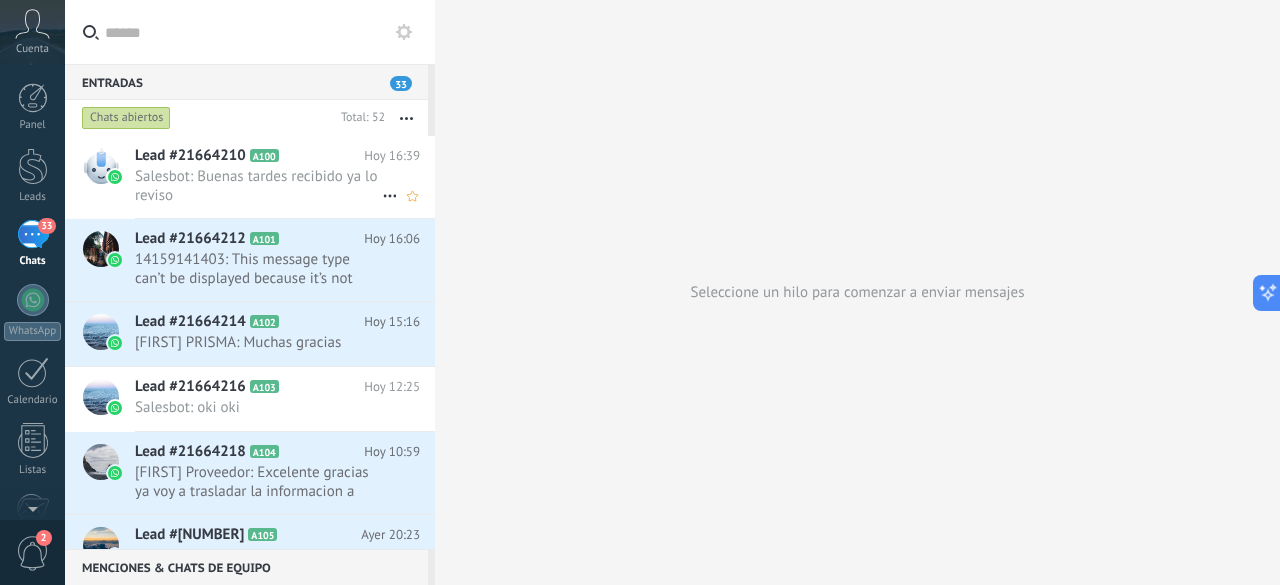 click on "Salesbot: Buenas tardes recibido ya lo reviso" at bounding box center [258, 186] 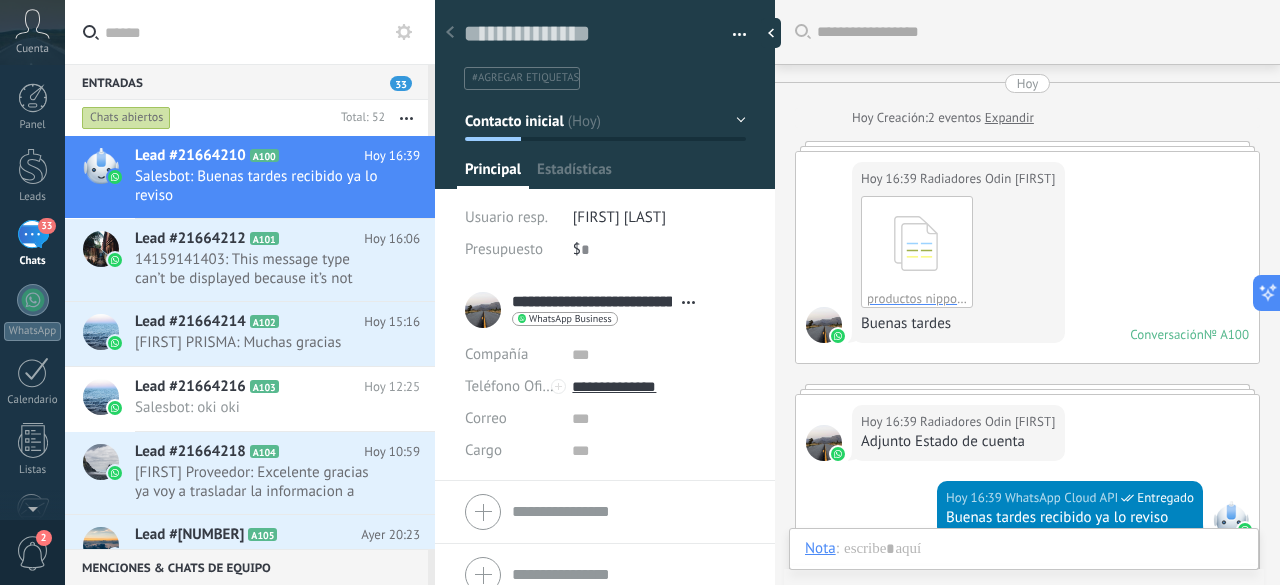 type on "**********" 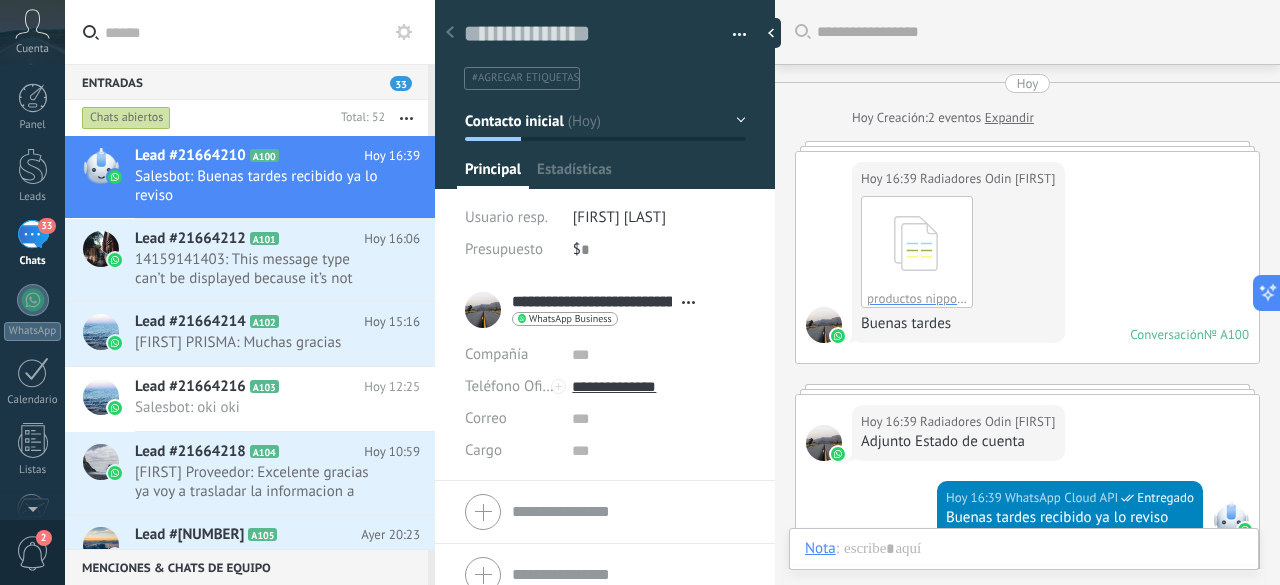 scroll, scrollTop: 242, scrollLeft: 0, axis: vertical 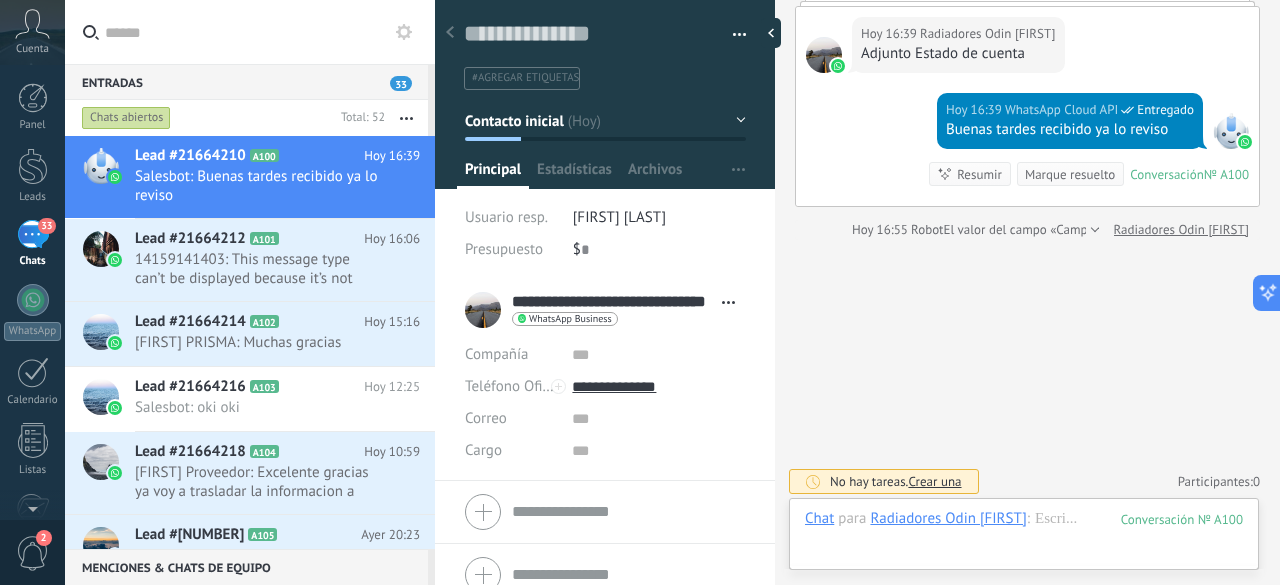 click 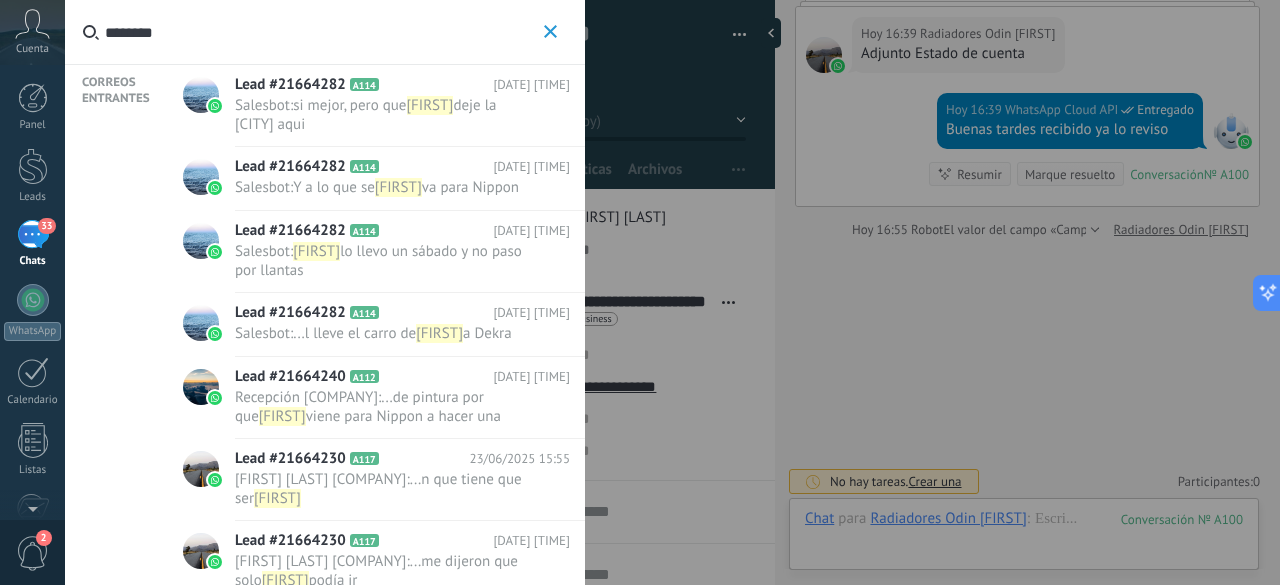 type on "********" 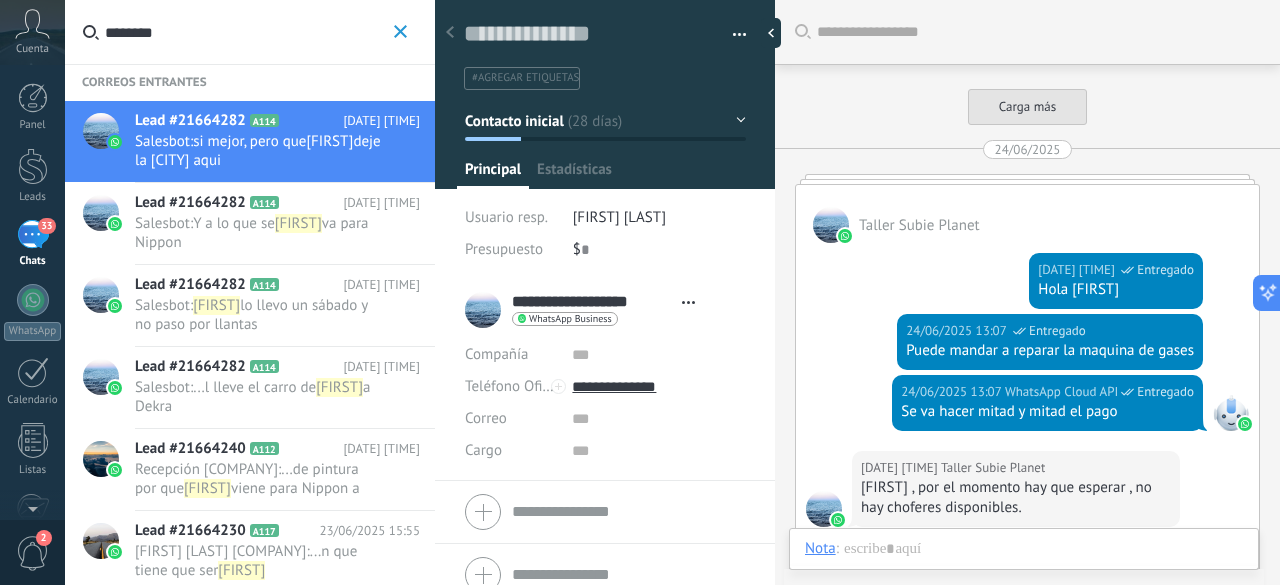 type on "**********" 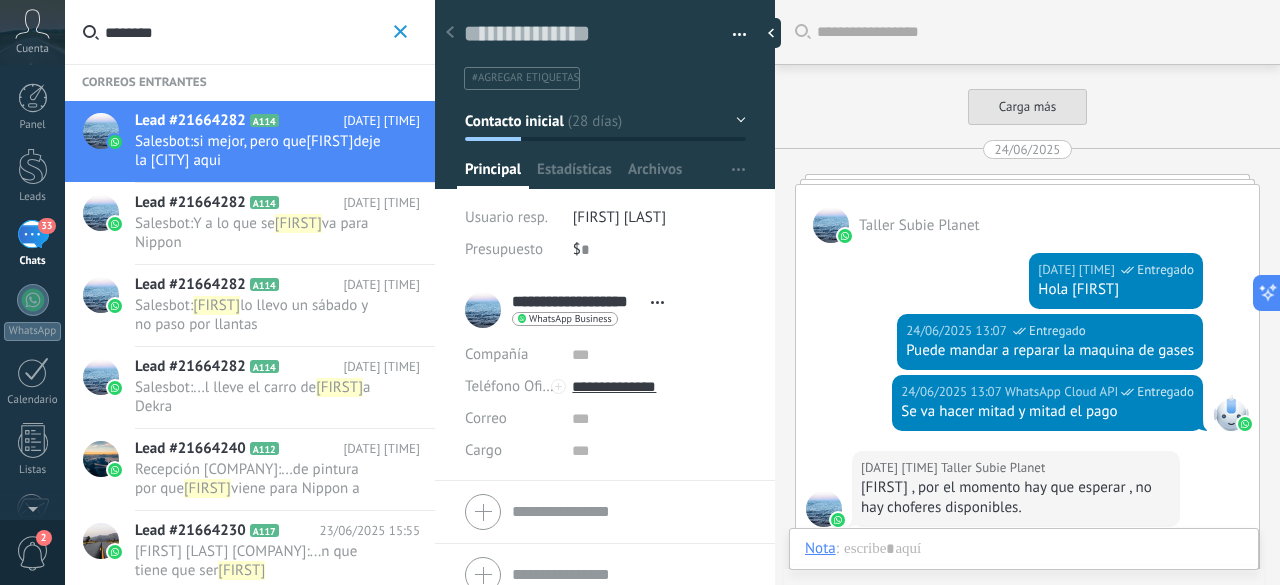scroll, scrollTop: 4226, scrollLeft: 0, axis: vertical 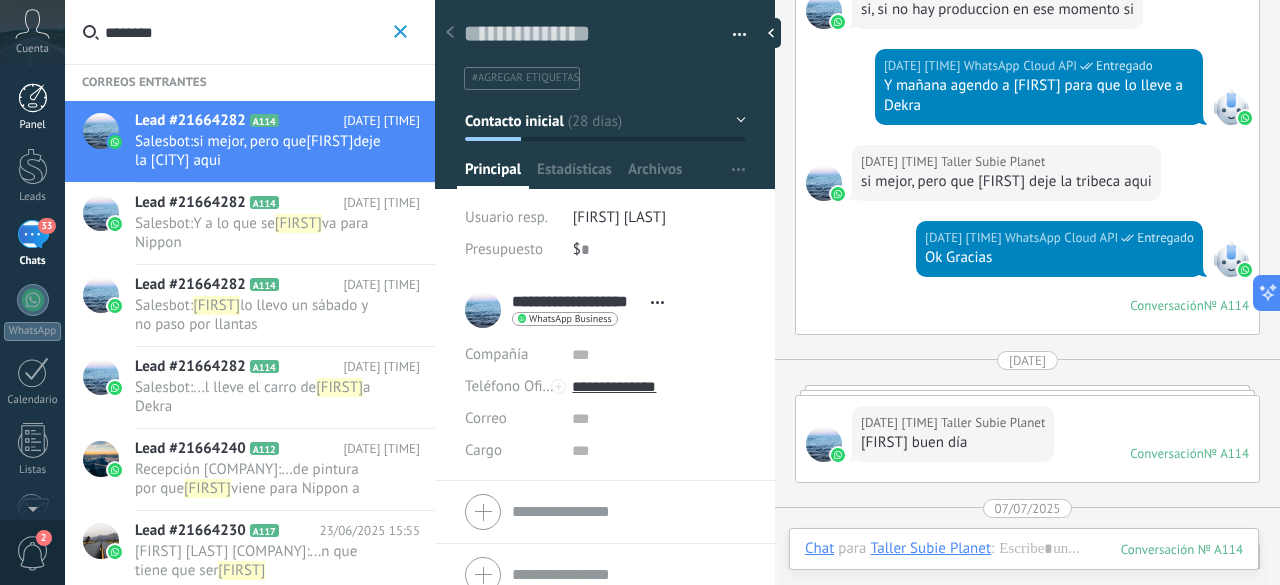 click on "Panel" at bounding box center (32, 107) 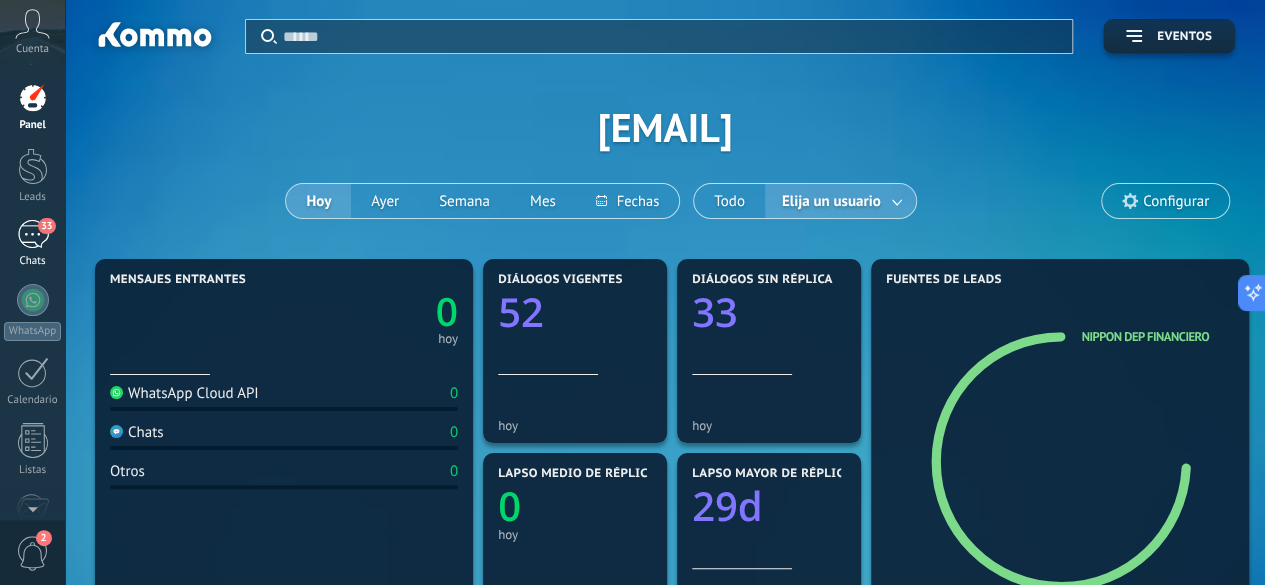 click on "33" at bounding box center (33, 234) 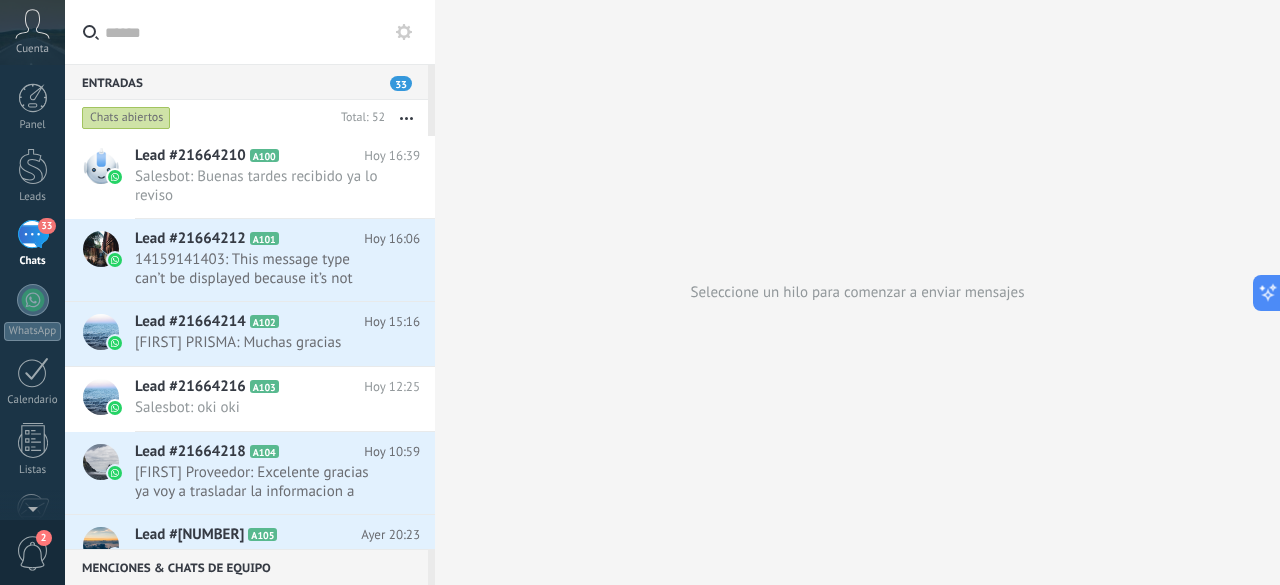 click at bounding box center (262, 32) 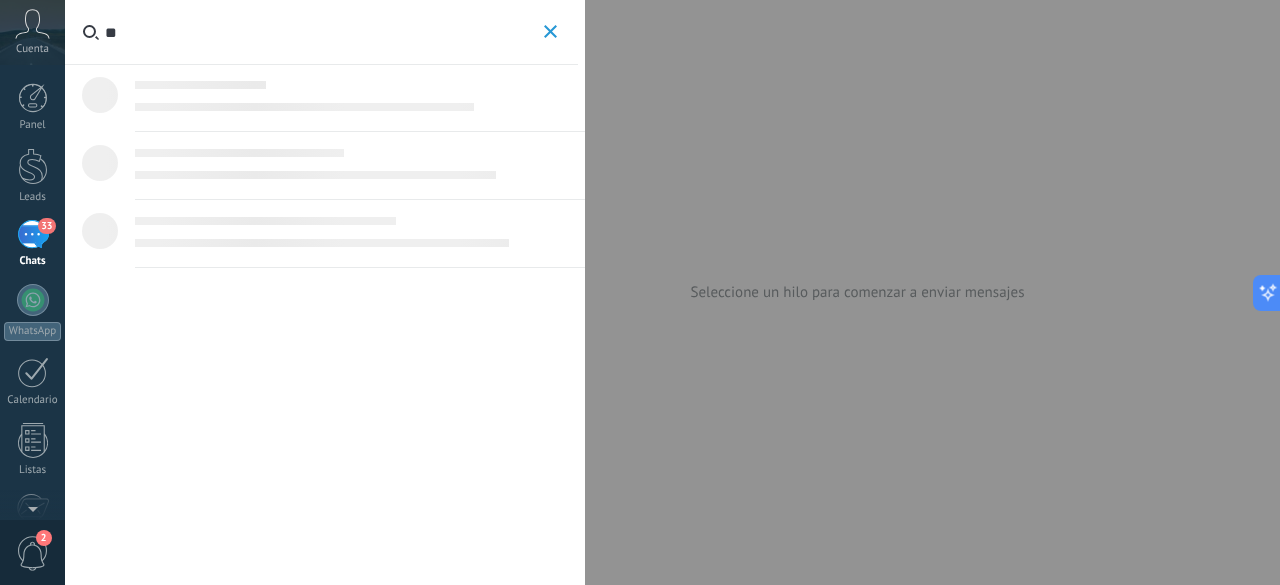 type on "*" 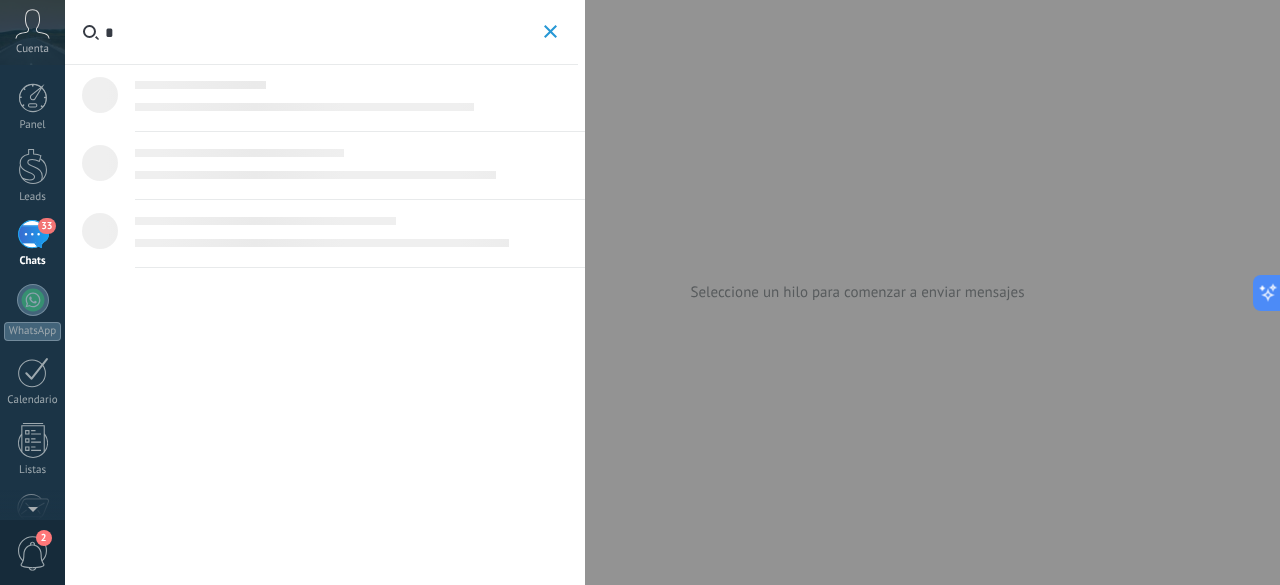 type 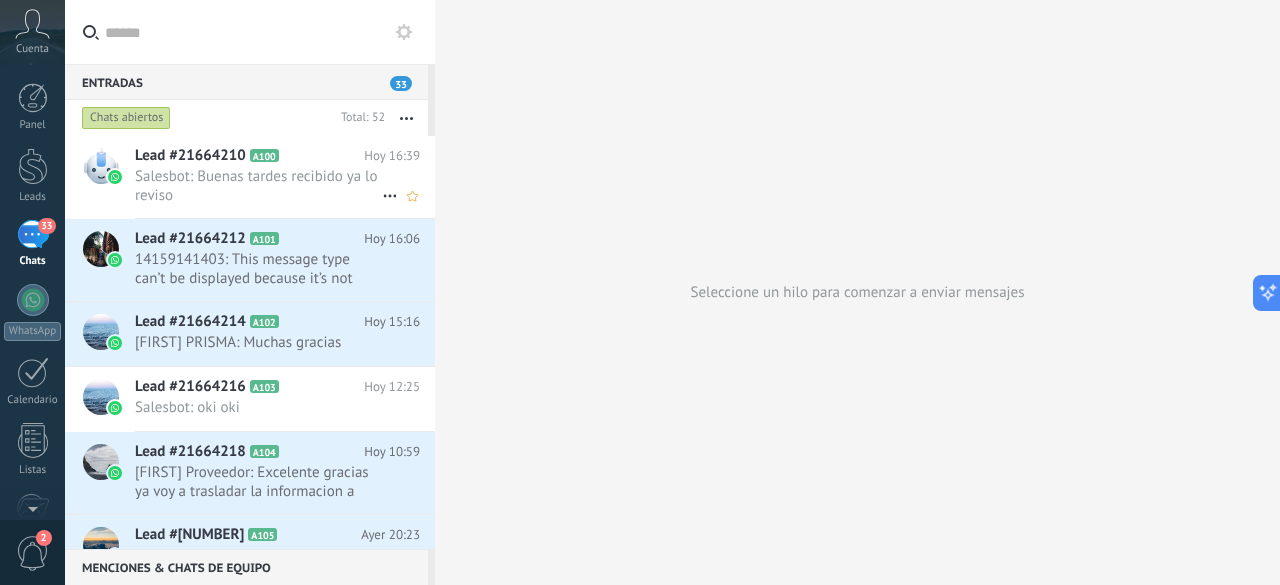 click on "Salesbot: Buenas tardes recibido ya lo reviso" at bounding box center [258, 186] 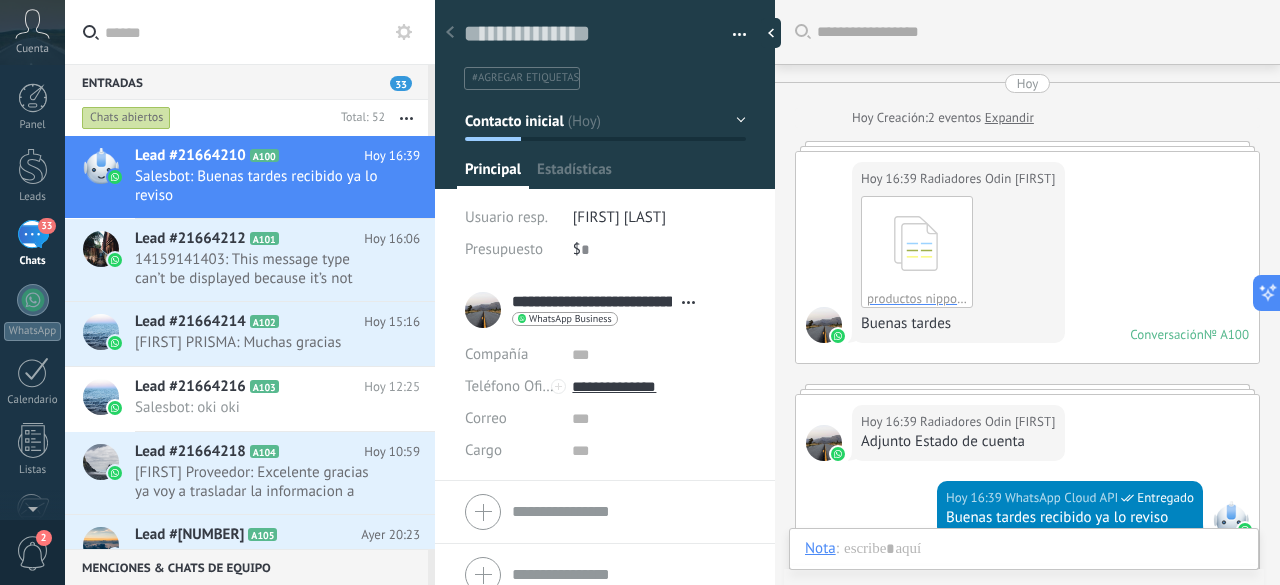 type on "**********" 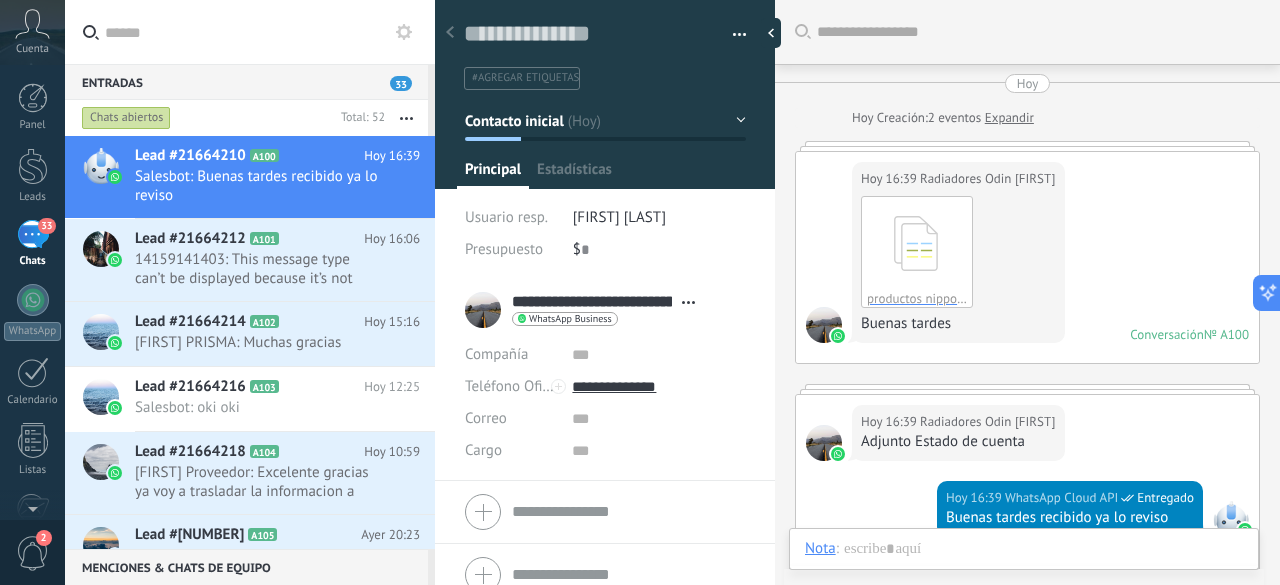 scroll, scrollTop: 242, scrollLeft: 0, axis: vertical 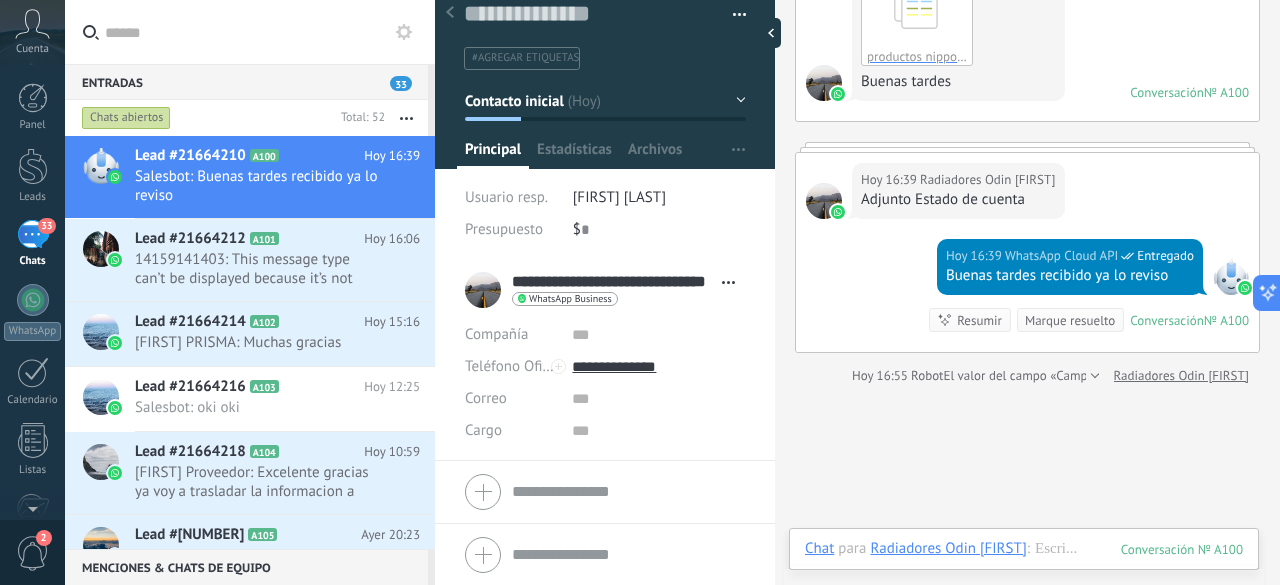 click at bounding box center (628, 491) 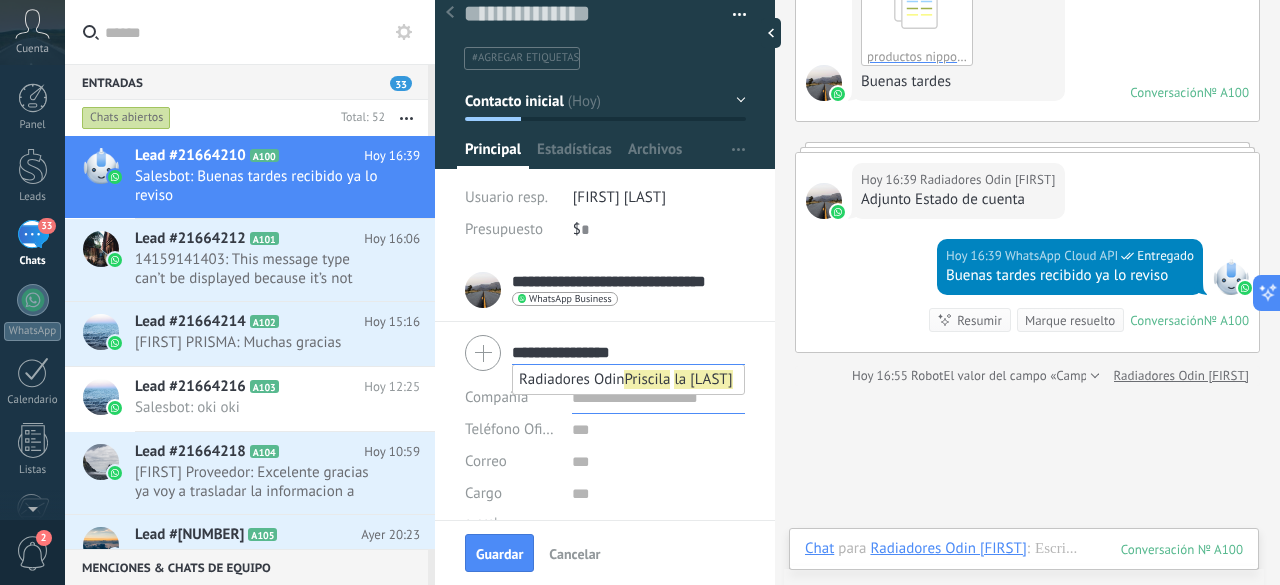 type on "**********" 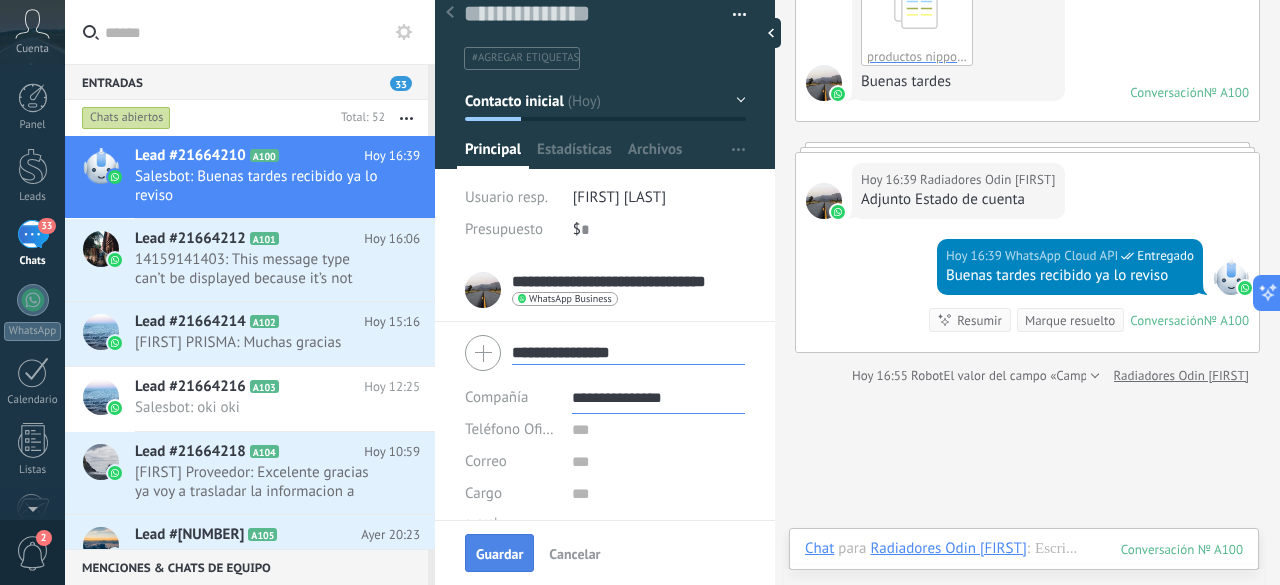 type on "**********" 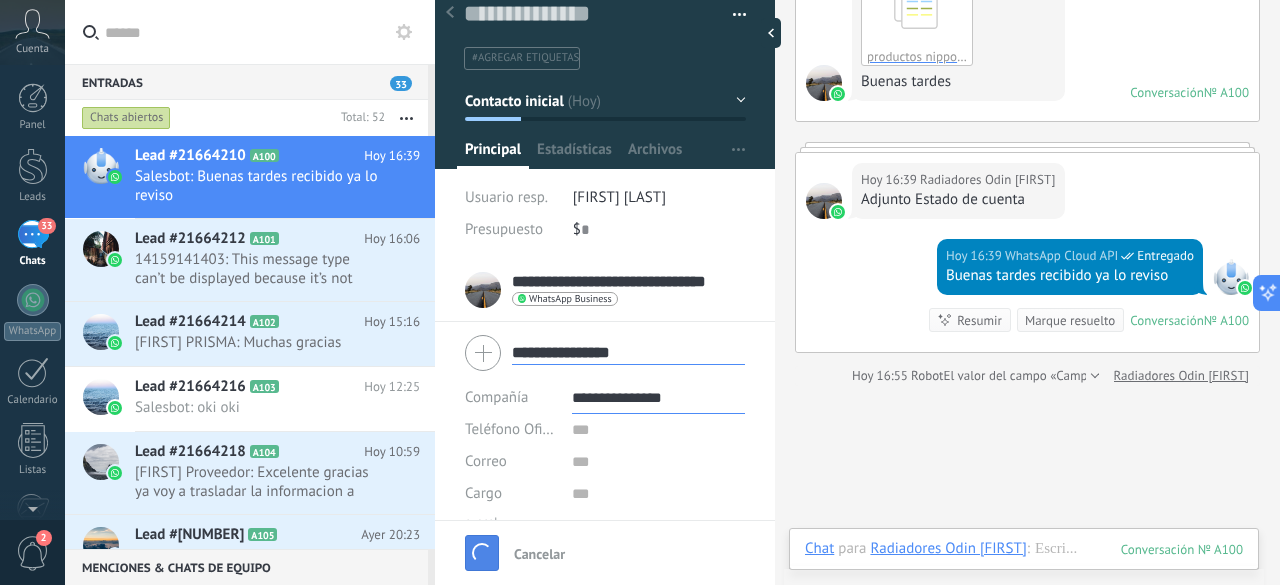 type on "**********" 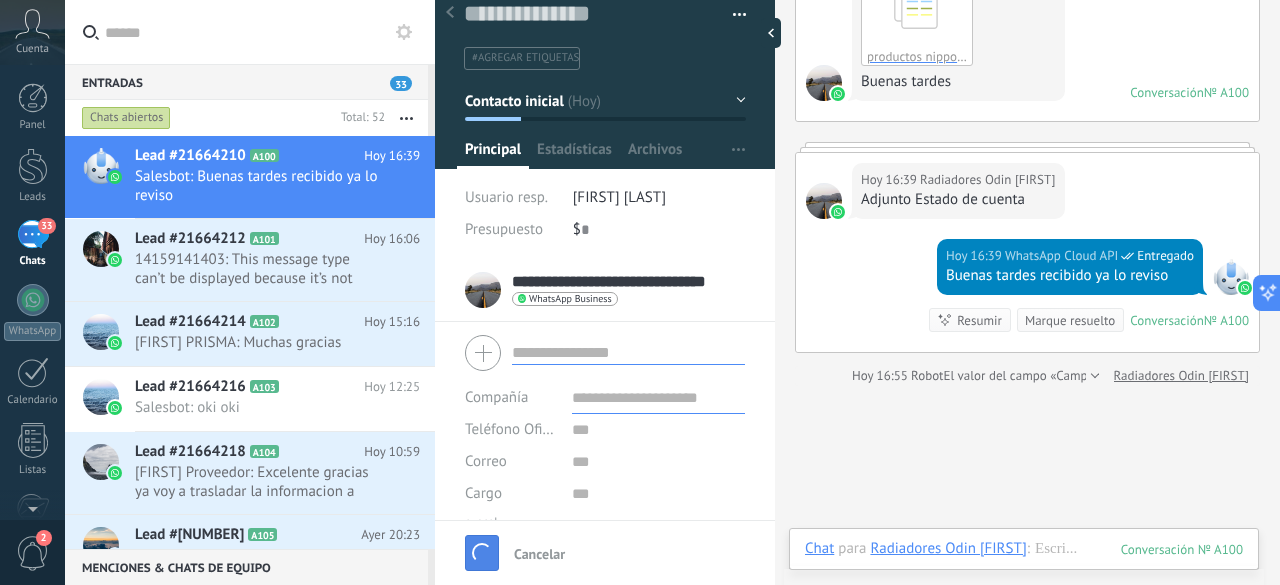 scroll, scrollTop: 20, scrollLeft: 0, axis: vertical 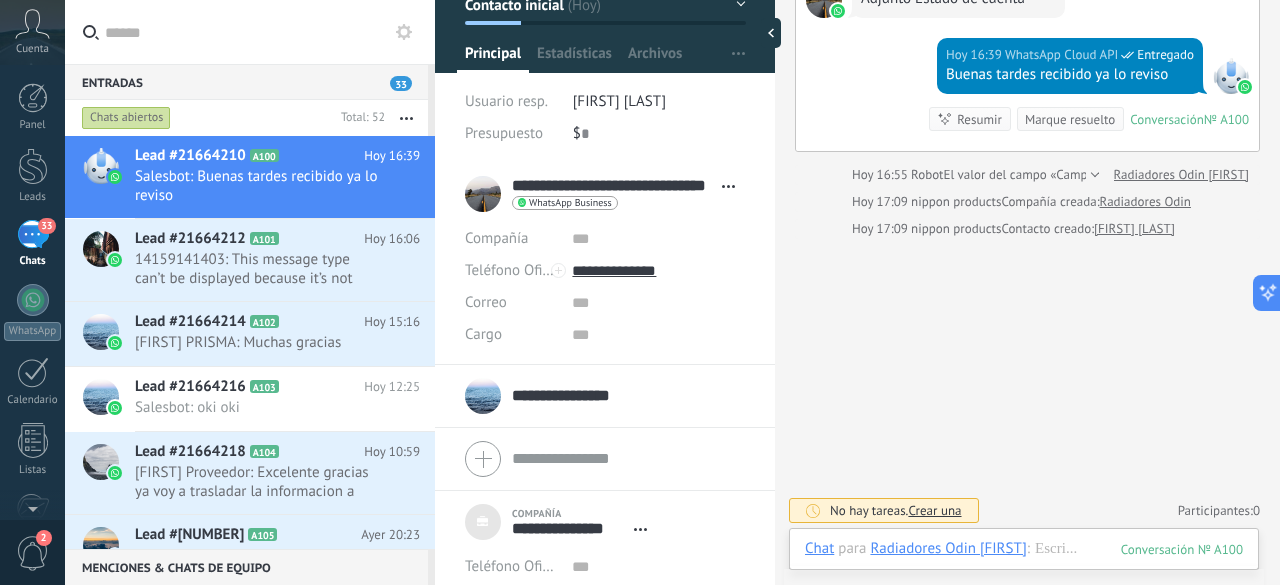 click on "**********" at bounding box center (566, 396) 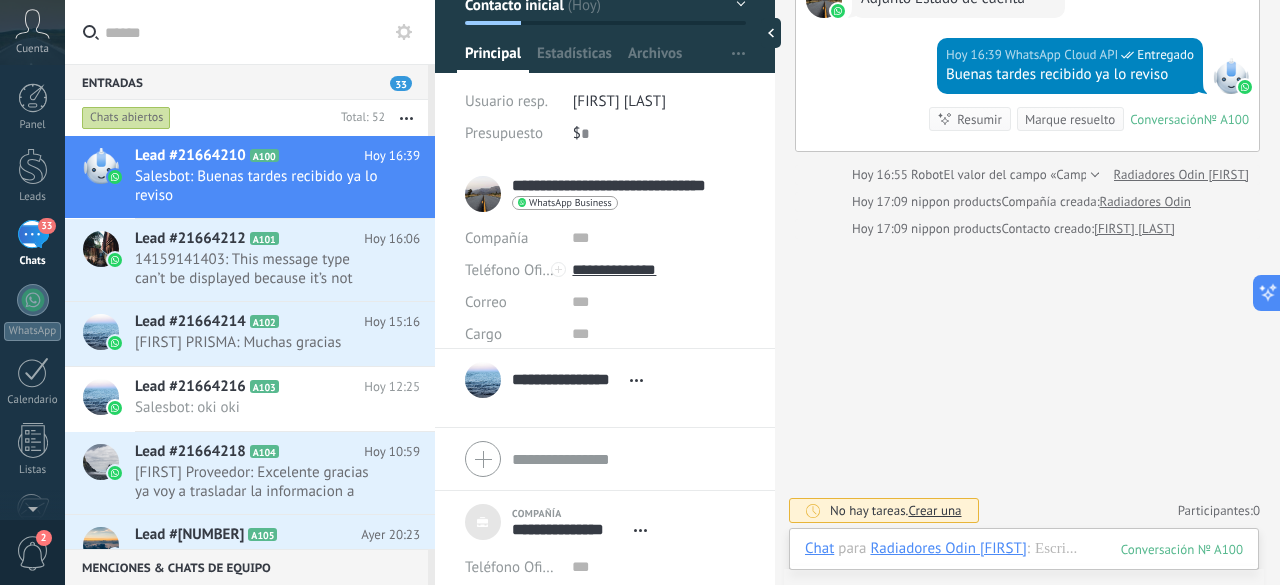 scroll, scrollTop: 20, scrollLeft: 0, axis: vertical 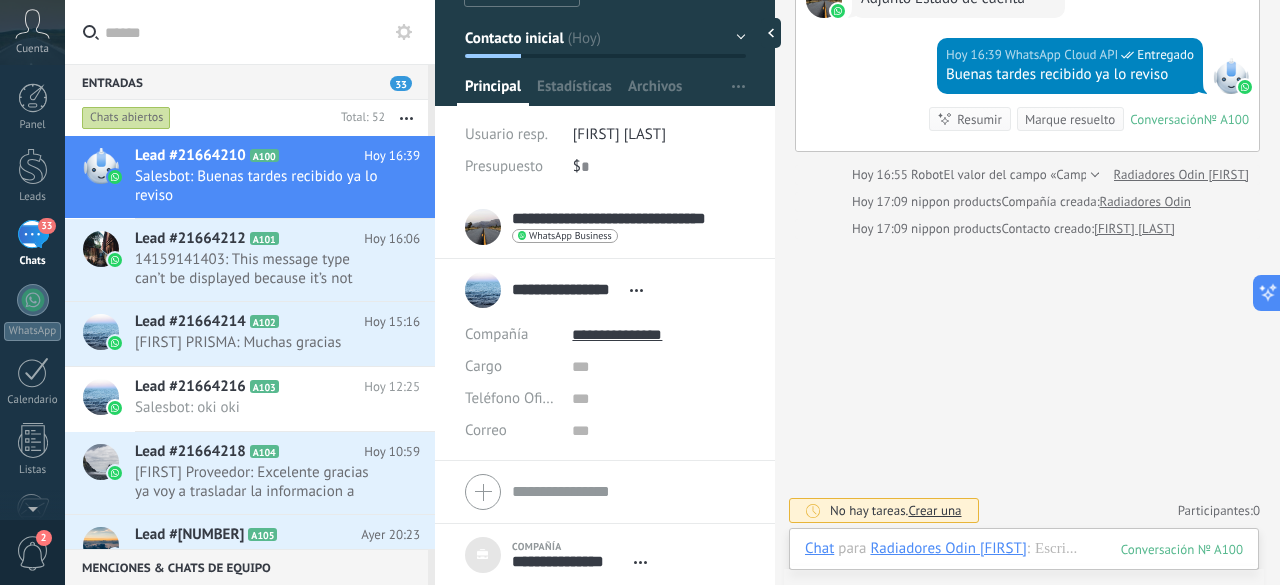 click on "Abrir detalle Copie el nombre Desatar Contacto principal" at bounding box center [636, 290] 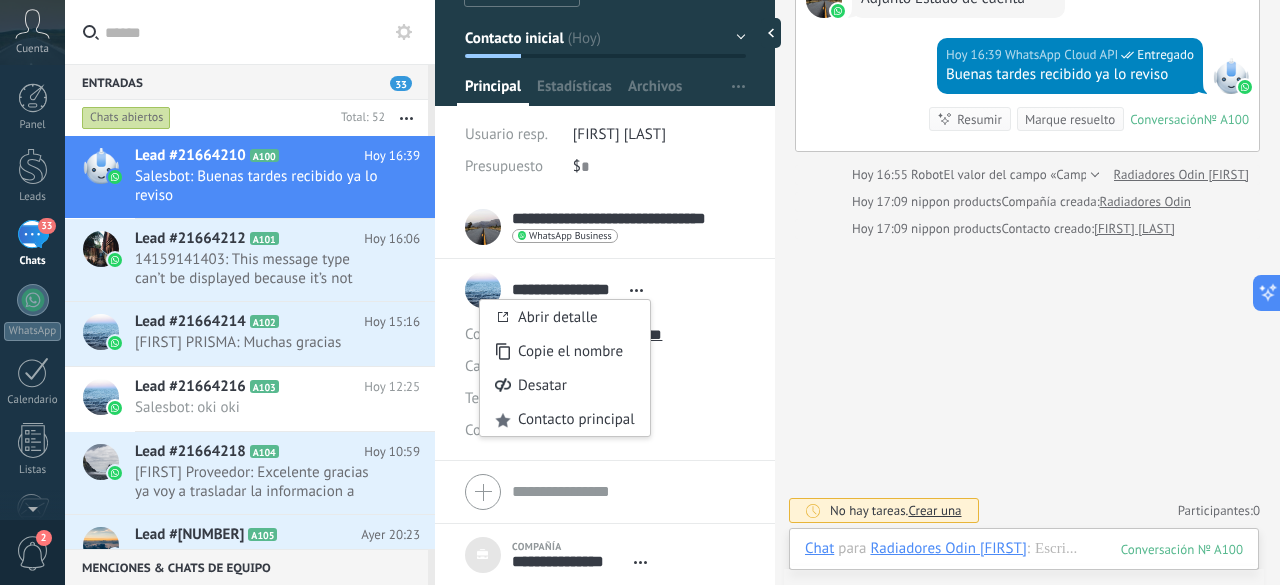 click on "Buscar Carga más Hoy Hoy Creación:  2  eventos   Expandir Hoy 16:39 Radiadores Odin Priscila Fonseca  productos nippon al 17-07-2025.pdf Descargar Buenas tardes Hoy 16:39 Radiadores Odin Priscila Fonseca  Adjunto Estado de cuenta Hoy 16:39 WhatsApp Cloud API  Entregado Buenas tardes recibido ya lo reviso Conversación  № A100 Conversación № A100 Resumir Resumir Marque resuelto Hoy 16:39 SalesBot: Buenas tardes recibido ya lo reviso Conversación № A100 Hoy 16:55 Robot  El valor del campo «Campo eliminado»  se establece en «+50686147979» Radiadores Odin Priscila Fonseca Hoy 17:09 nippon products  Compañía creada:  Radiadores Odin Hoy 17:09 nippon products  Contacto creado:  Priscila Fonseca No hay tareas.  Crear una Participantes:  0 Agregar usuario" at bounding box center [1027, 101] 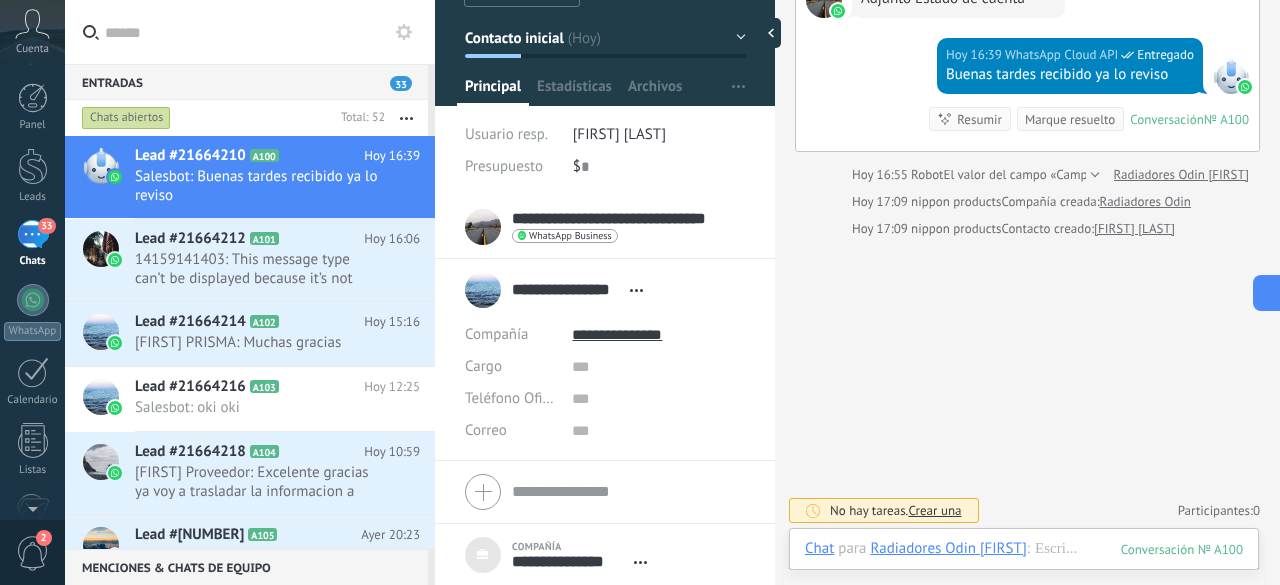 scroll, scrollTop: 220, scrollLeft: 0, axis: vertical 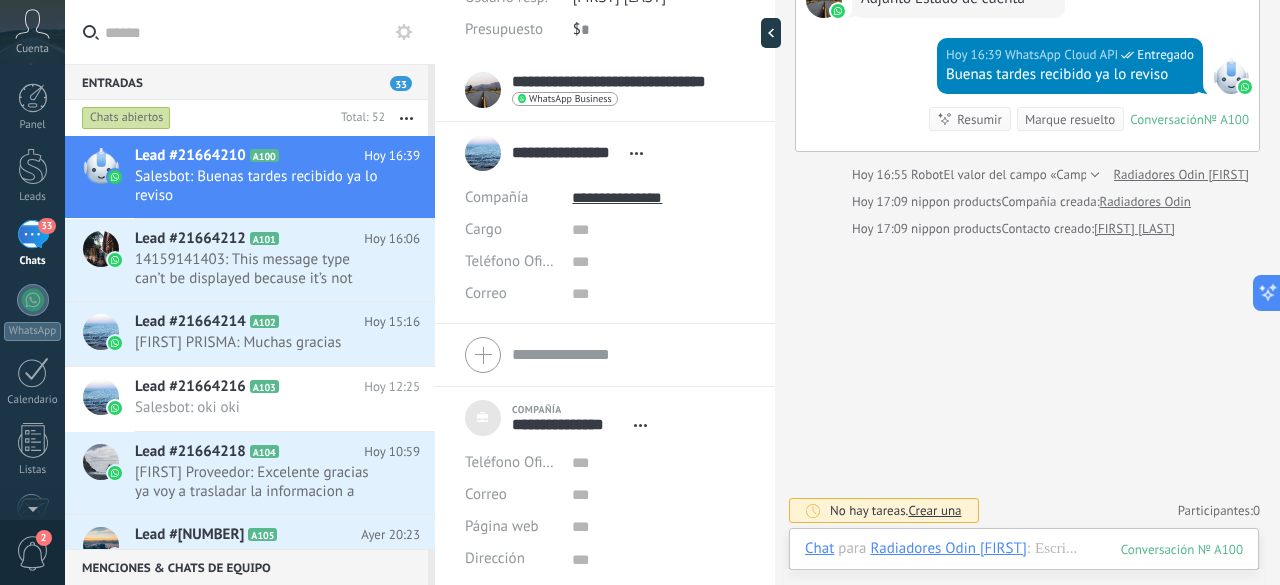 click 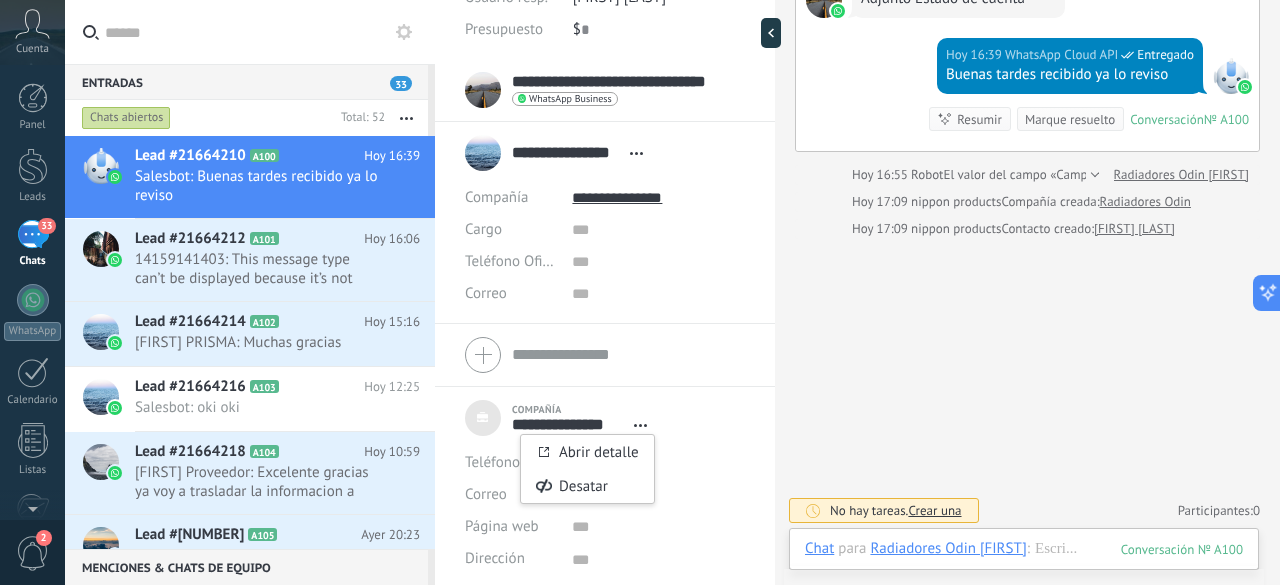 click on "Buscar Carga más Hoy Hoy Creación:  2  eventos   Expandir Hoy 16:39 Radiadores Odin Priscila Fonseca  productos nippon al 17-07-2025.pdf Descargar Buenas tardes Hoy 16:39 Radiadores Odin Priscila Fonseca  Adjunto Estado de cuenta Hoy 16:39 WhatsApp Cloud API  Entregado Buenas tardes recibido ya lo reviso Conversación  № A100 Conversación № A100 Resumir Resumir Marque resuelto Hoy 16:39 SalesBot: Buenas tardes recibido ya lo reviso Conversación № A100 Hoy 16:55 Robot  El valor del campo «Campo eliminado»  se establece en «+50686147979» Radiadores Odin Priscila Fonseca Hoy 17:09 nippon products  Compañía creada:  Radiadores Odin Hoy 17:09 nippon products  Contacto creado:  Priscila Fonseca No hay tareas.  Crear una Participantes:  0 Agregar usuario" at bounding box center (1027, 101) 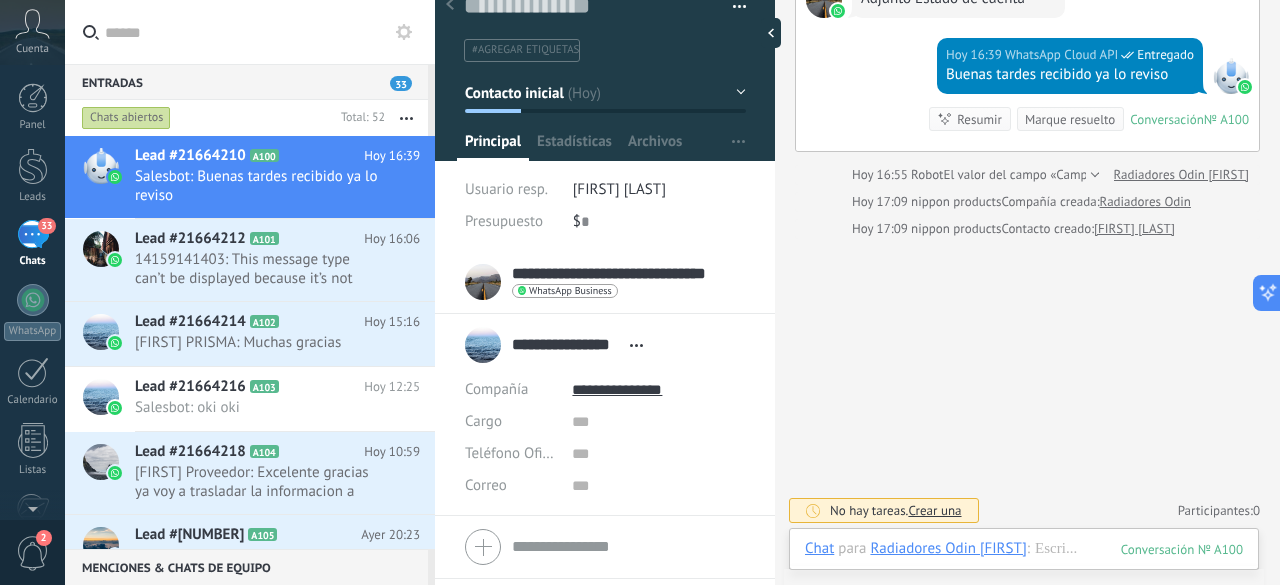 scroll, scrollTop: 0, scrollLeft: 0, axis: both 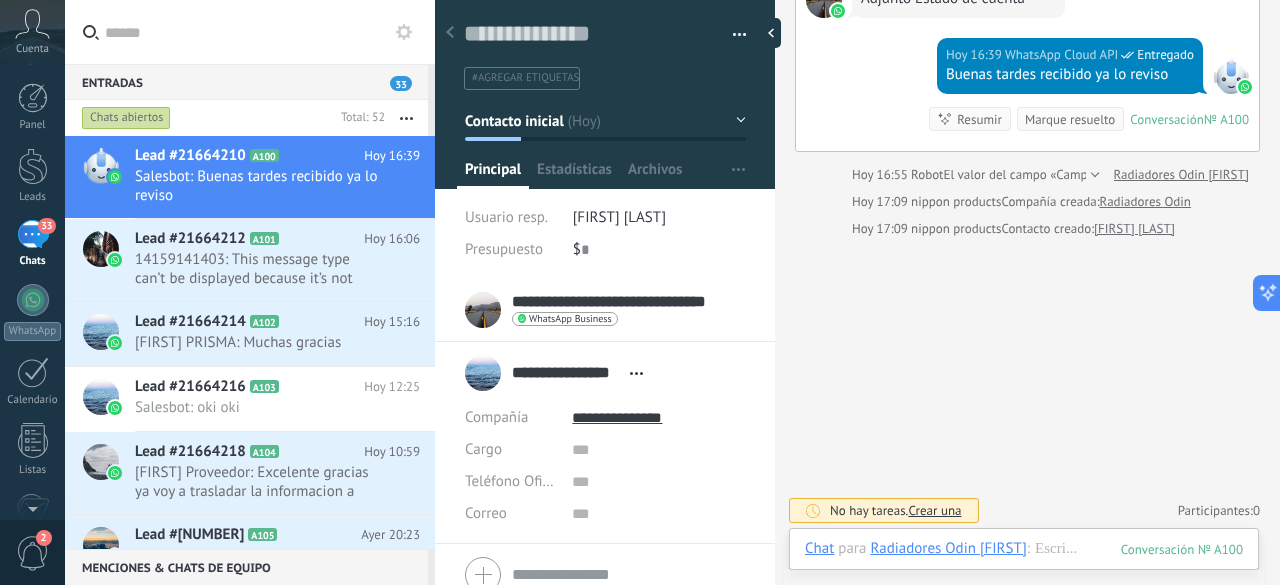 click on "para" at bounding box center (852, 549) 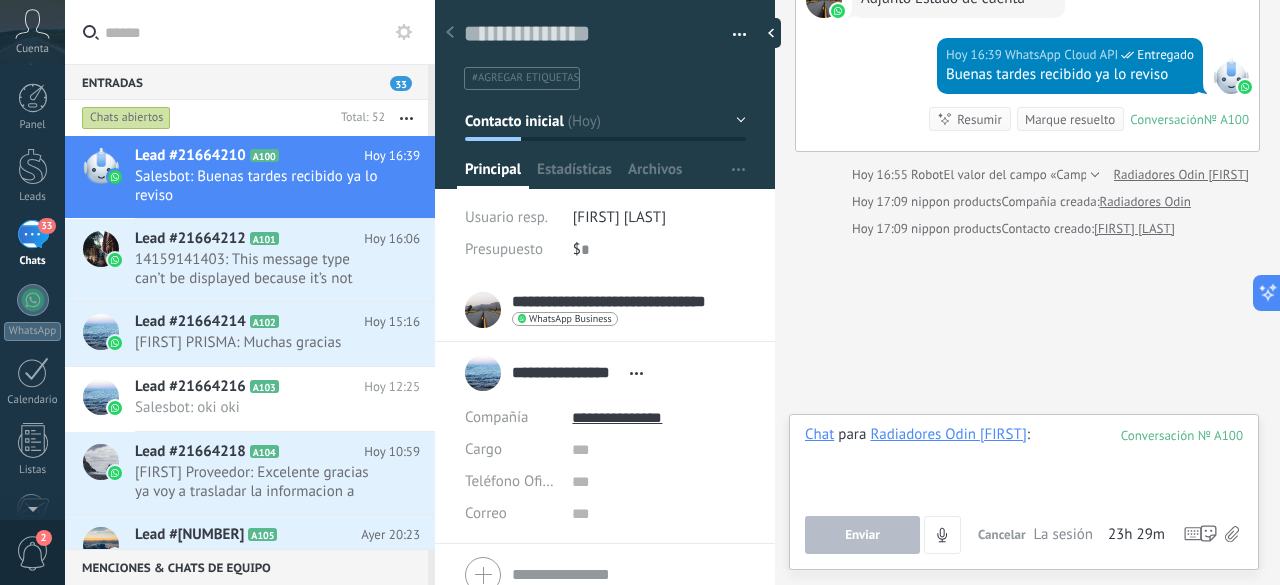 click at bounding box center (1024, 463) 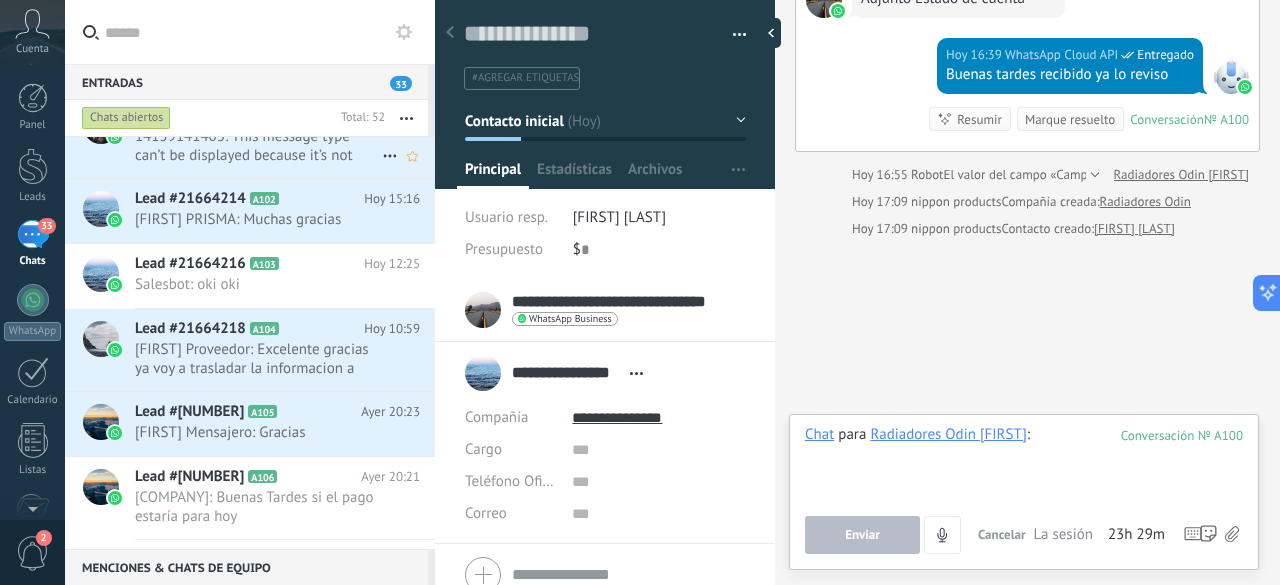 scroll, scrollTop: 0, scrollLeft: 0, axis: both 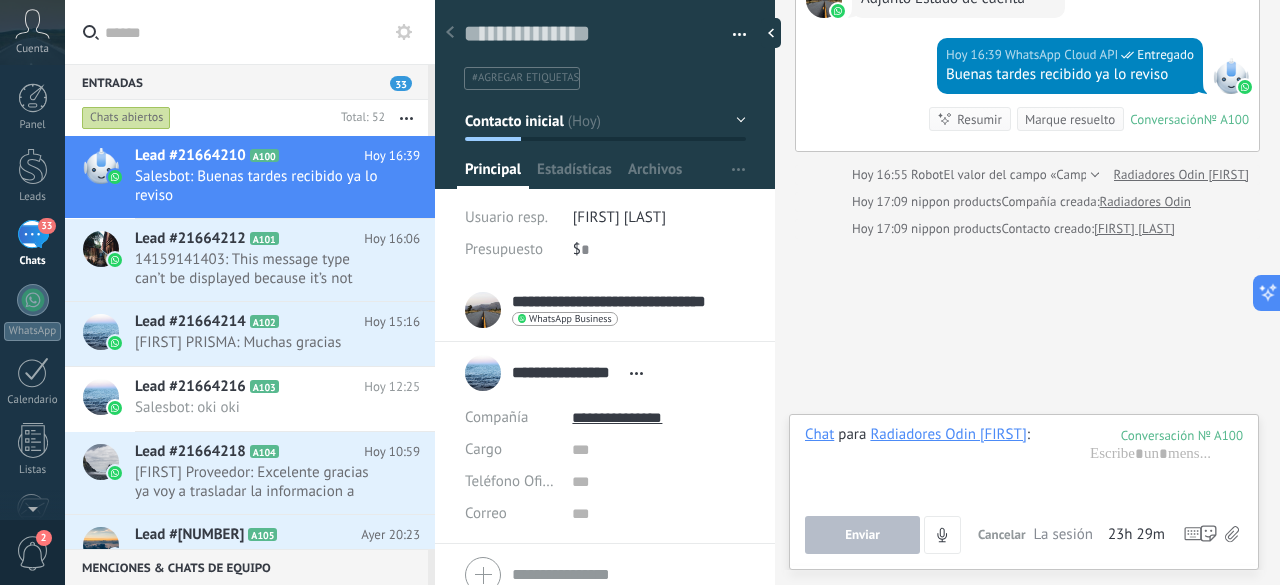 click on "33" at bounding box center (401, 83) 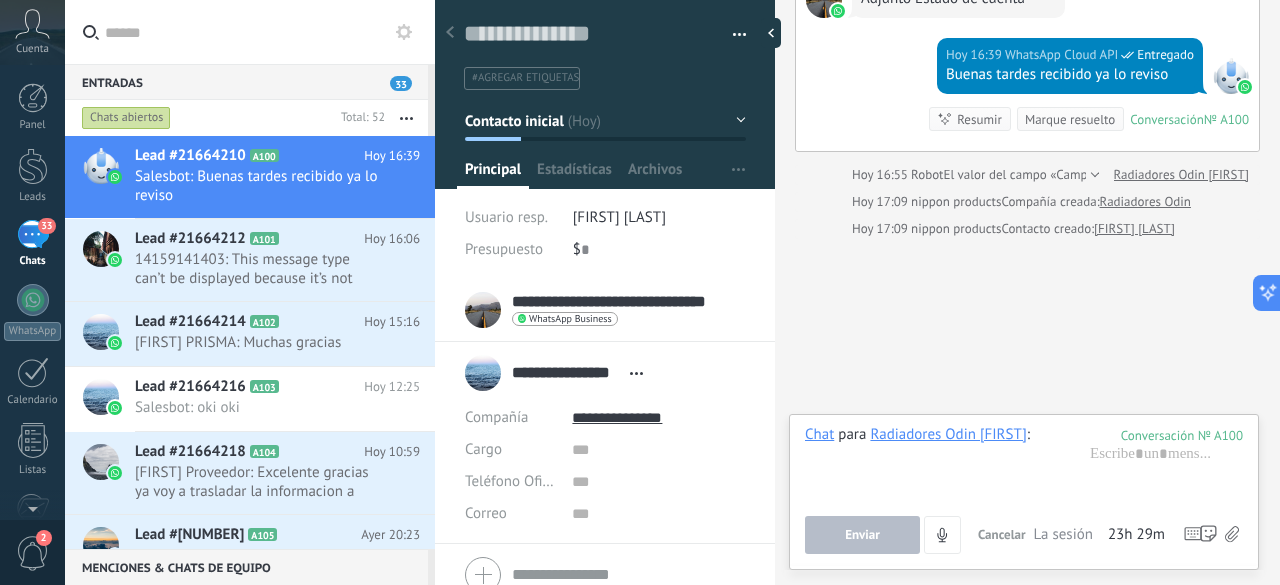 click at bounding box center (406, 118) 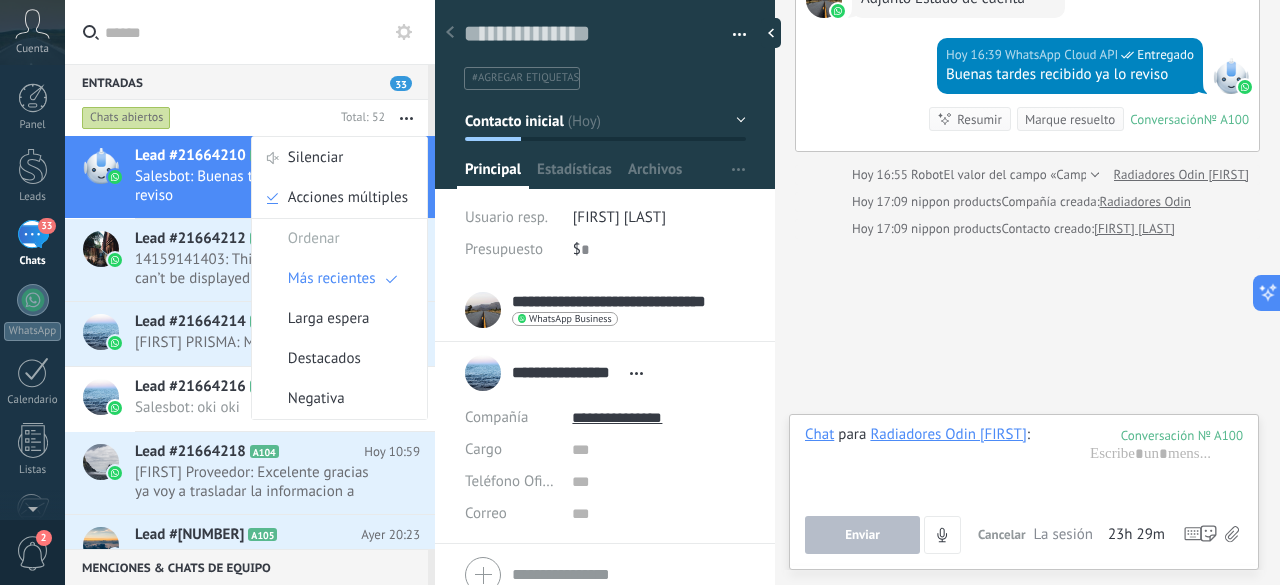 click on "Entradas 33" at bounding box center [246, 82] 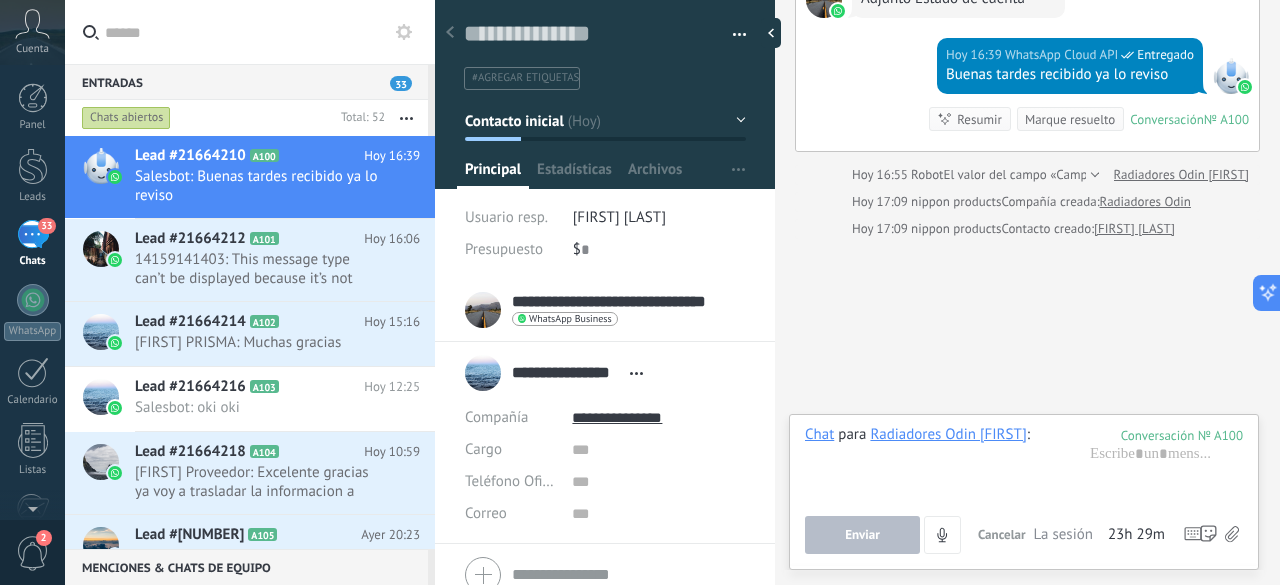 click on "Entradas 33" at bounding box center [246, 82] 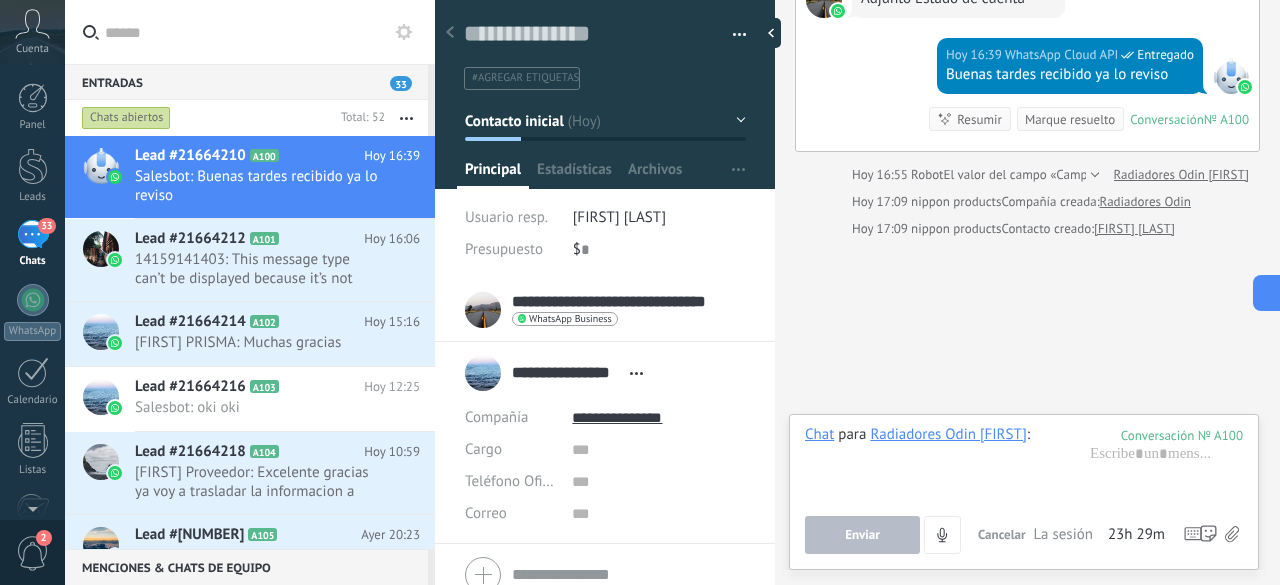 click on "Entradas 33" at bounding box center [246, 82] 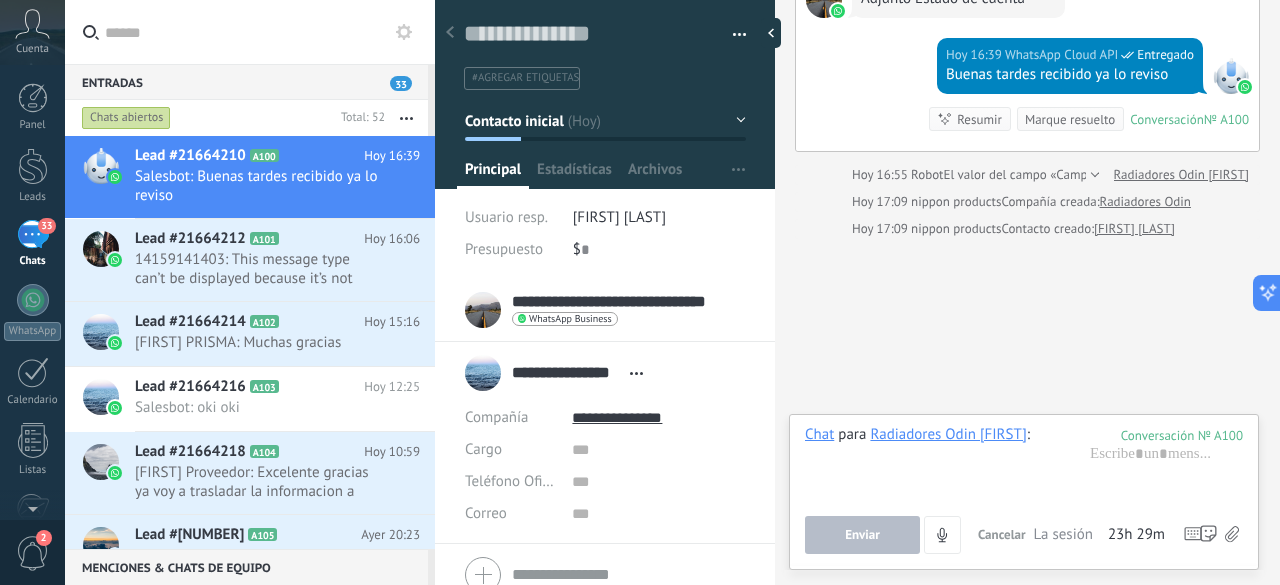 click at bounding box center [262, 32] 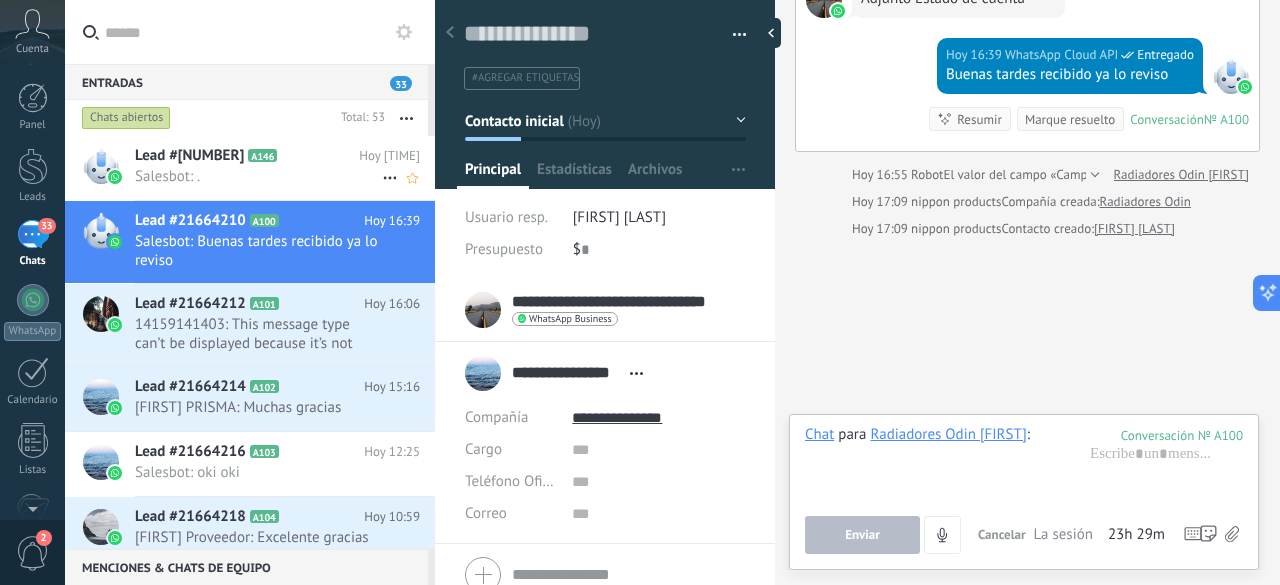 click on "Salesbot: ." at bounding box center (258, 176) 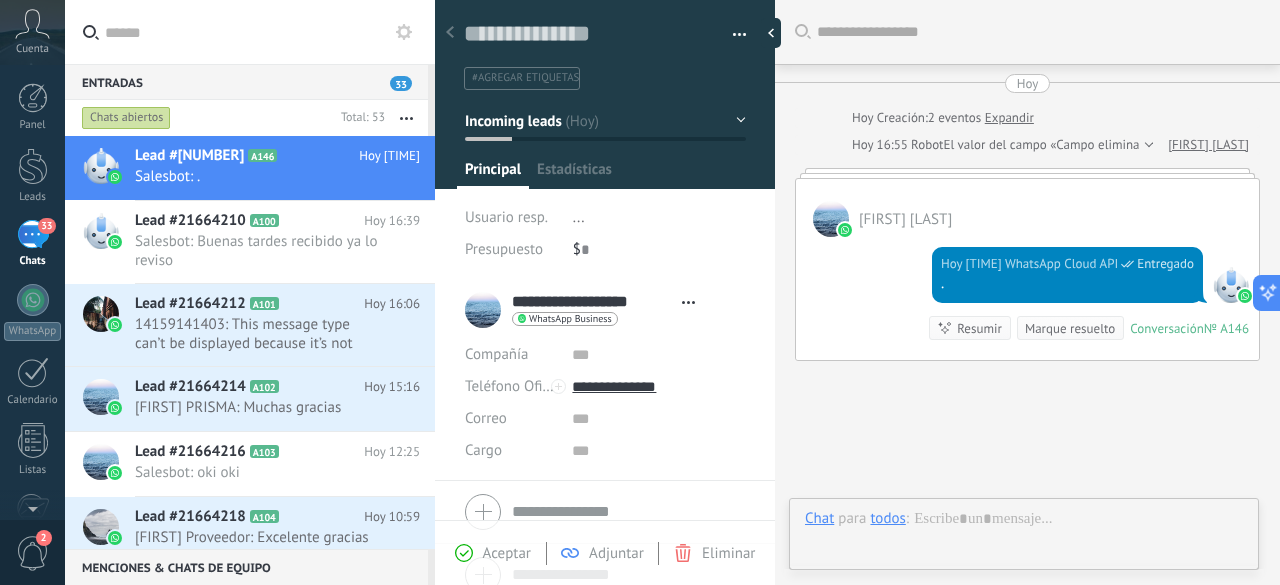 type on "**********" 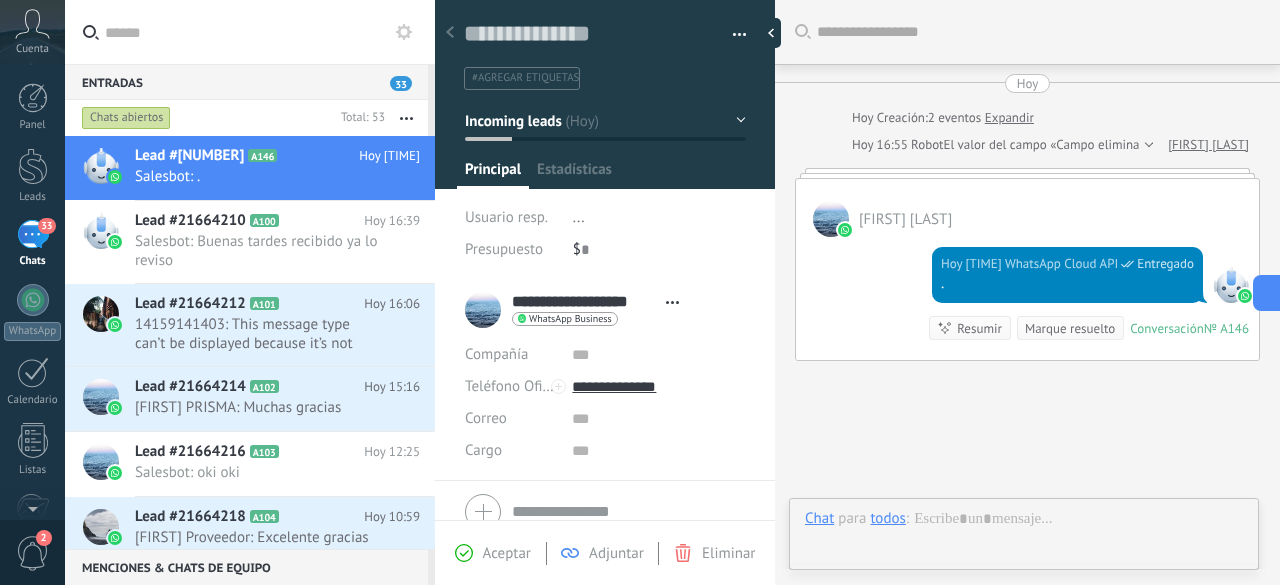 scroll, scrollTop: 0, scrollLeft: 0, axis: both 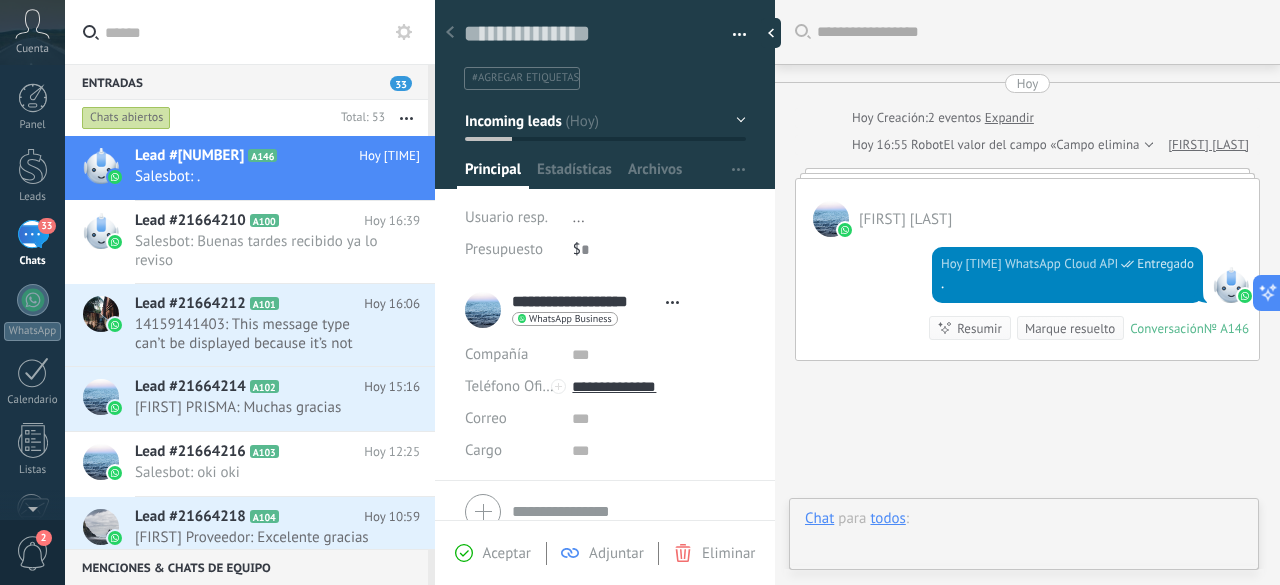 click at bounding box center [1024, 539] 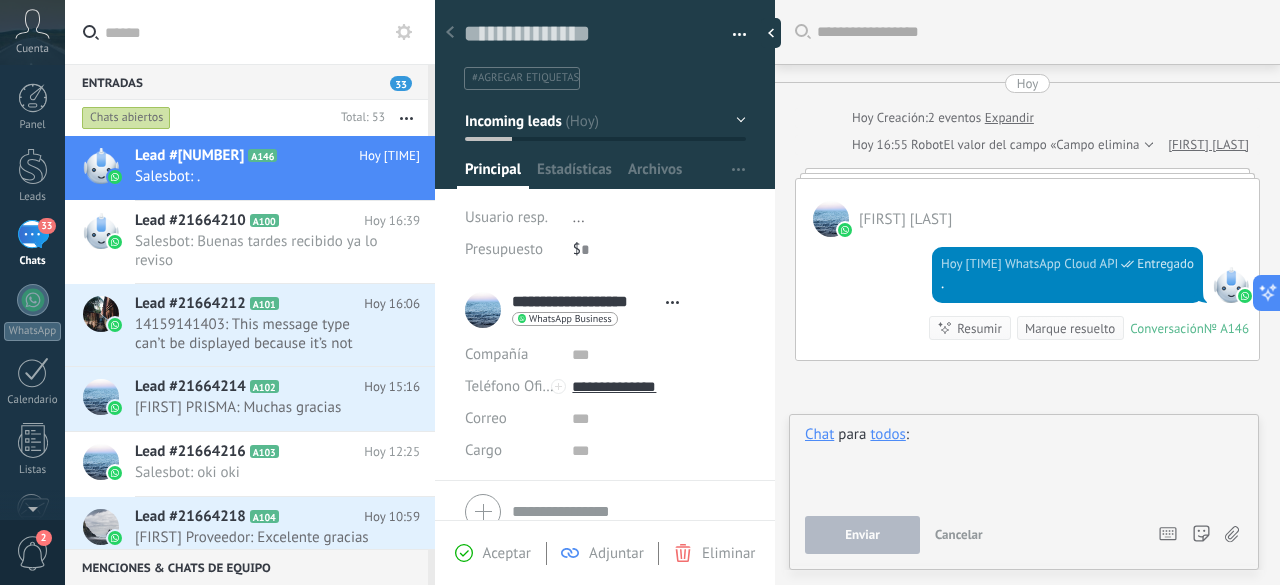 type 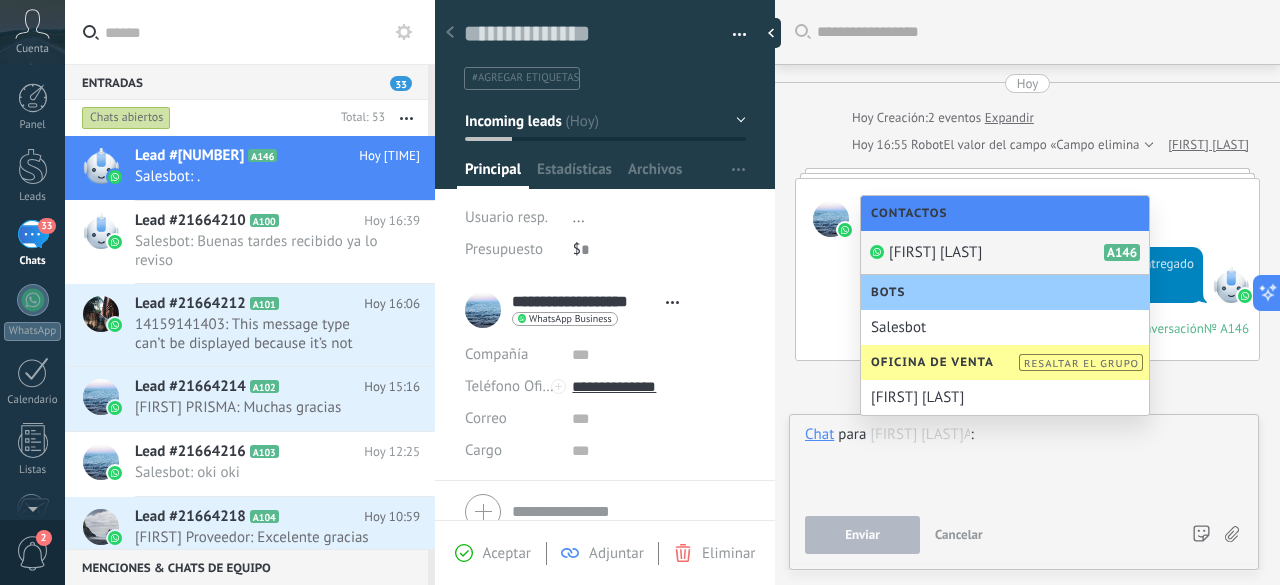 click on "Jason Melendez León" at bounding box center [935, 252] 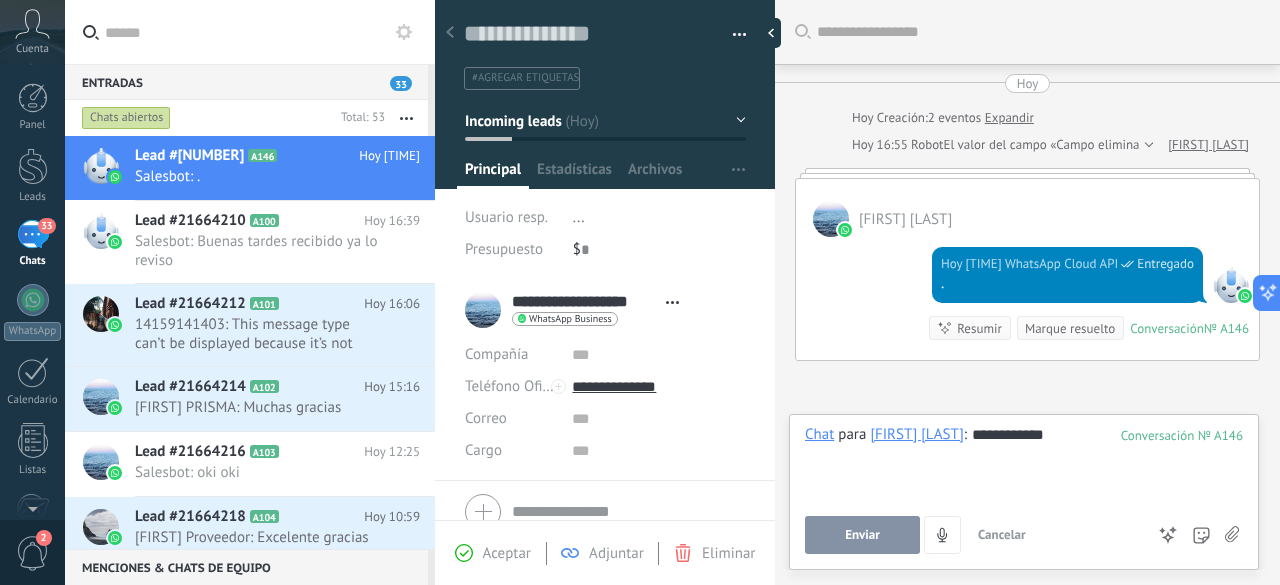 click 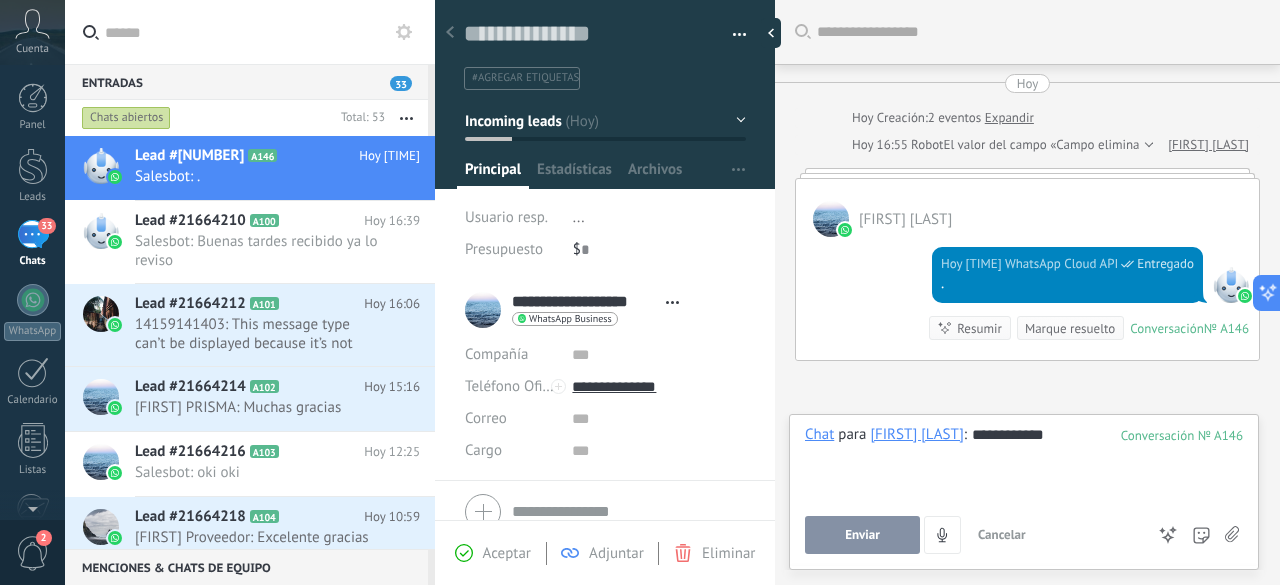 click at bounding box center (0, 0) 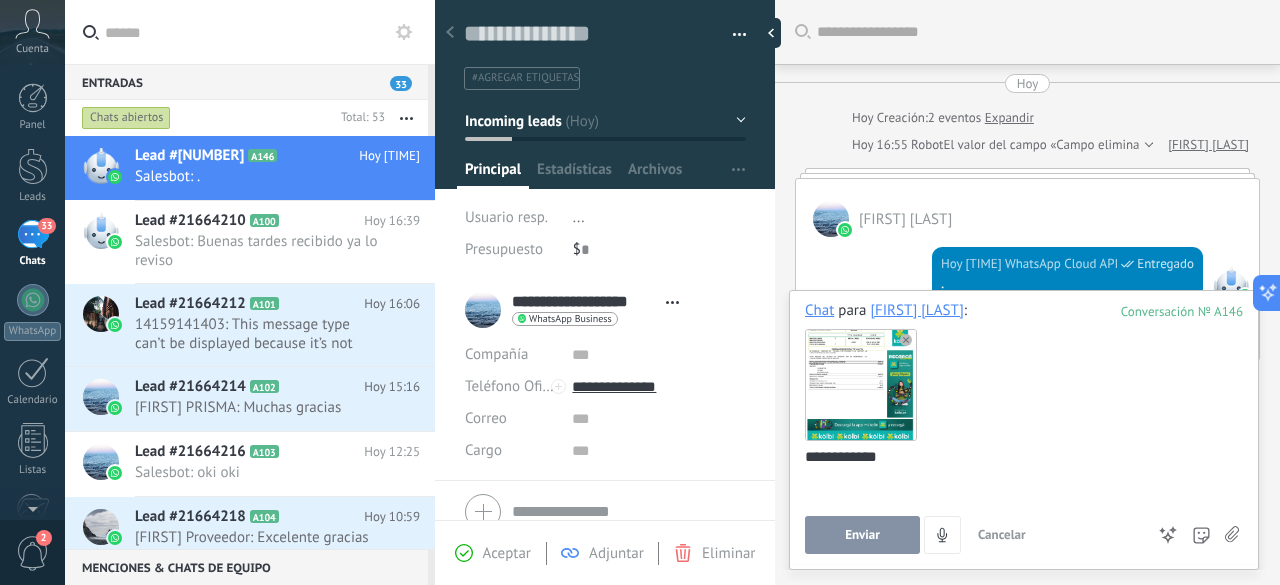click on "Enviar" at bounding box center [862, 535] 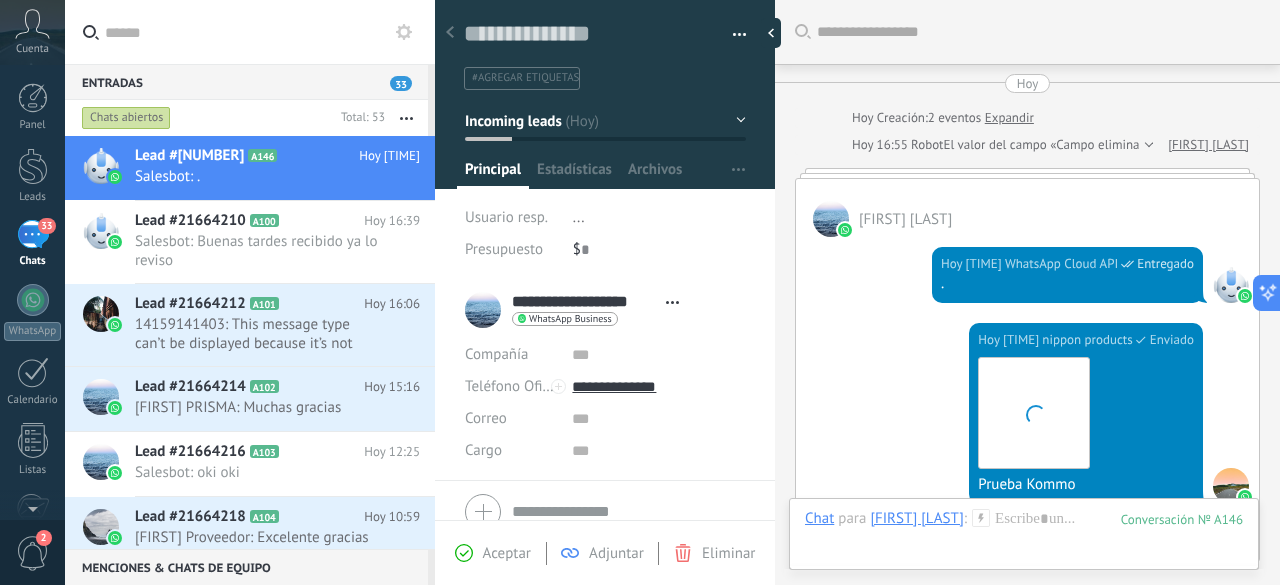 scroll, scrollTop: 323, scrollLeft: 0, axis: vertical 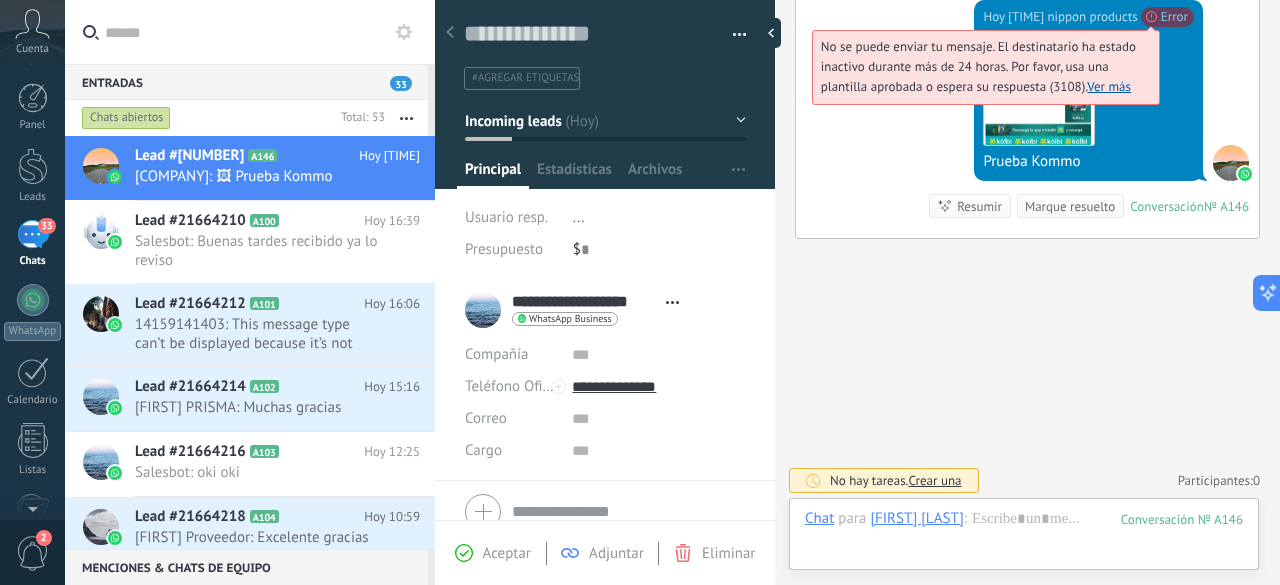 click on "Ver más" at bounding box center [1109, 86] 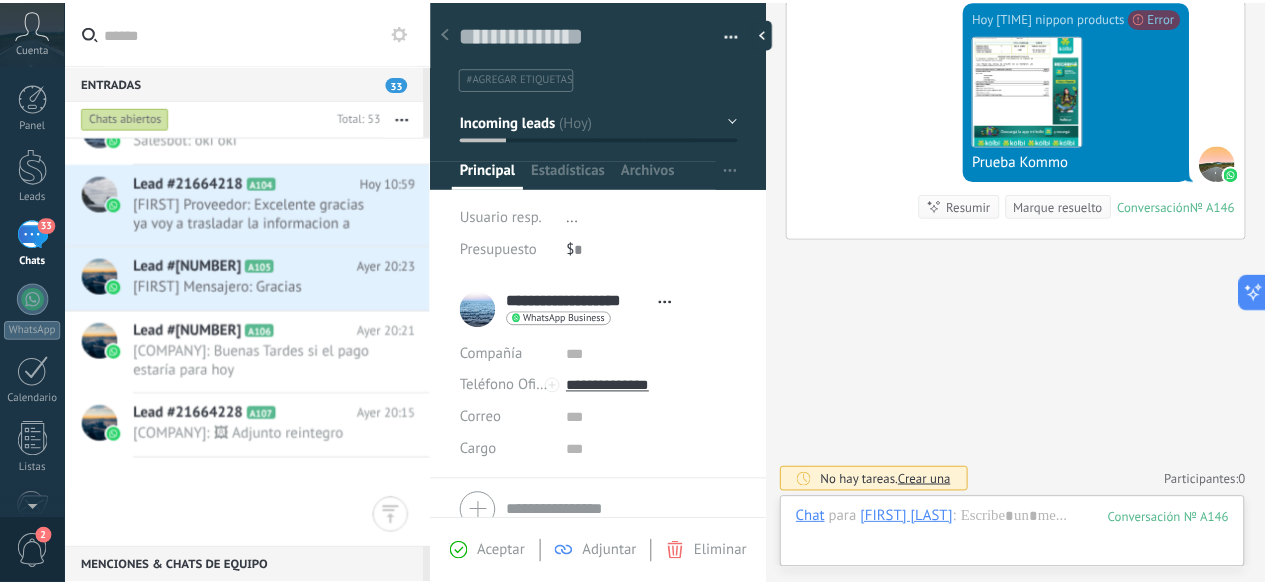 scroll, scrollTop: 0, scrollLeft: 0, axis: both 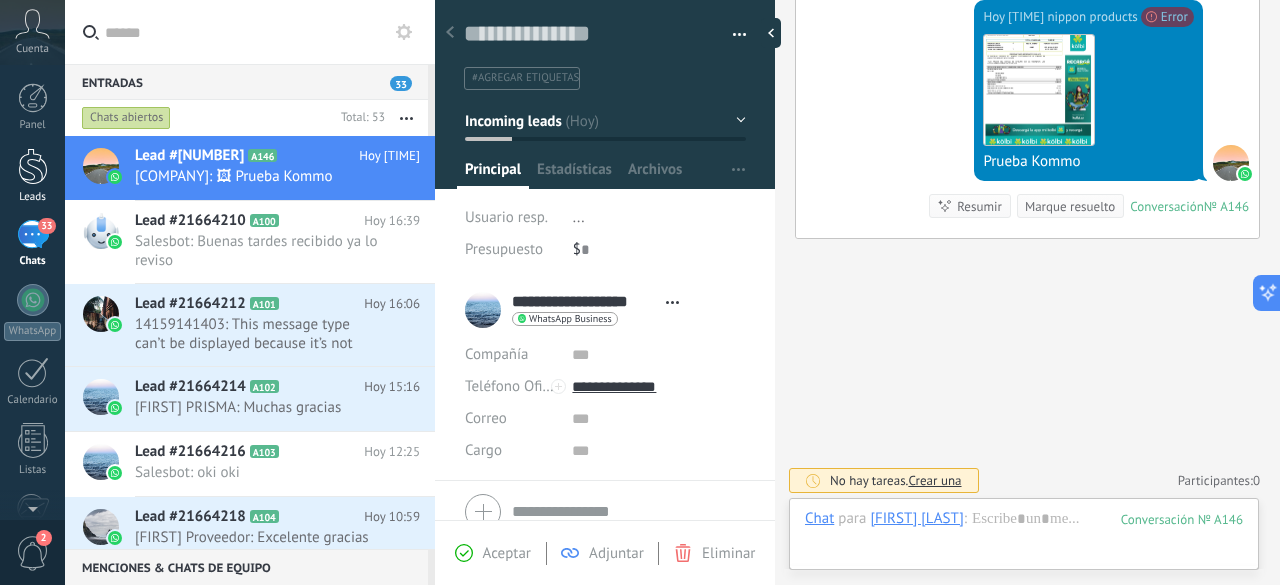 click at bounding box center [33, 166] 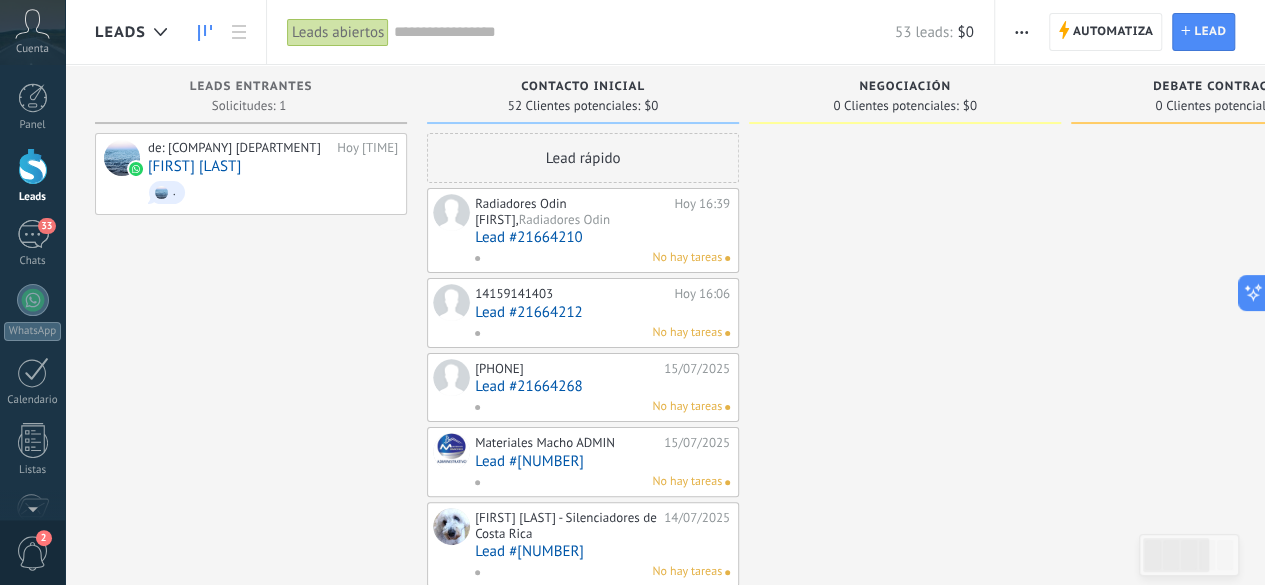 click on "Negociación" at bounding box center (905, 87) 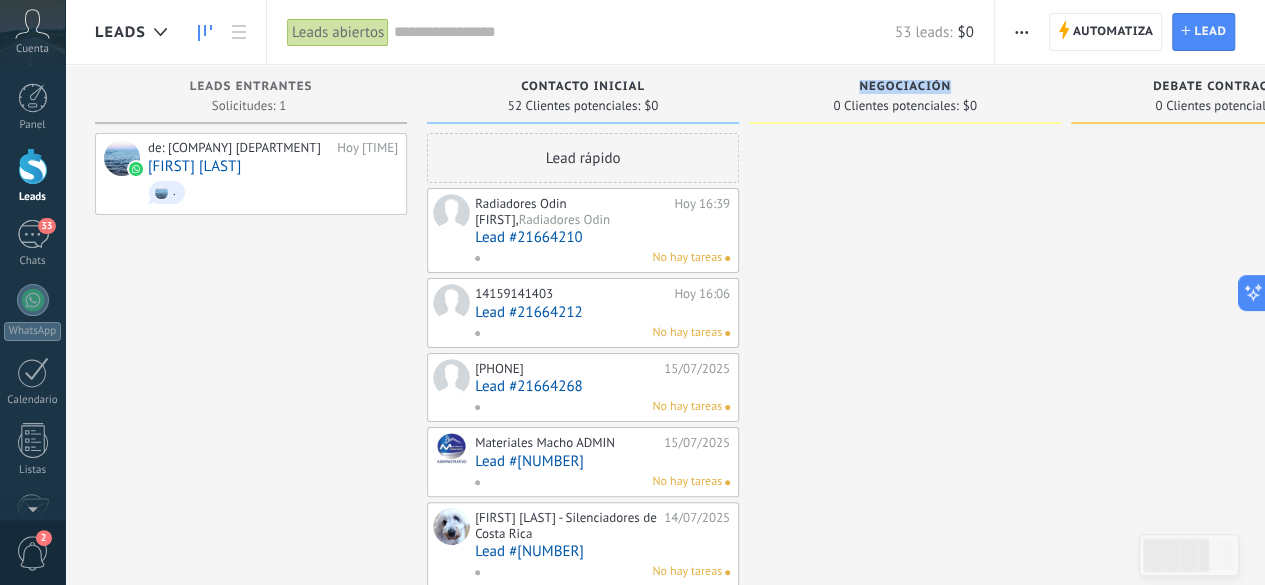 click on "Negociación" at bounding box center [905, 87] 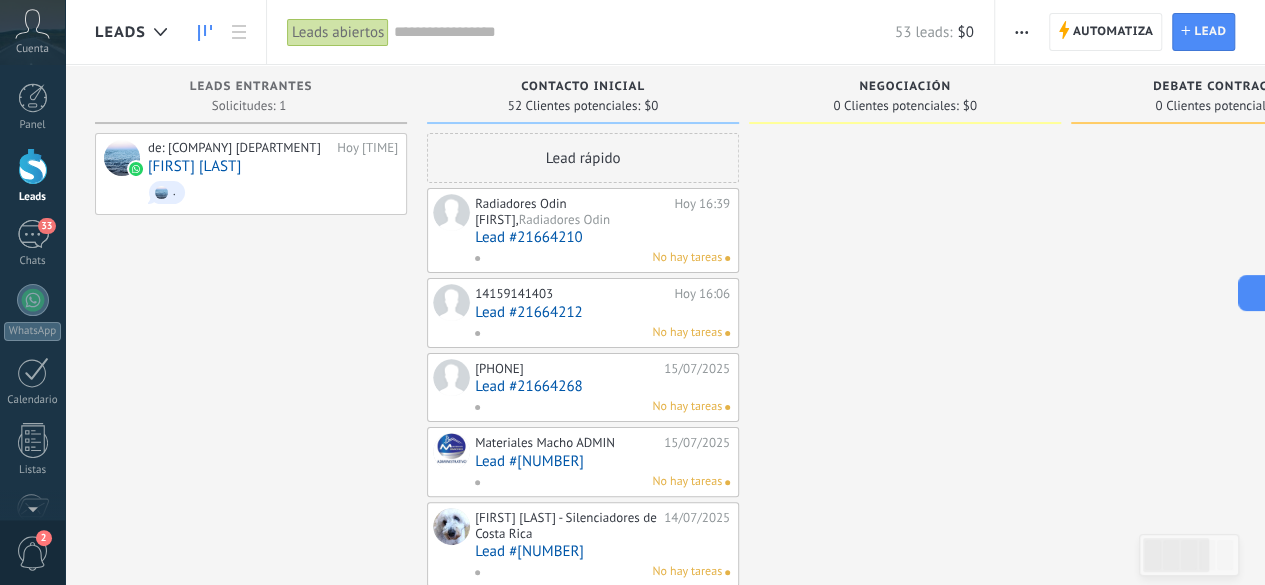 click on "Negociación 0  Clientes potenciales:  $0" at bounding box center (905, 94) 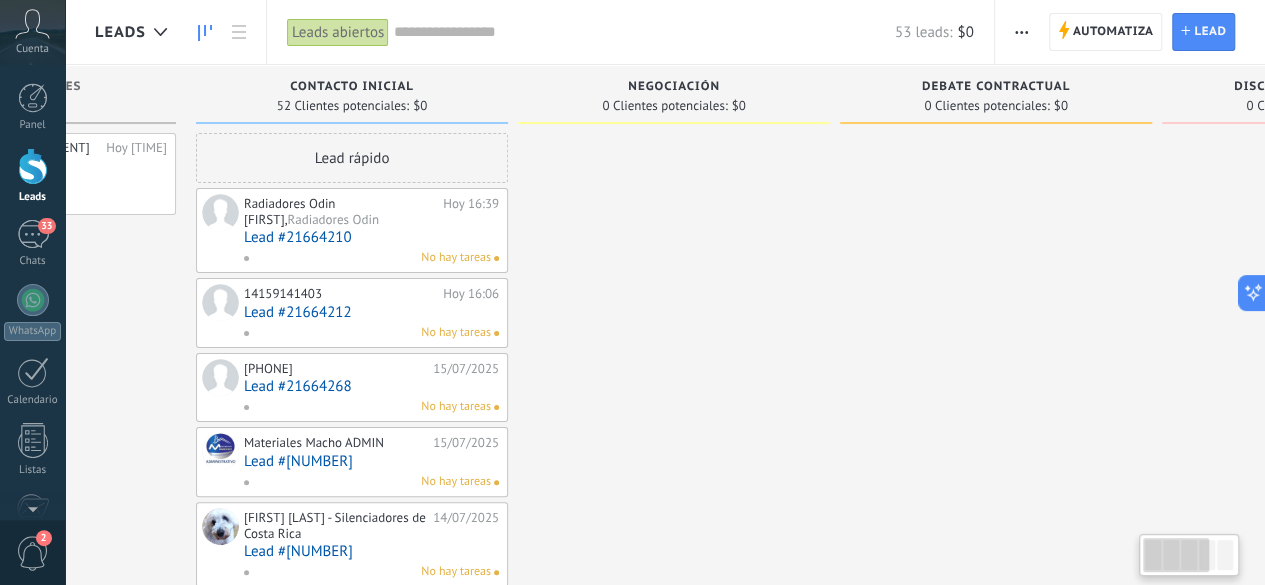 scroll, scrollTop: 0, scrollLeft: 0, axis: both 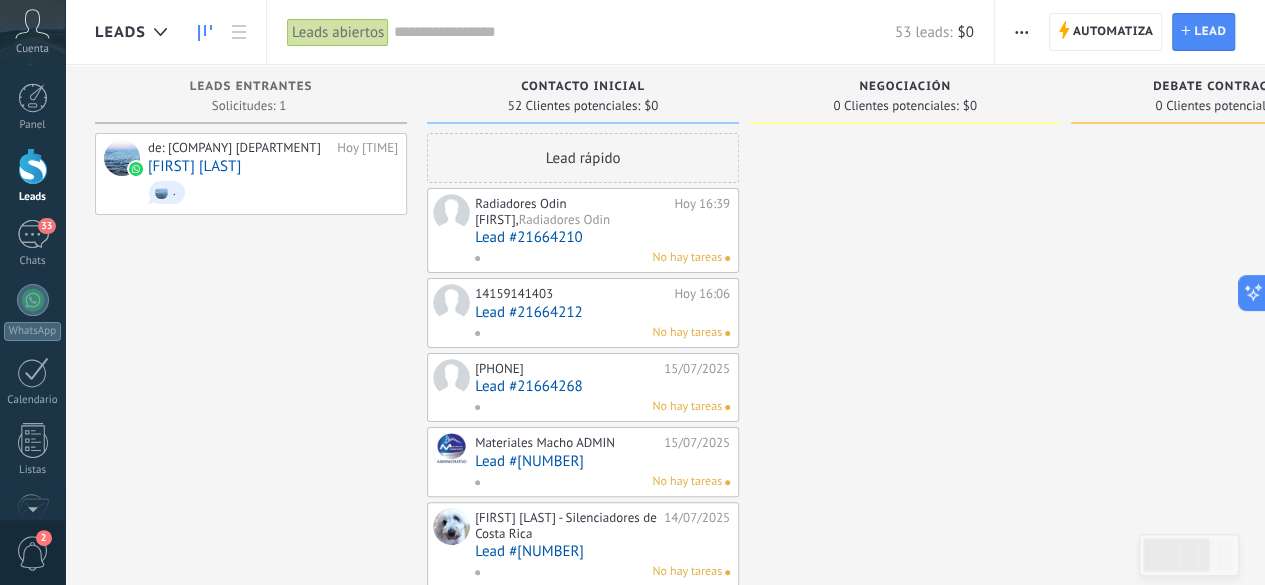 click on "No hay tareas" at bounding box center [687, 258] 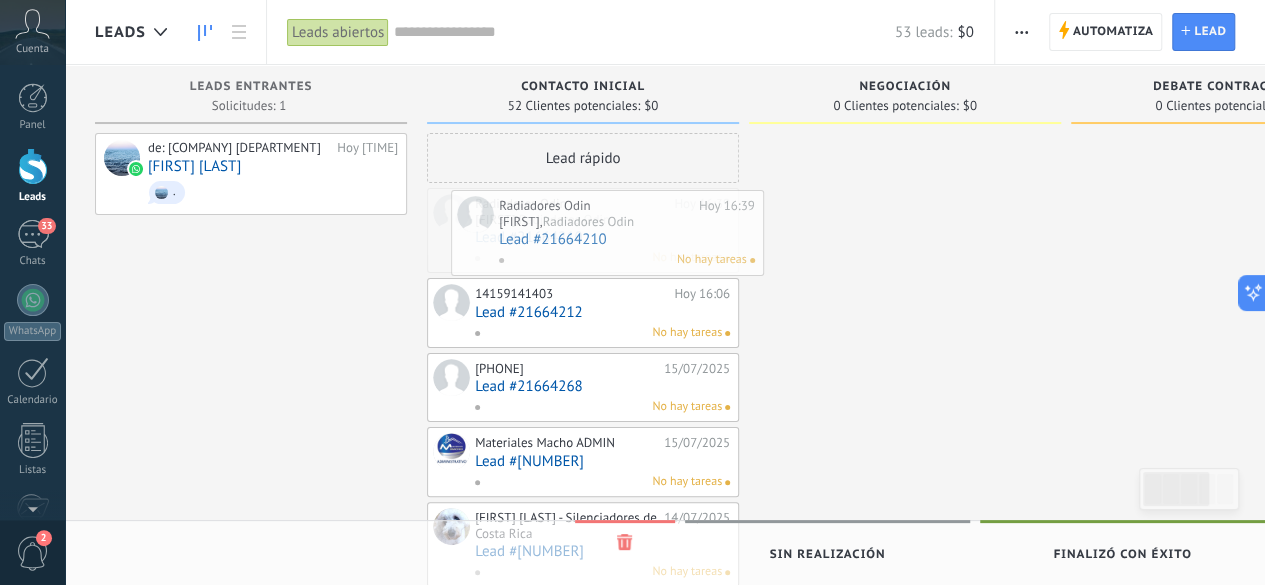 drag, startPoint x: 582, startPoint y: 217, endPoint x: 605, endPoint y: 218, distance: 23.021729 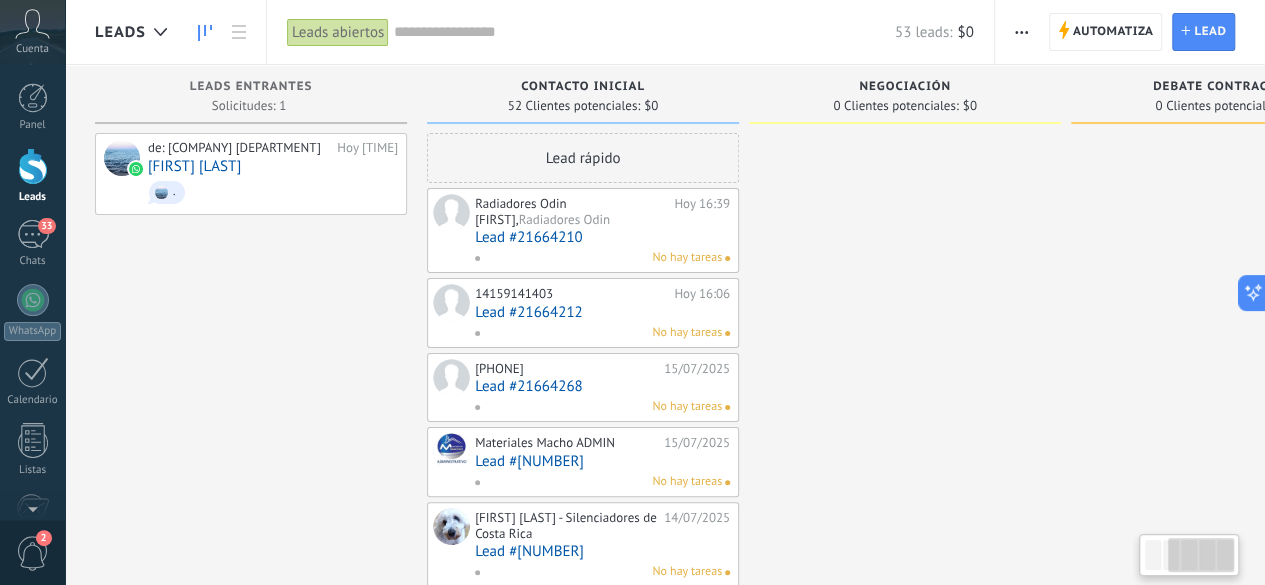 scroll, scrollTop: 0, scrollLeft: 470, axis: horizontal 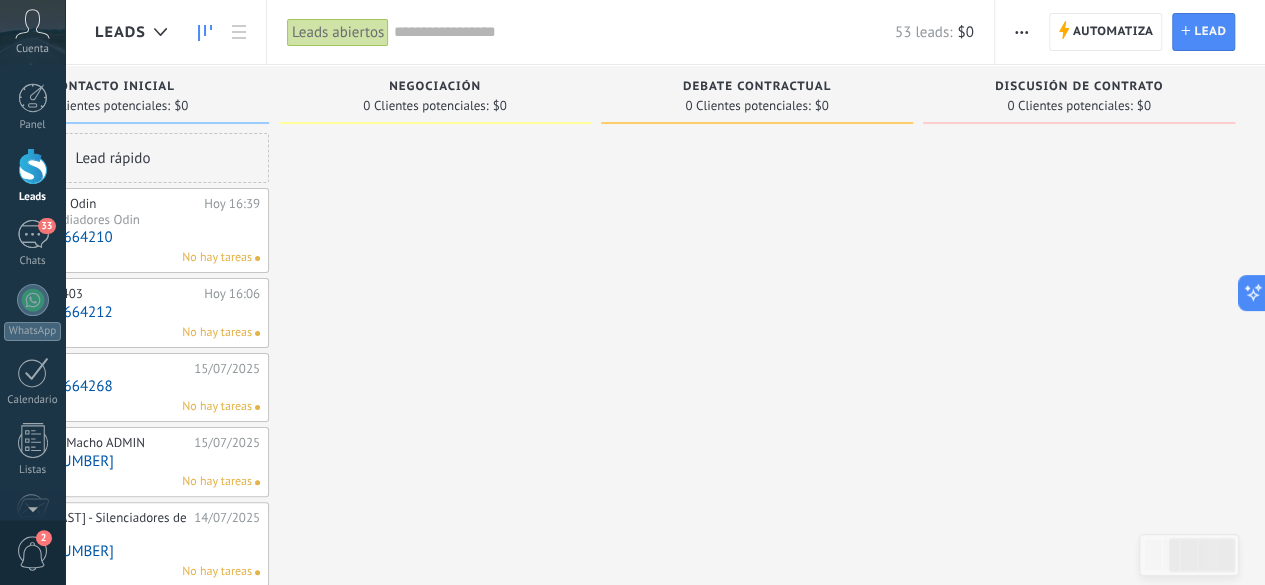 click on "Discusión de contrato" at bounding box center (1079, 87) 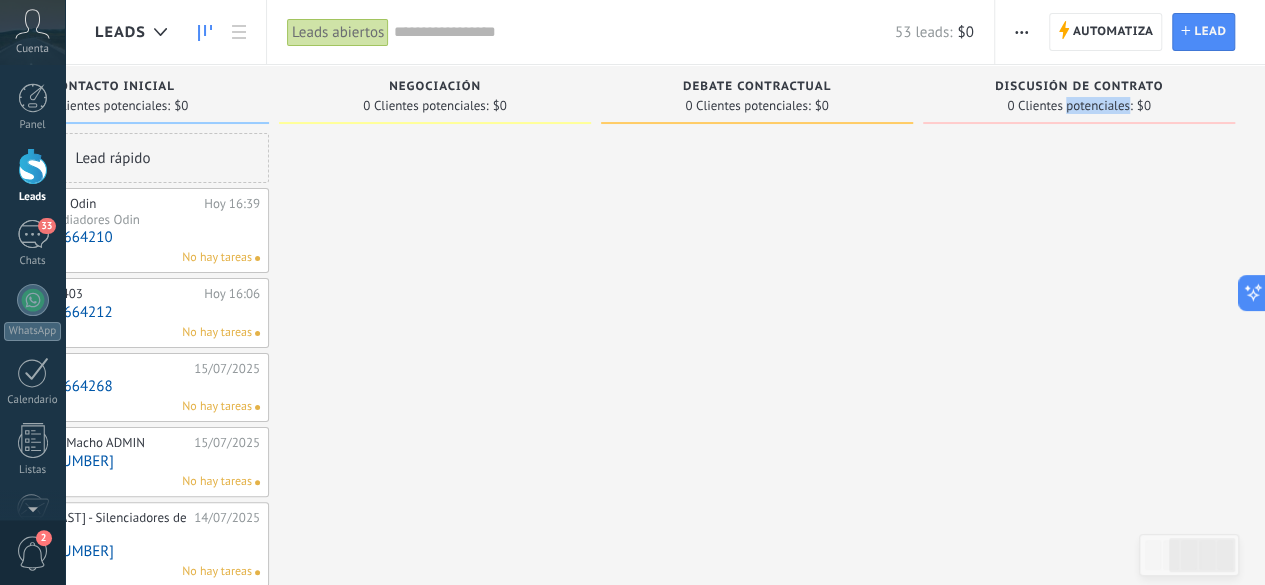 click on "Discusión de contrato" at bounding box center (1079, 87) 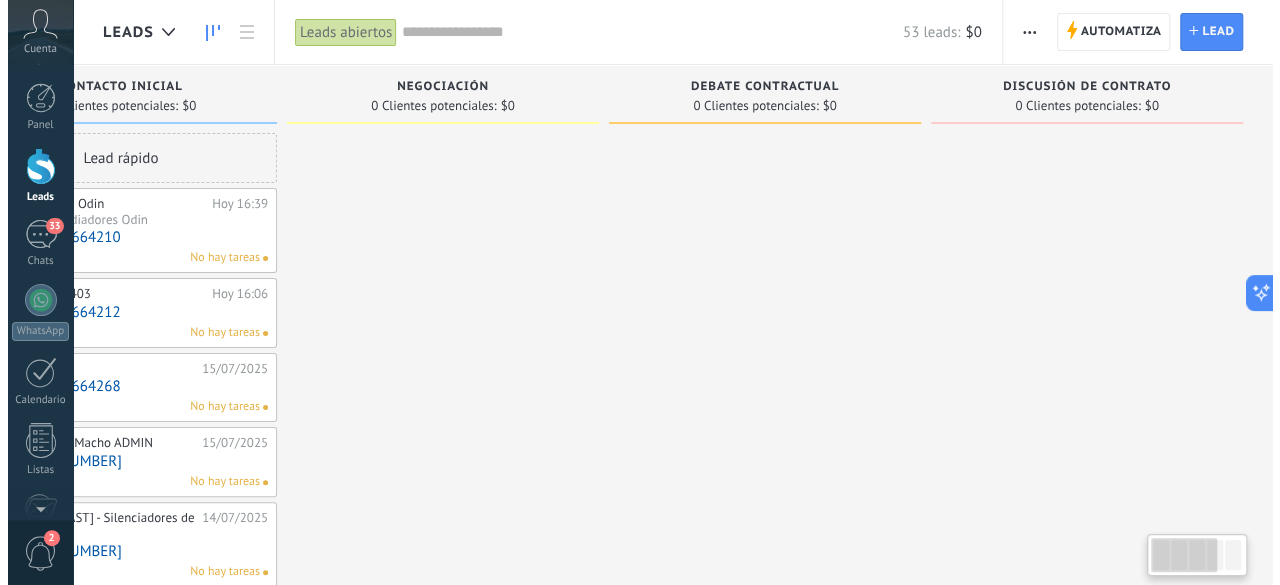 scroll, scrollTop: 0, scrollLeft: 0, axis: both 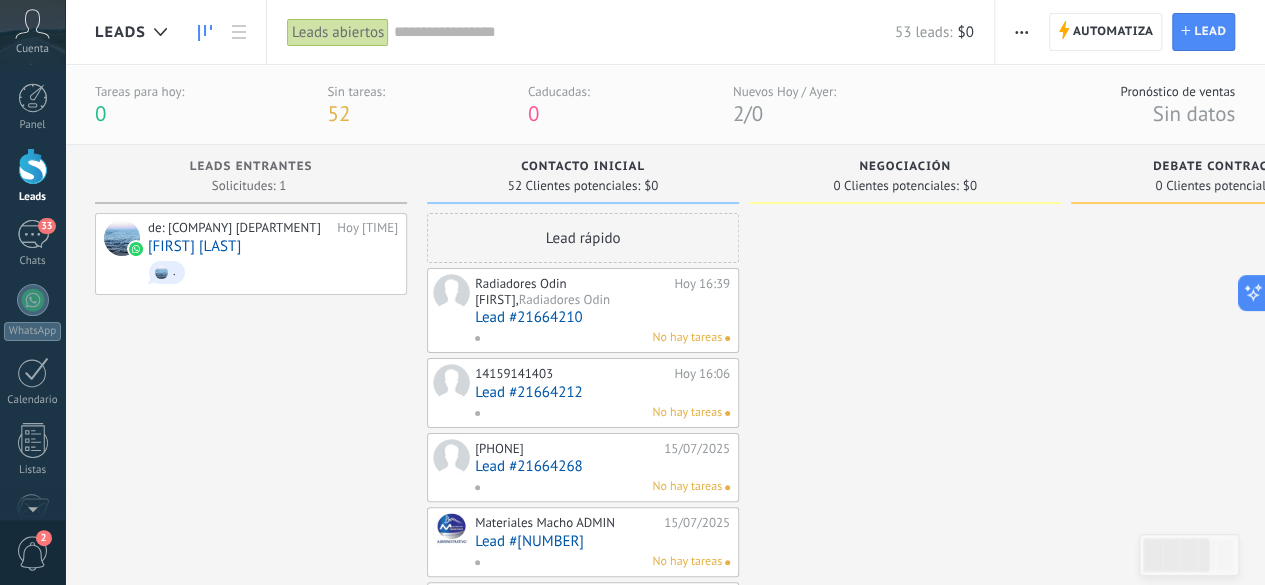 click on "52" at bounding box center (338, 113) 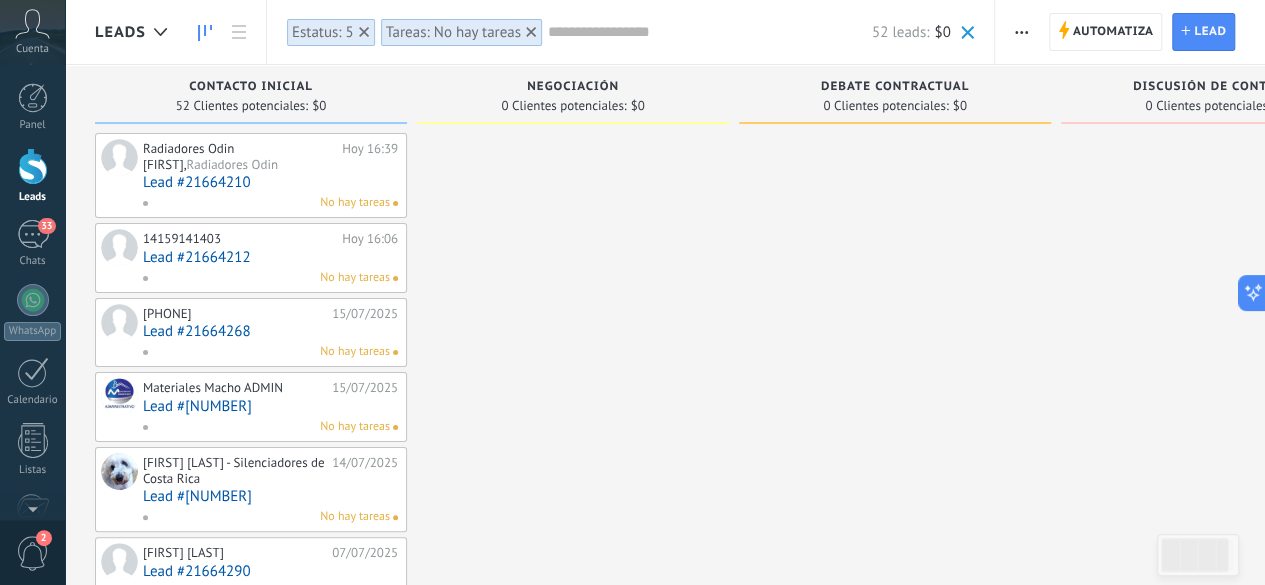 click on "0  Clientes potenciales:" at bounding box center (563, 106) 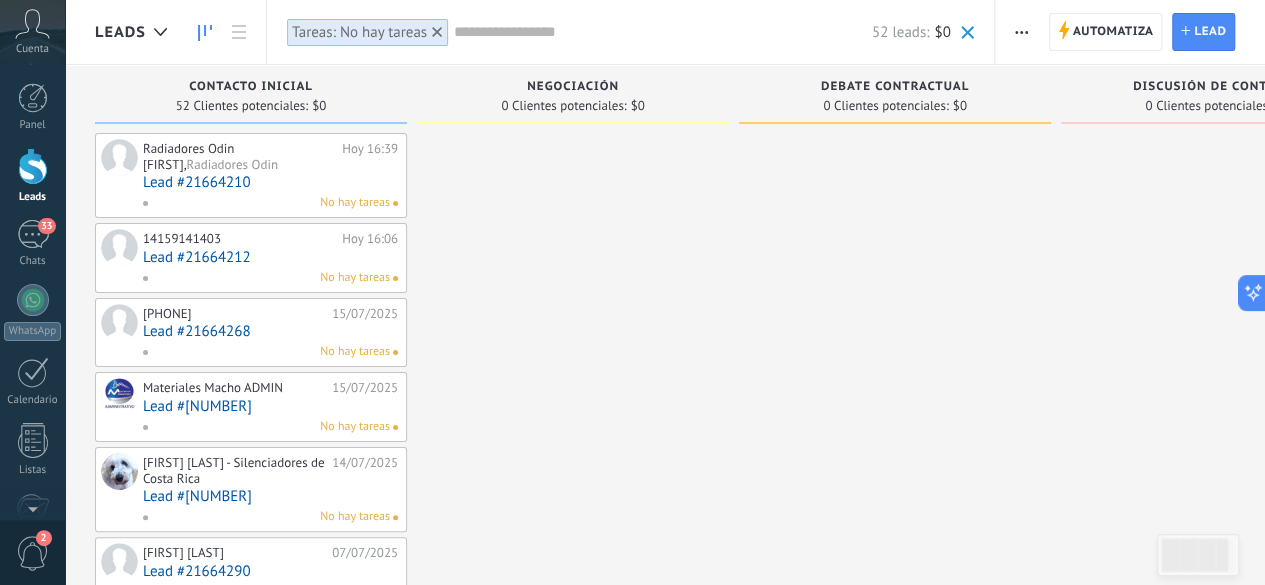 click 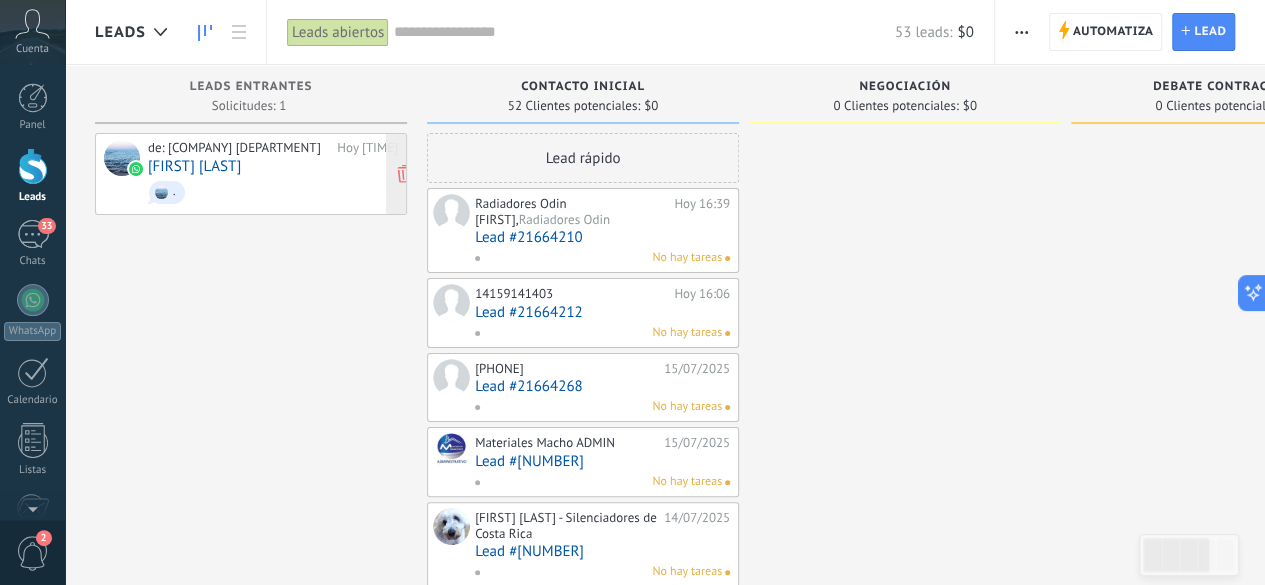 click on "de: Nippon Dep Financiero Hoy 17:10 Jason Melendez León ." at bounding box center (273, 174) 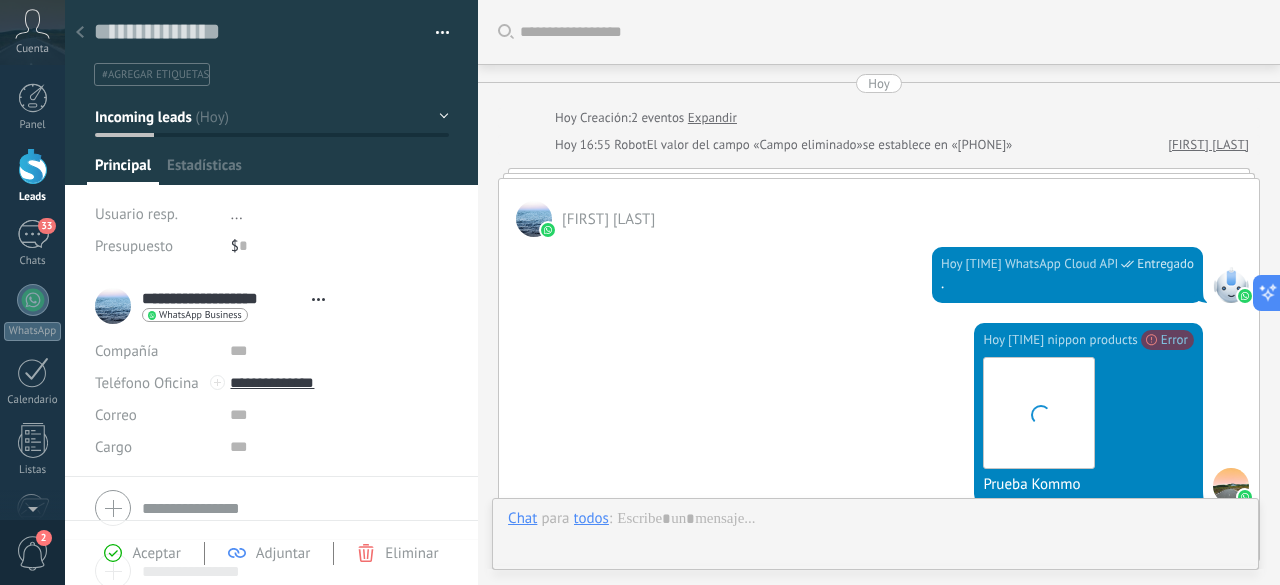 scroll, scrollTop: 323, scrollLeft: 0, axis: vertical 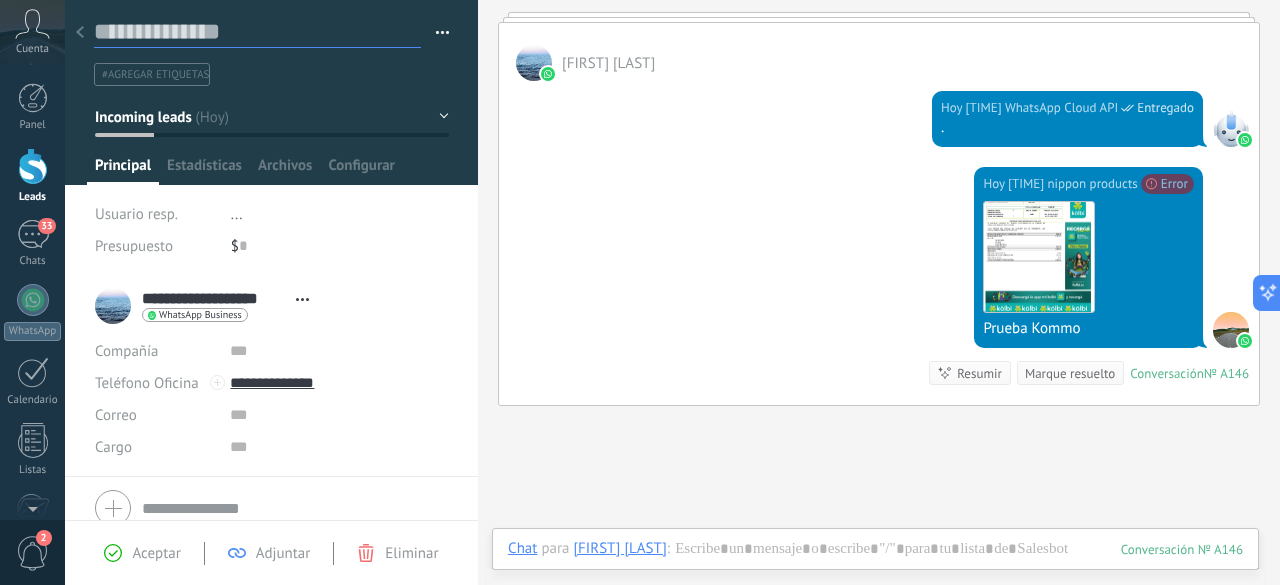 click at bounding box center (257, 32) 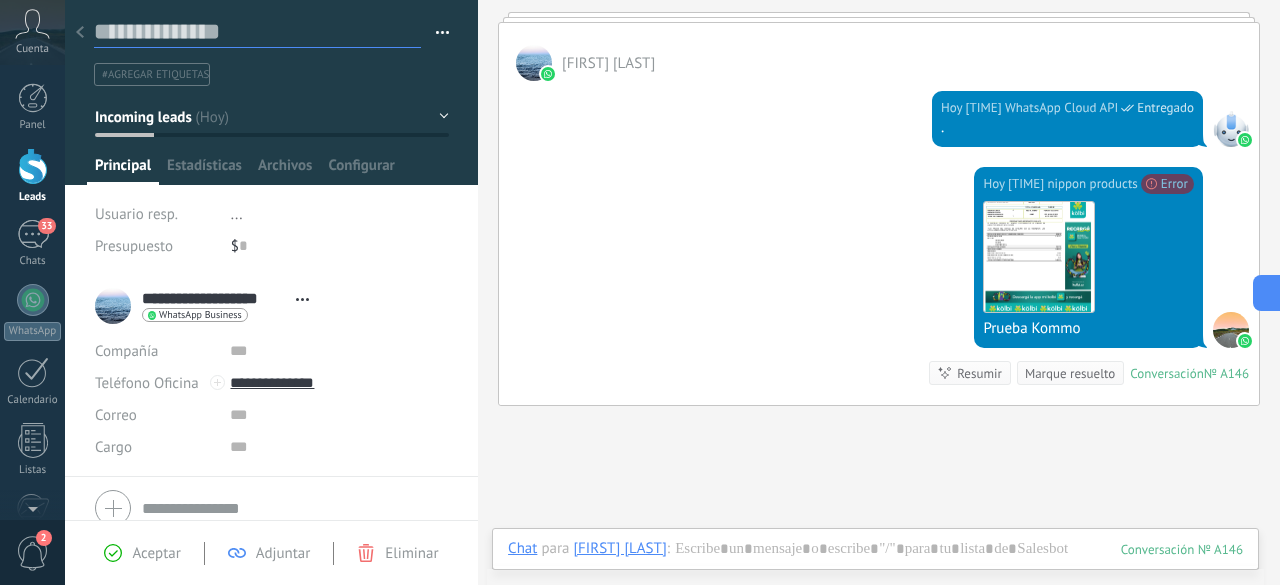 click at bounding box center [257, 32] 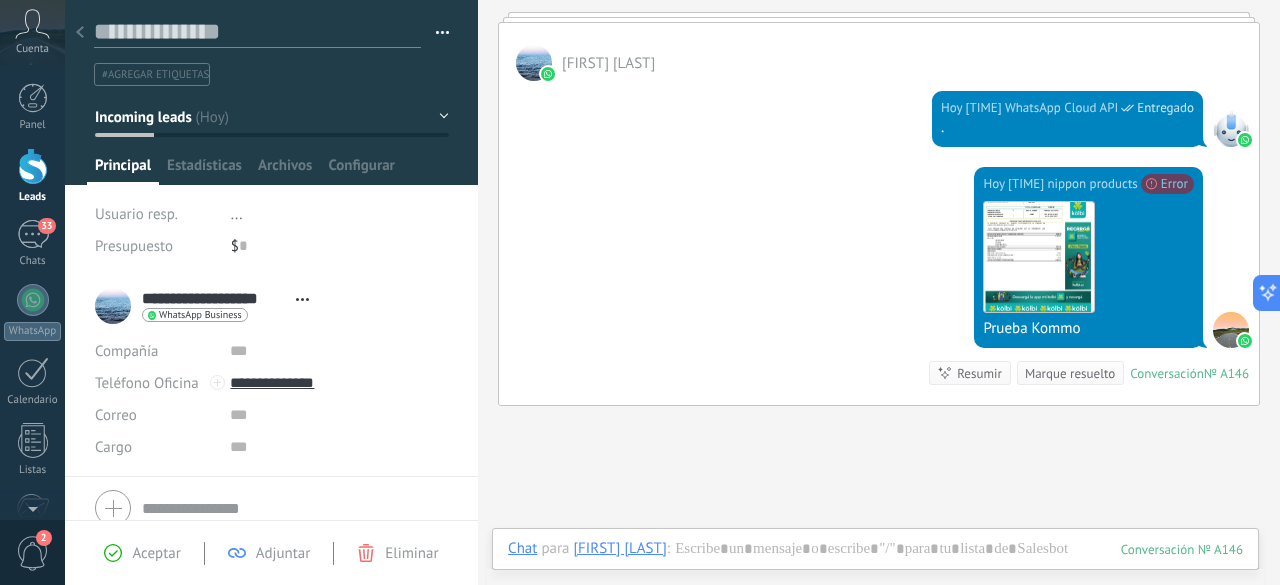 type on "*" 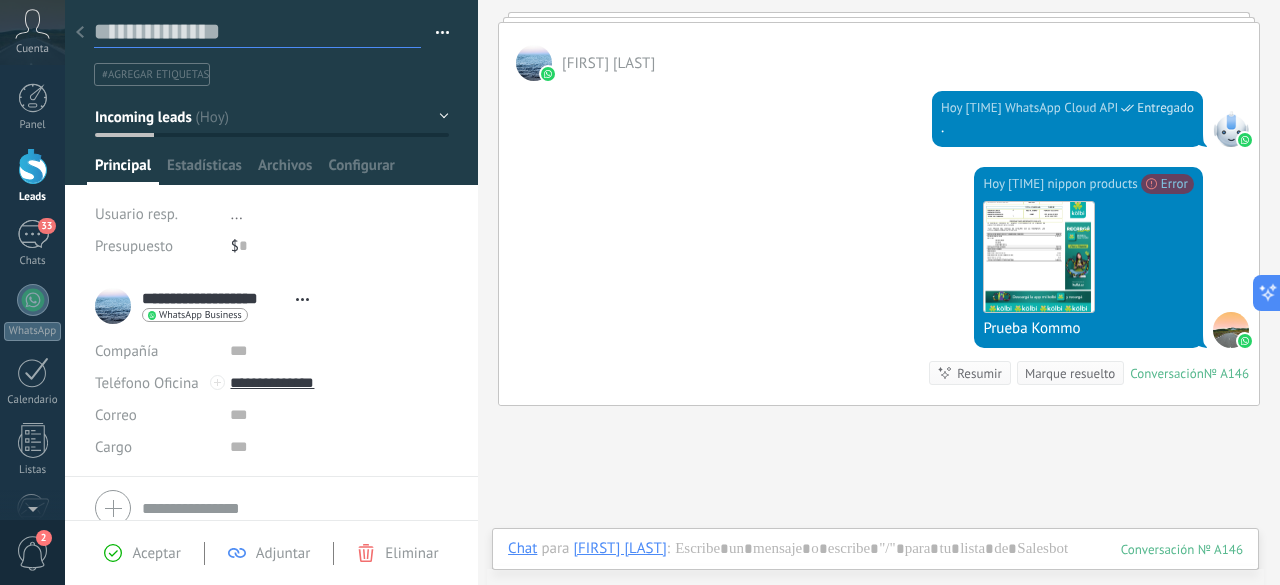 type on "*" 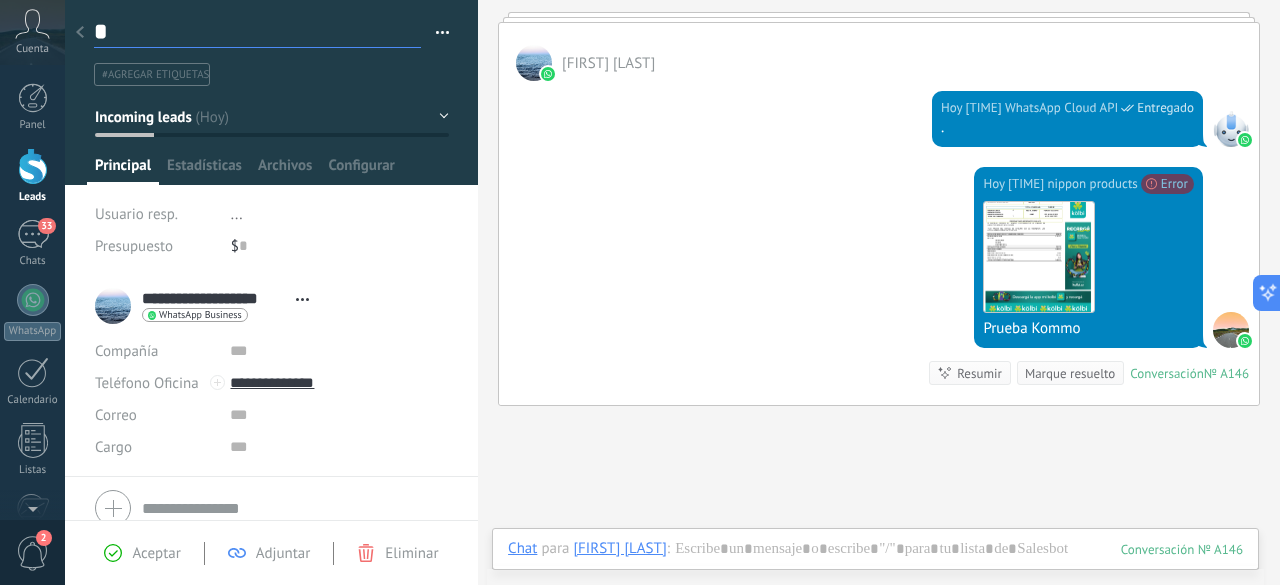 type on "**********" 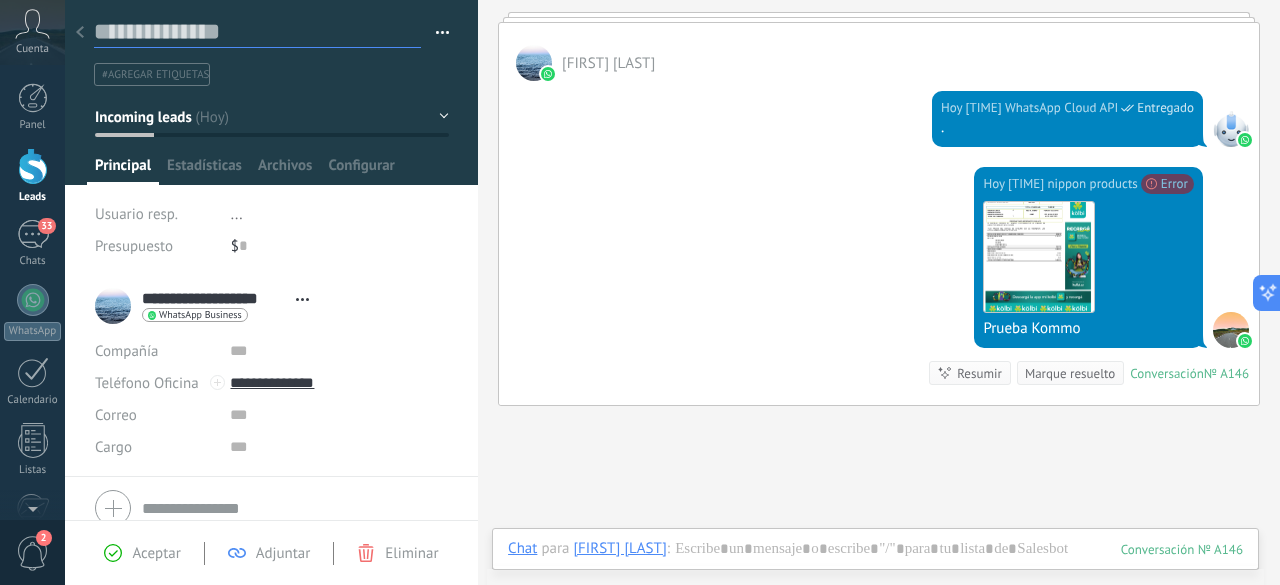 type on "*" 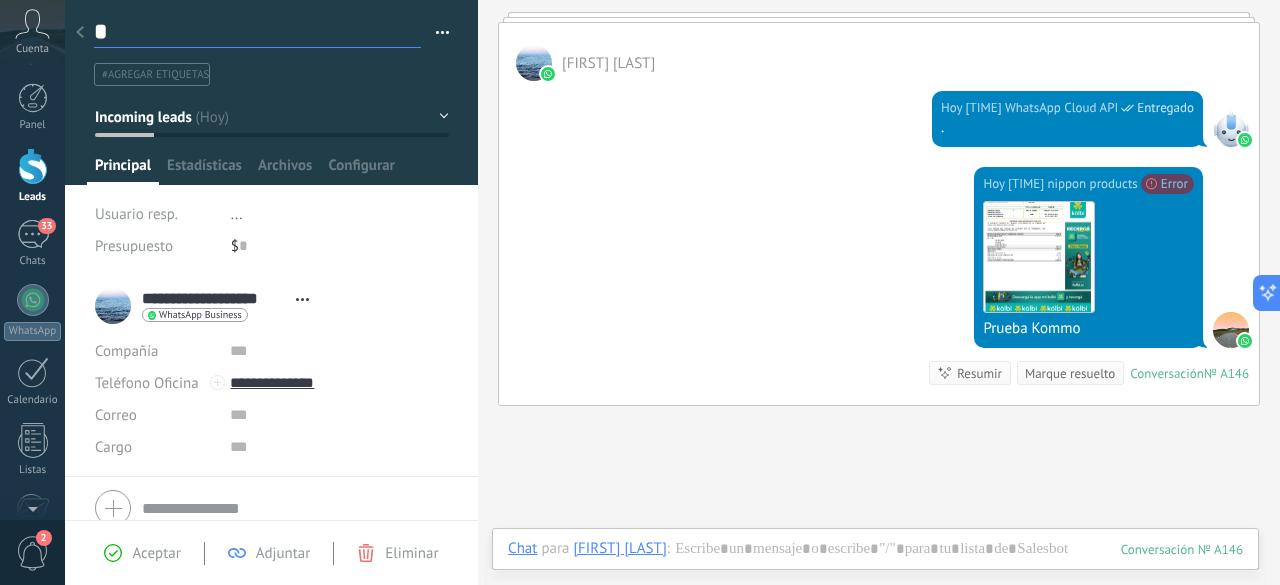 type on "**" 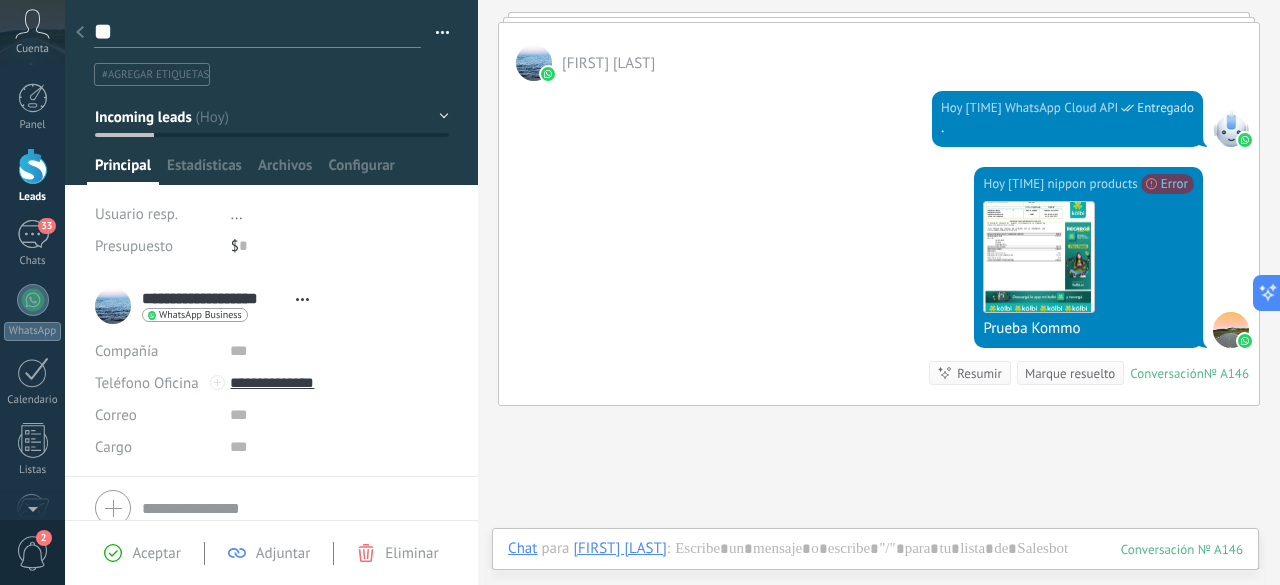 type on "***" 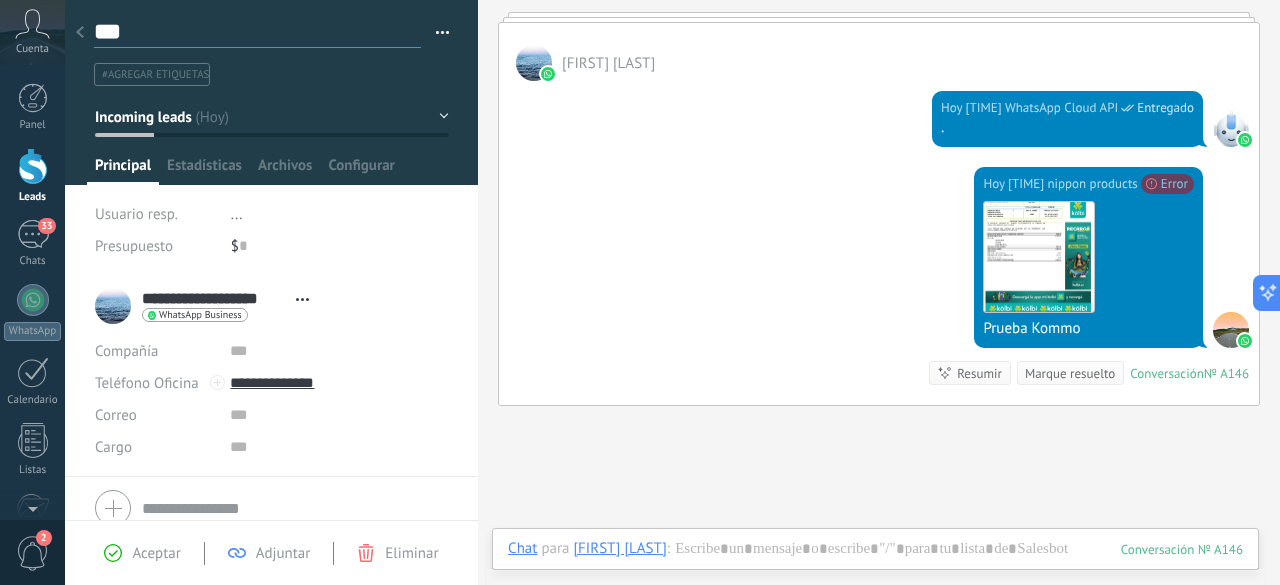 type on "****" 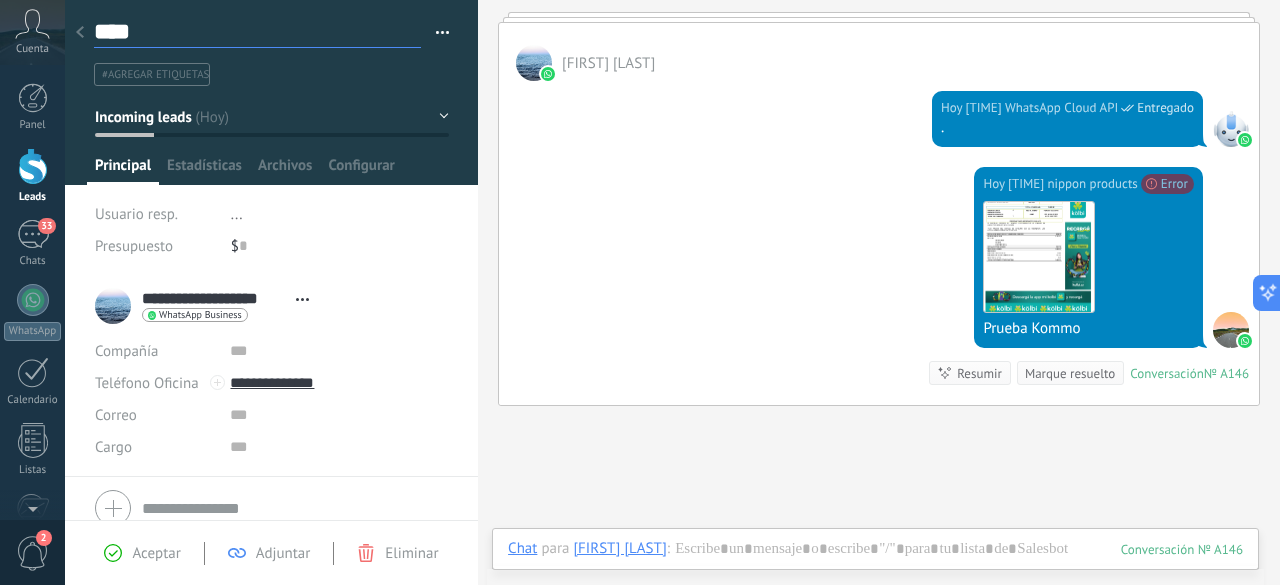 type on "*****" 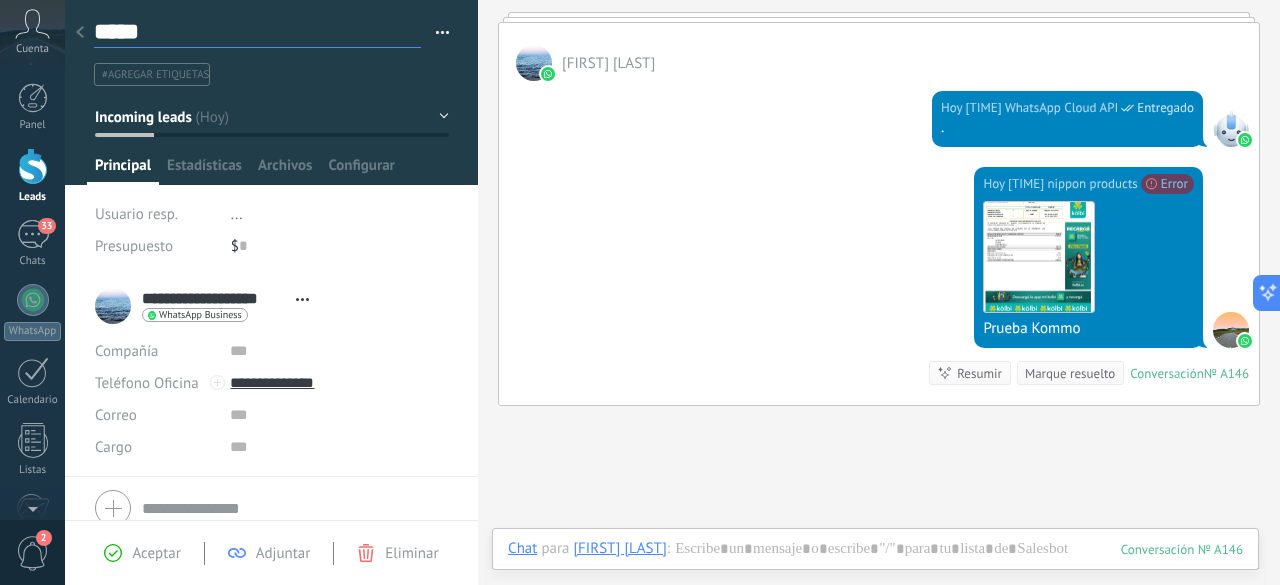type on "*****" 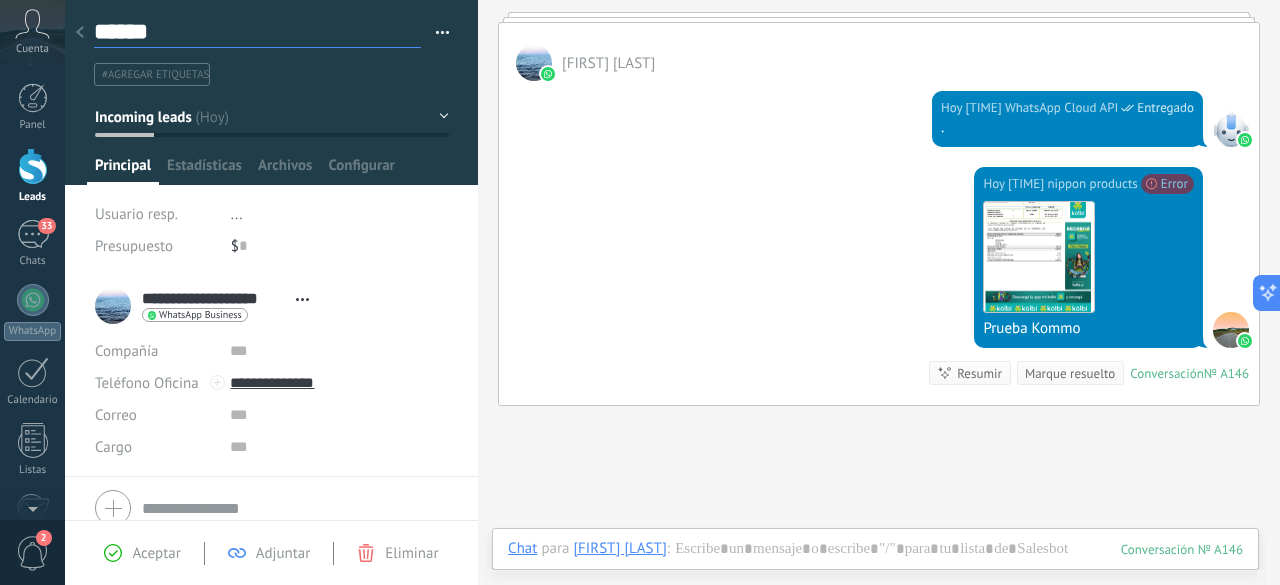 type on "*******" 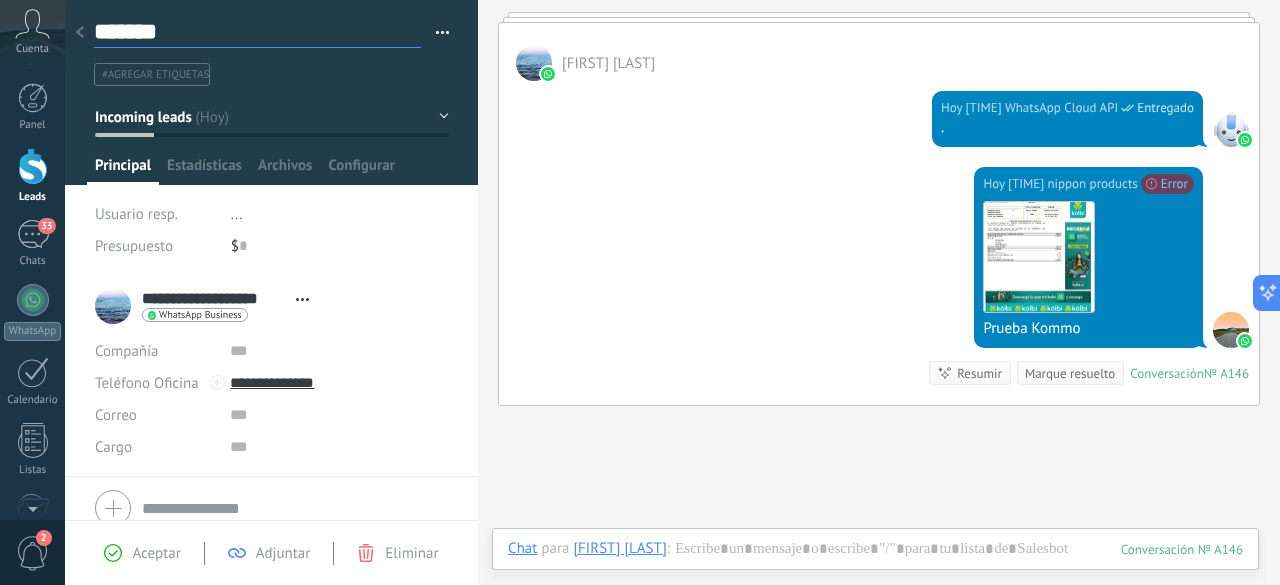 type on "********" 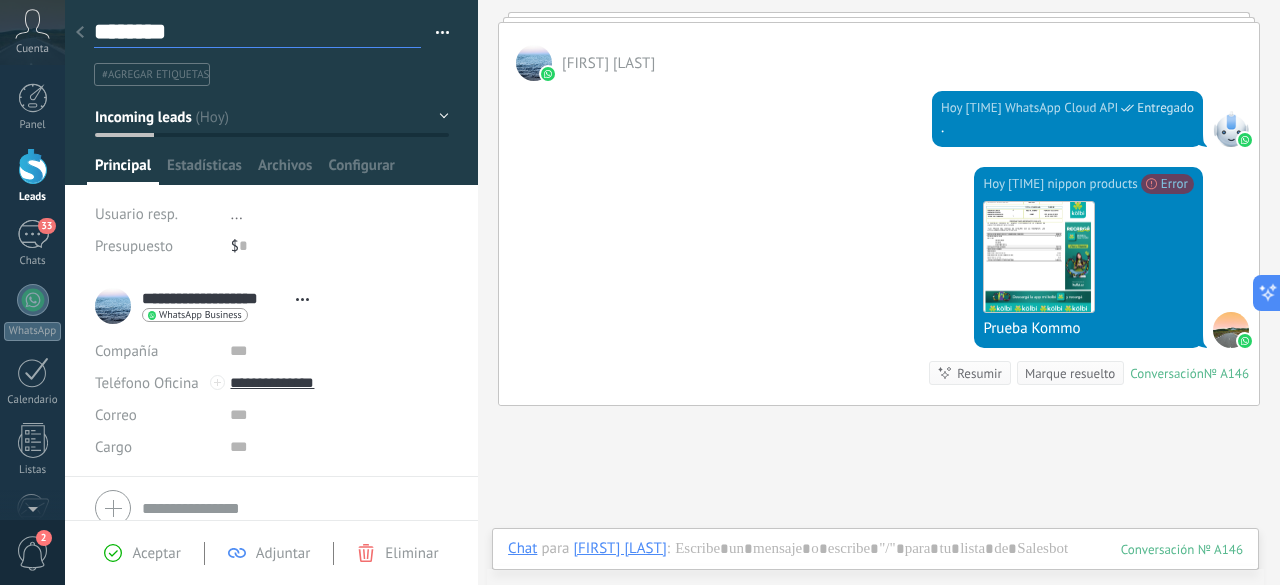type on "*********" 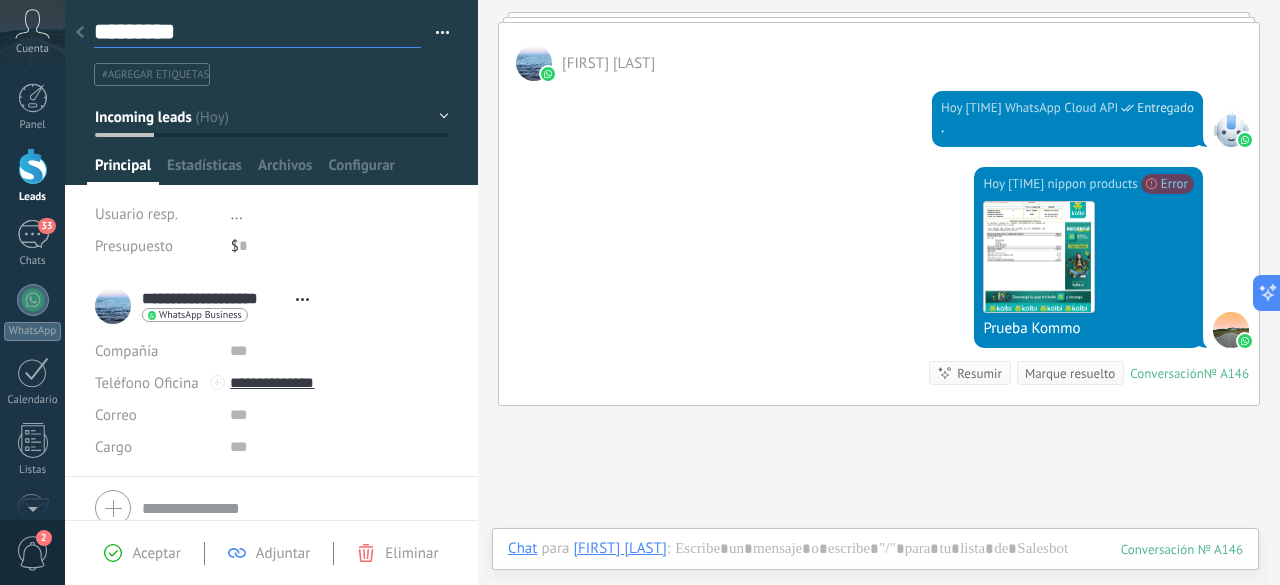 type on "**********" 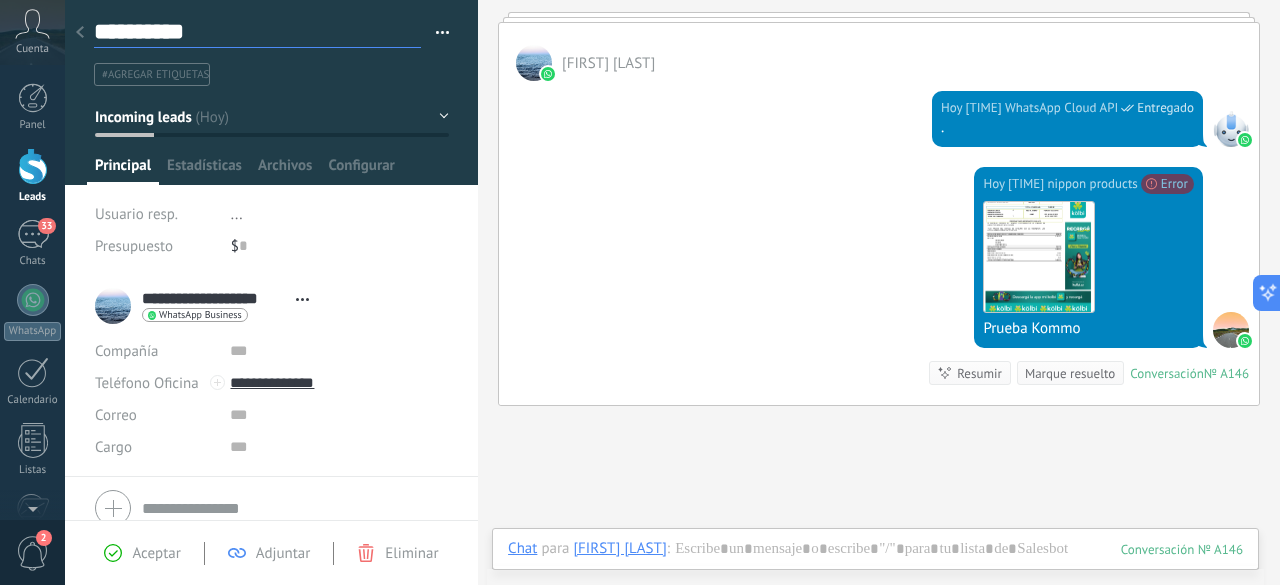 type on "**********" 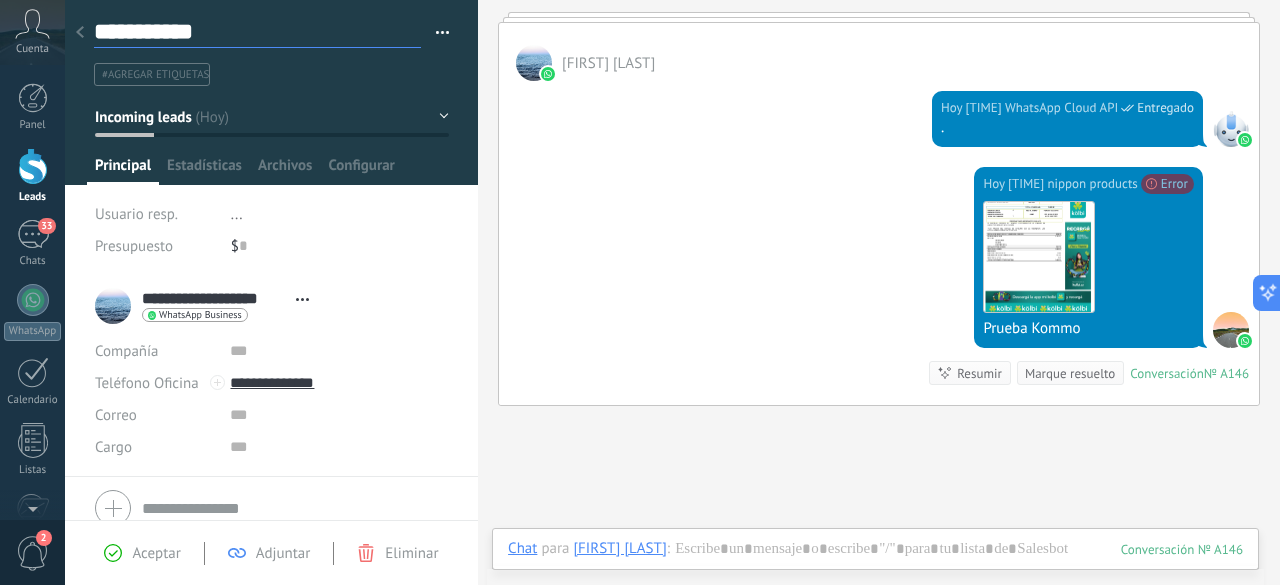 type on "**********" 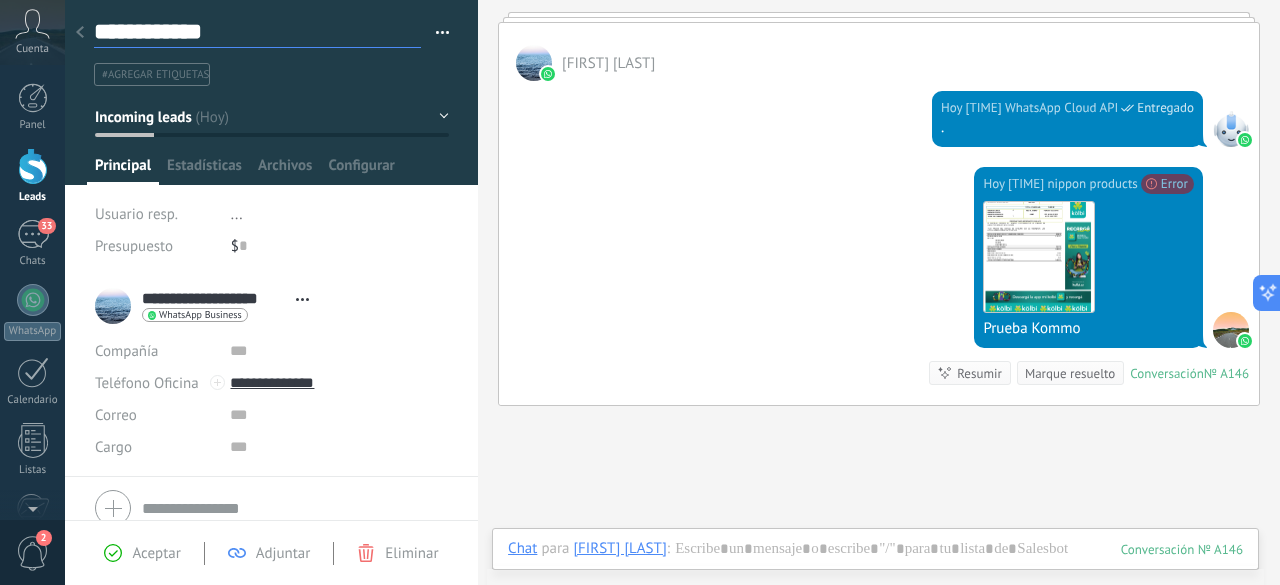 type on "**********" 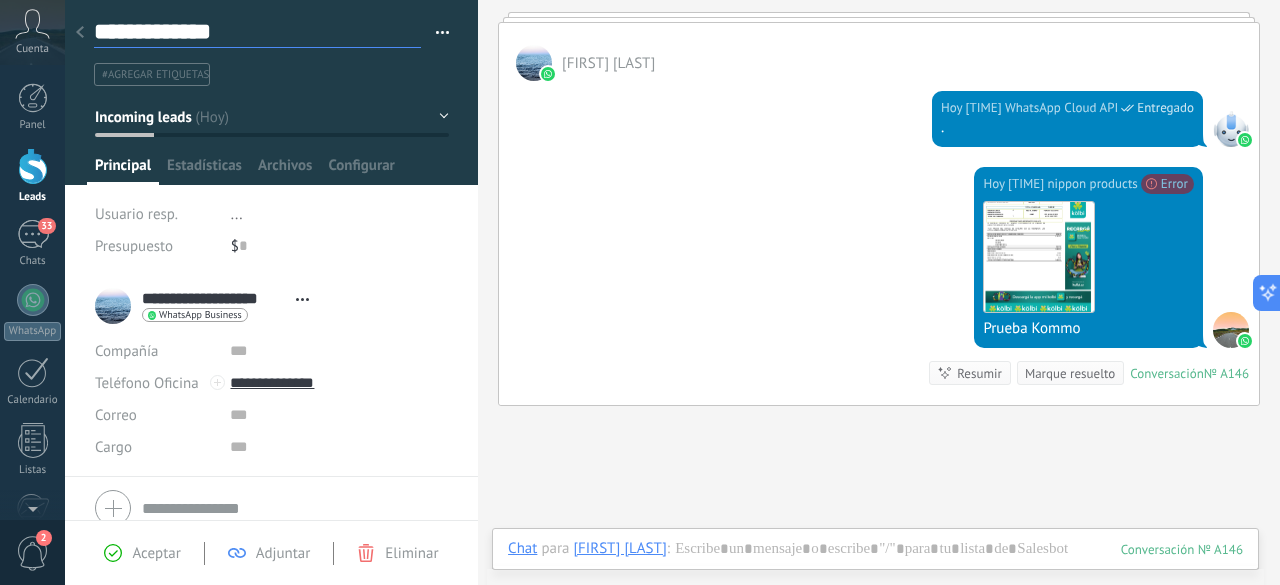 type on "**********" 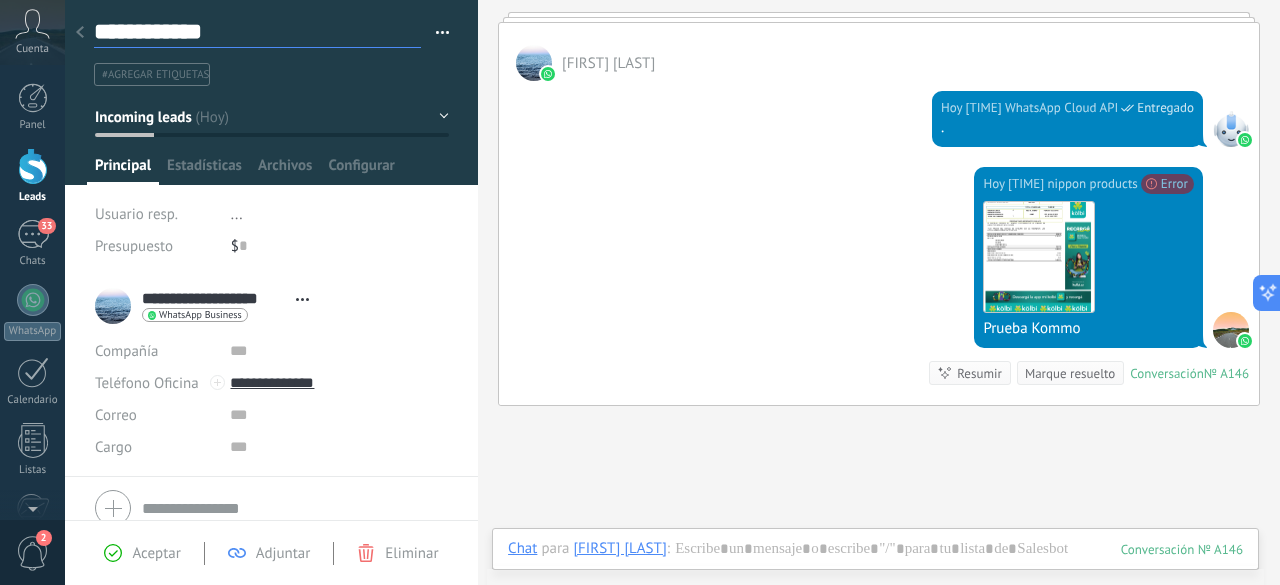 type on "**********" 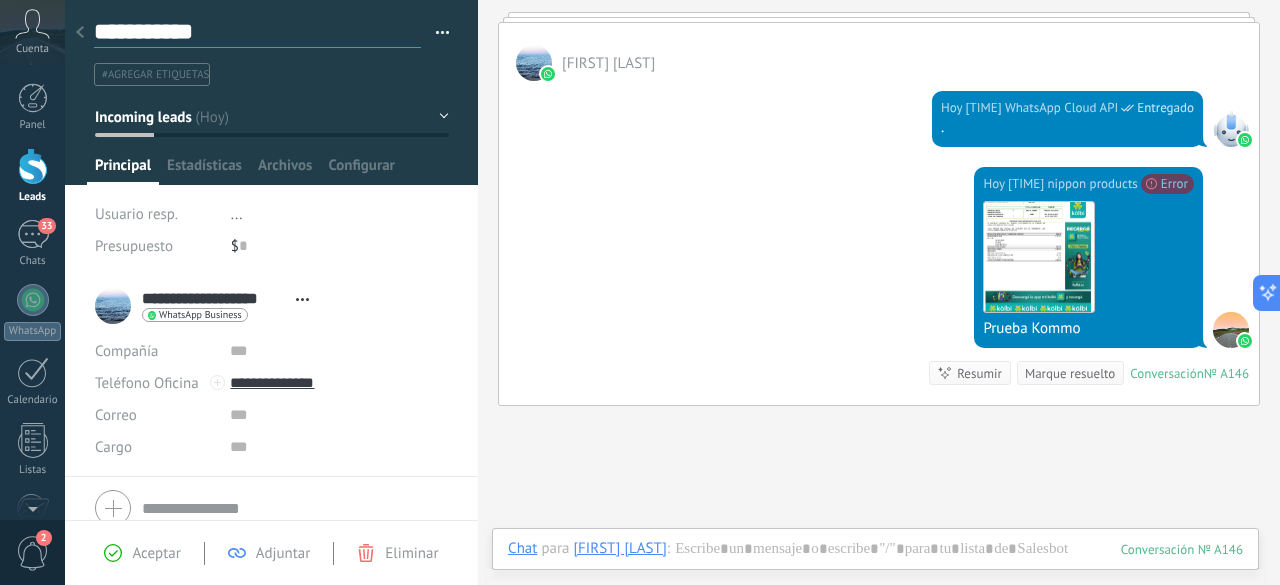type on "**********" 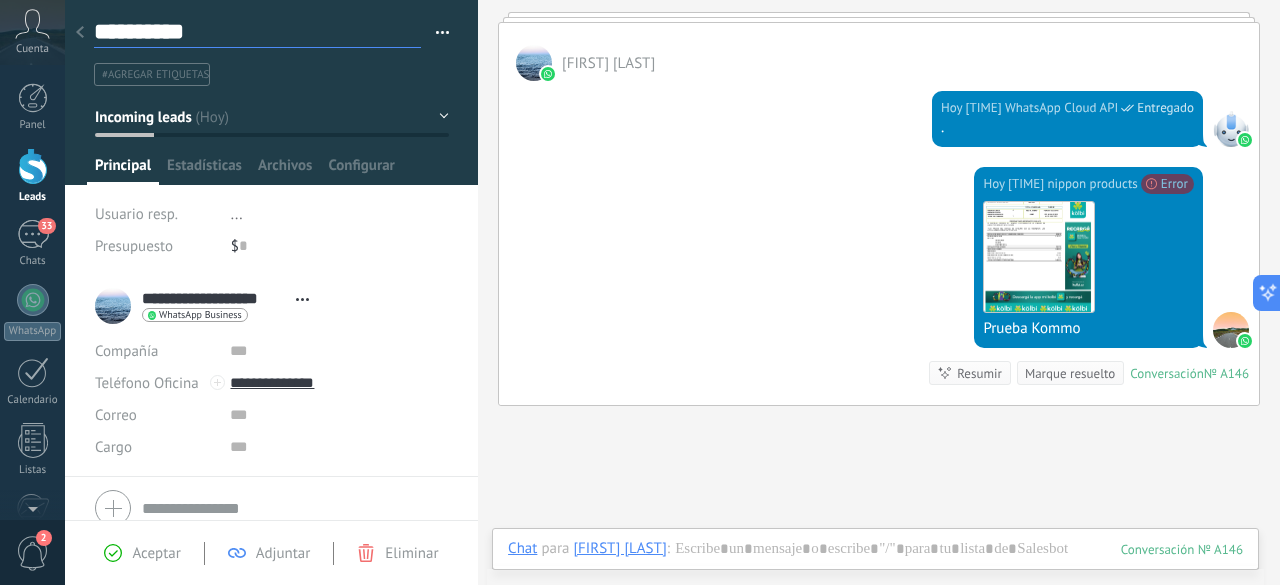 type on "*********" 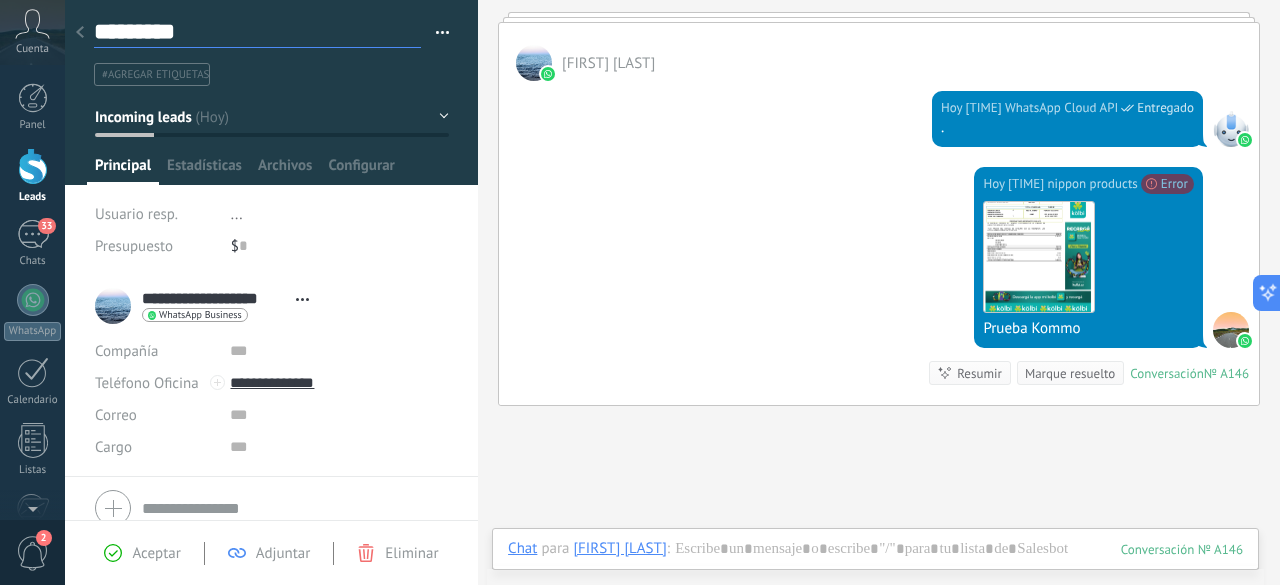 type on "**********" 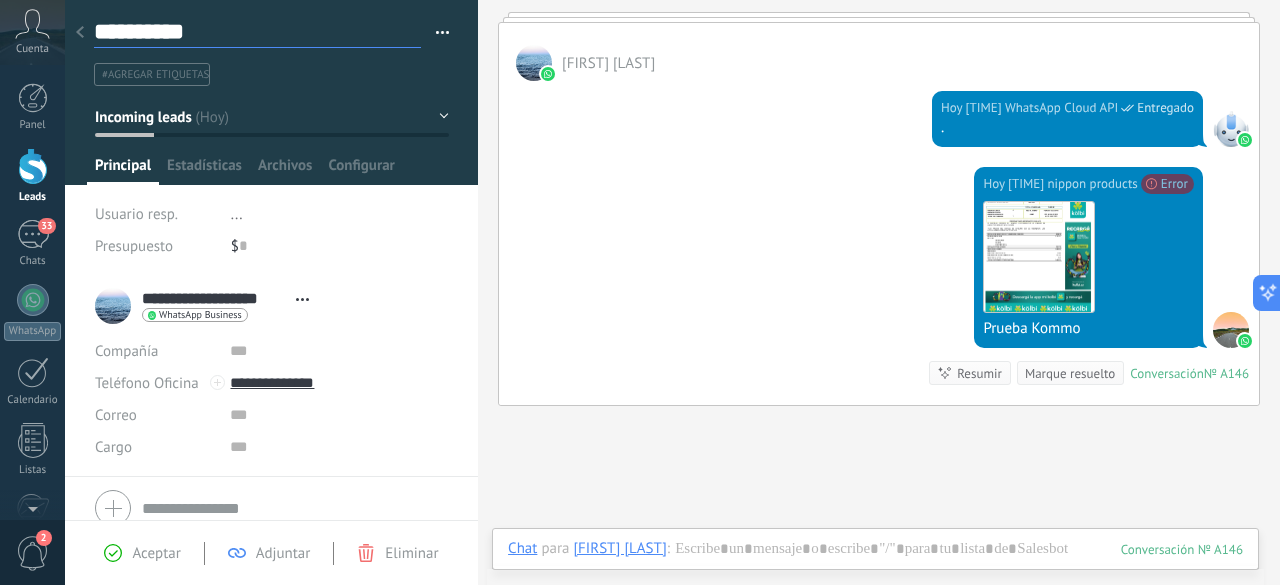 type on "**********" 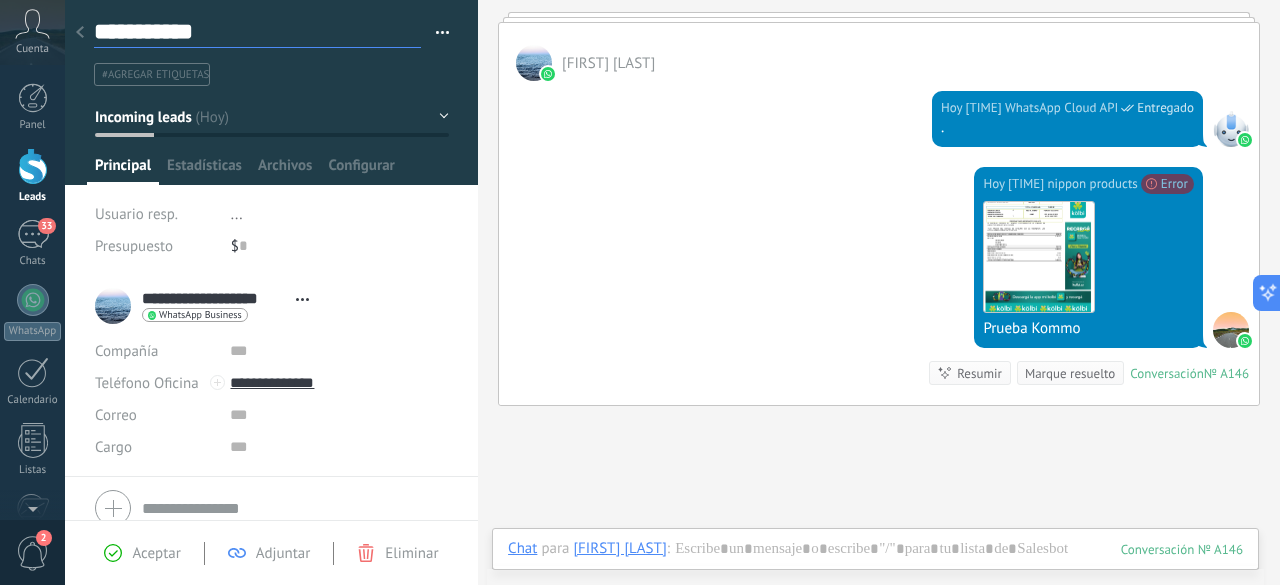 type on "**********" 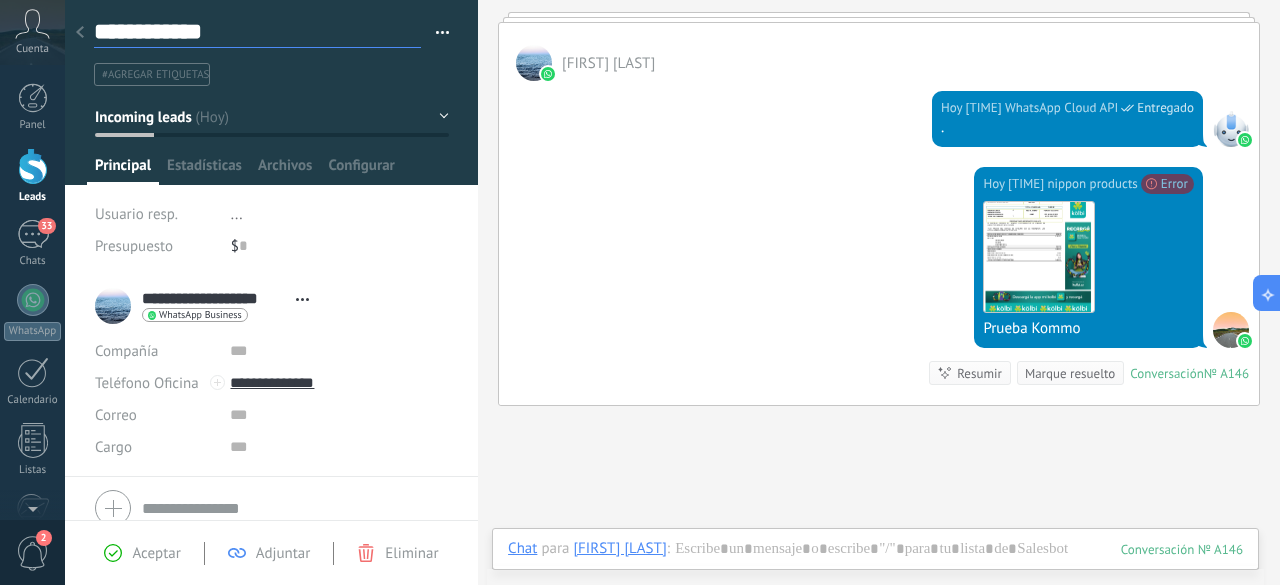 type on "**********" 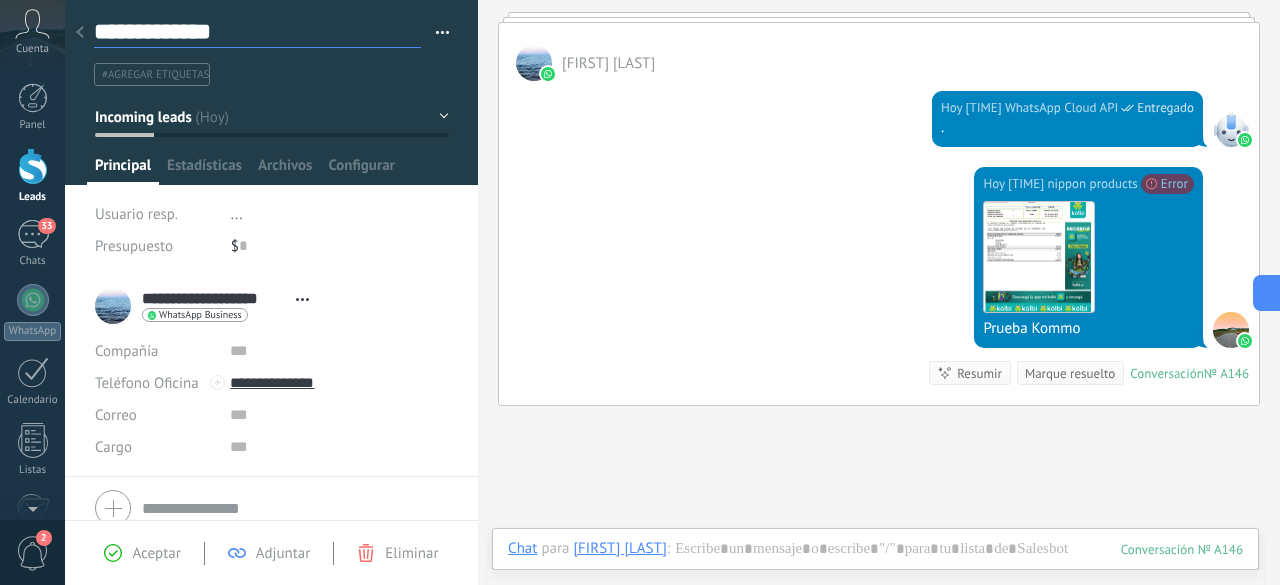 type on "**********" 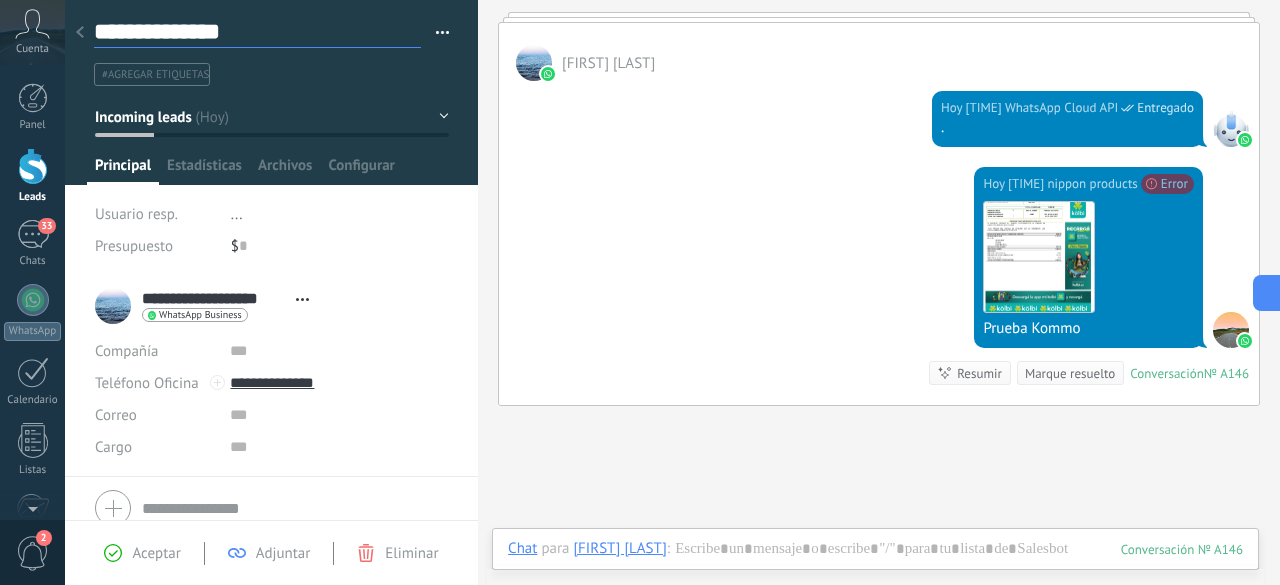 type on "**********" 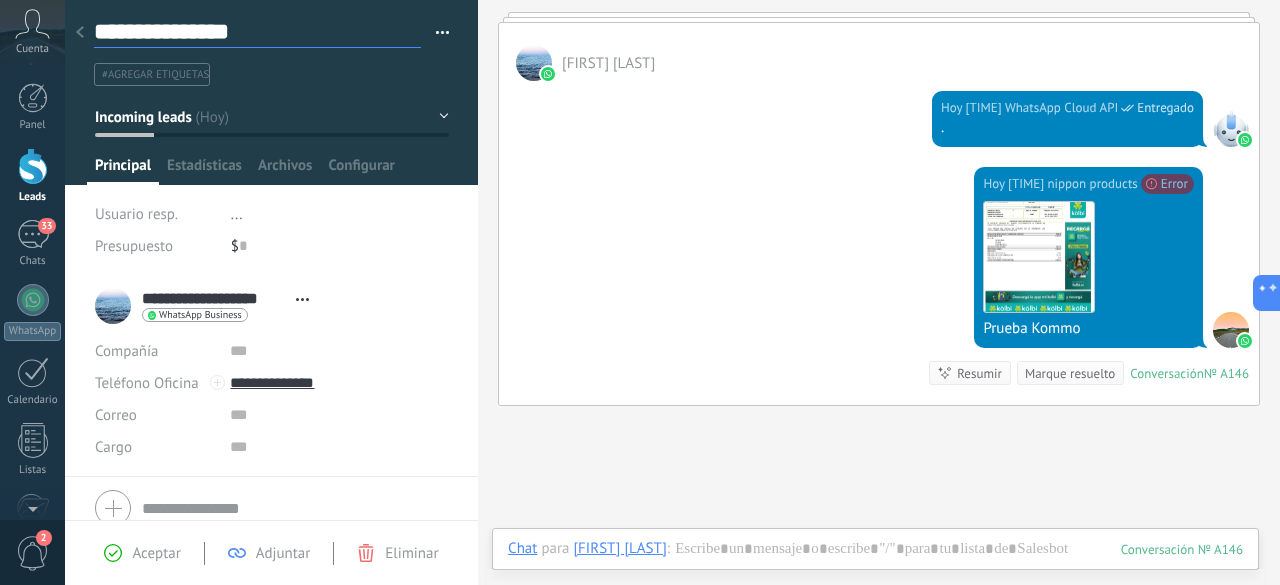 type on "**********" 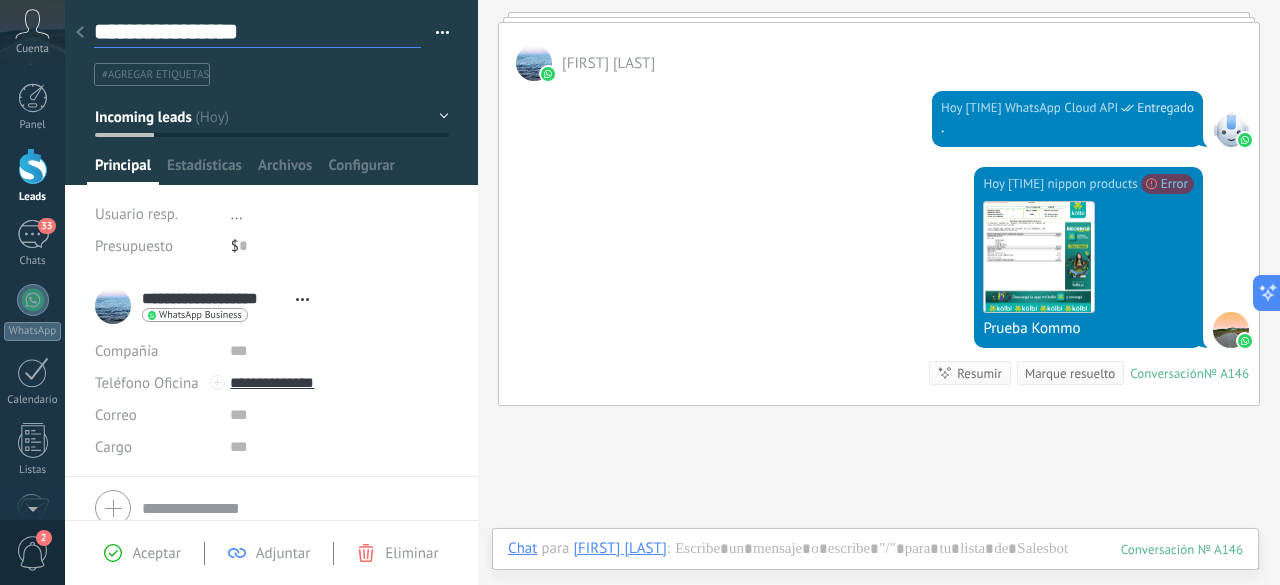 type on "**********" 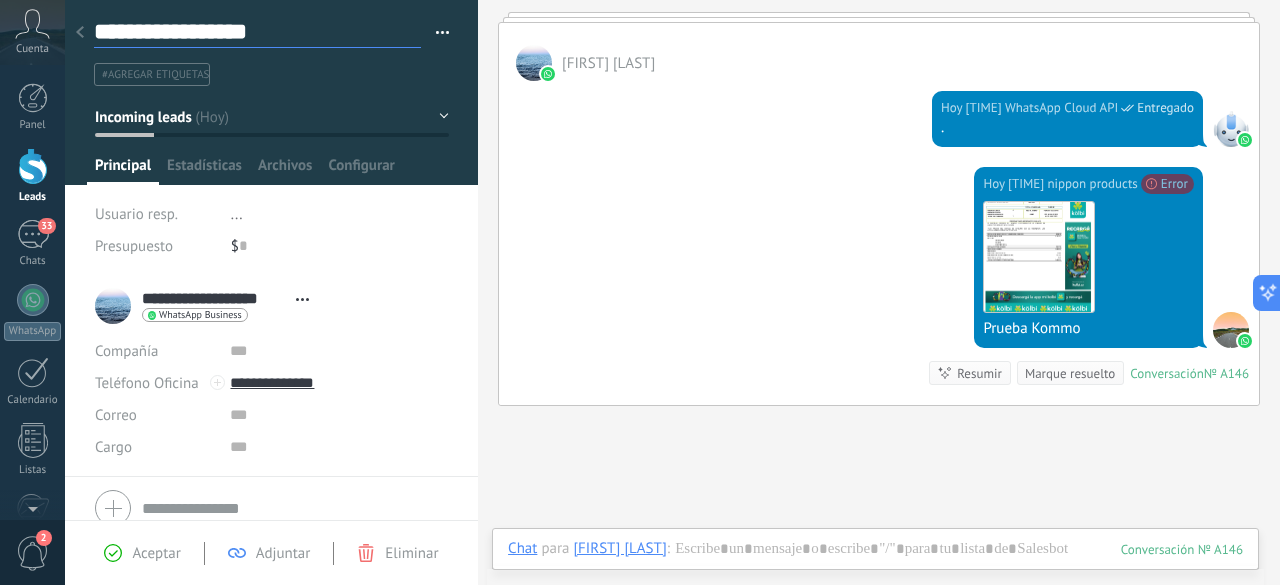 type on "**********" 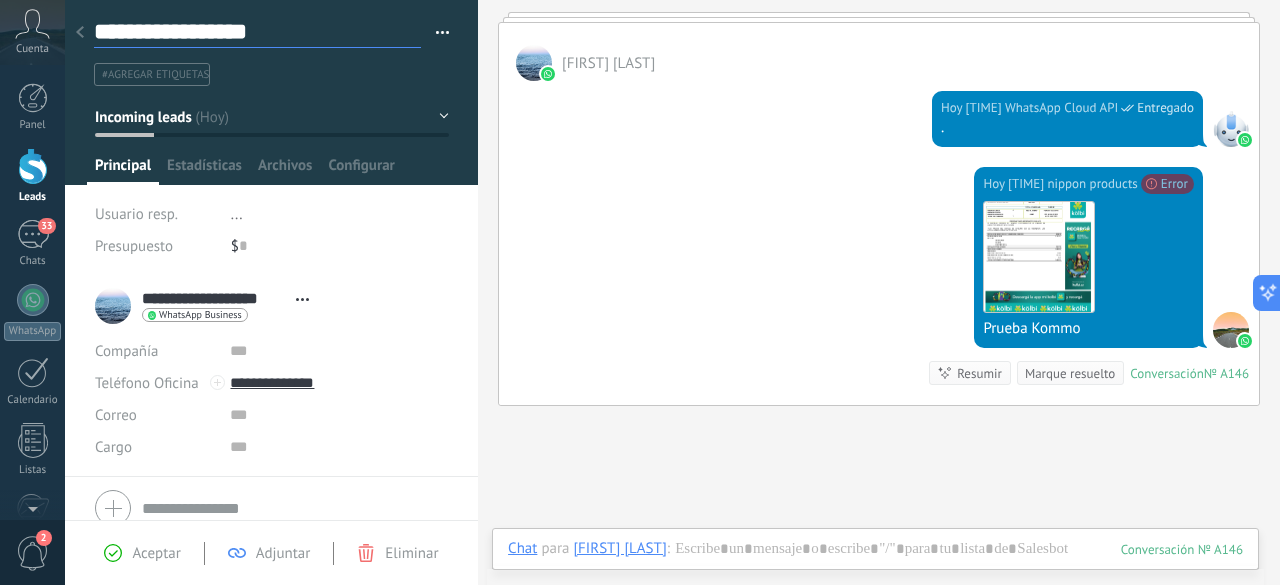 type on "**********" 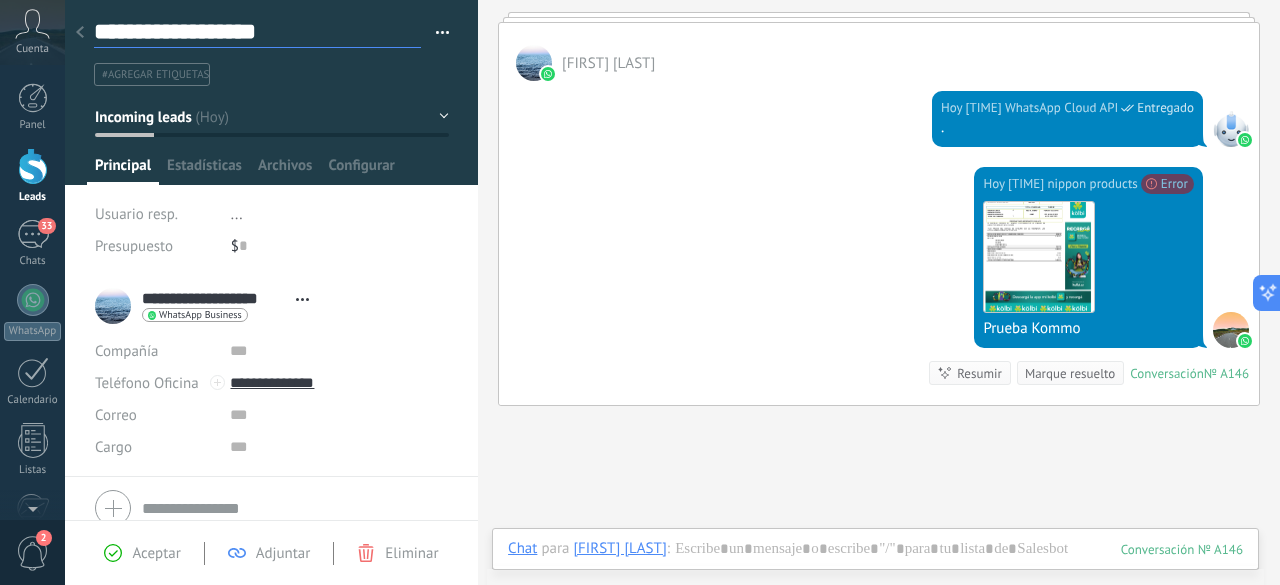 type on "**********" 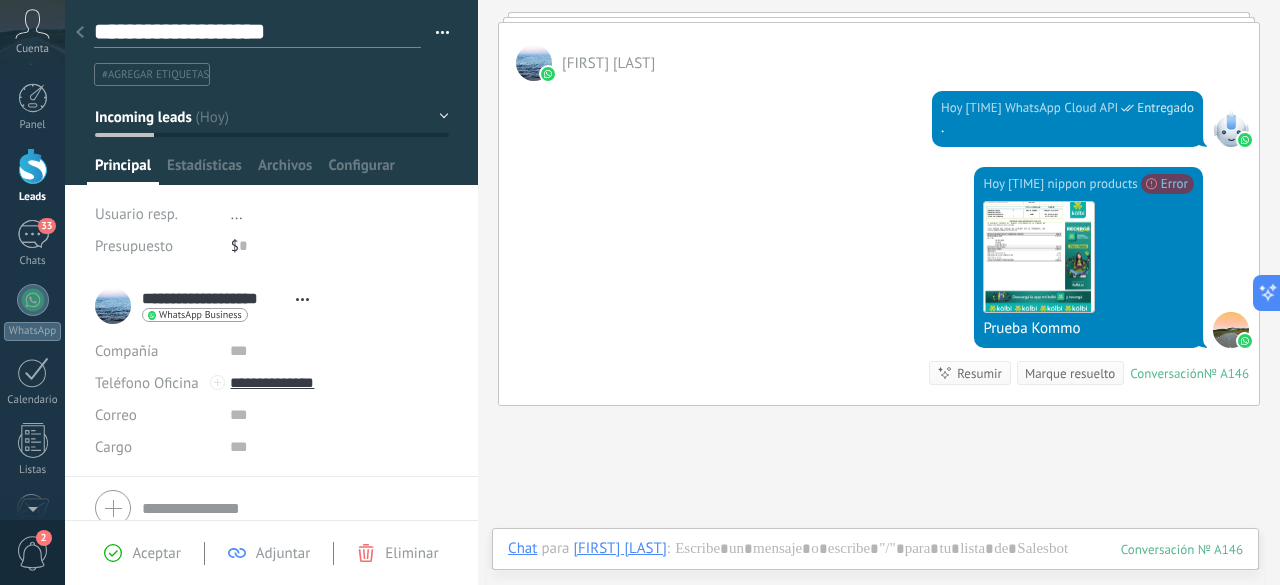 type on "**********" 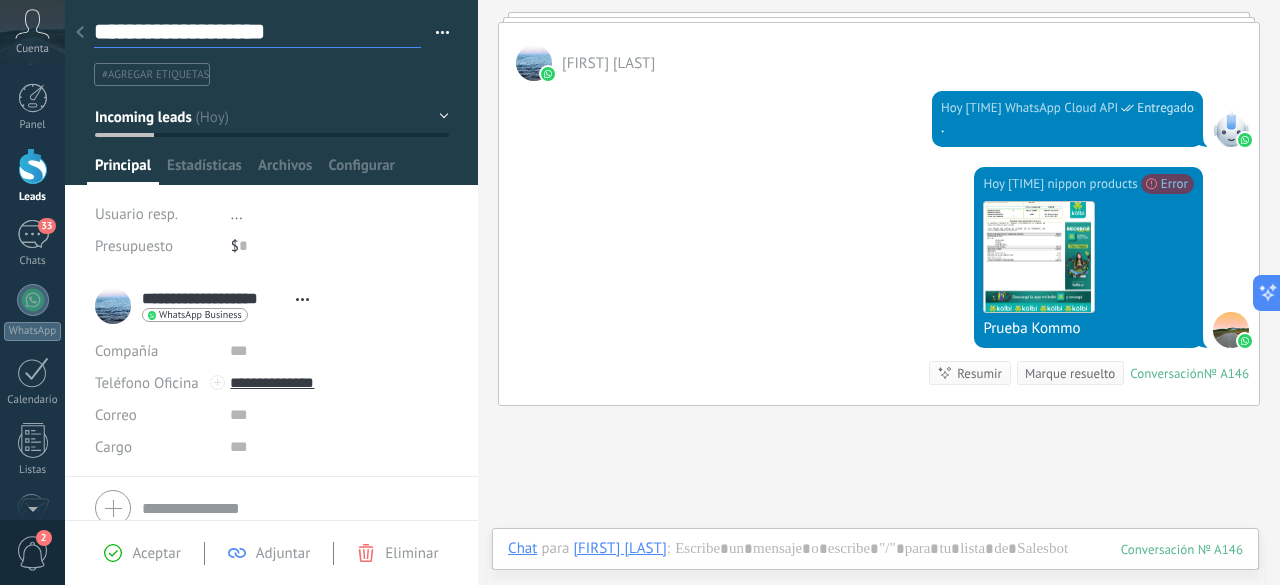 type on "**********" 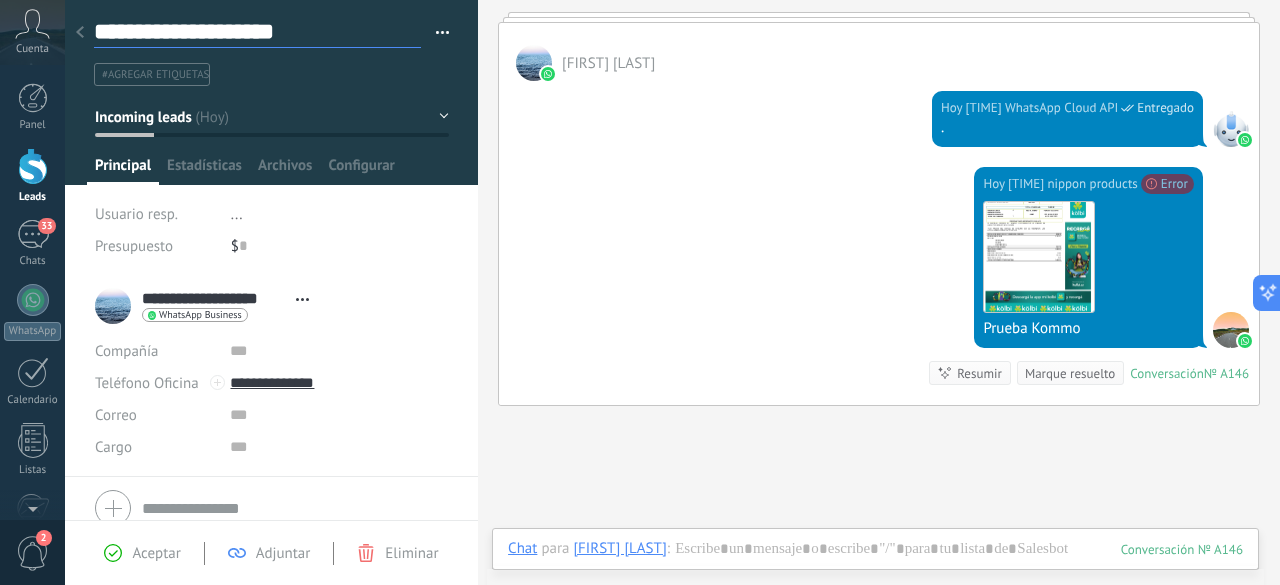 type on "**********" 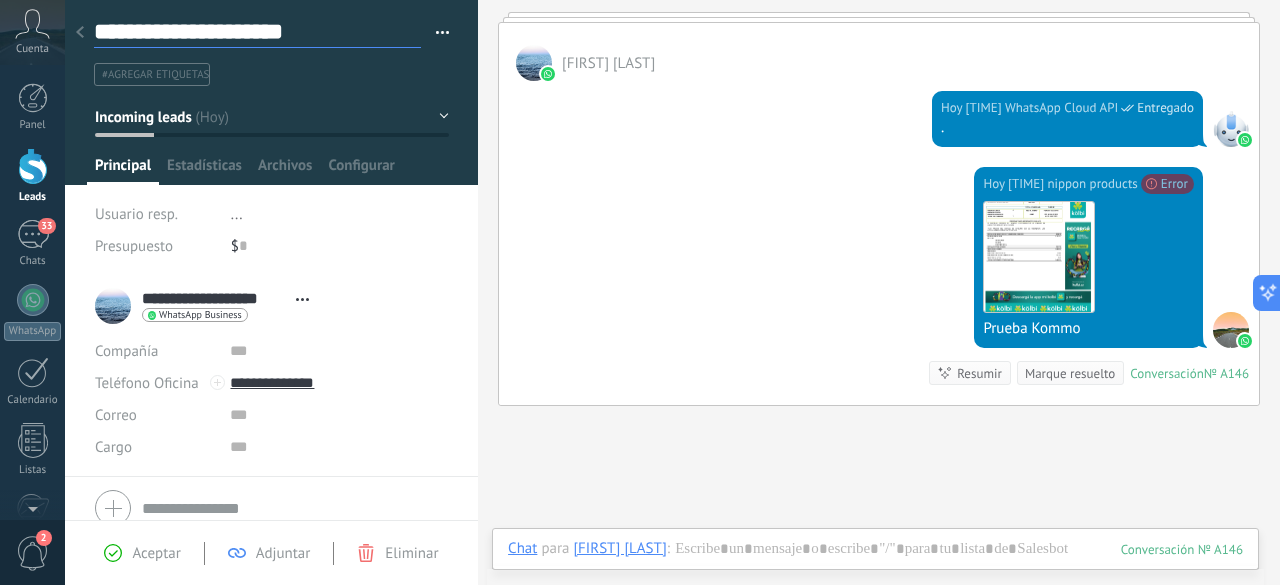 scroll, scrollTop: 30, scrollLeft: 0, axis: vertical 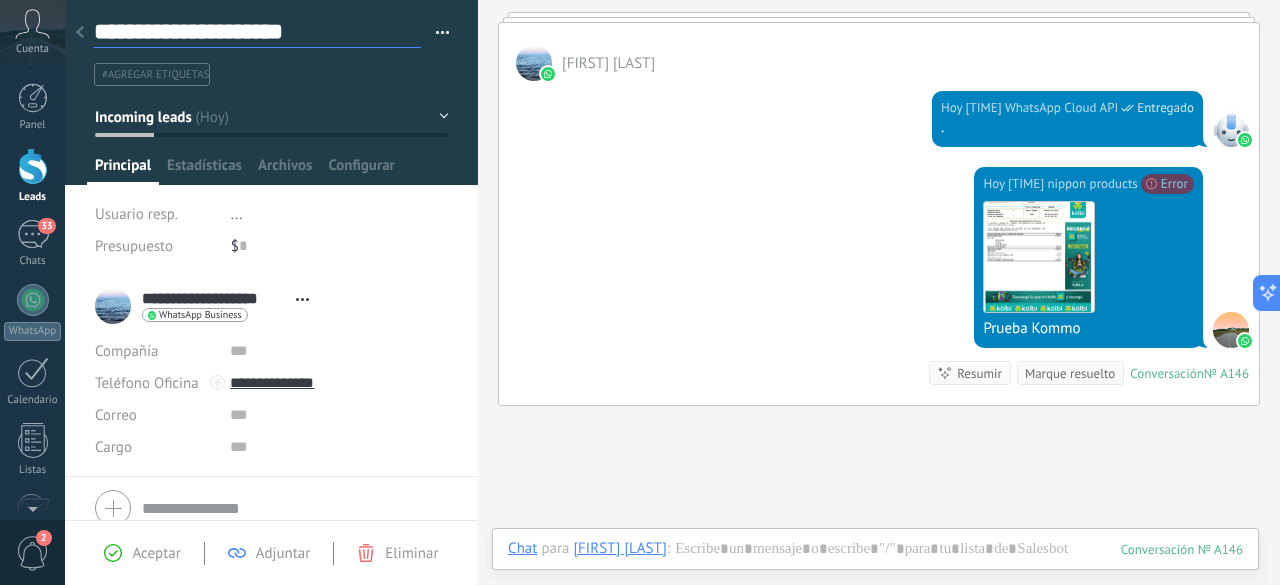 type on "**********" 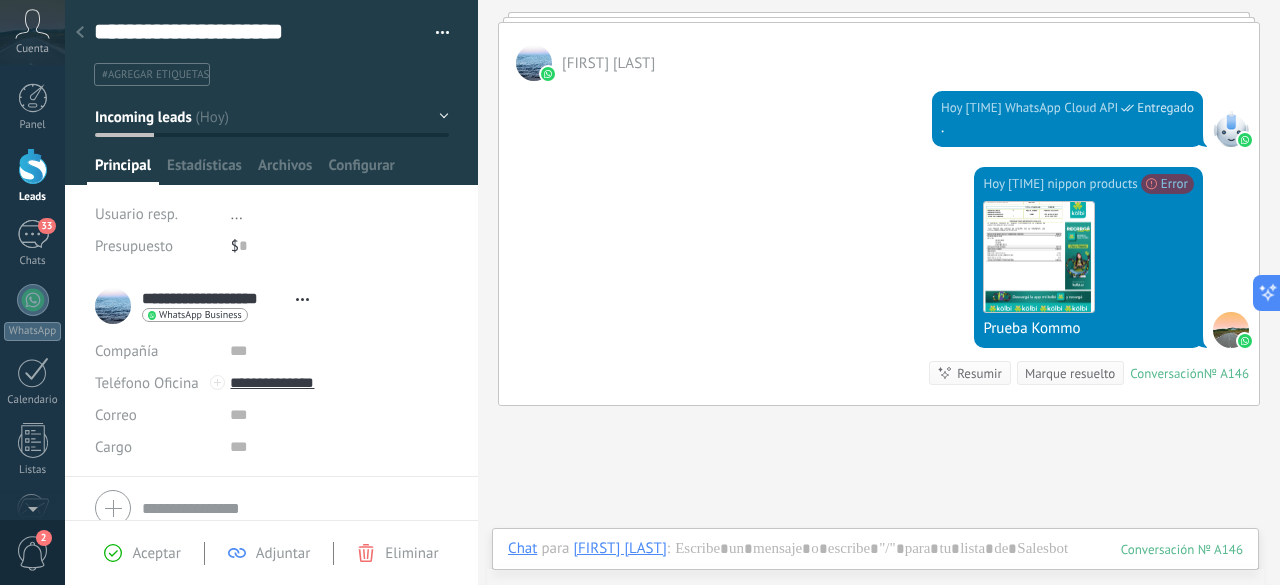 click on "#agregar etiquetas" at bounding box center [268, 74] 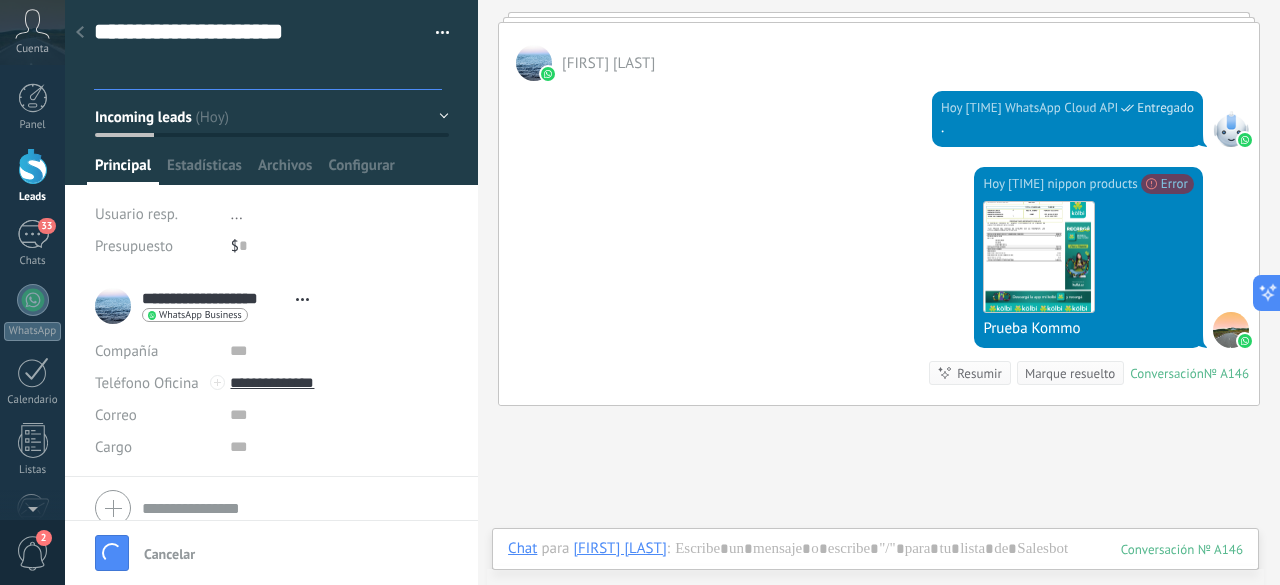 scroll, scrollTop: 245, scrollLeft: 0, axis: vertical 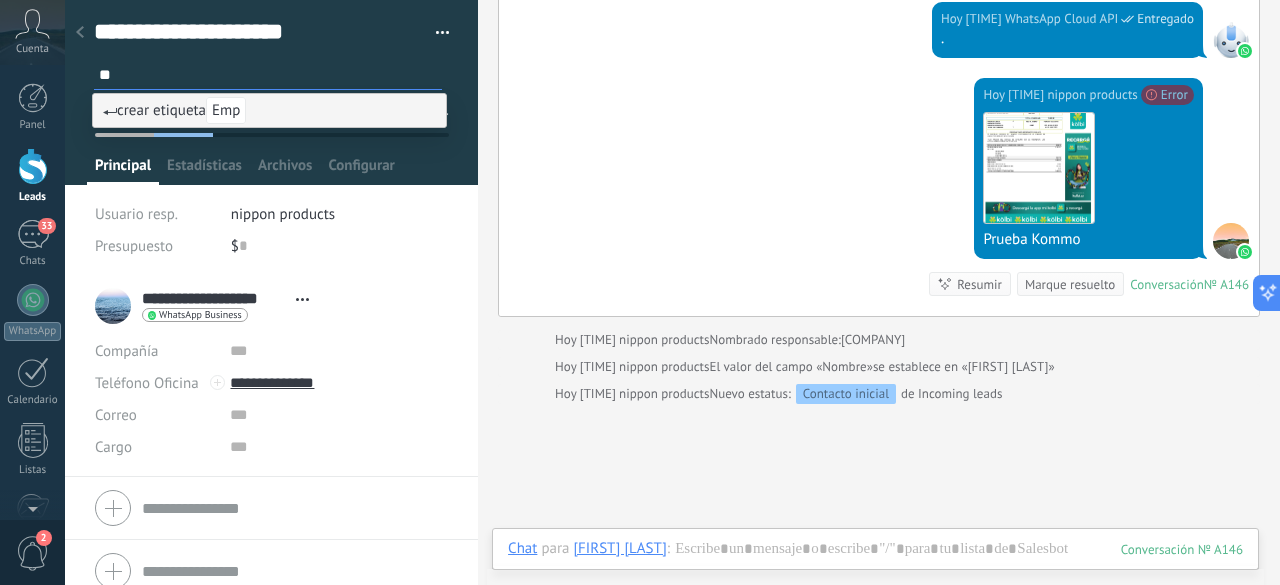 type on "*" 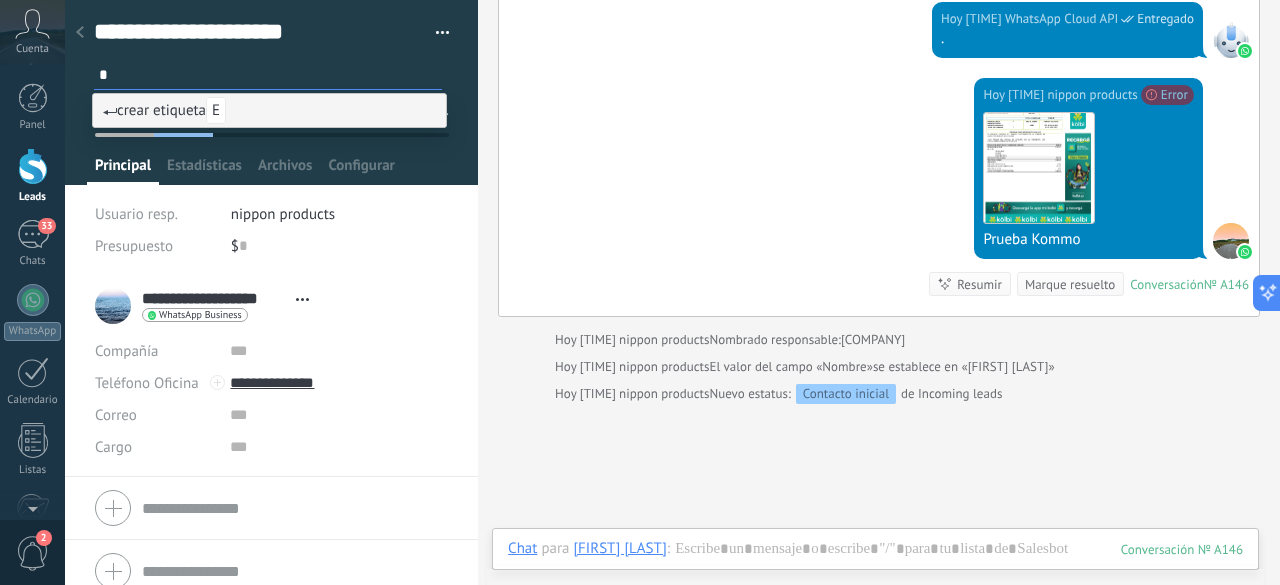 type 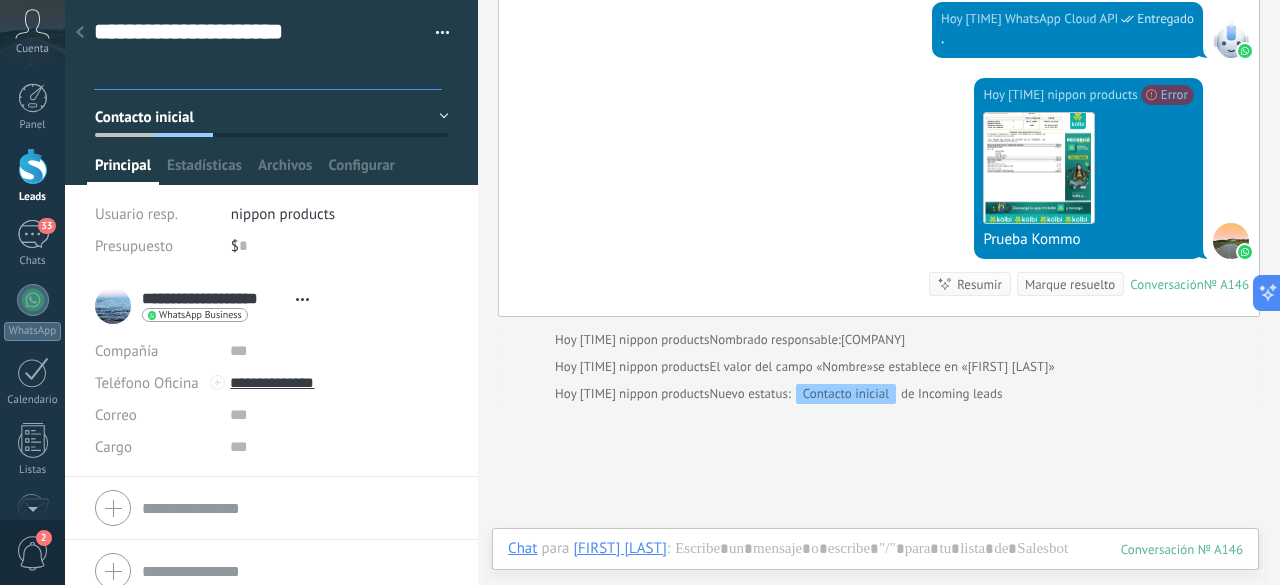 click on "Hoy 17:10 nippon products  No se puede enviar tu mensaje. El destinatario ha estado inactivo durante más de 24 horas. Por favor, usa una plantilla aprobada o espera su respuesta (3108).  Ver más Error Descargar Prueba Kommo Conversación  № A146 Conversación № A146 Resumir Resumir Marque resuelto" at bounding box center (879, 197) 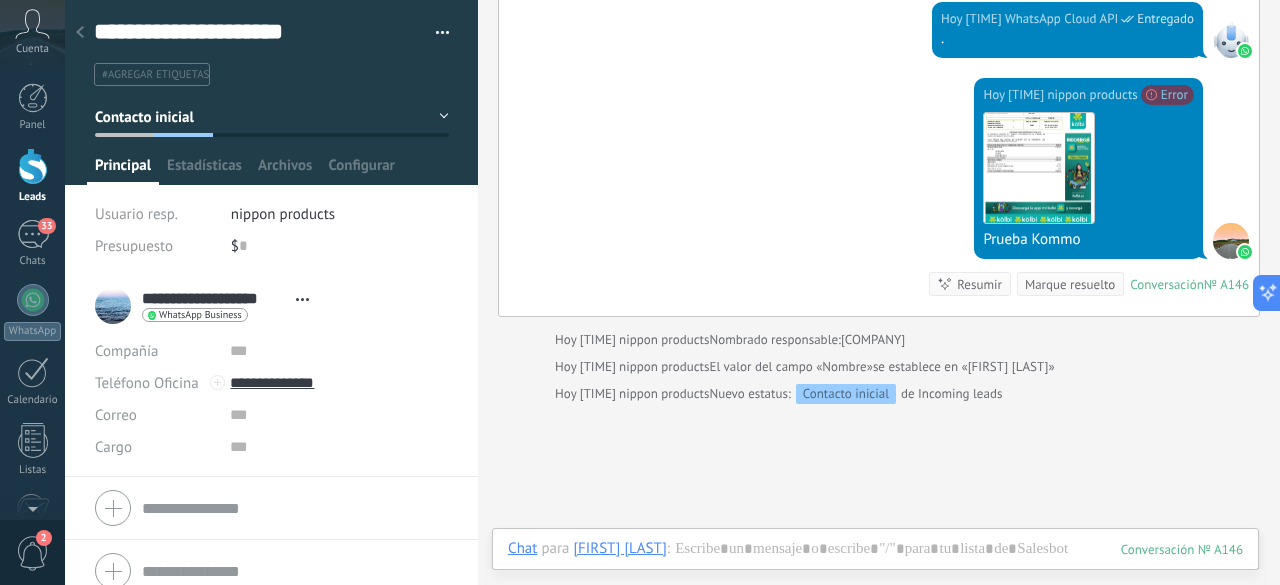 click at bounding box center (80, 33) 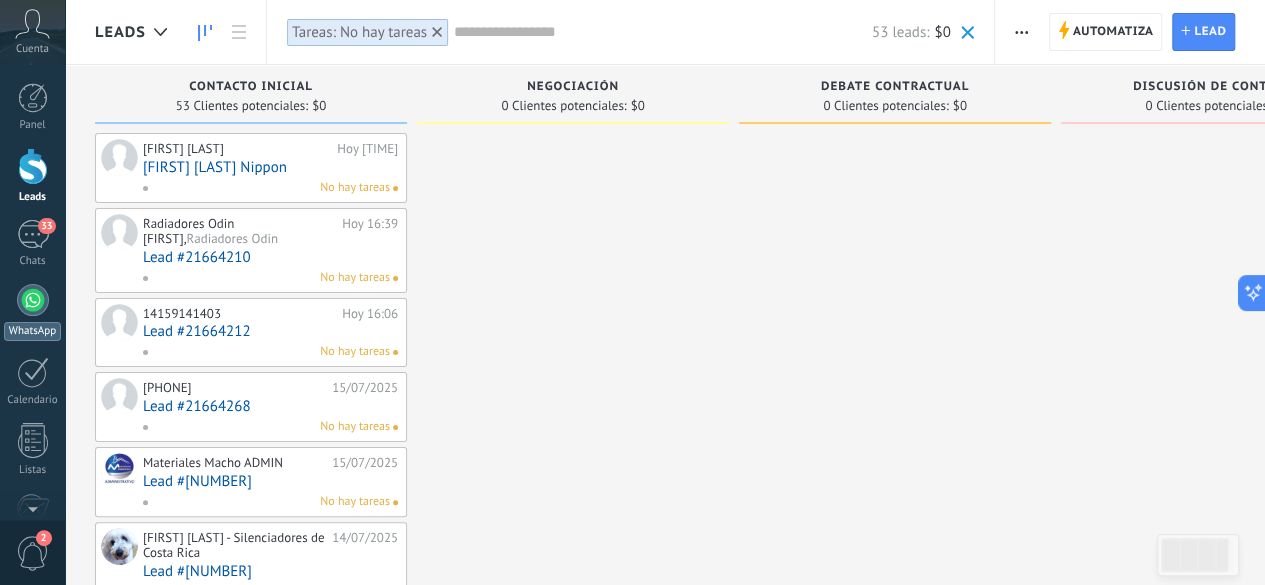 click at bounding box center (33, 300) 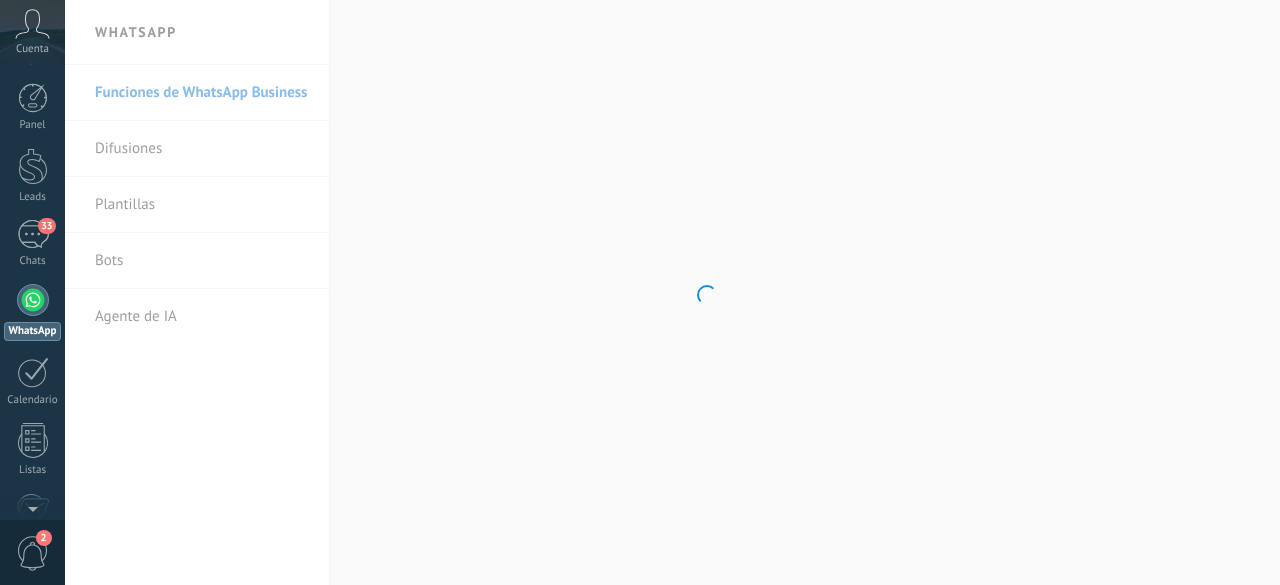 scroll, scrollTop: 0, scrollLeft: 0, axis: both 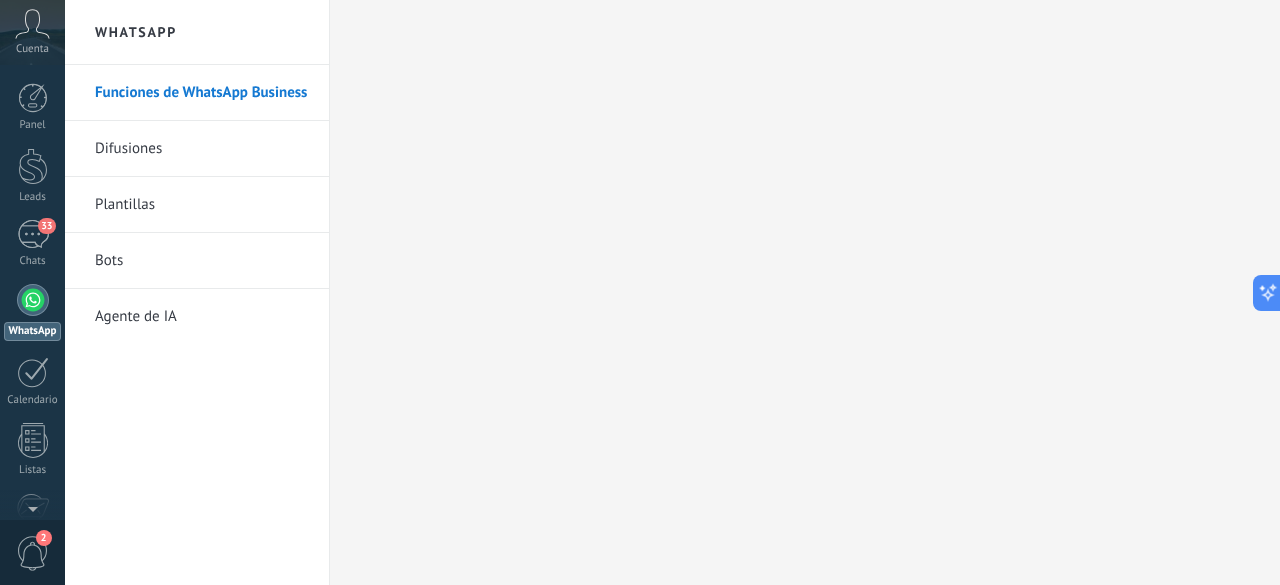 click at bounding box center [33, 300] 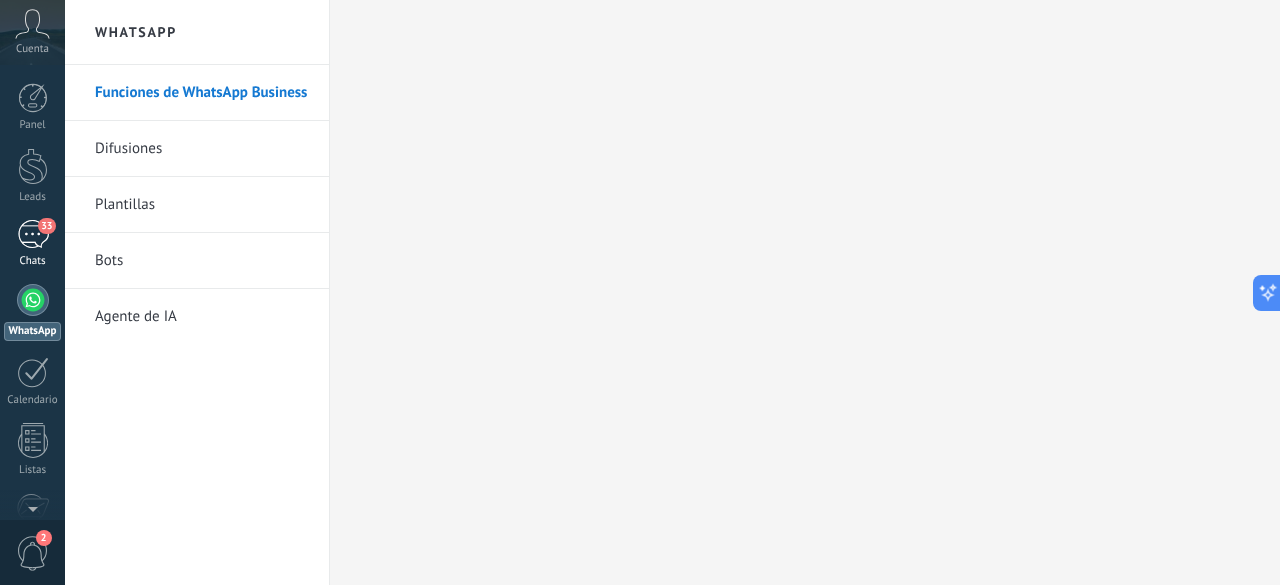 click on "33" at bounding box center (33, 234) 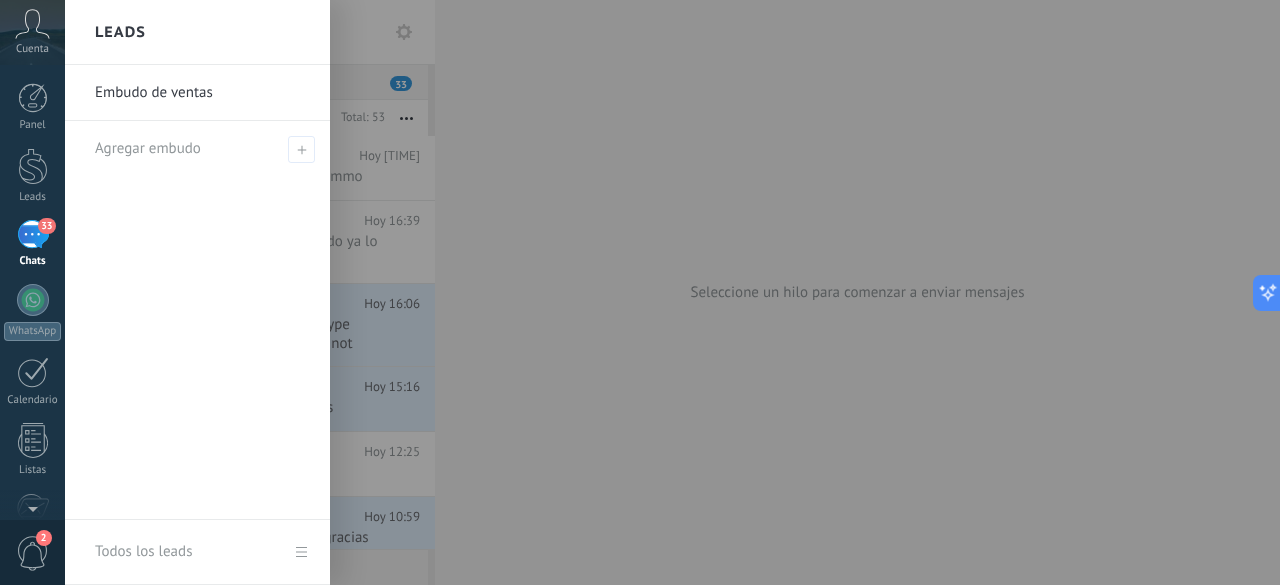 scroll, scrollTop: 0, scrollLeft: 0, axis: both 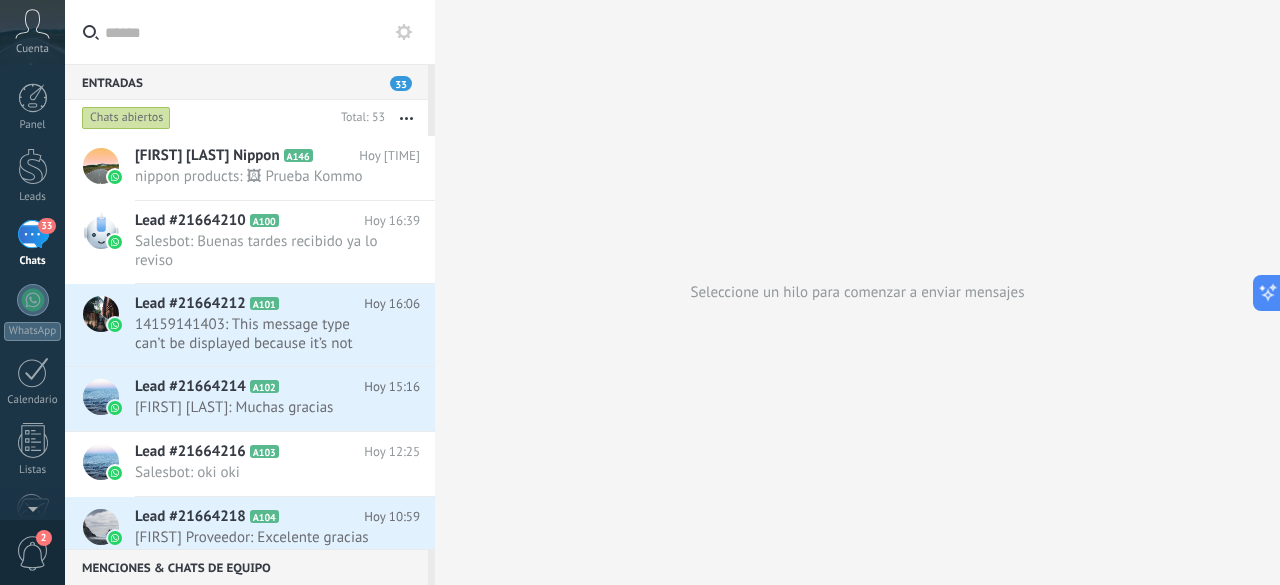 click 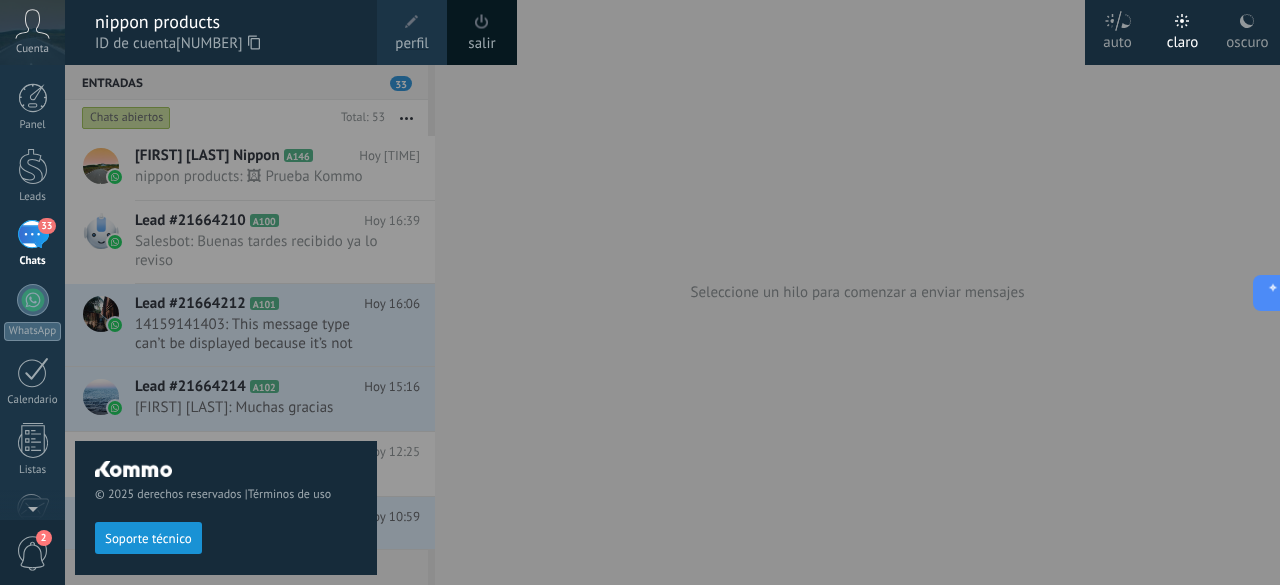 click on "33" at bounding box center [33, 234] 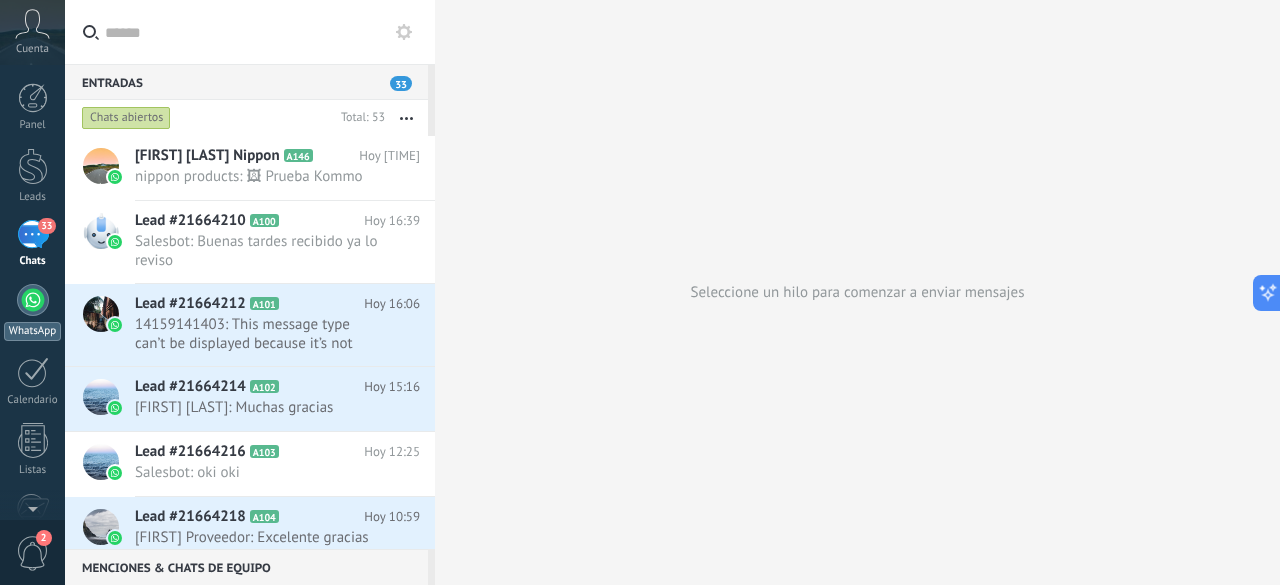 click at bounding box center [33, 300] 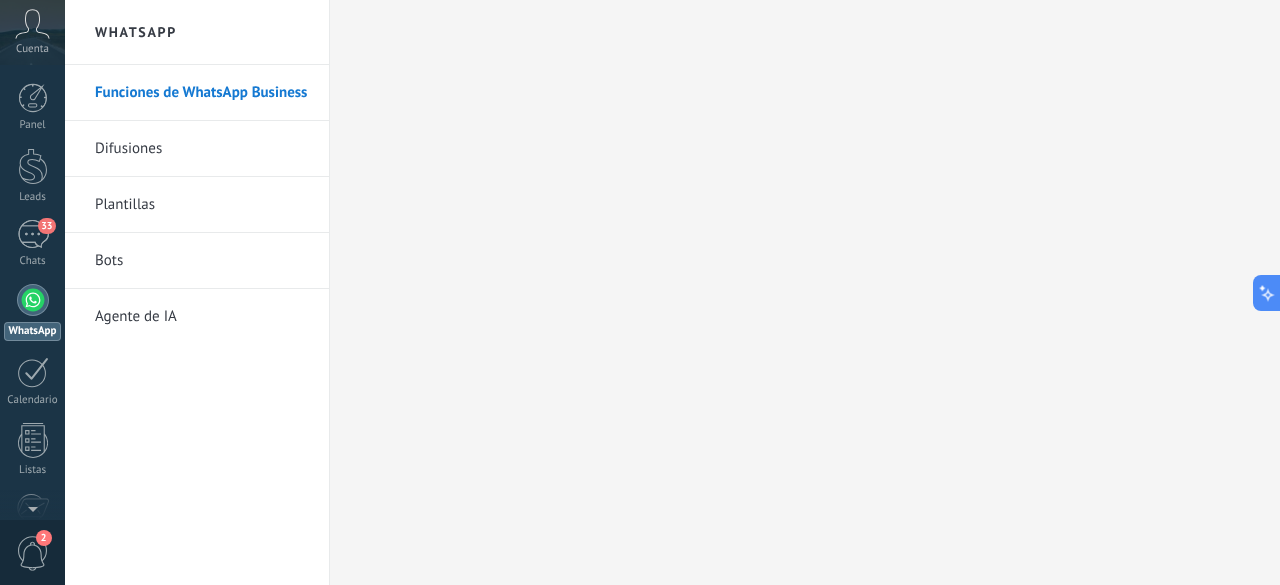 click on "WhatsApp" at bounding box center (197, 32) 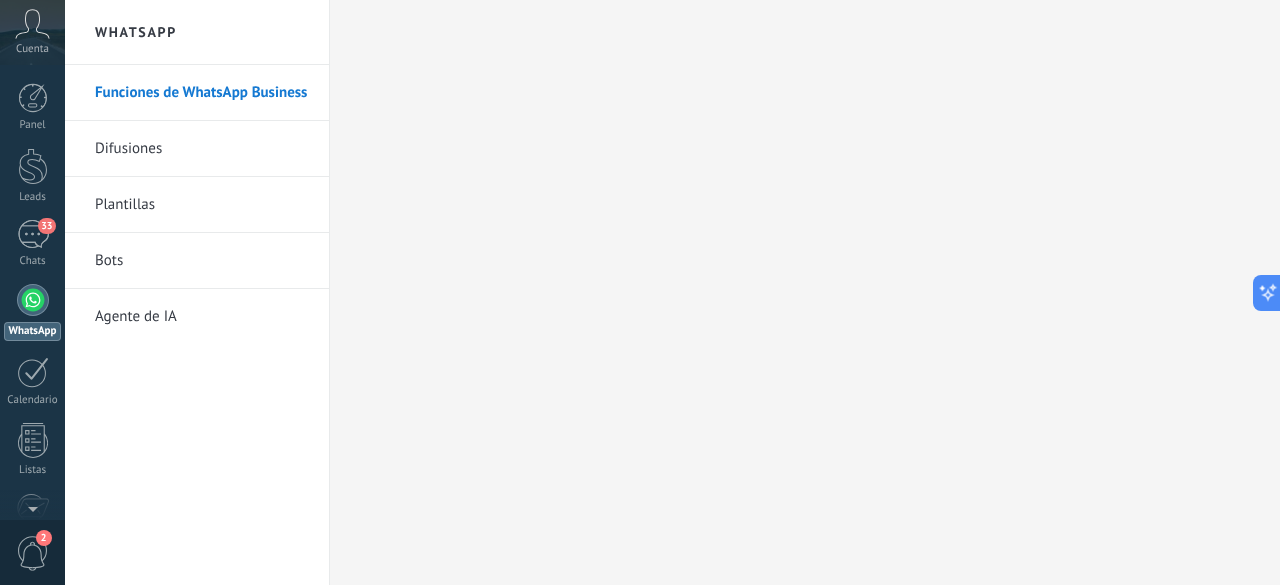 click on "Funciones de WhatsApp Business" at bounding box center [202, 93] 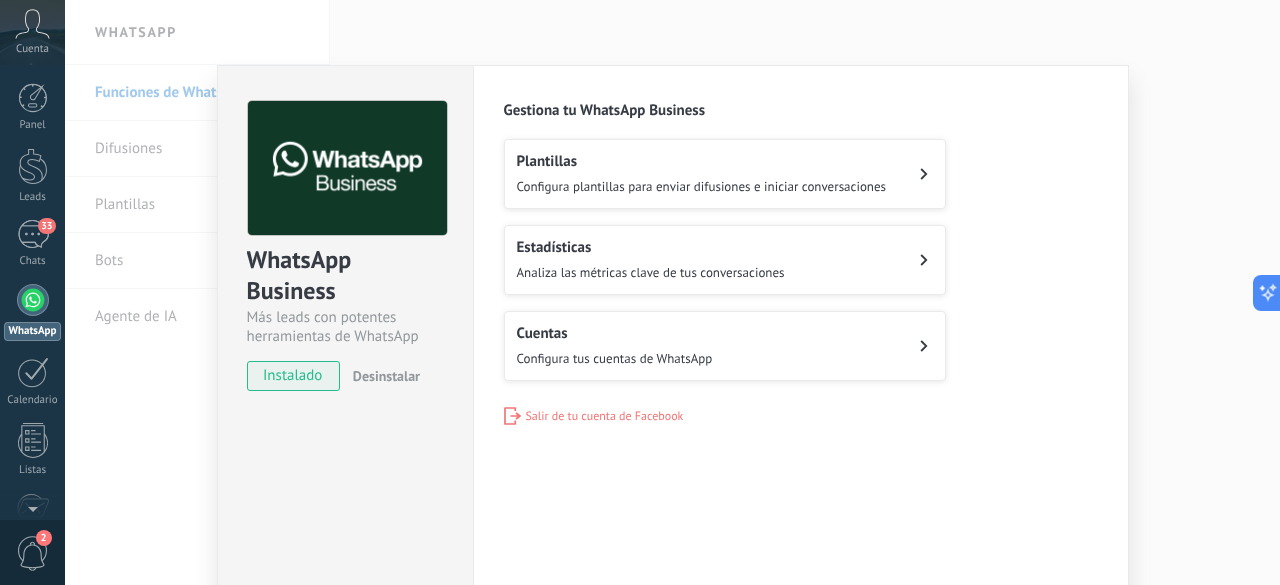 click on "Configura tus cuentas de WhatsApp" at bounding box center (615, 358) 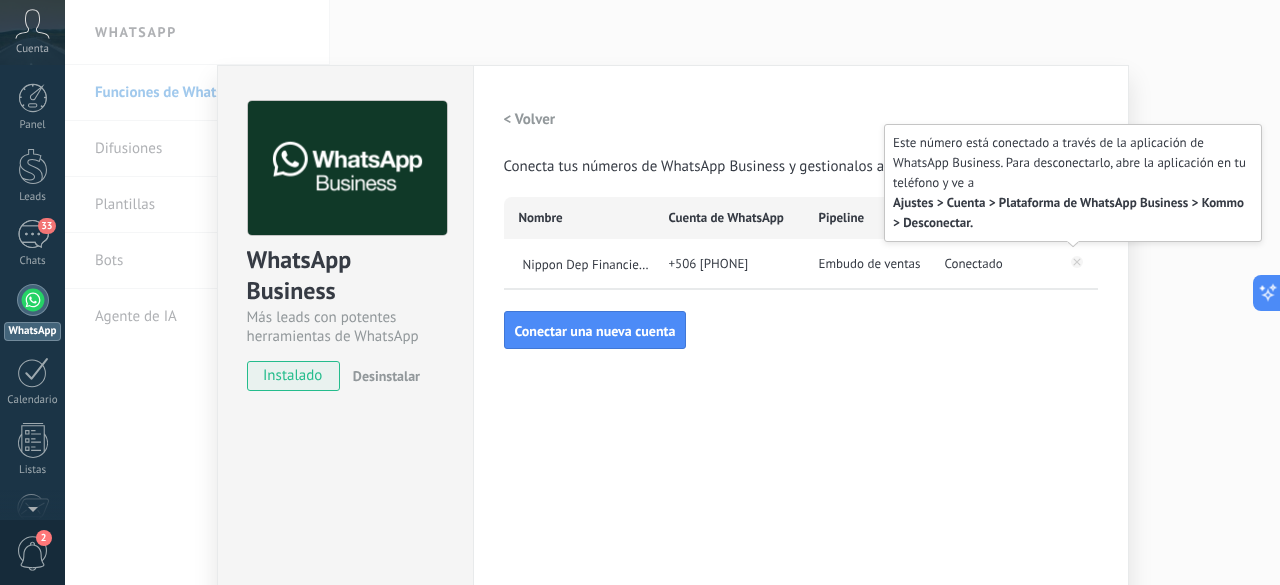 click 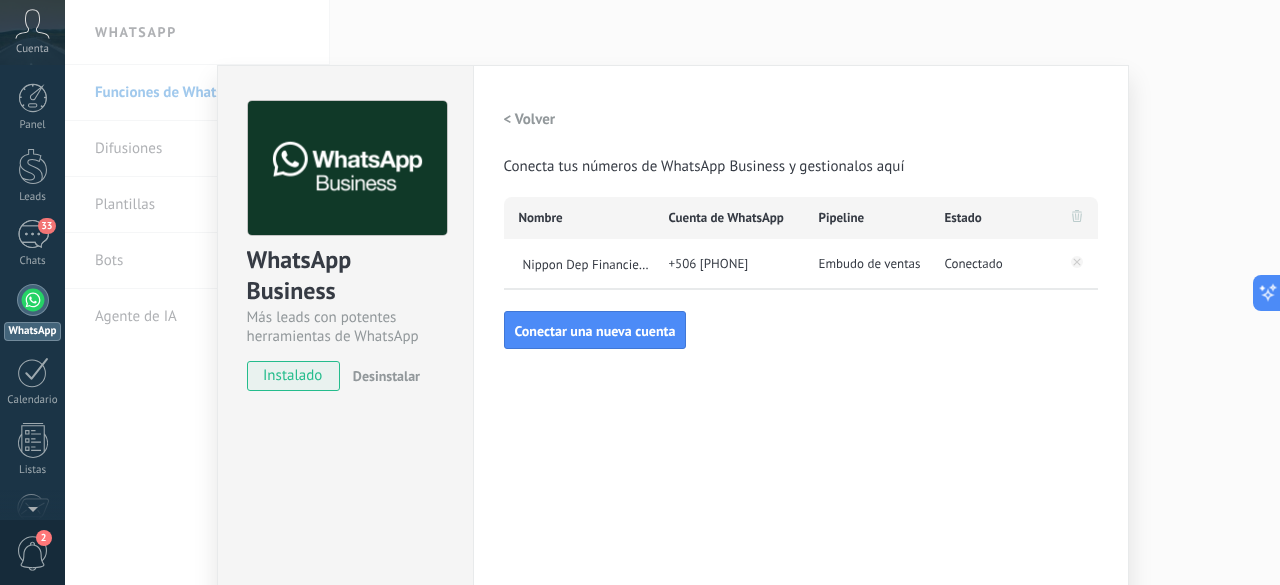 click on "Configuraciones Autorizaciones This tab logs the users who have granted integration access to this account. If you want to to remove a user's ability to send requests to the account on behalf of this integration, you can revoke access. If access is revoked from all users, the integration will stop working. This app is installed, but no one has given it access yet. WhatsApp Cloud API más _:  Guardar < Volver Conecta tus números de WhatsApp Business y gestionalos aquí Nombre Cuenta de WhatsApp Pipeline Estado Nippon Dep Financiero +506 6222 2414 Embudo de ventas Conectado Conectar una nueva cuenta" at bounding box center [801, 362] 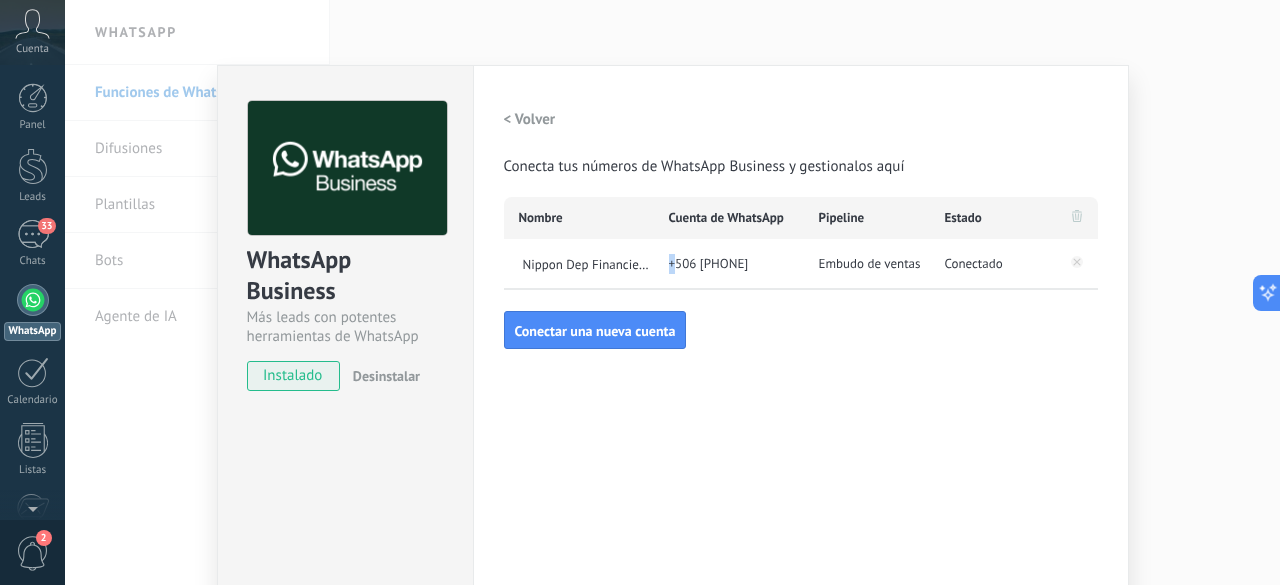 click on "[PHONE]" at bounding box center [729, 264] 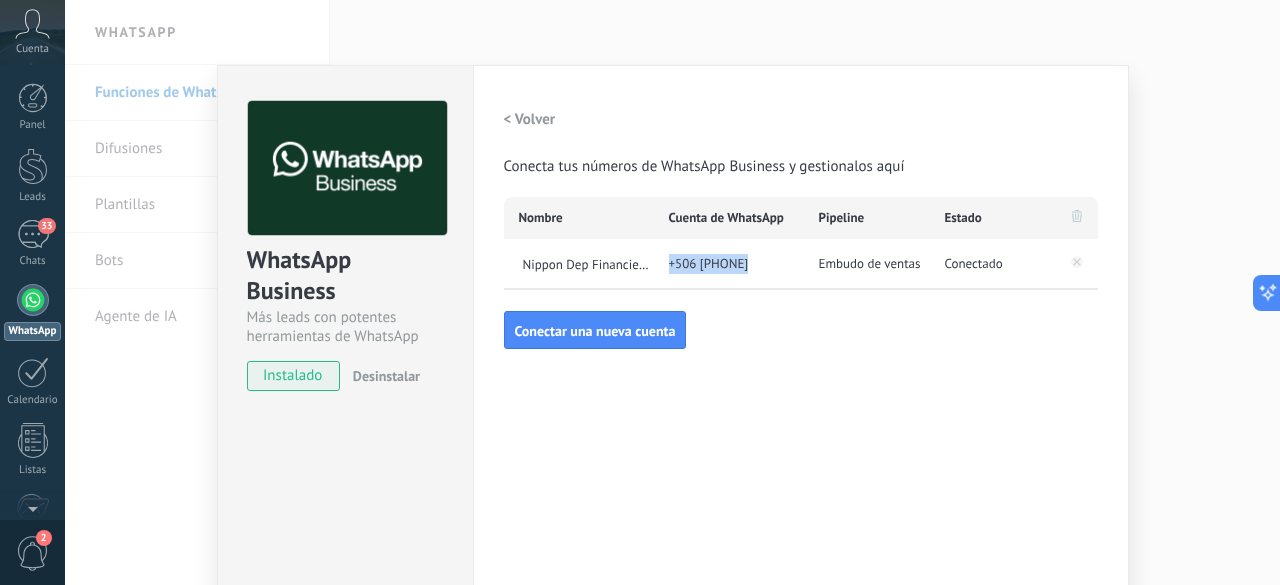 click on "Desinstalar" at bounding box center (386, 376) 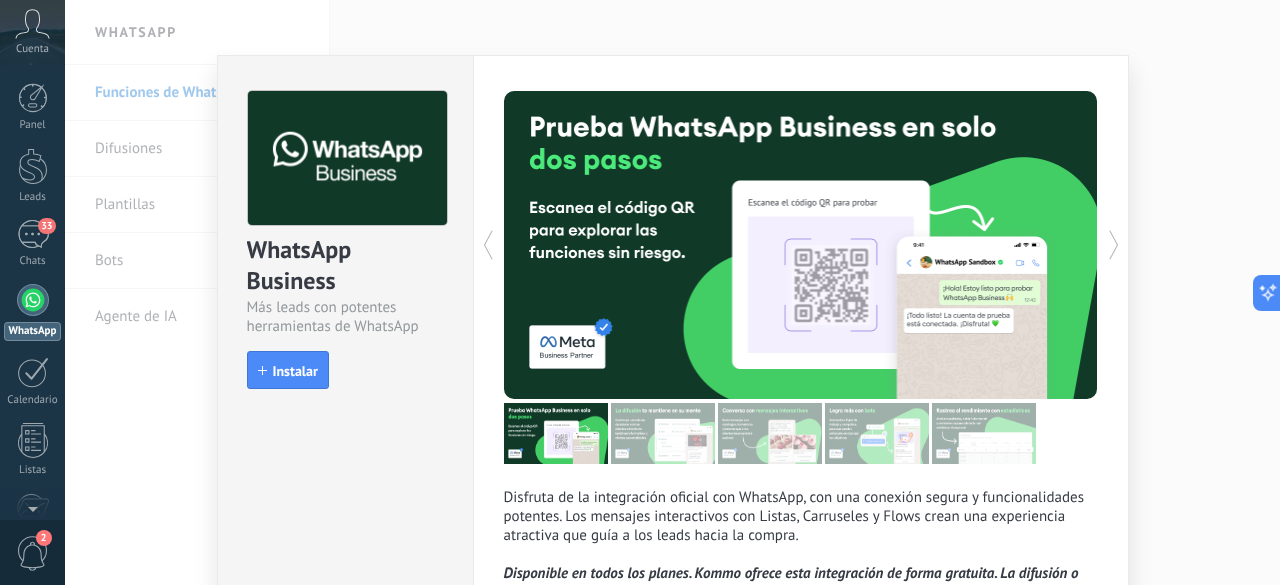 scroll, scrollTop: 0, scrollLeft: 0, axis: both 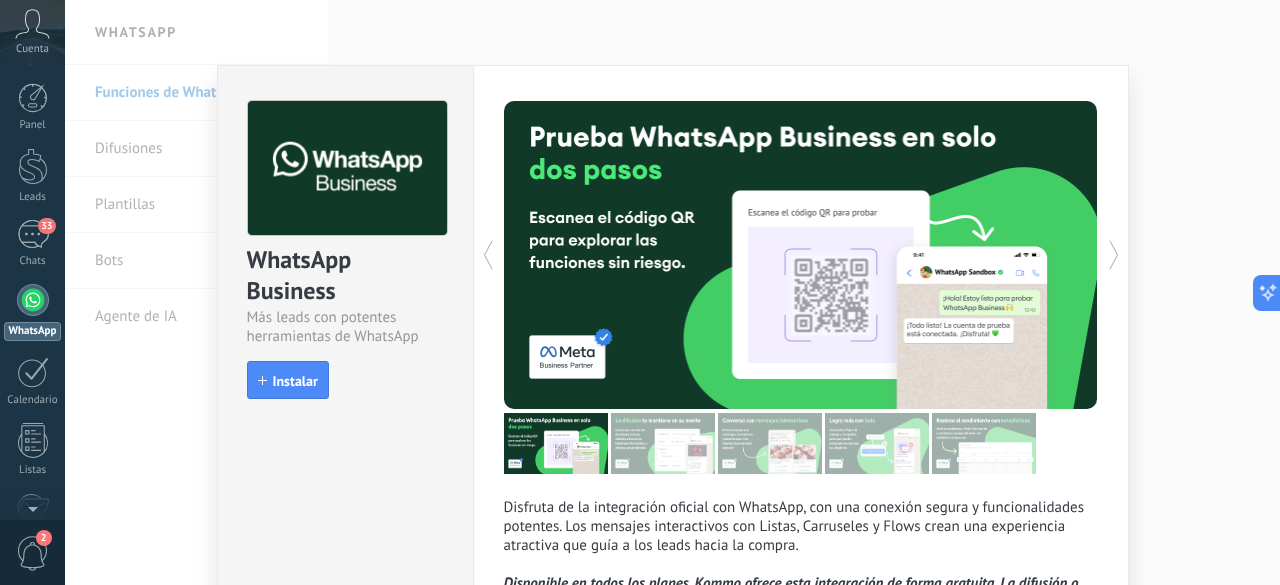 click on "WhatsApp Business Más leads con potentes herramientas de WhatsApp install Instalar Disfruta de la integración oficial con WhatsApp, con una conexión segura y funcionalidades potentes. Los mensajes interactivos con Listas, Carruseles y Flows crean una experiencia atractiva que guía a los leads hacia la compra.    Disponible en todos los planes. Kommo ofrece esta integración de forma gratuita. La difusión o iniciación de conversaciones puede generar cargos.  Ver más más" at bounding box center (672, 292) 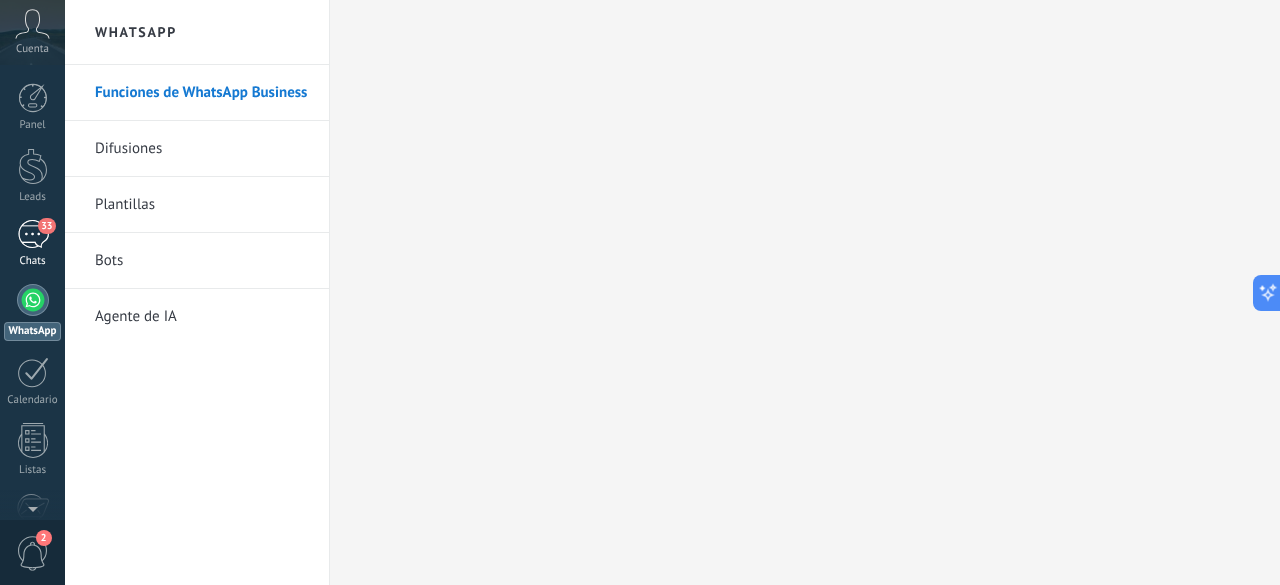 click on "33" at bounding box center [33, 234] 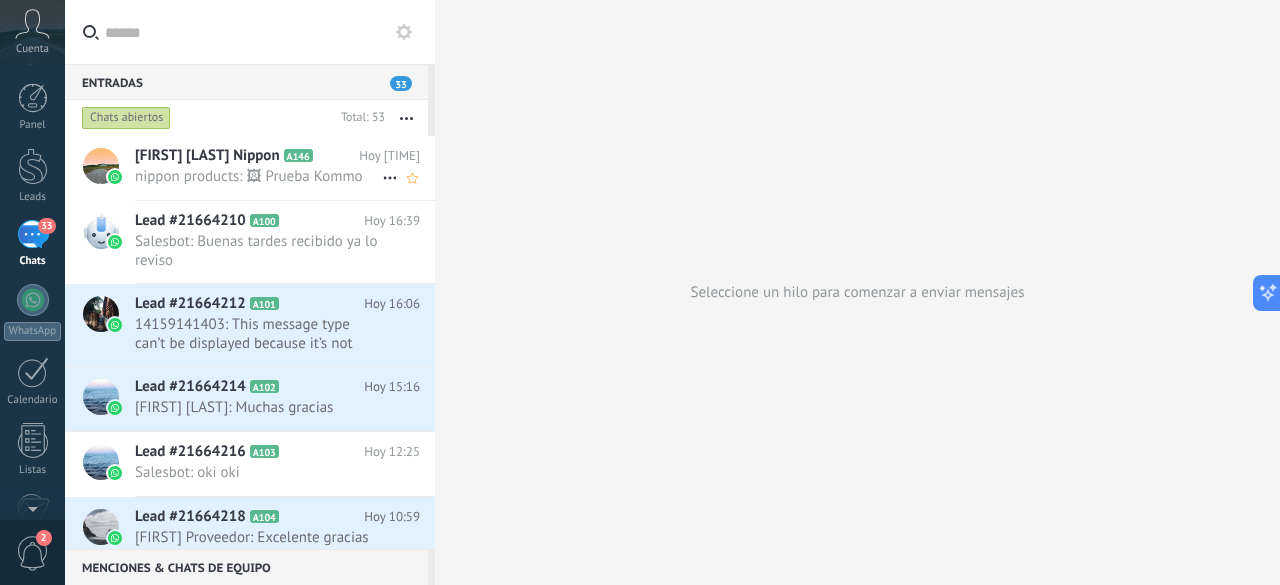click on "[COMPANY]: 🖼 Prueba Kommo" at bounding box center [258, 176] 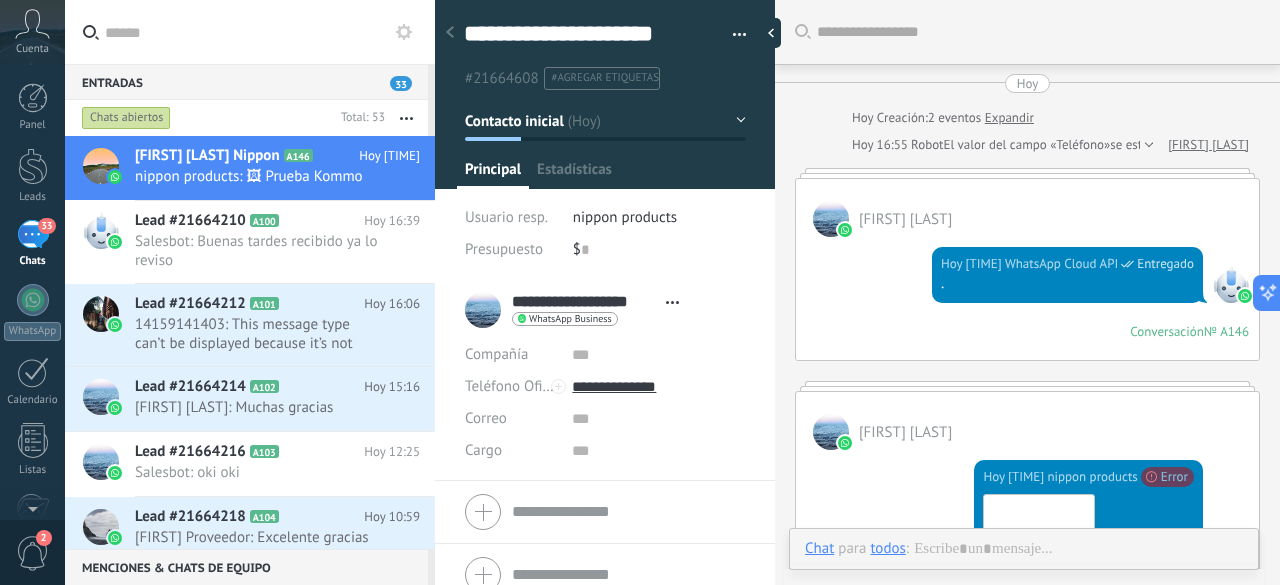scroll, scrollTop: 244, scrollLeft: 0, axis: vertical 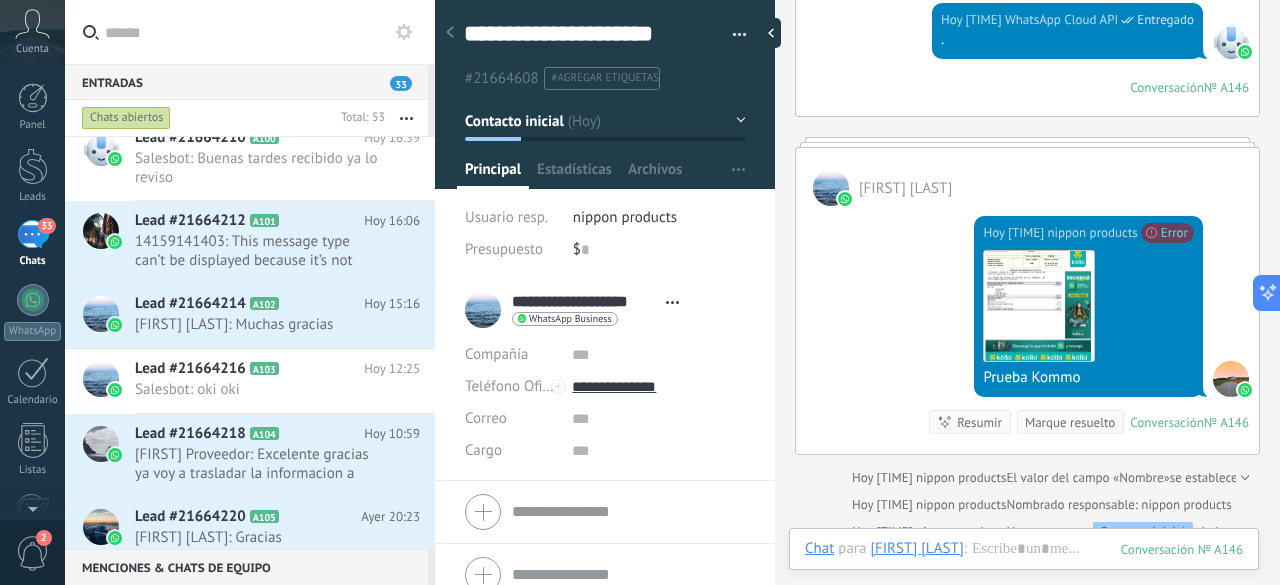click 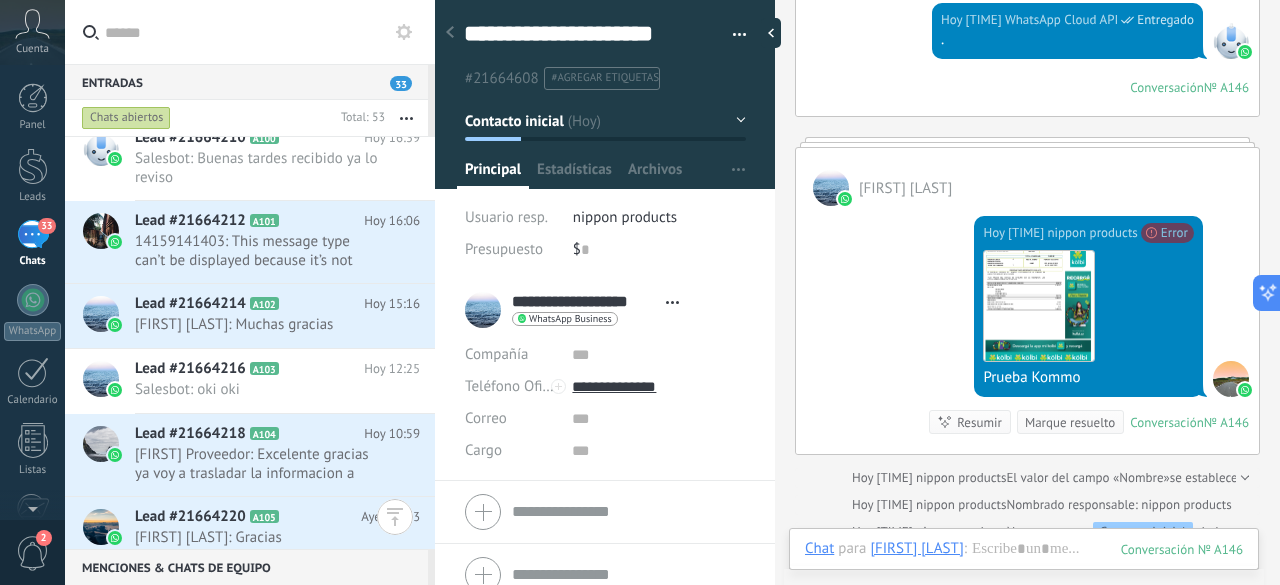 click 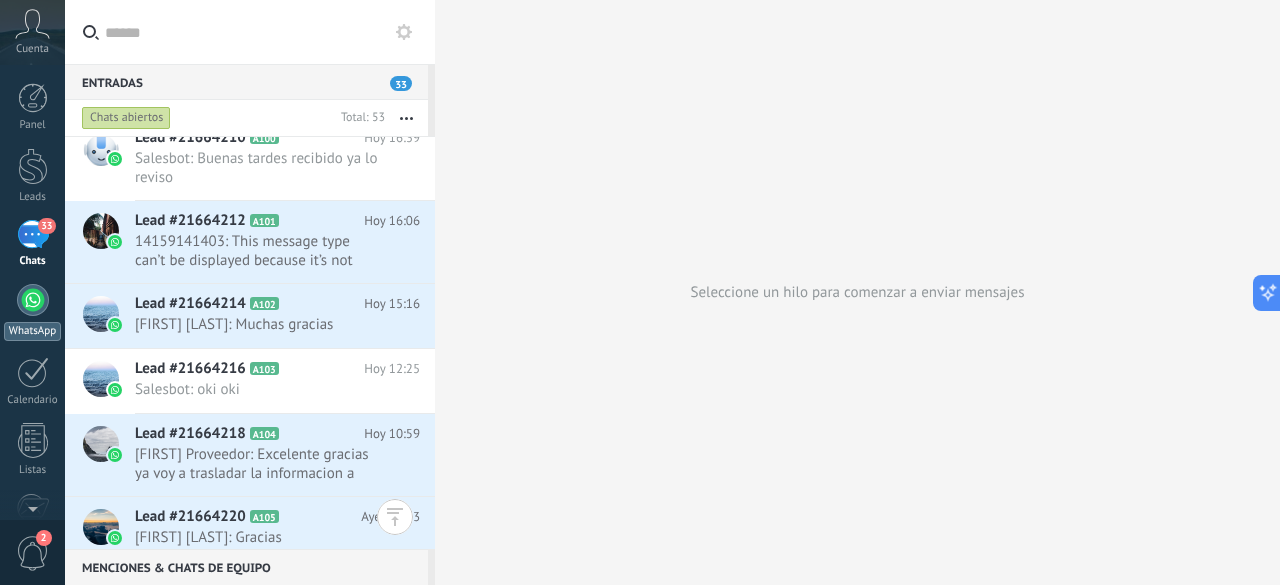 click at bounding box center [33, 300] 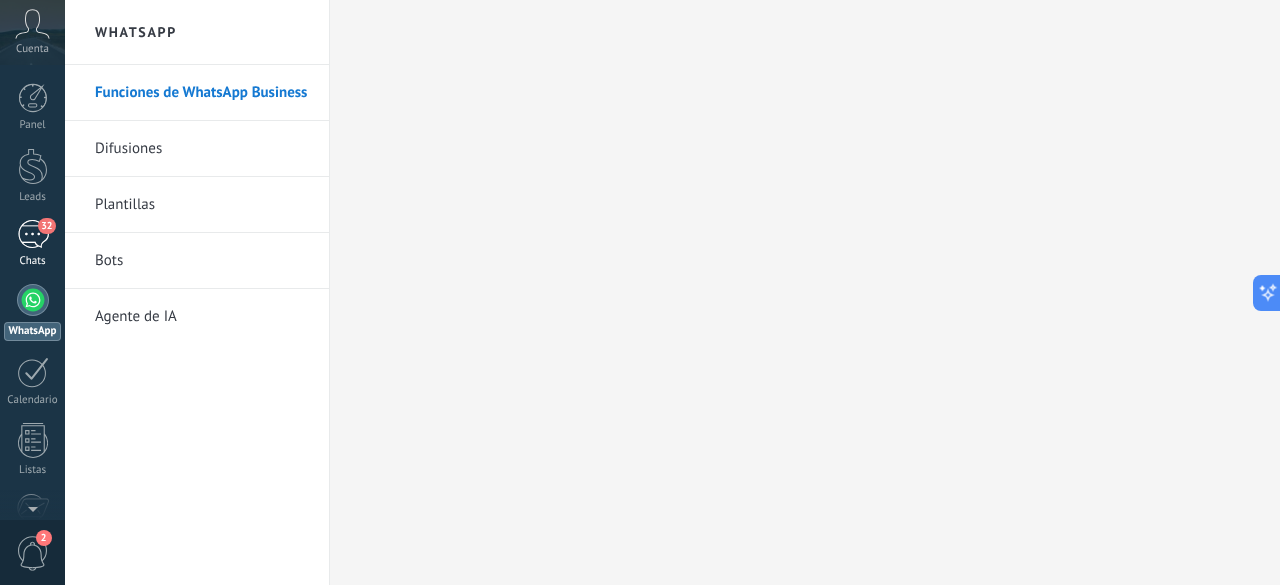 click on "32" at bounding box center [33, 234] 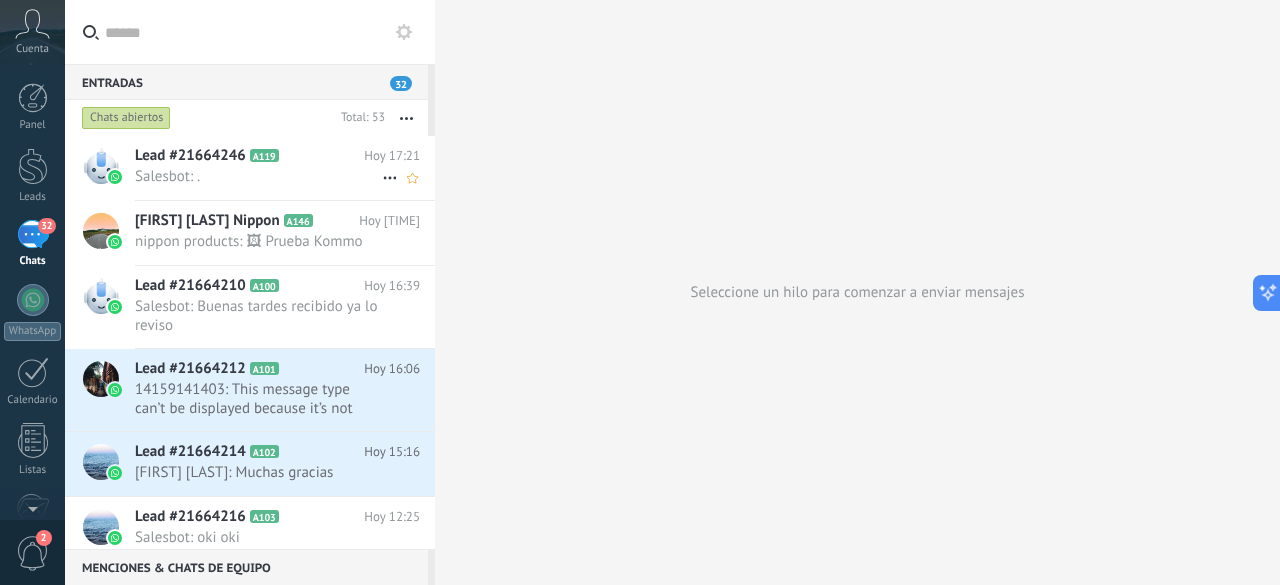 click on "Salesbot: ." at bounding box center [258, 176] 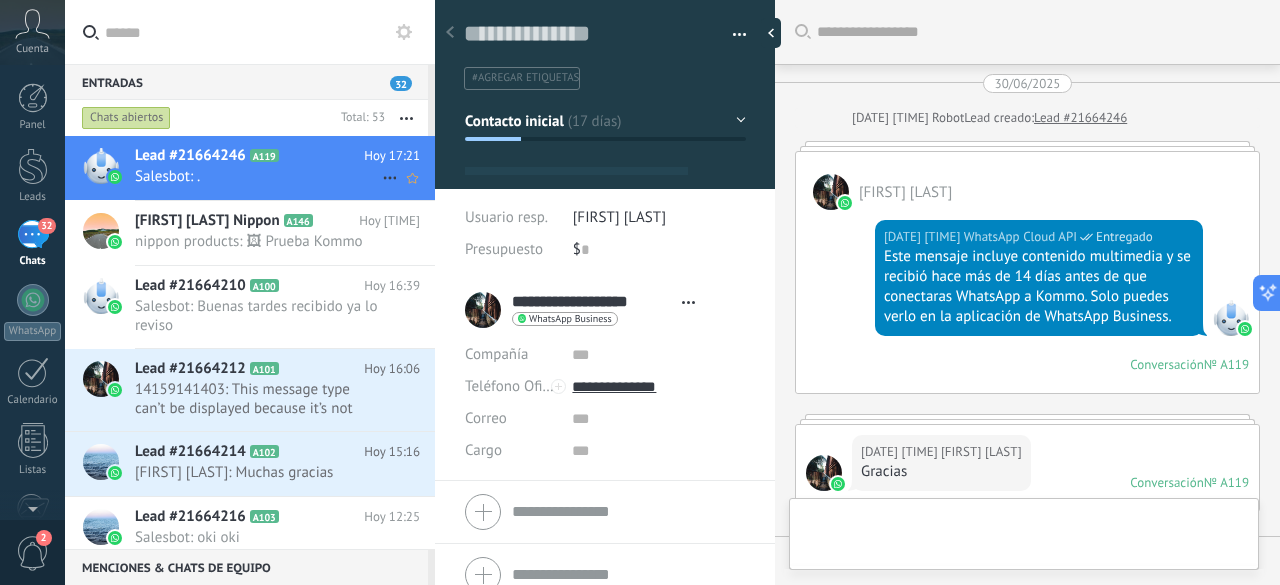 click on "Lead #[NUMBER]" at bounding box center [190, 156] 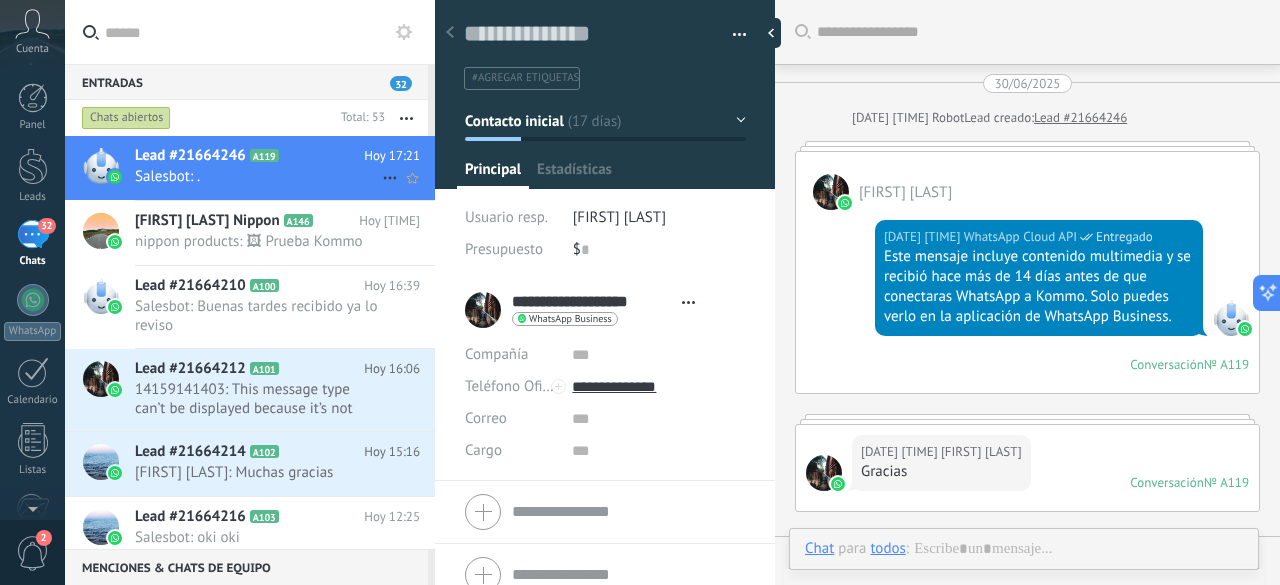 type on "**********" 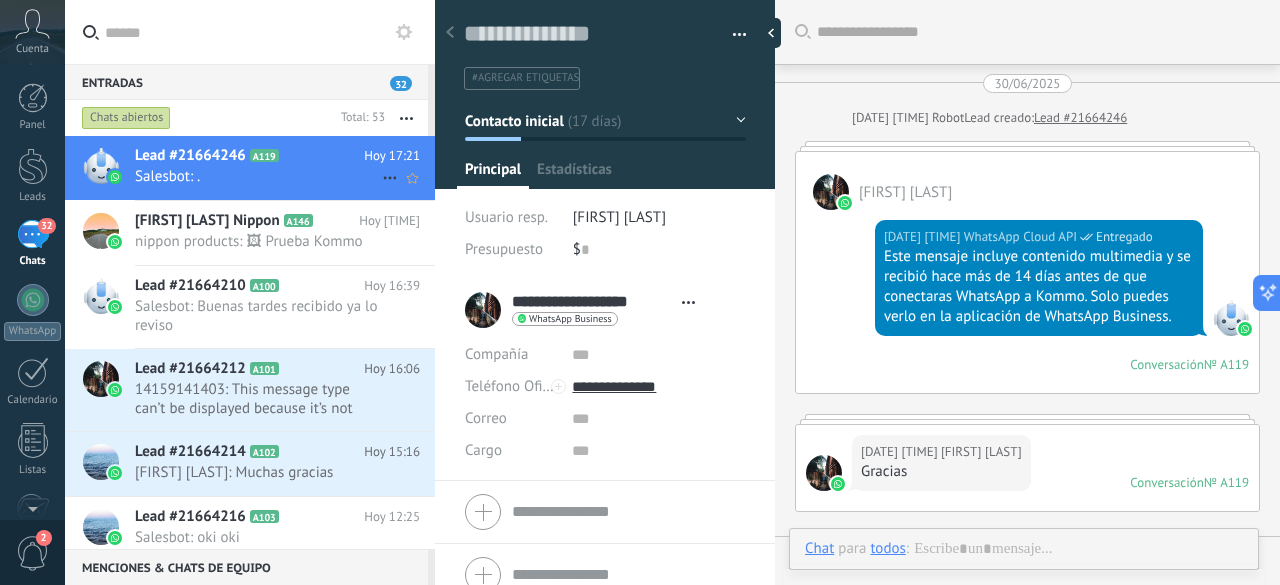 scroll, scrollTop: 30, scrollLeft: 0, axis: vertical 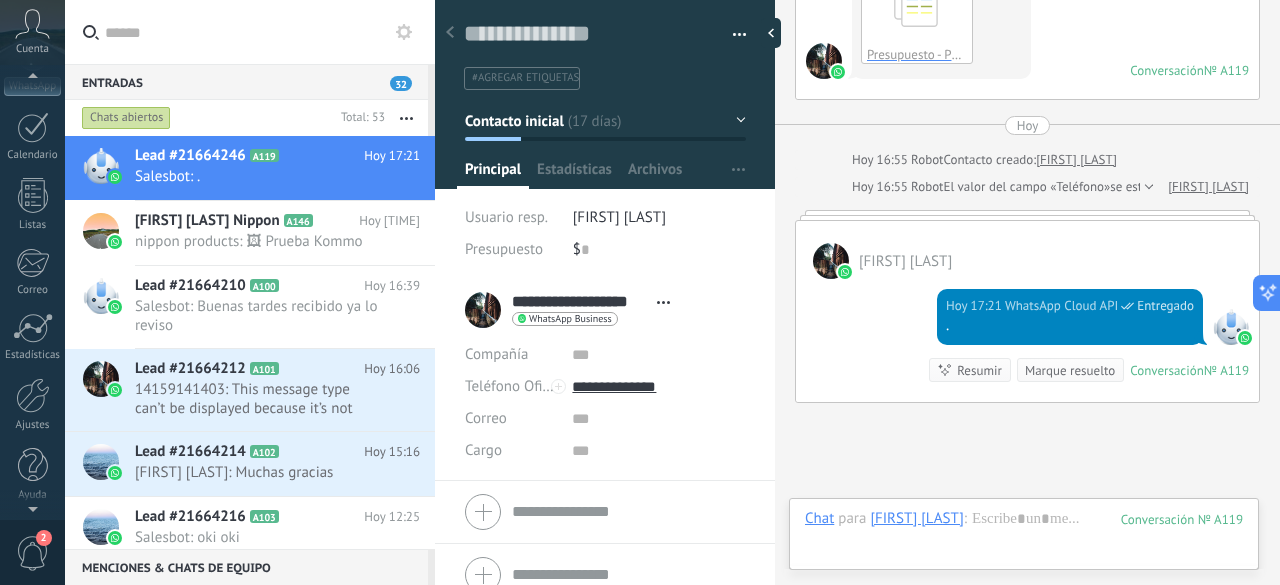 click at bounding box center [32, 505] 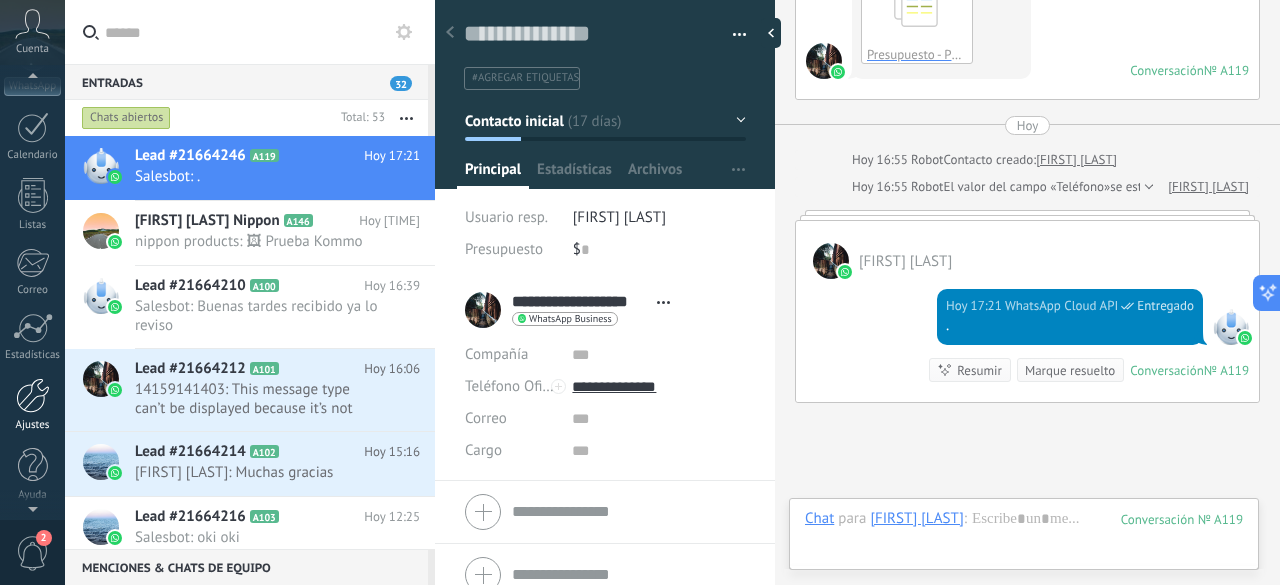 click on "Ajustes" at bounding box center (32, 405) 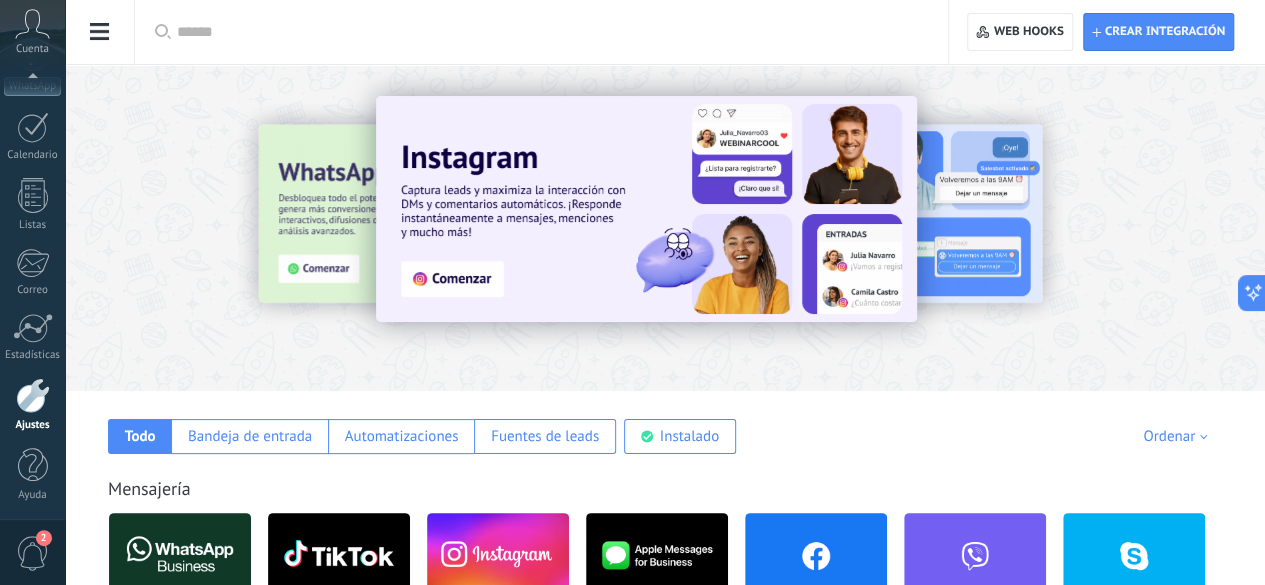 click on "Facturas" at bounding box center (-116, 149) 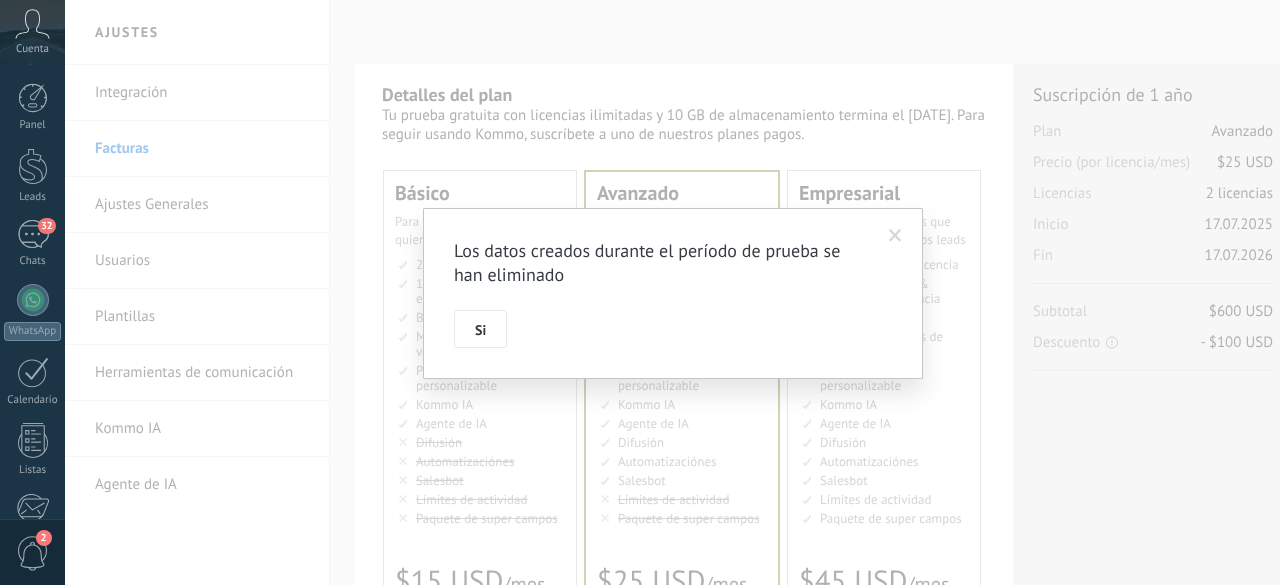 scroll, scrollTop: 0, scrollLeft: 0, axis: both 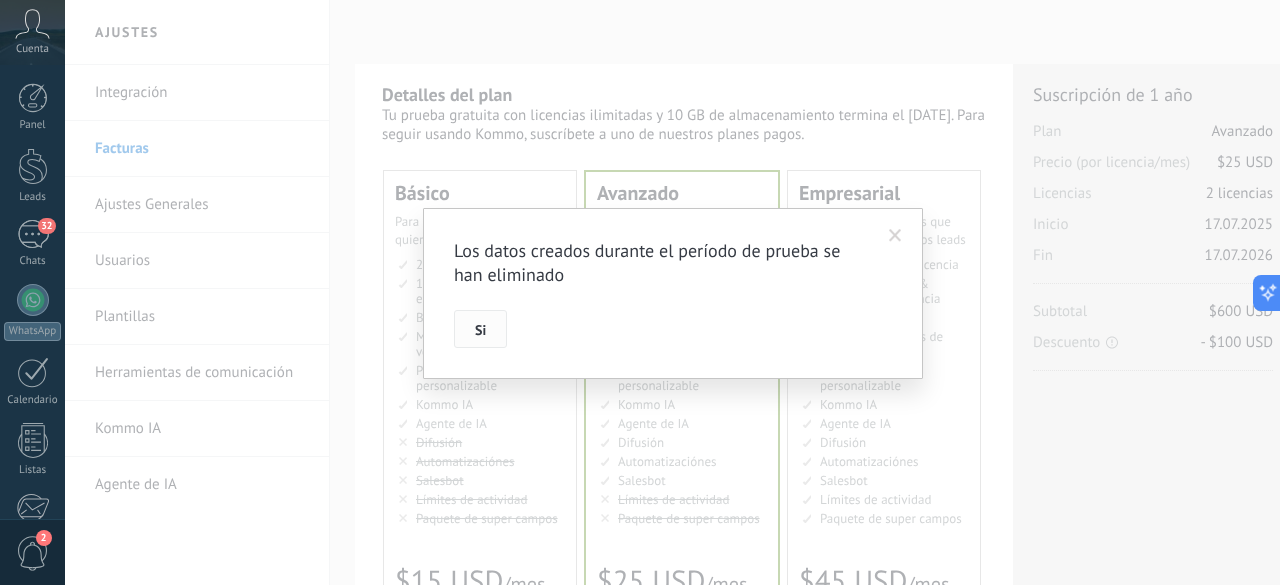 click on "Si" at bounding box center (480, 330) 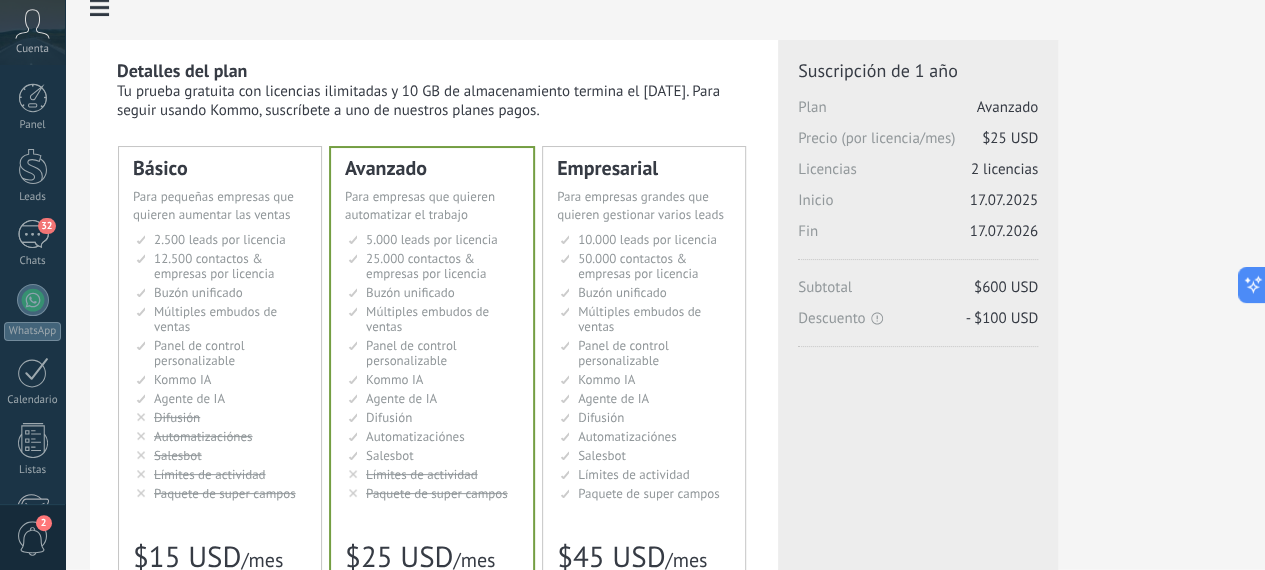 scroll, scrollTop: 0, scrollLeft: 0, axis: both 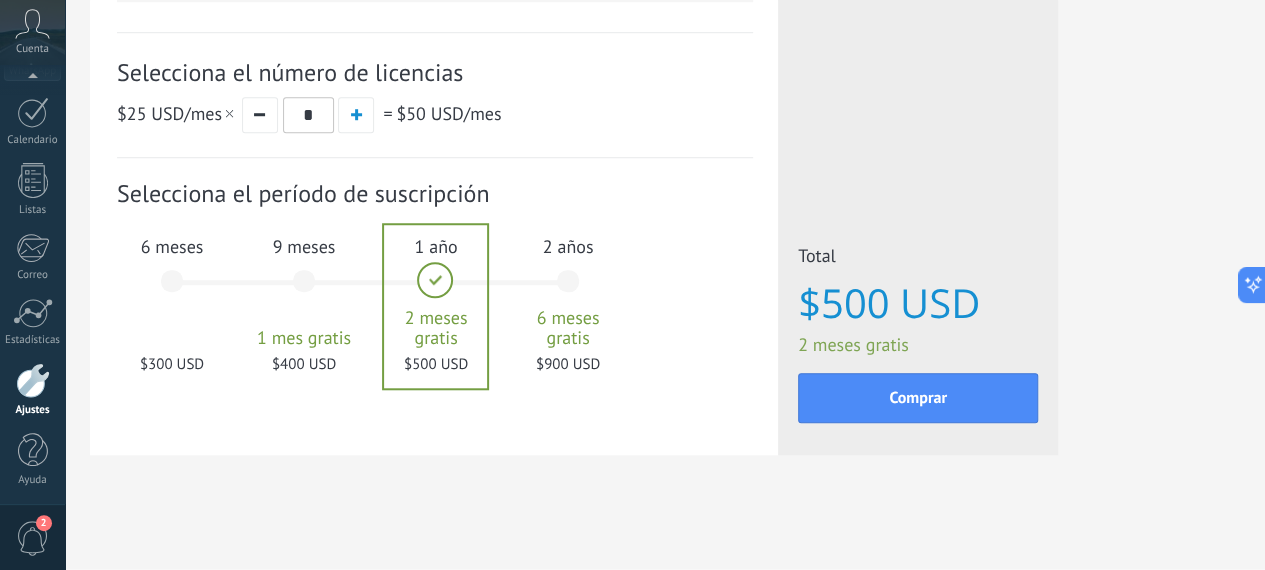 click at bounding box center (33, 380) 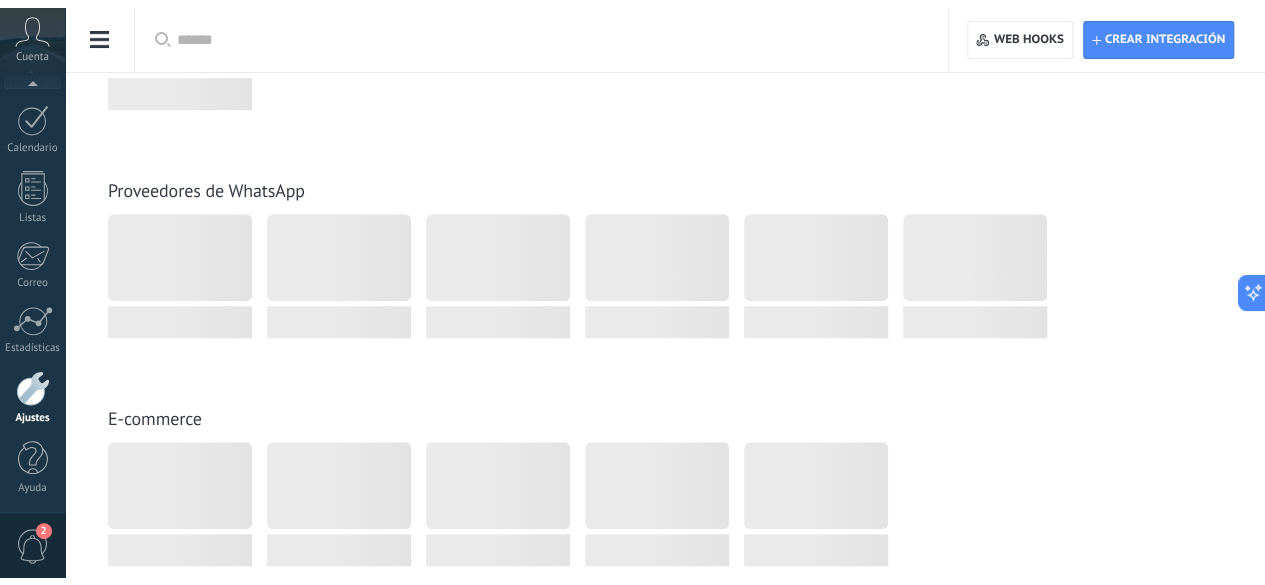 scroll, scrollTop: 0, scrollLeft: 0, axis: both 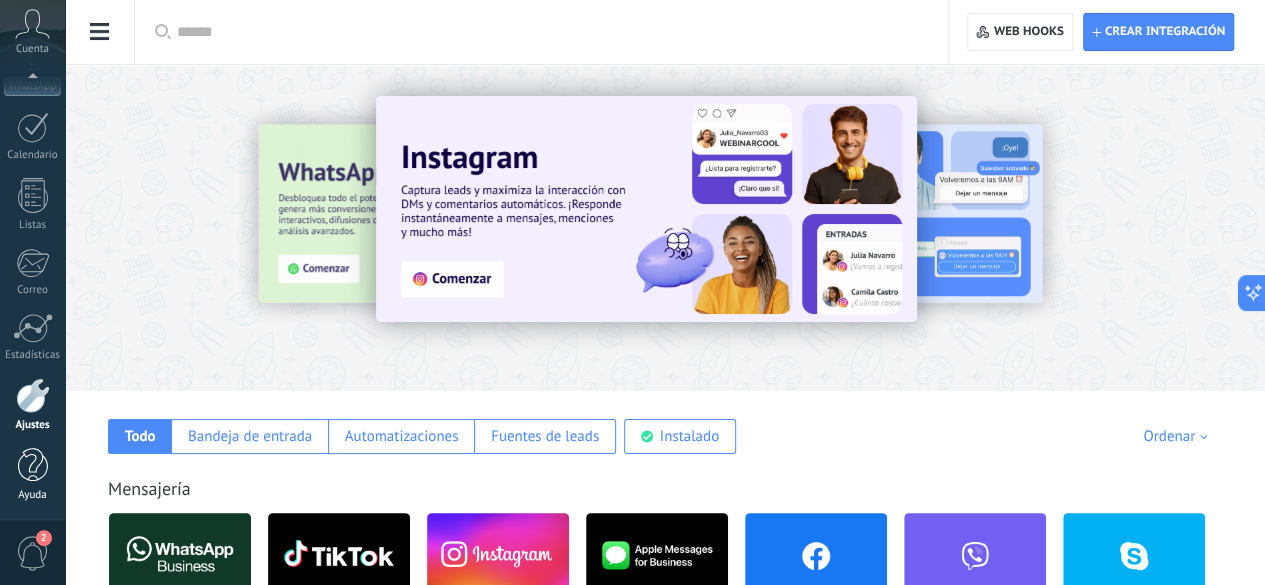 click at bounding box center (33, 465) 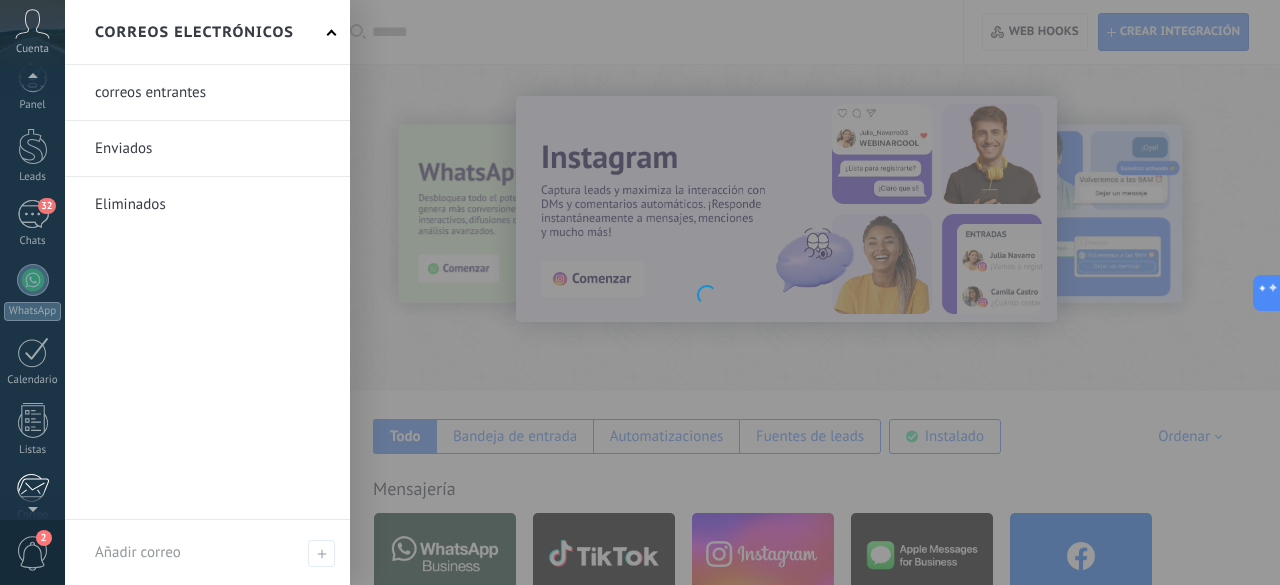 scroll, scrollTop: 0, scrollLeft: 0, axis: both 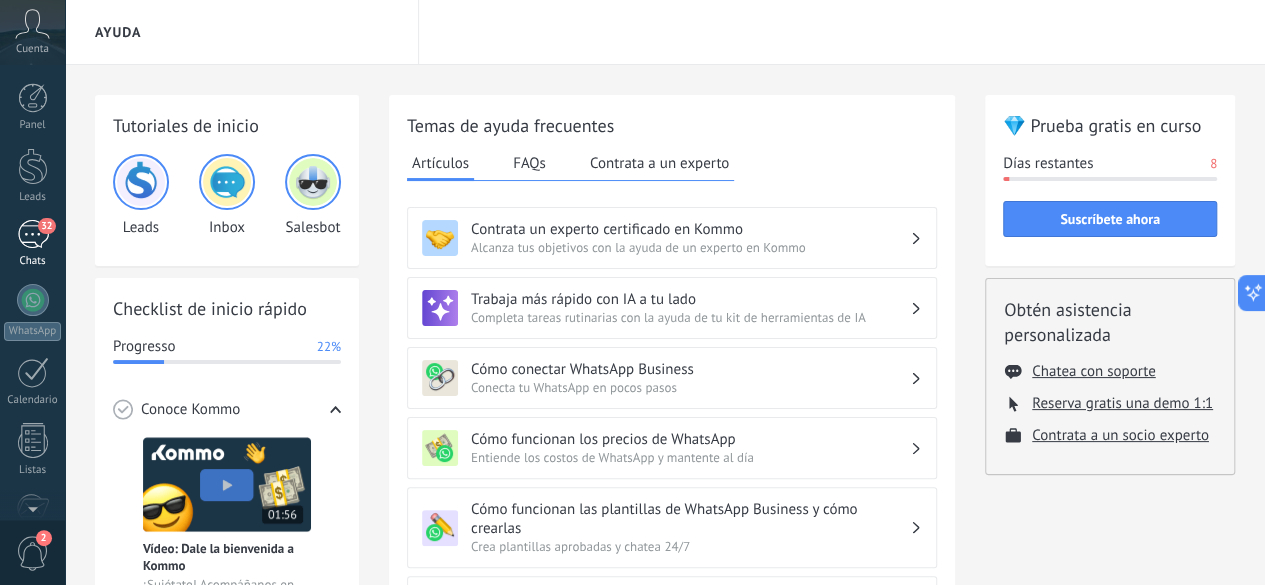 click on "32" at bounding box center [33, 234] 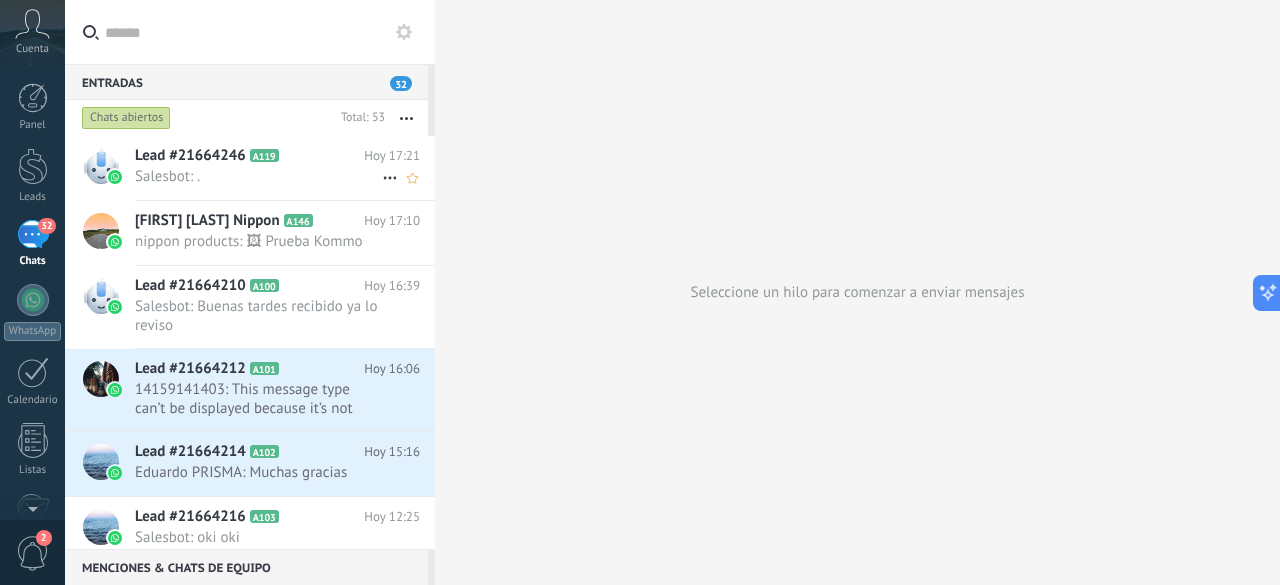 click on "Lead #21664246
A119" at bounding box center (249, 156) 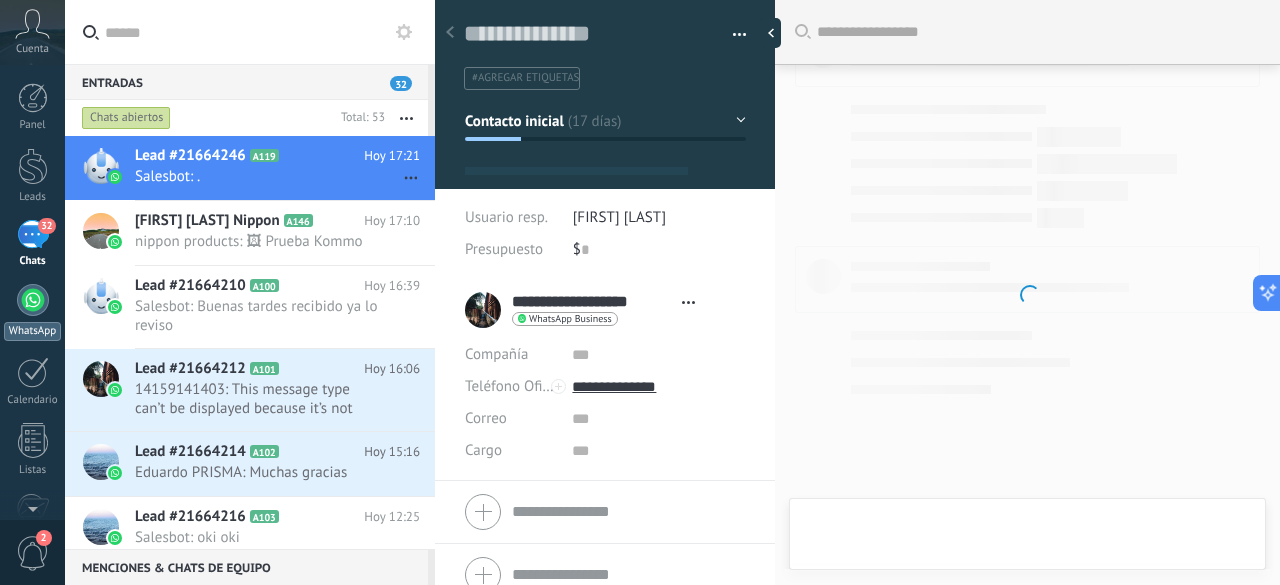 click at bounding box center (33, 300) 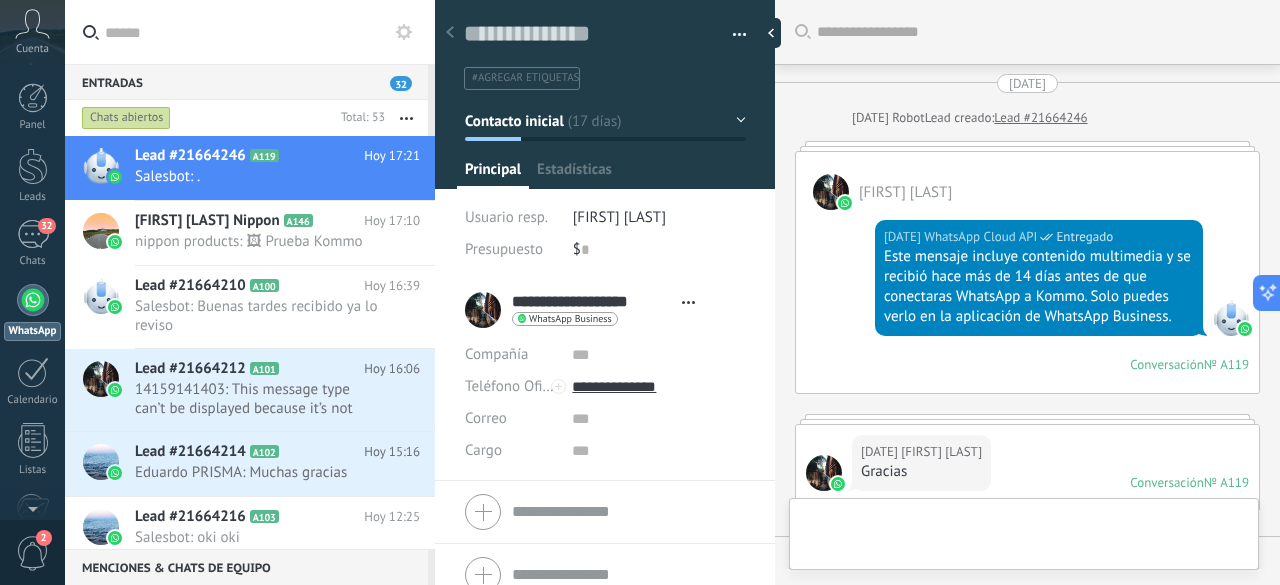 scroll, scrollTop: 2236, scrollLeft: 0, axis: vertical 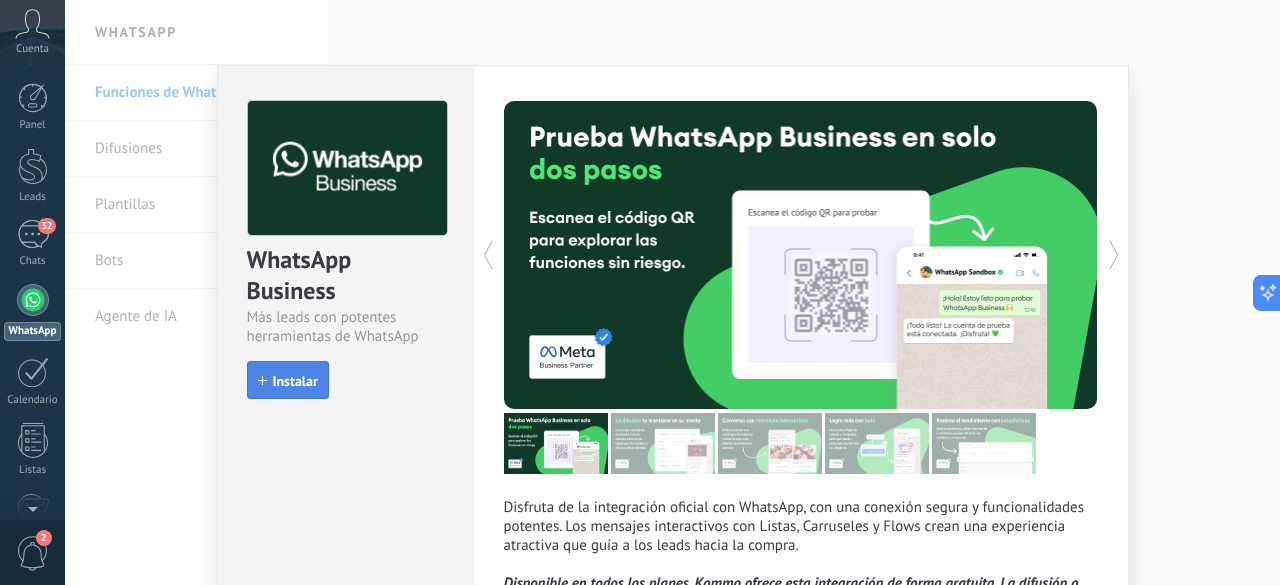 click on "Instalar" at bounding box center (295, 381) 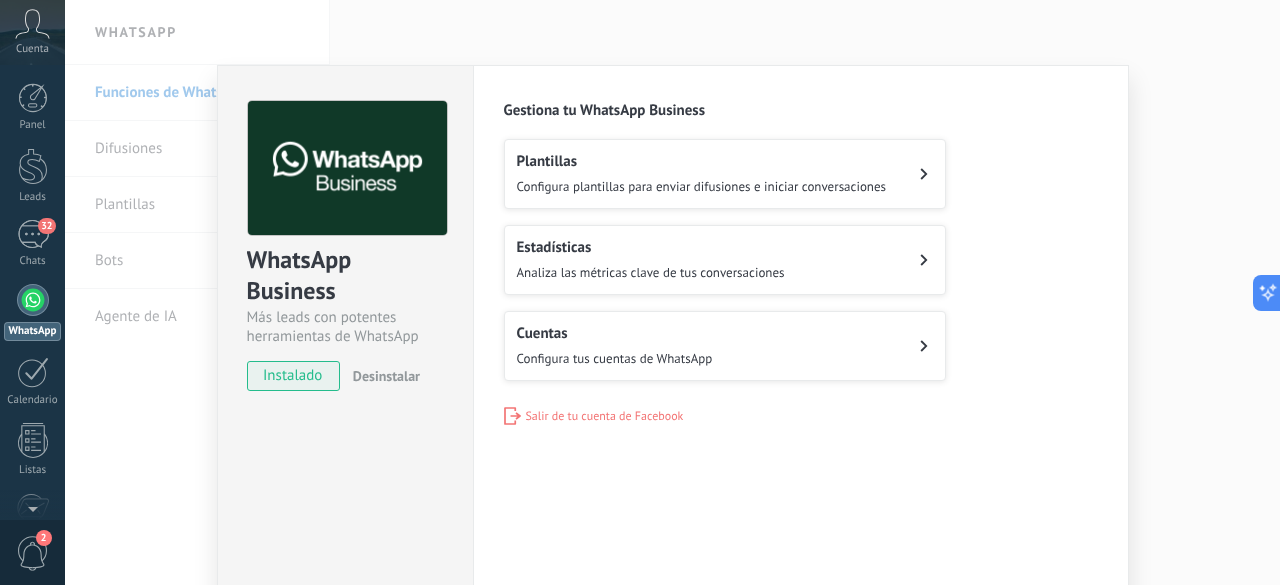 click on "Configura tus cuentas de WhatsApp" at bounding box center (615, 358) 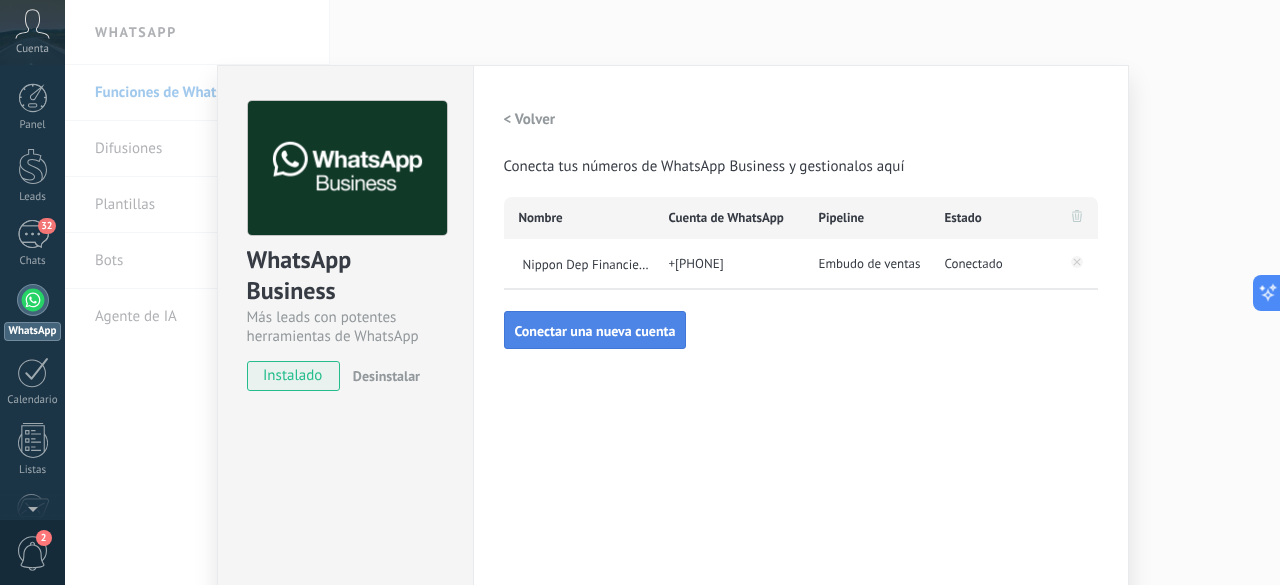 click on "Conectar una nueva cuenta" at bounding box center (595, 331) 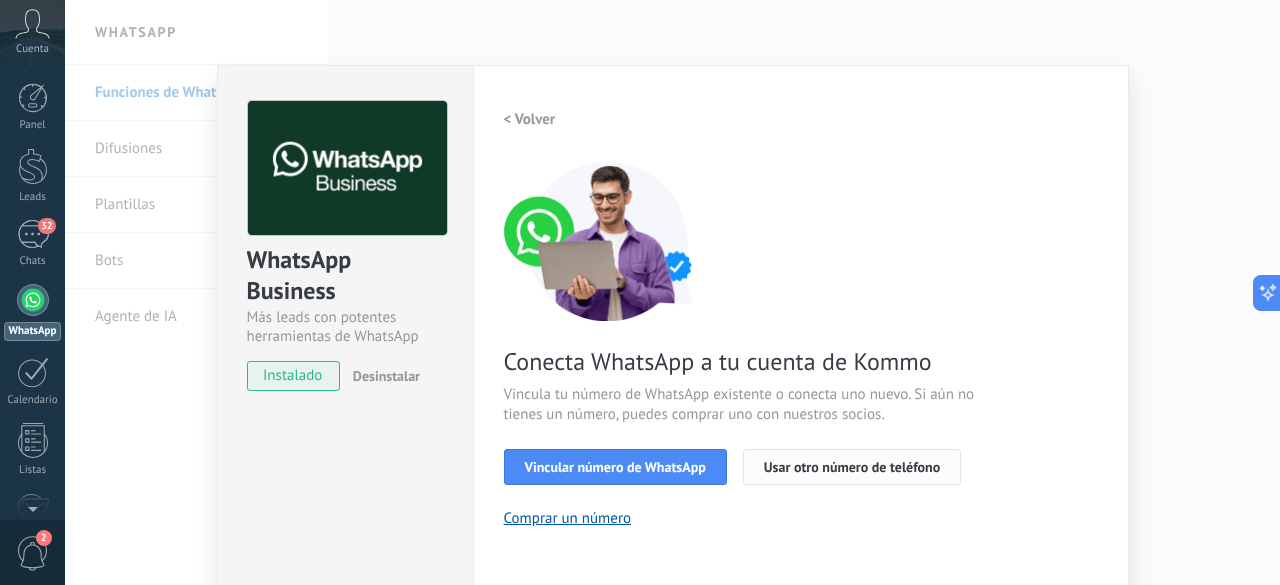 click on "Usar otro número de teléfono" at bounding box center (852, 467) 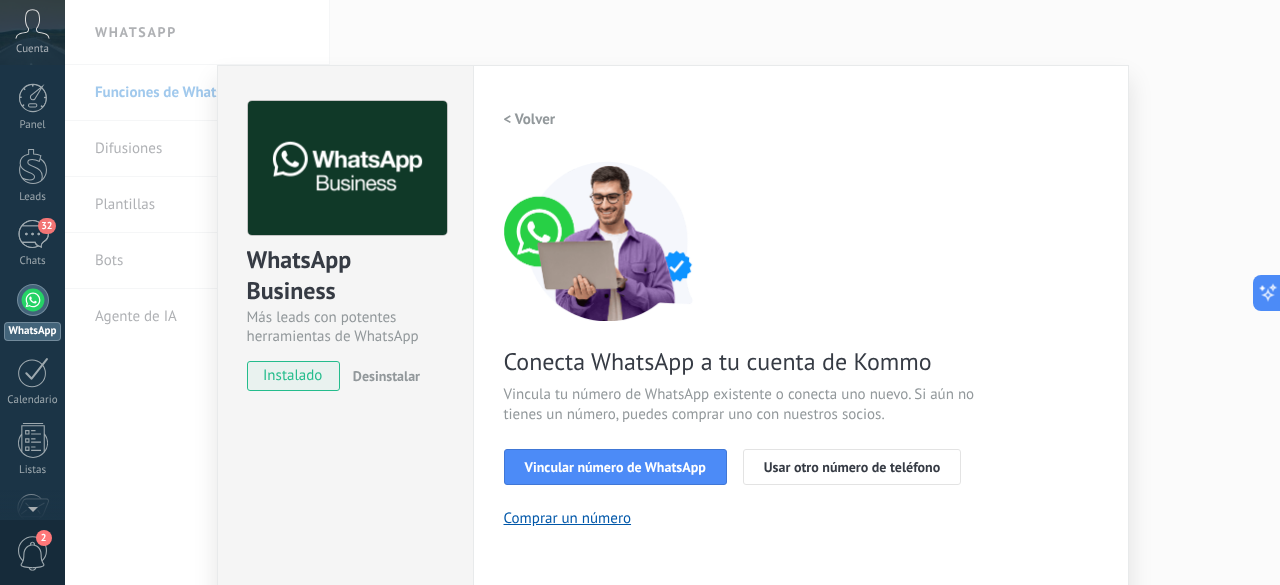 click on "Conecta WhatsApp a tu cuenta de Kommo" at bounding box center (742, 361) 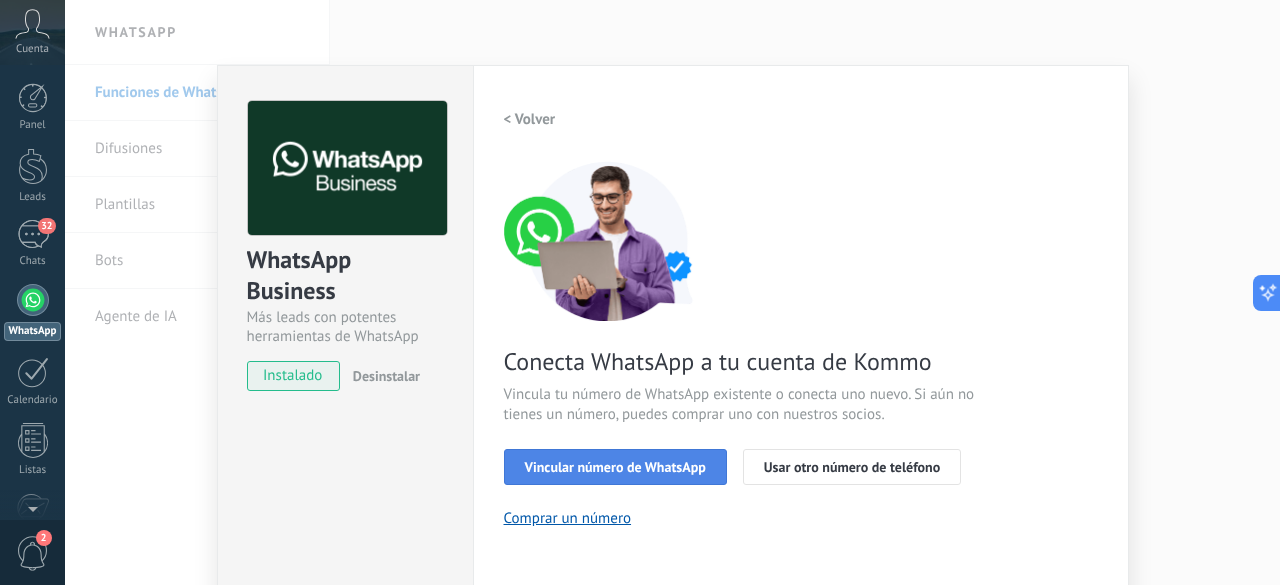 click on "Vincular número de WhatsApp" at bounding box center (615, 467) 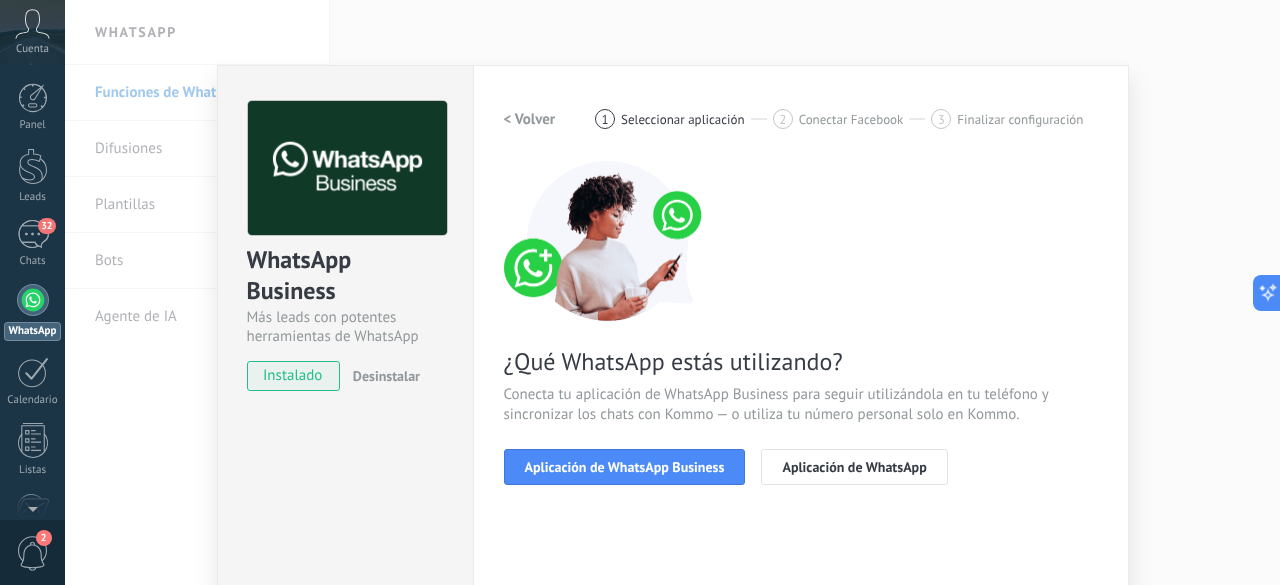 click on "< Volver" at bounding box center [530, 119] 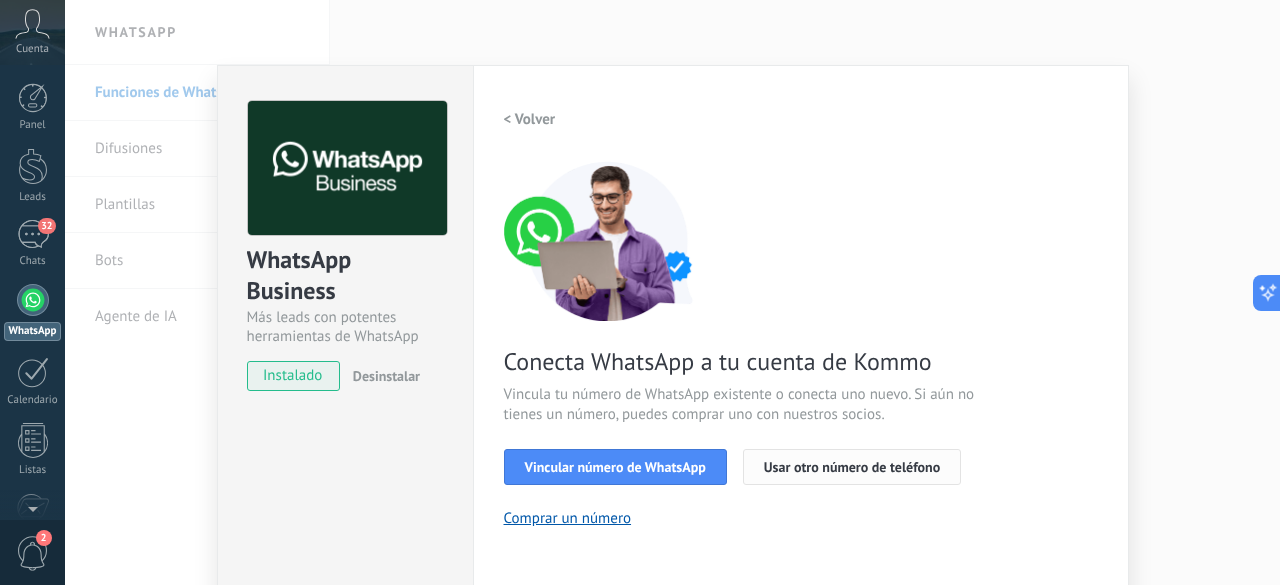 click on "Usar otro número de teléfono" at bounding box center [852, 467] 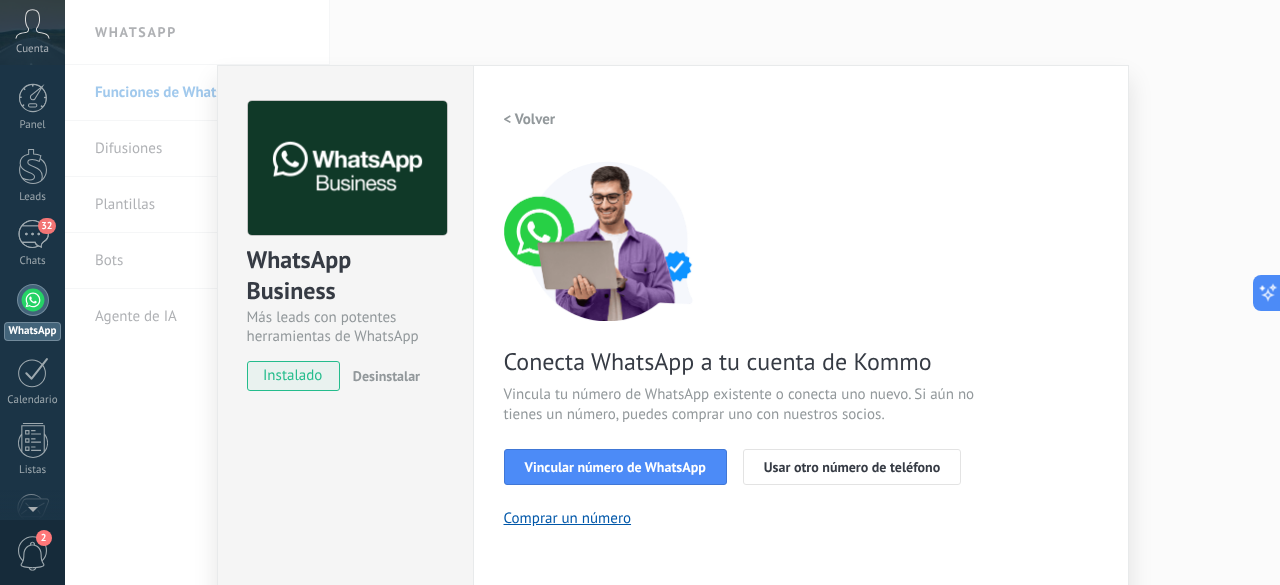 click on "instalado" at bounding box center [293, 376] 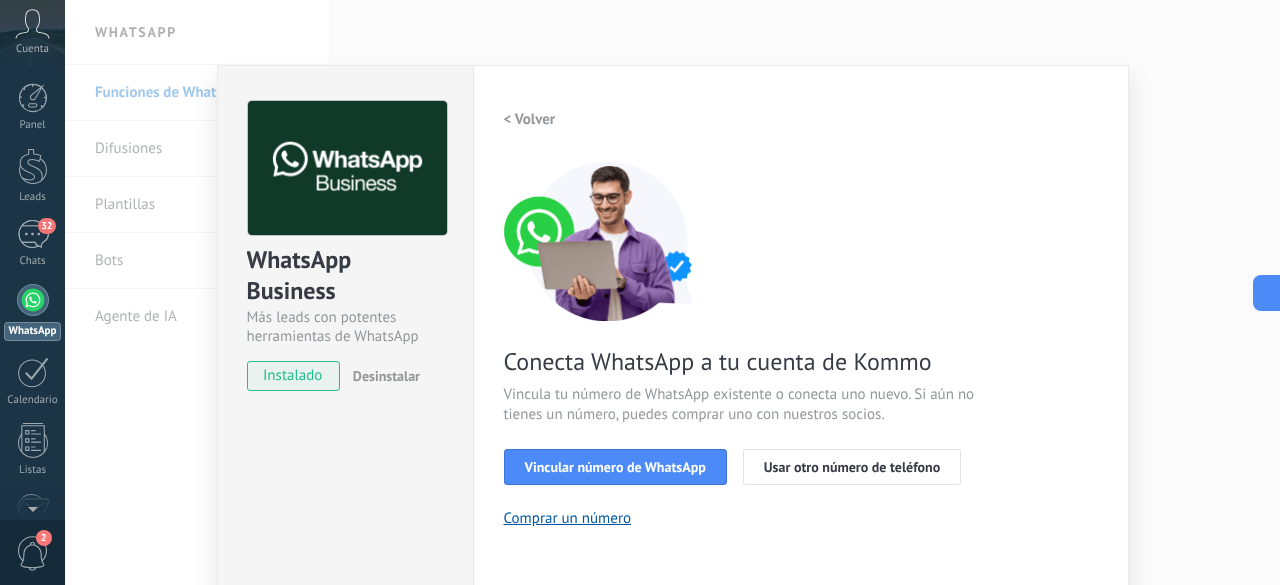 click on "< Volver" at bounding box center (530, 119) 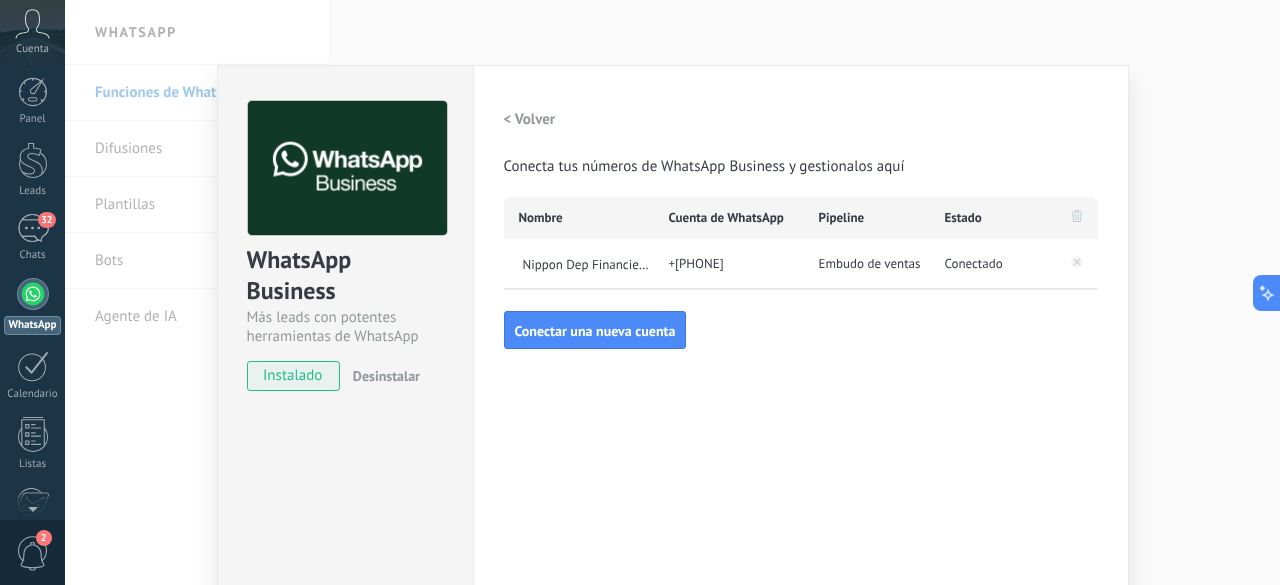 scroll, scrollTop: 0, scrollLeft: 0, axis: both 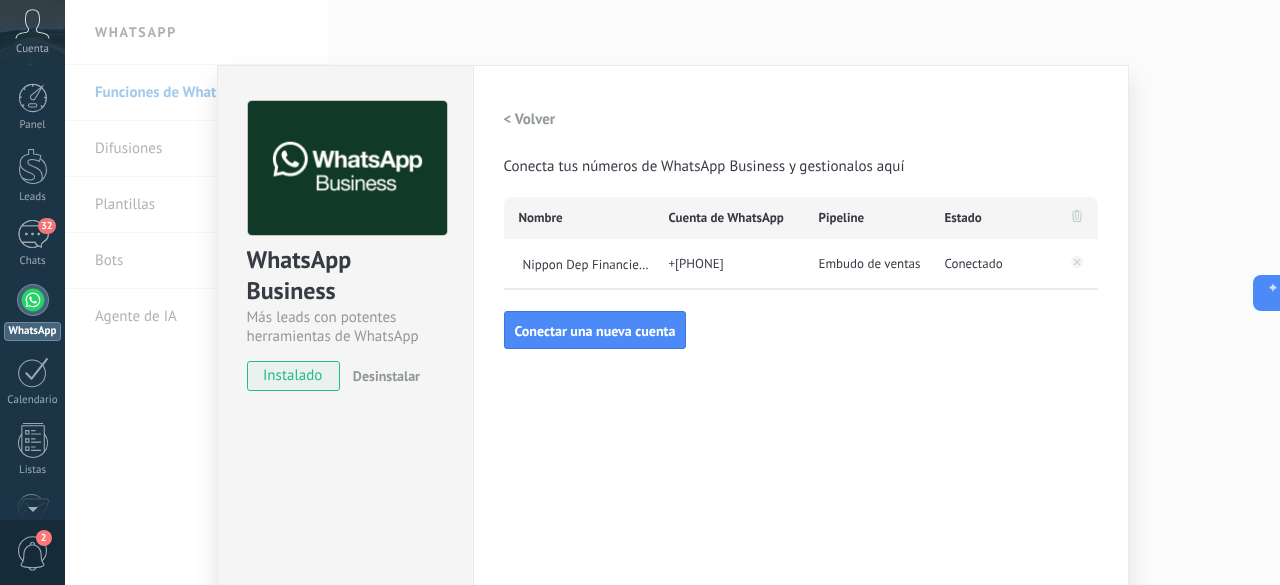 click on "2" at bounding box center (33, 553) 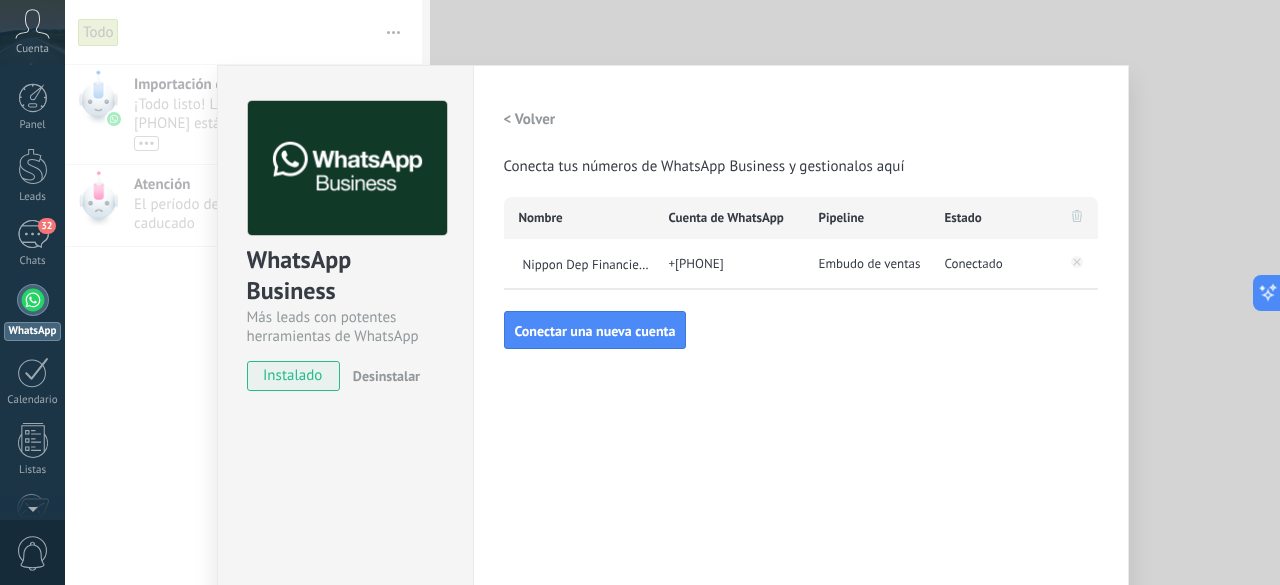 click on "WhatsApp Business Más leads con potentes herramientas de WhatsApp instalado Desinstalar Configuraciones Autorizaciones Esta pestaña registra a los usuarios que han concedido acceso a las integración a esta cuenta. Si deseas remover la posibilidad que un usuario pueda enviar solicitudes a la cuenta en nombre de esta integración, puedes revocar el acceso. Si el acceso a todos los usuarios es revocado, la integración dejará de funcionar. Esta aplicacion está instalada, pero nadie le ha dado acceso aun. WhatsApp Cloud API más _:  Guardar < Volver Conecta tus números de WhatsApp Business y gestionalos aquí Nombre Cuenta de WhatsApp Pipeline Estado Nippon Dep Financiero +506 6222 2414 Embudo de ventas Conectado Conectar una nueva cuenta" at bounding box center (672, 292) 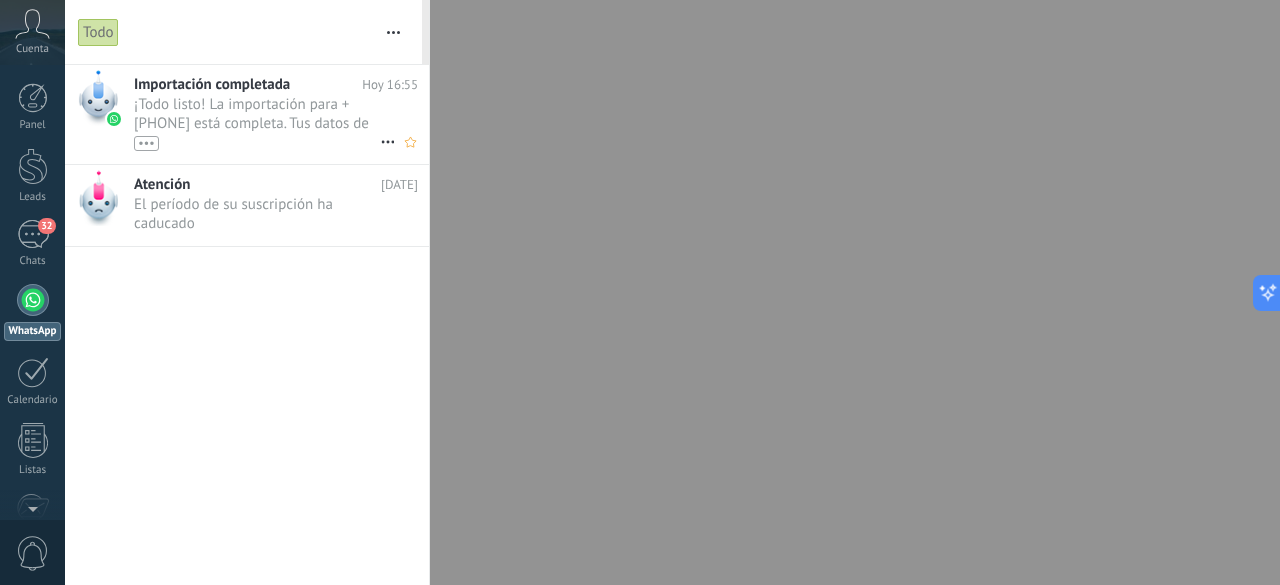 click on "¡Todo listo! La importación para +506 6222 2414 está completa. Tus datos de WhatsApp están listos en Kommo.
•••" at bounding box center [257, 123] 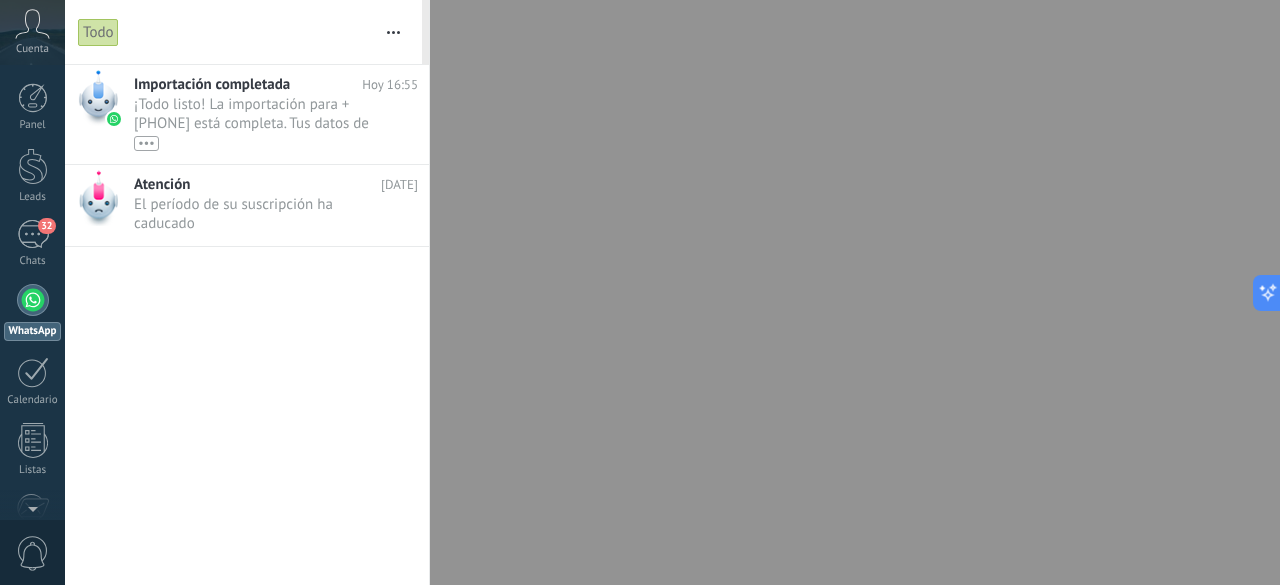 click on "El período de su suscripción ha caducado
•••" at bounding box center [257, 214] 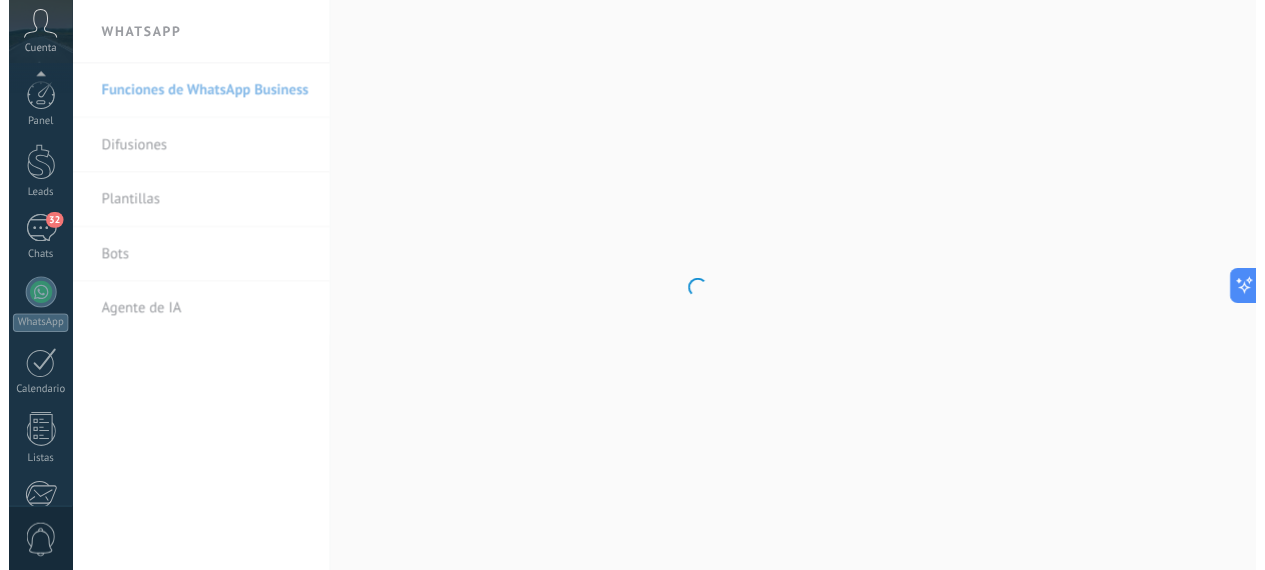 scroll, scrollTop: 245, scrollLeft: 0, axis: vertical 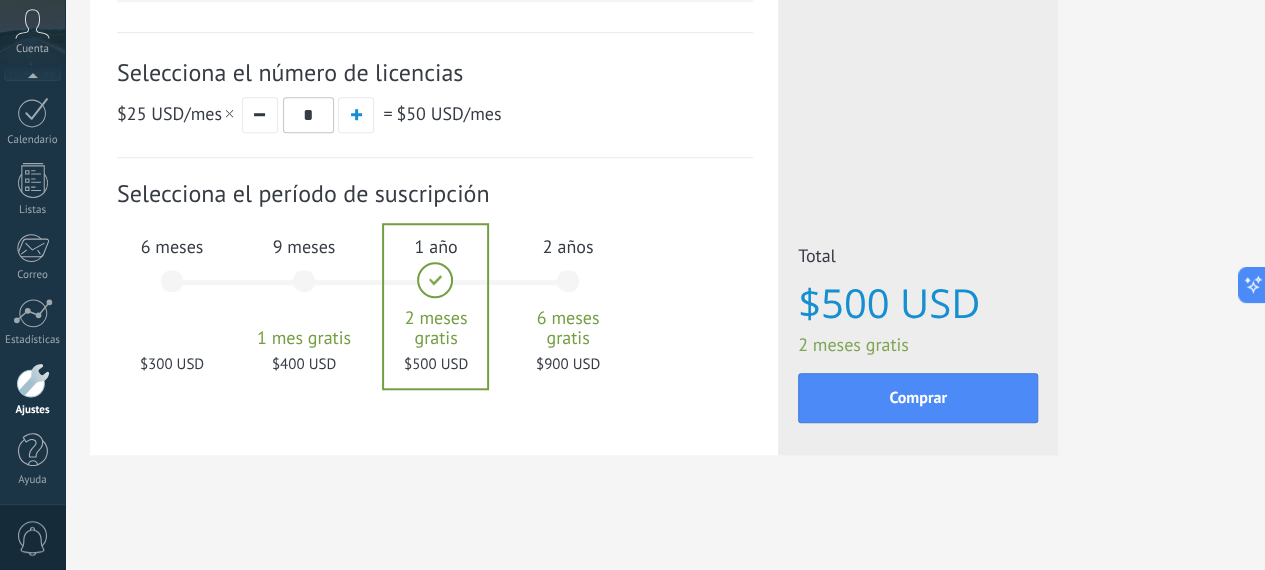 click on "0" at bounding box center [33, 538] 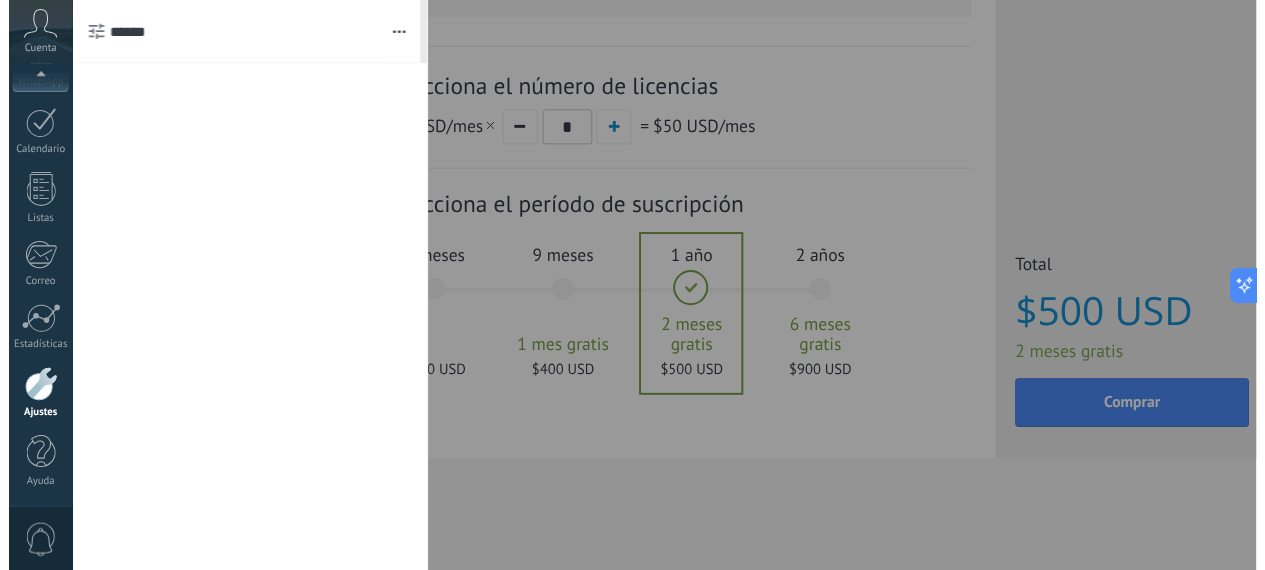scroll, scrollTop: 245, scrollLeft: 0, axis: vertical 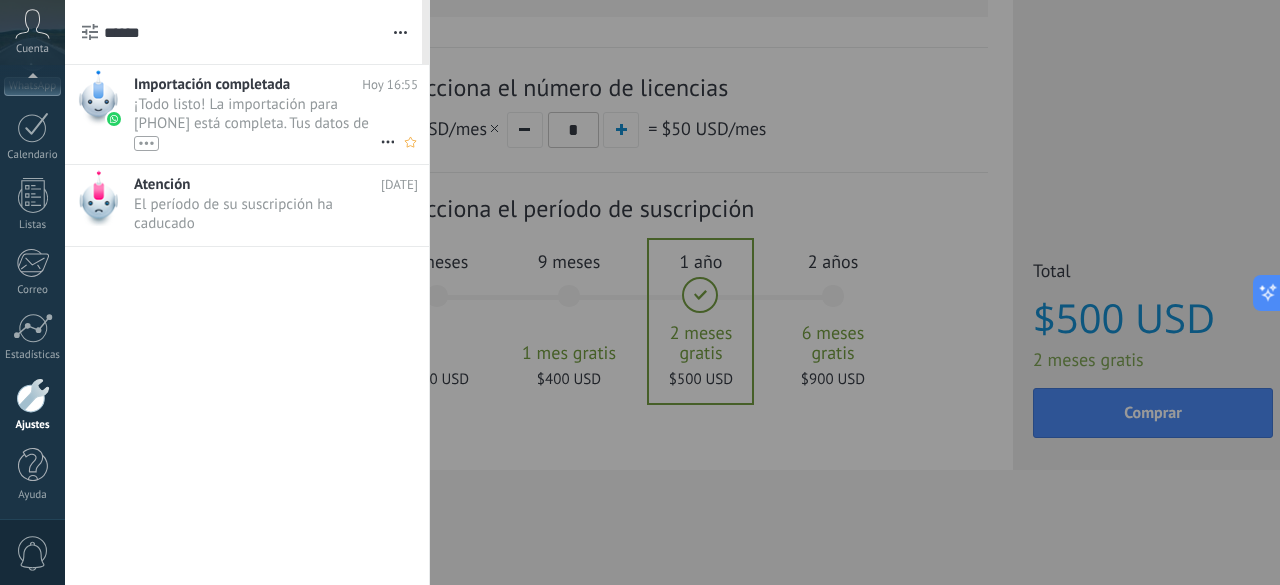 click on "¡Todo listo! La importación para [PHONE] está completa. Tus datos de WhatsApp están listos en Kommo.
•••" at bounding box center (257, 123) 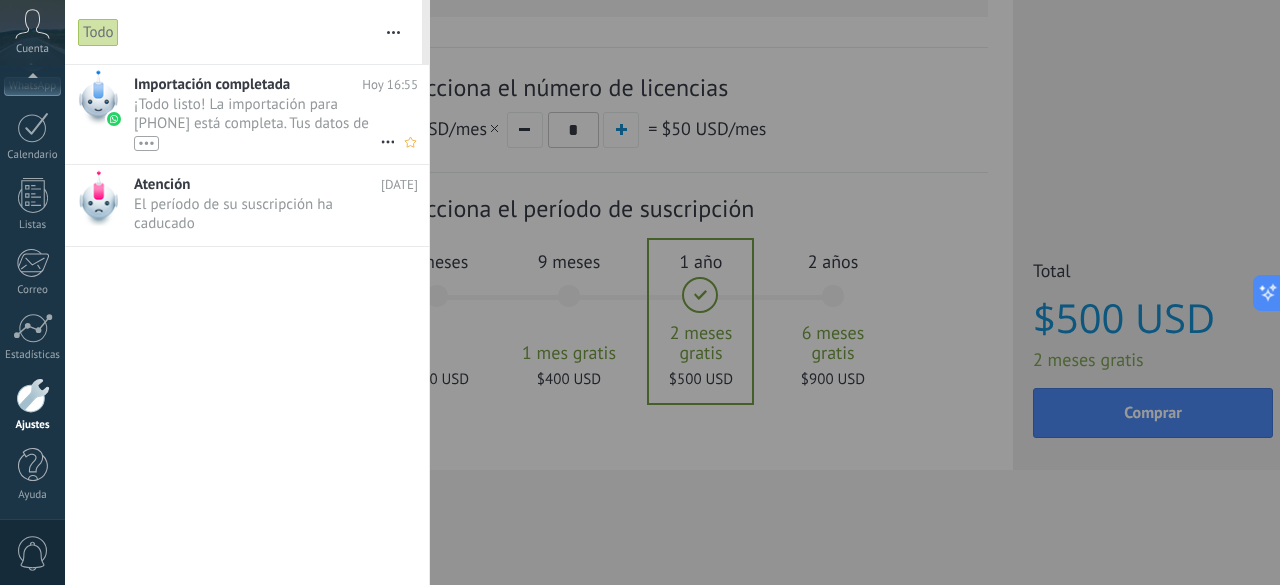 click on "¡Todo listo! La importación para [PHONE] está completa. Tus datos de WhatsApp están listos en Kommo.
•••" at bounding box center [257, 123] 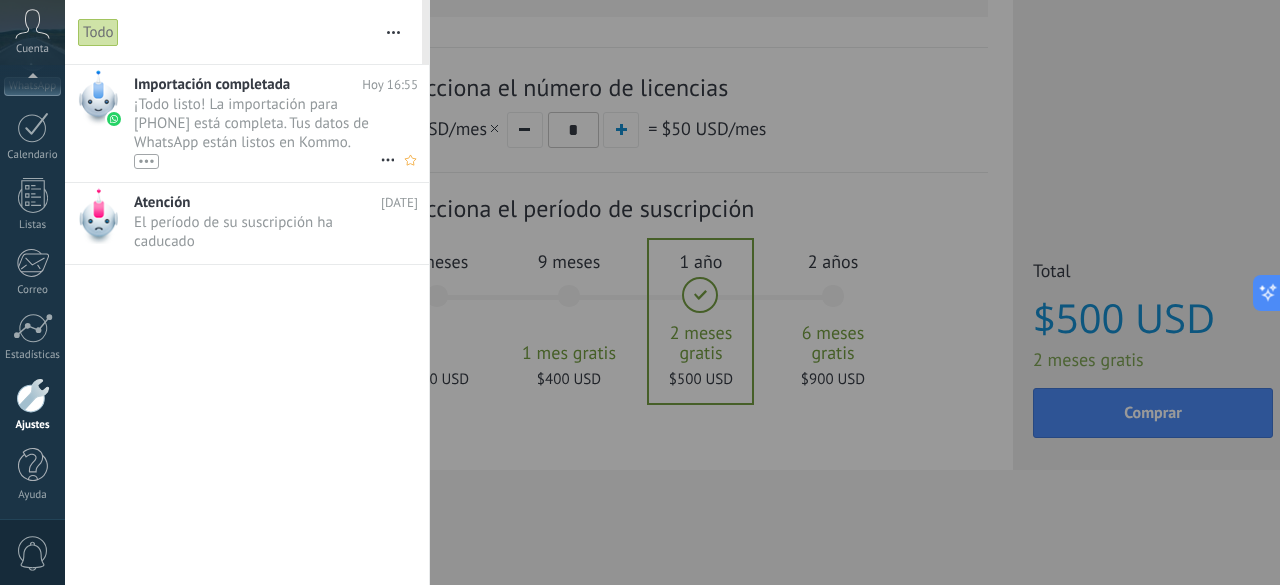 click on "¡Todo listo! La importación para +506 6222 2414 está completa. Tus datos de WhatsApp están listos en Kommo.
•••" at bounding box center [257, 132] 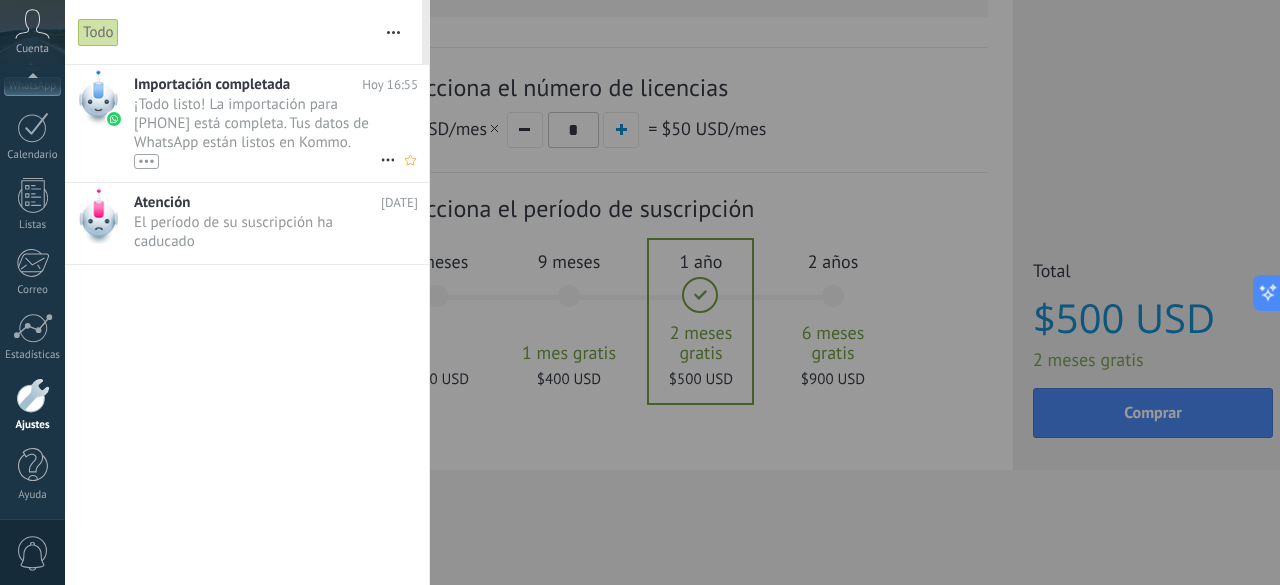 click 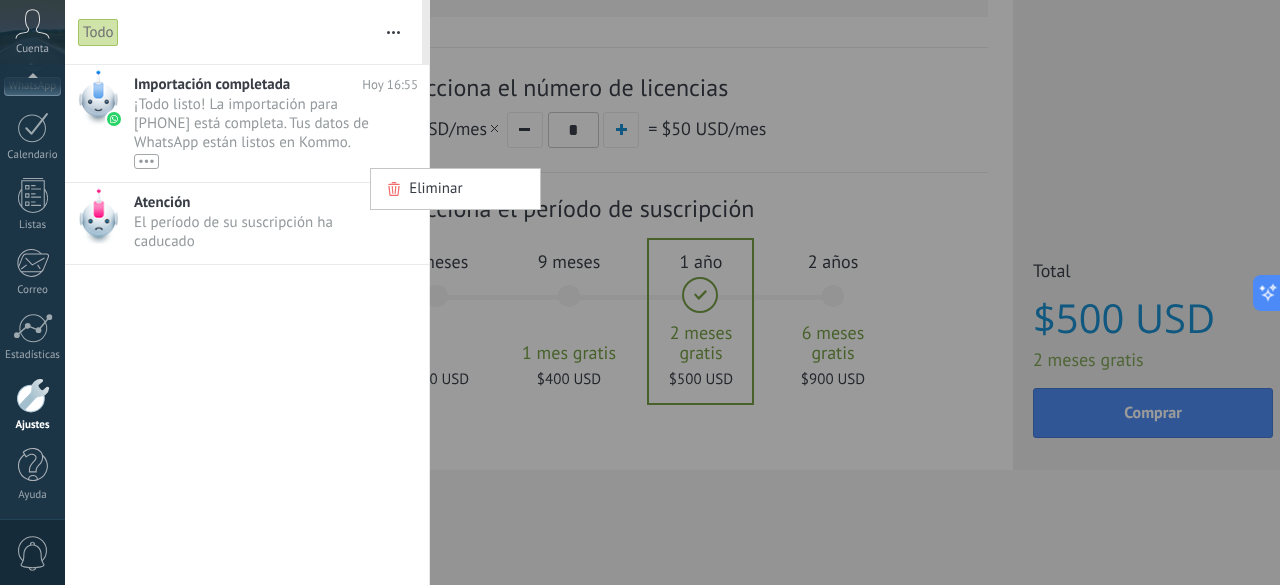 click at bounding box center [640, 292] 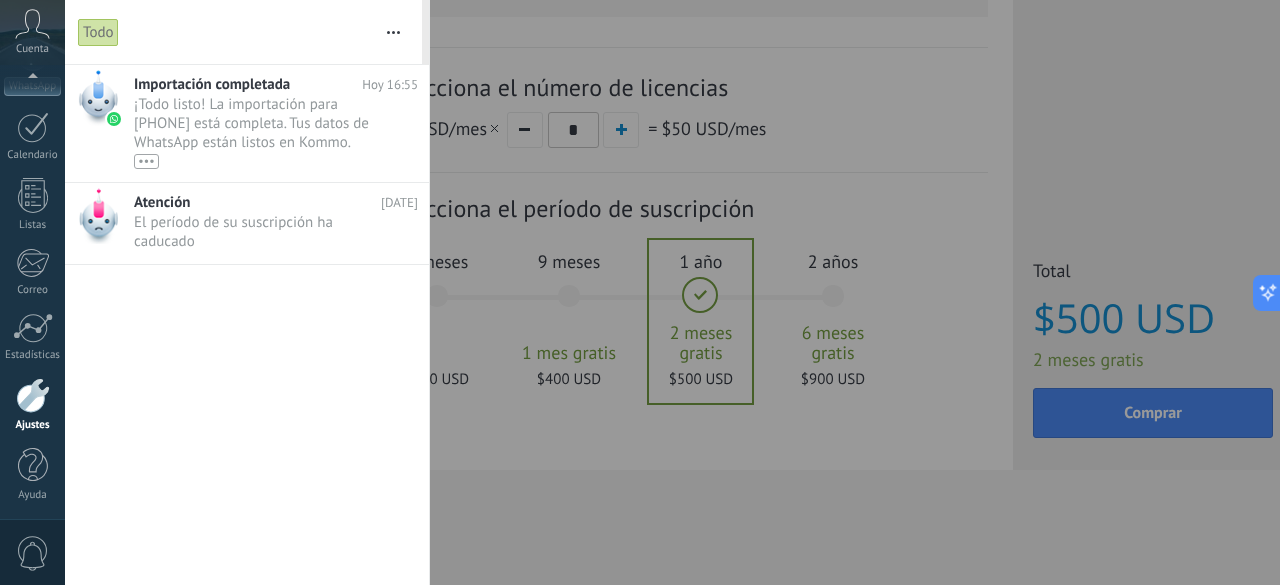 click on "¡Todo listo! La importación para +506 6222 2414 está completa. Tus datos de WhatsApp están listos en Kommo.
•••" at bounding box center (257, 132) 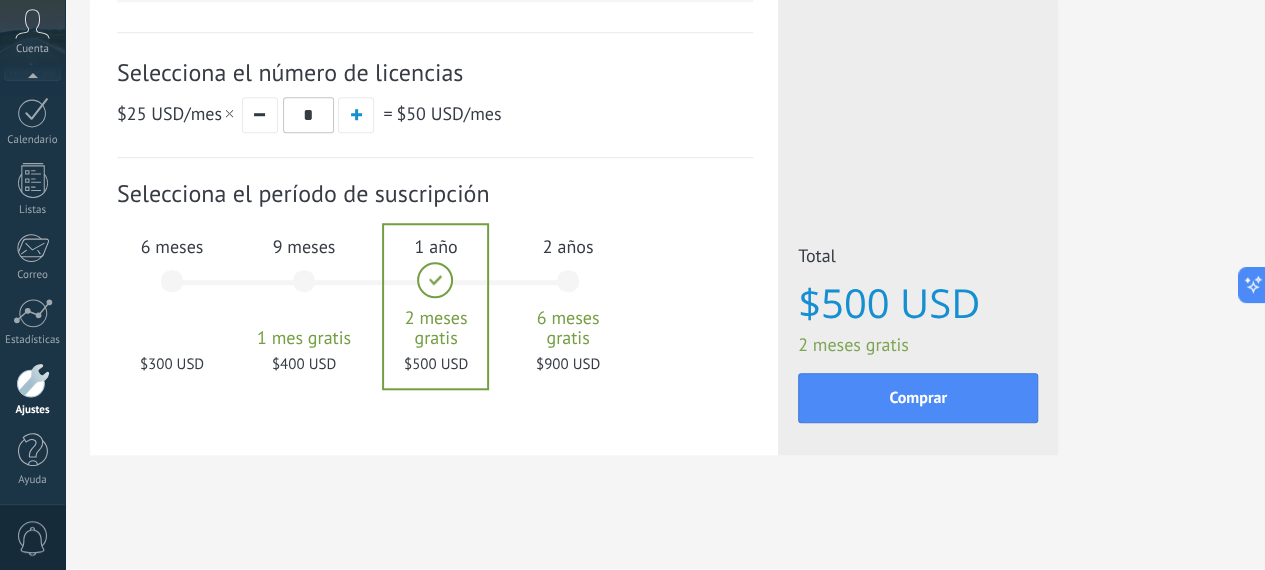 click on "0" at bounding box center (33, 538) 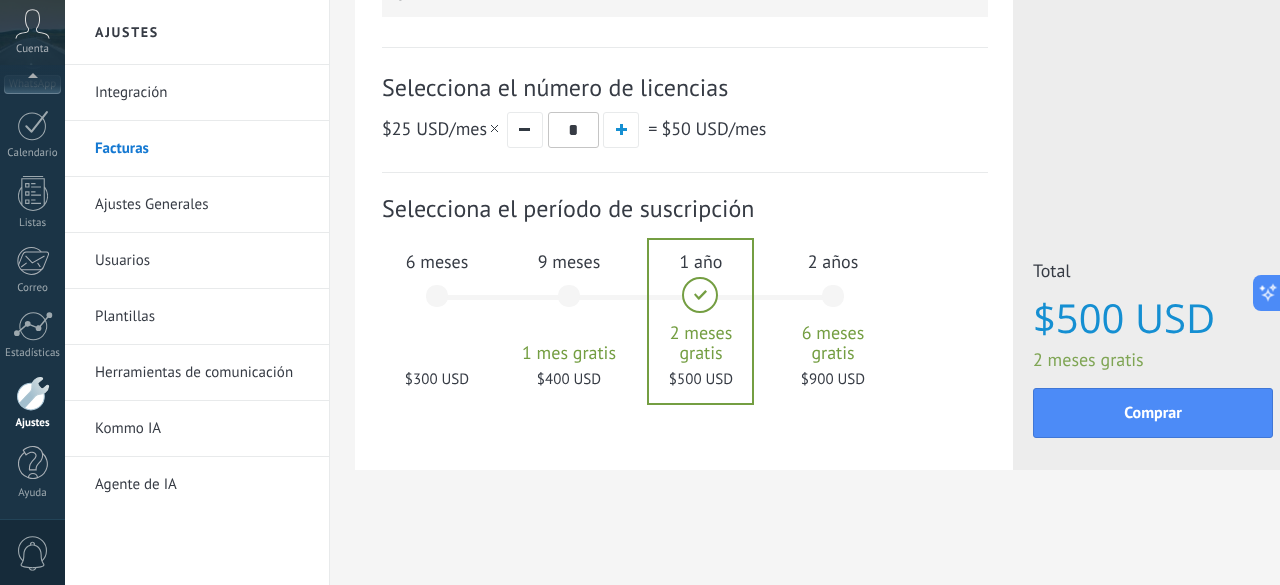 scroll, scrollTop: 245, scrollLeft: 0, axis: vertical 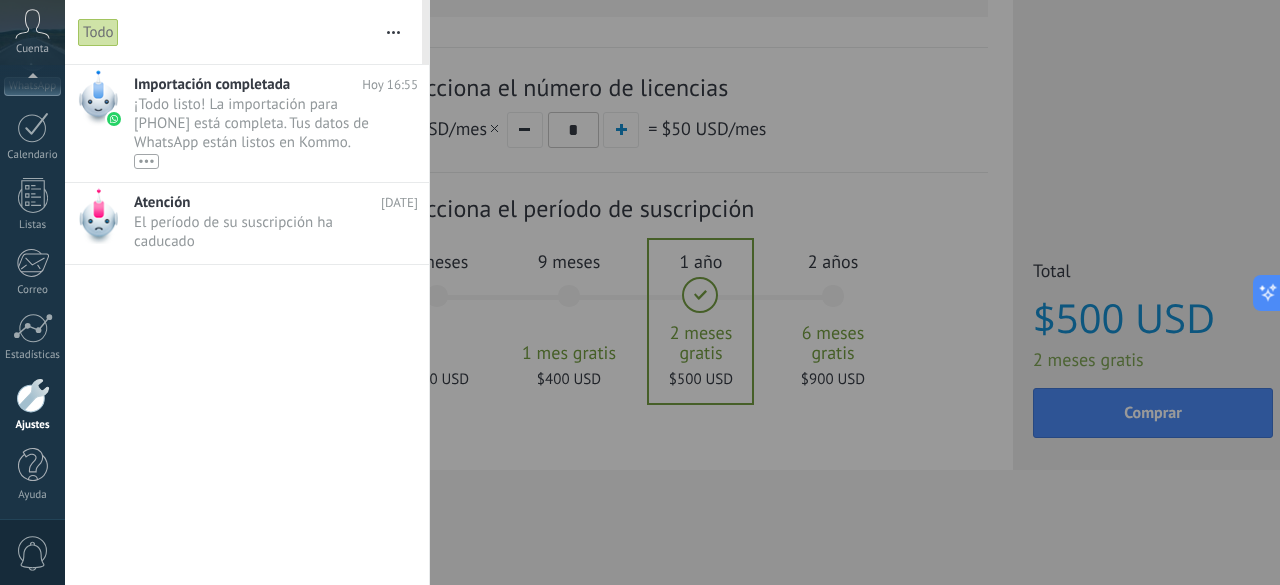 click at bounding box center [33, 395] 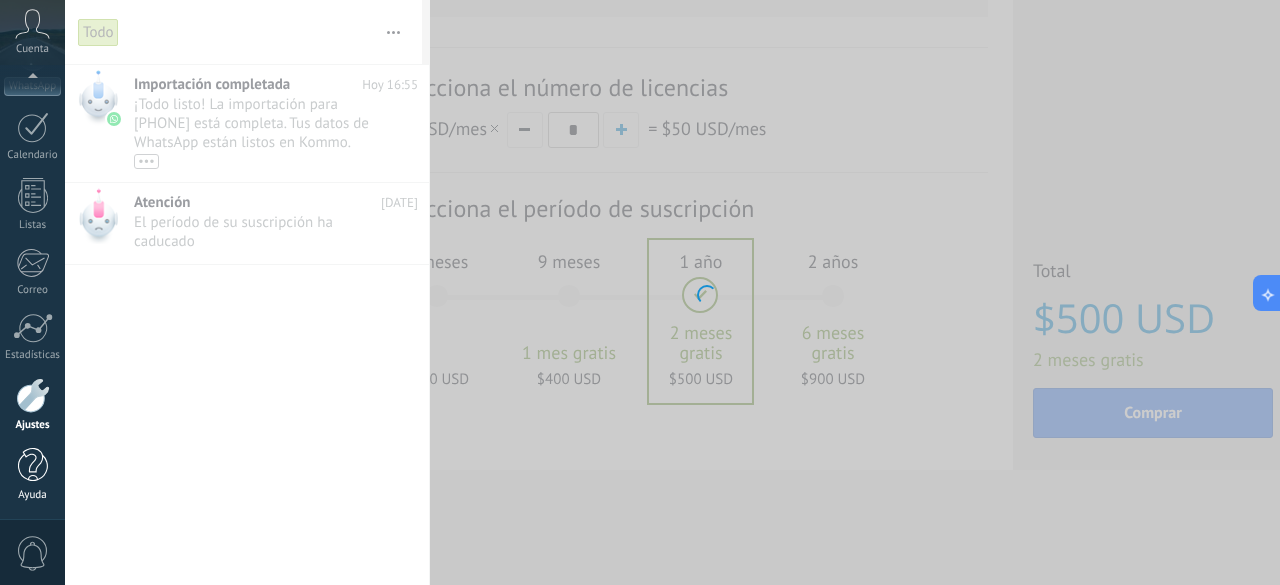 click at bounding box center (33, 465) 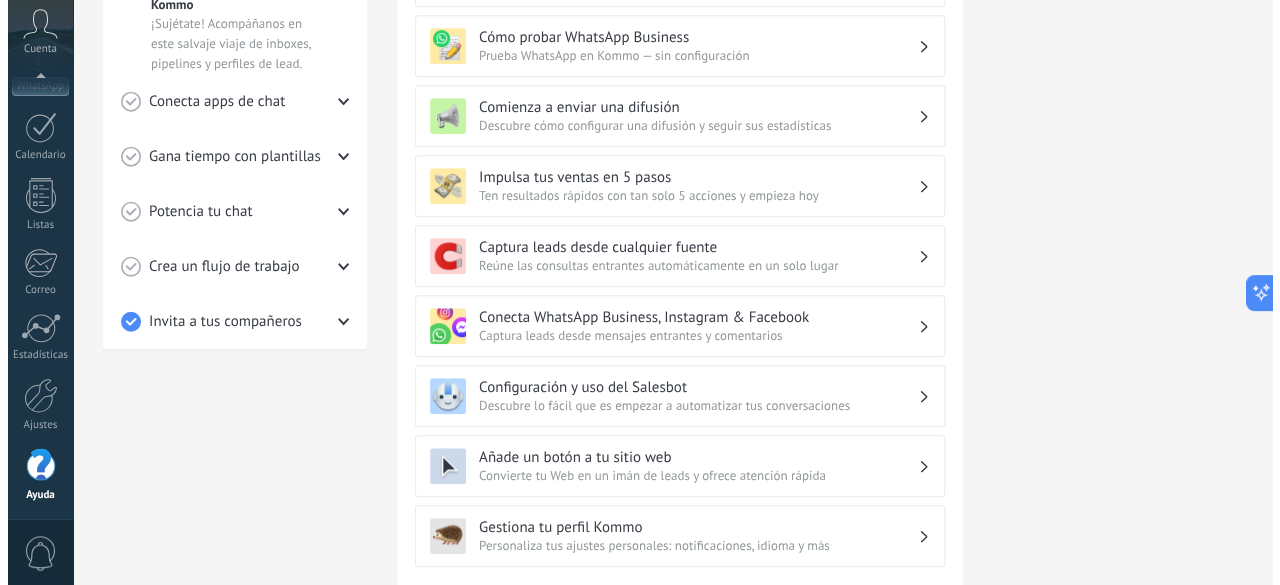 scroll, scrollTop: 0, scrollLeft: 0, axis: both 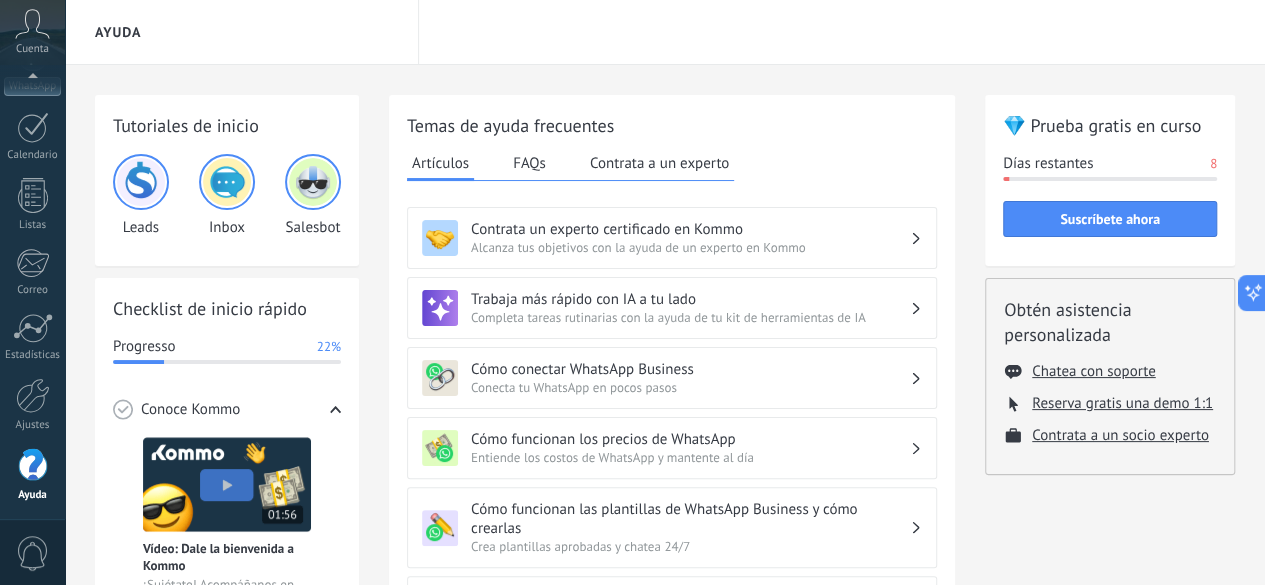 click on "Tutoriales de inicio Leads Inbox Salesbot" at bounding box center [227, 180] 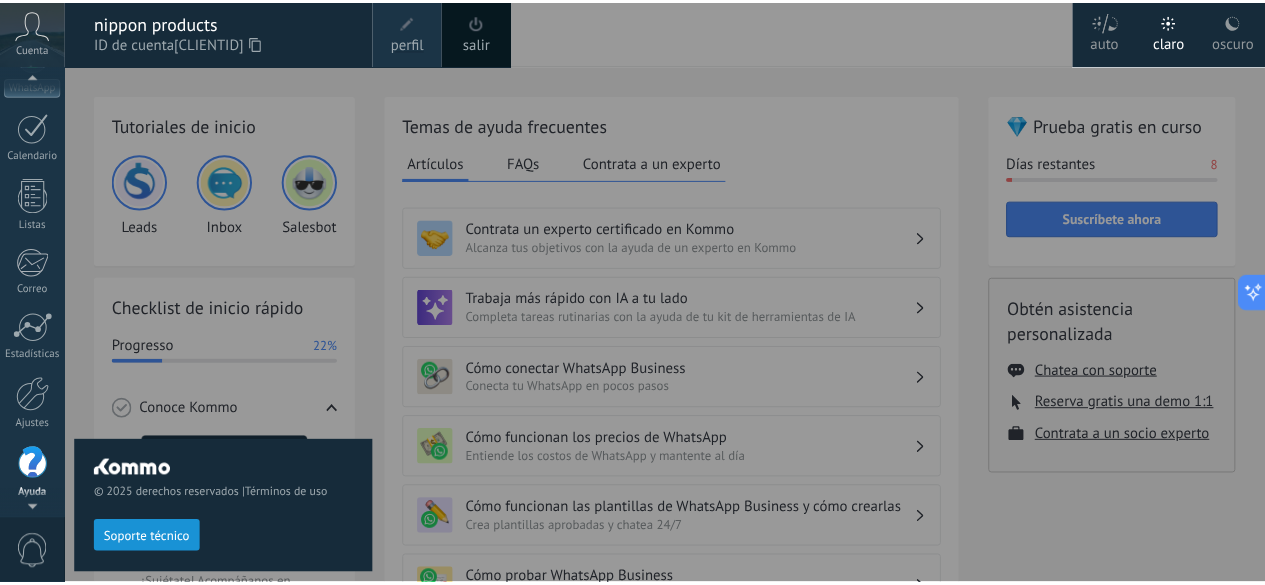 scroll, scrollTop: 240, scrollLeft: 0, axis: vertical 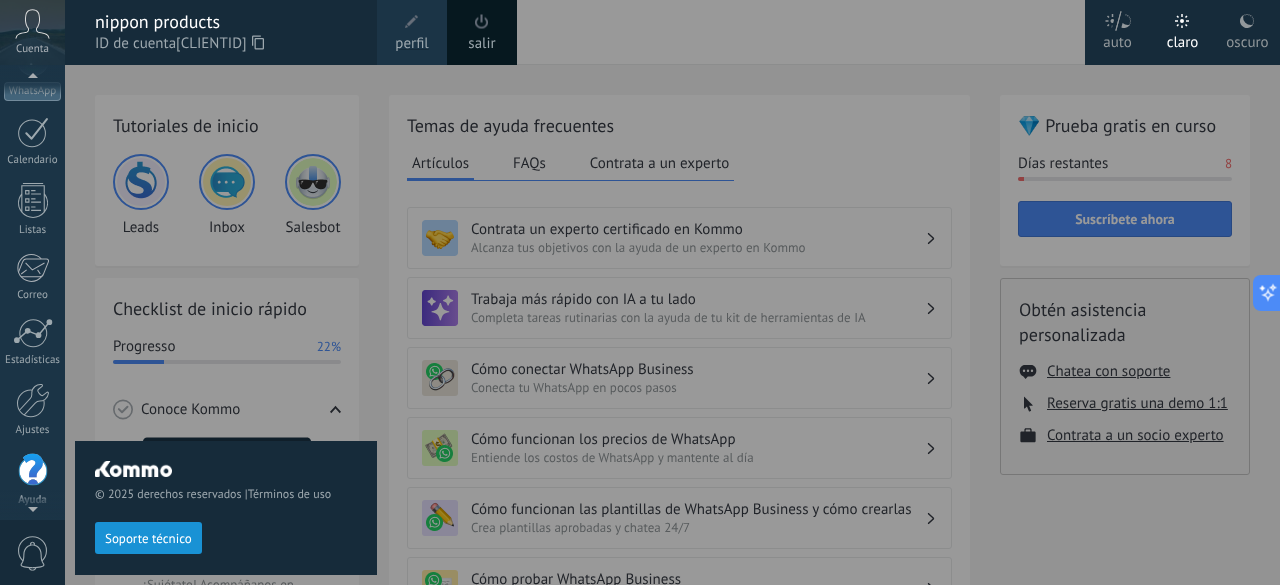 click on "Soporte técnico" at bounding box center [148, 539] 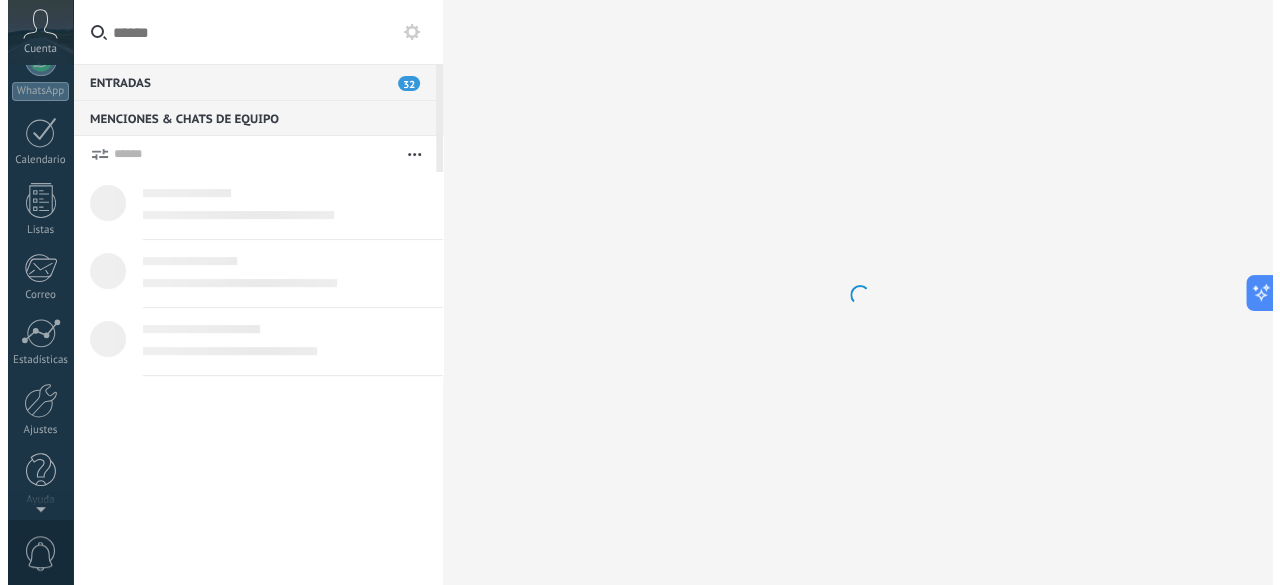 scroll, scrollTop: 0, scrollLeft: 0, axis: both 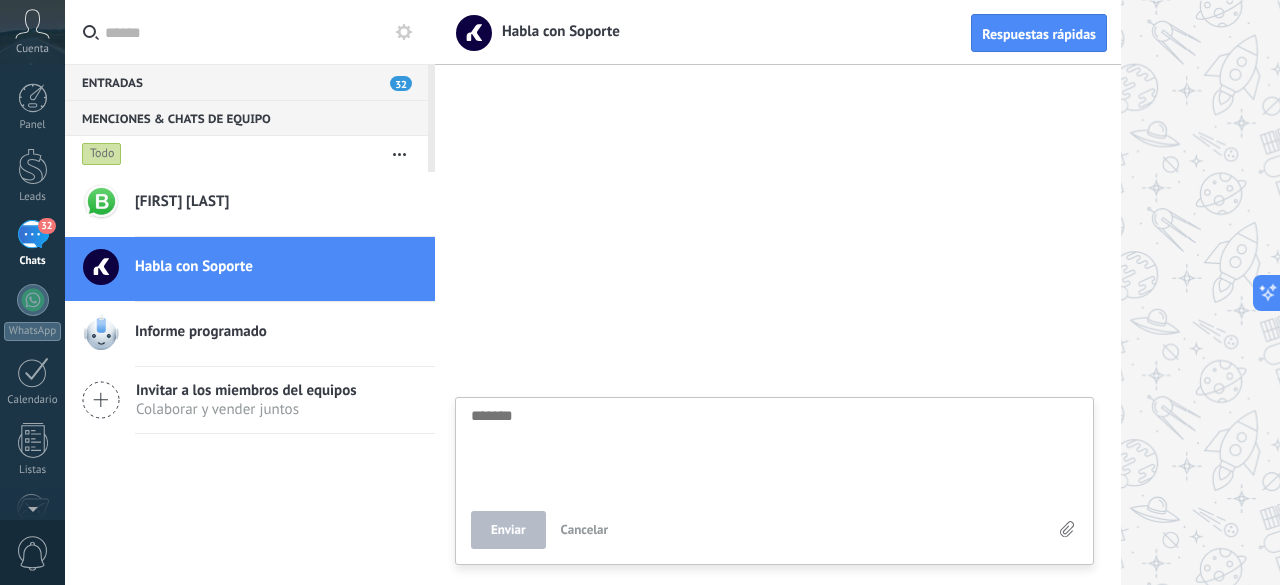 type on "*" 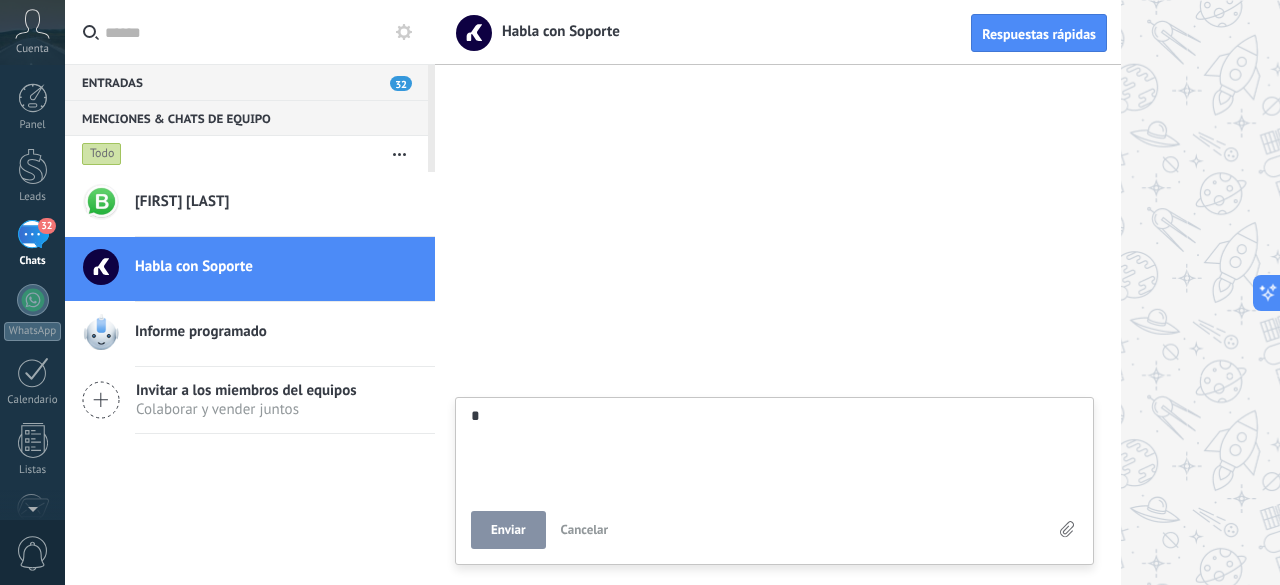 type on "**" 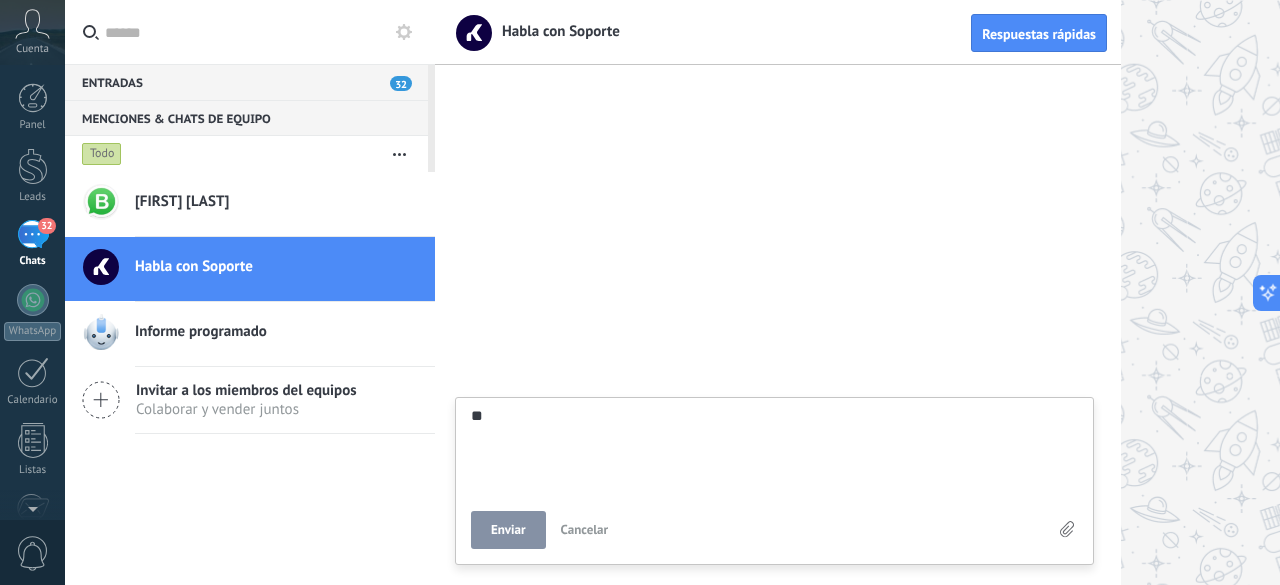 type on "***" 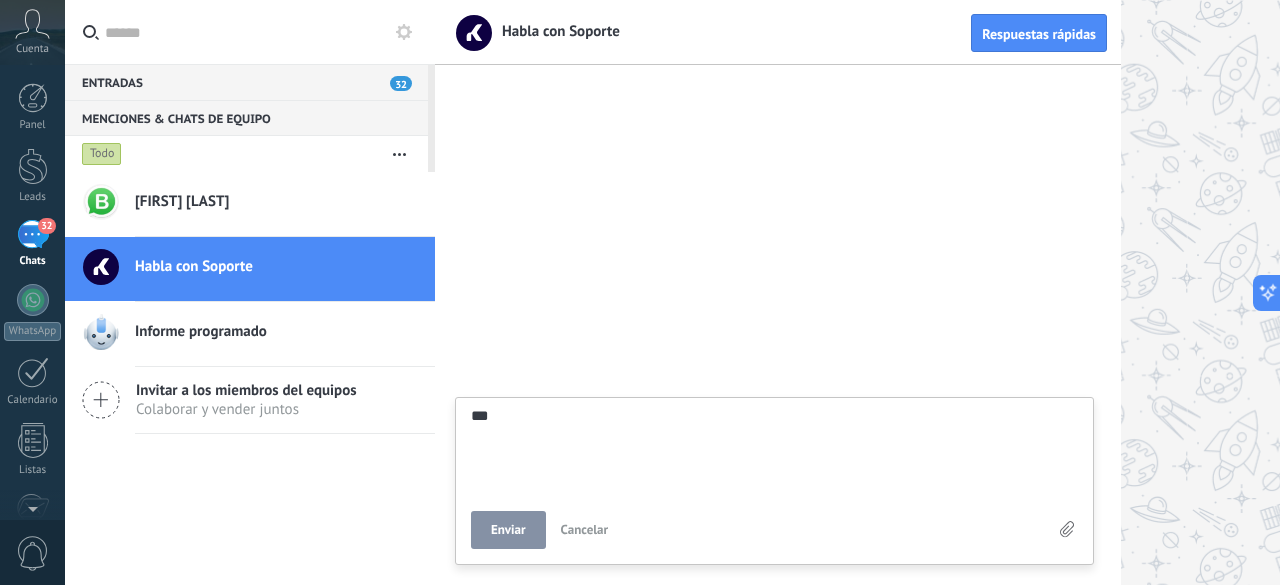 type on "****" 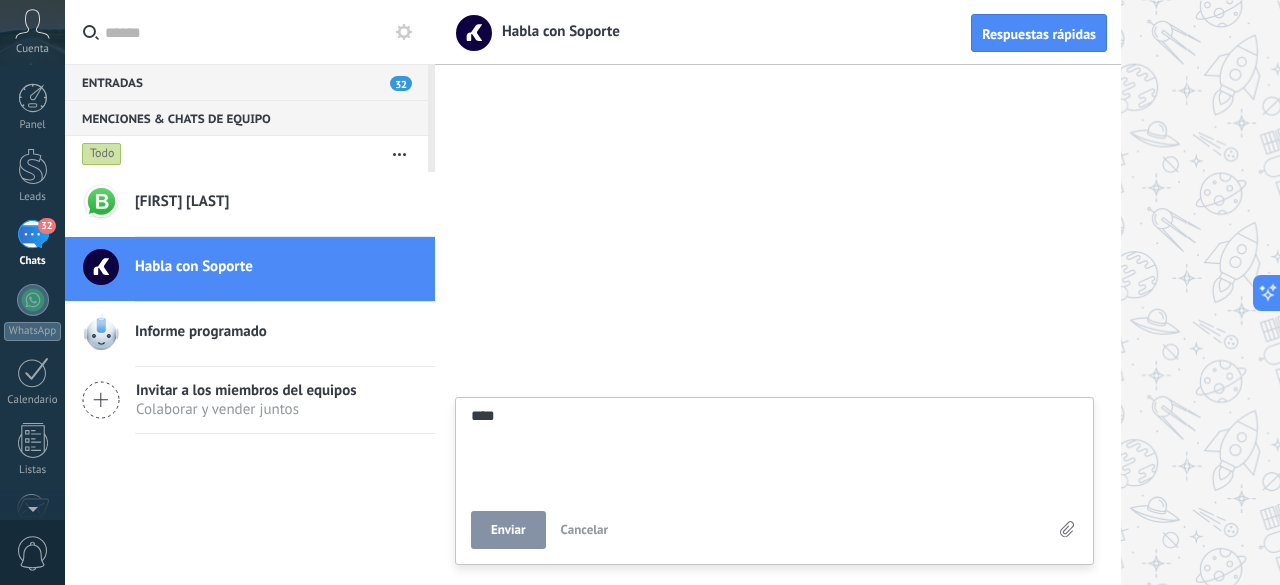 type on "*****" 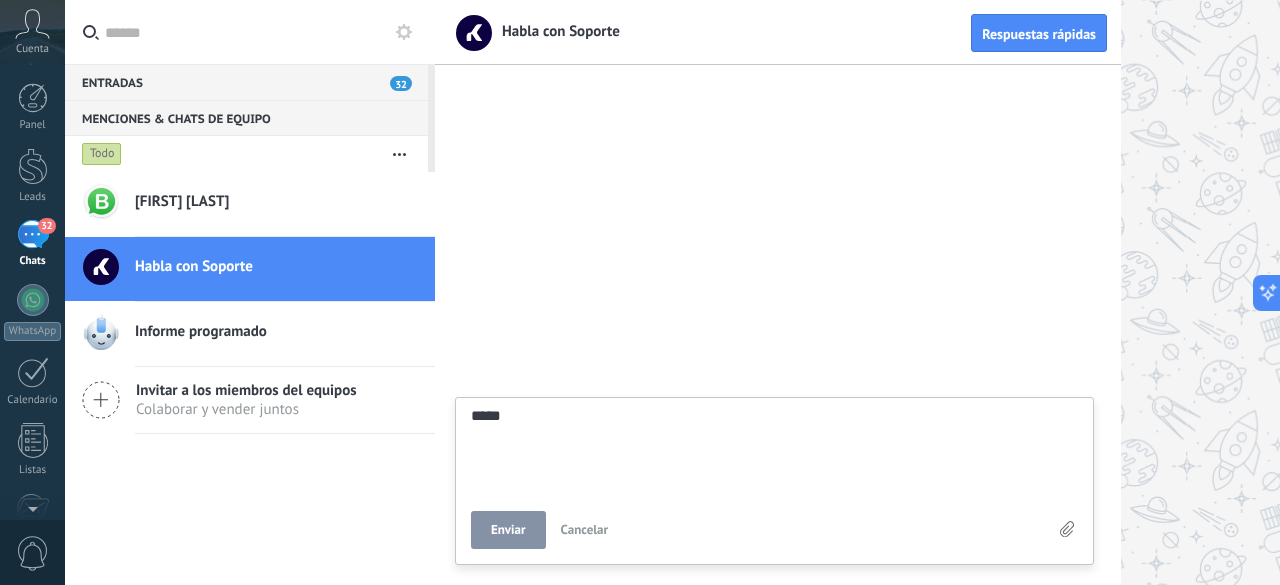 type on "******" 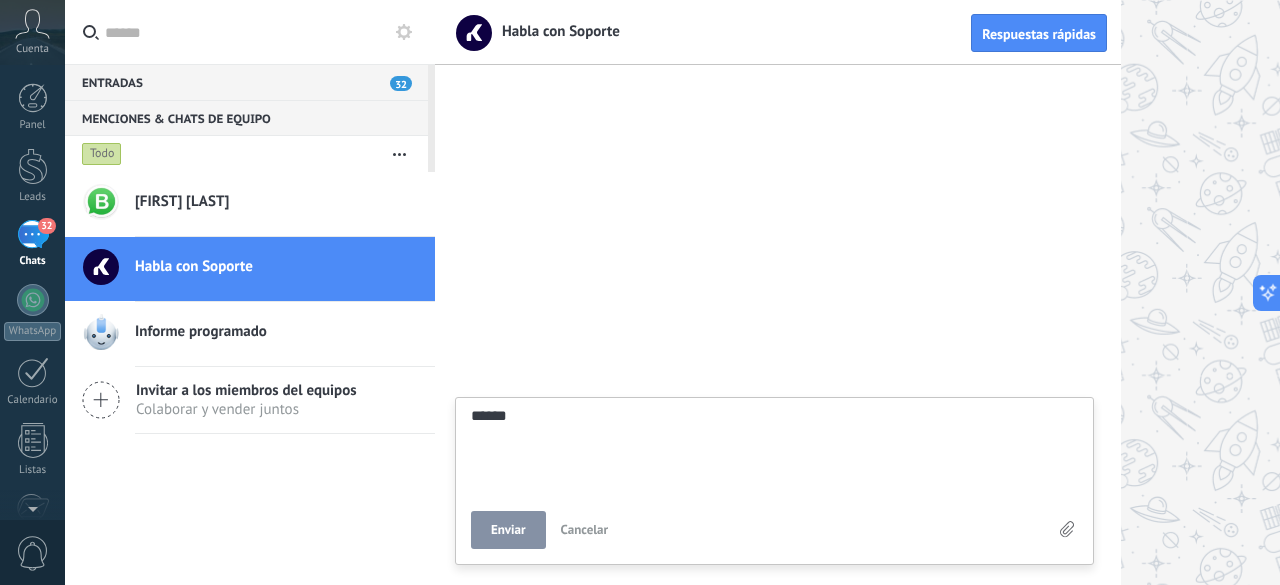type on "******" 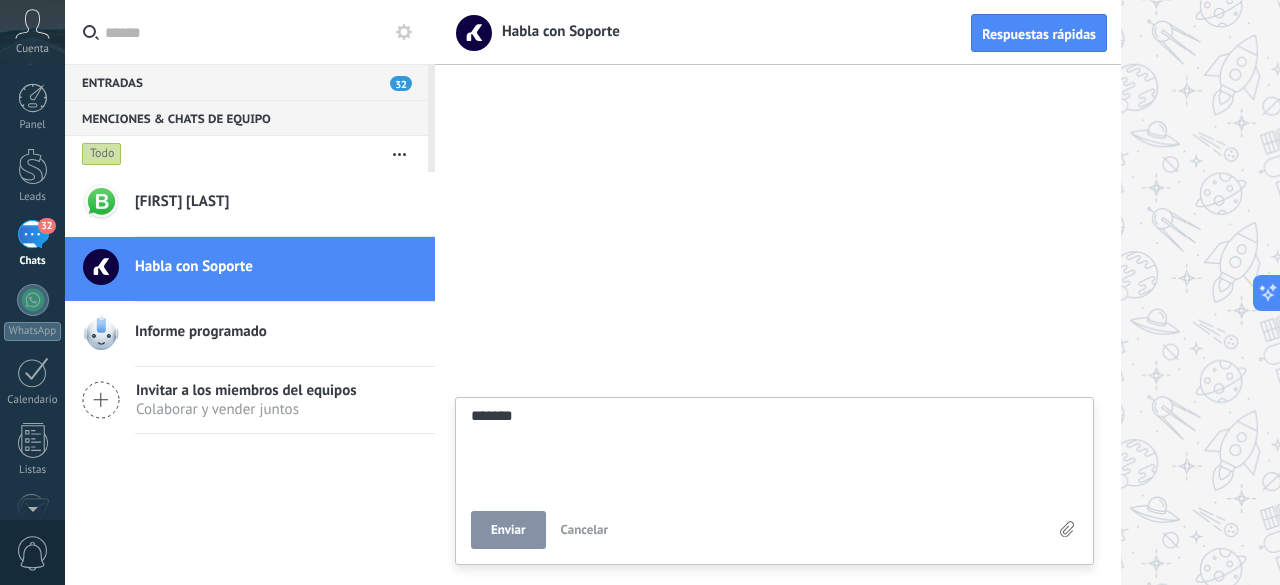 type on "******" 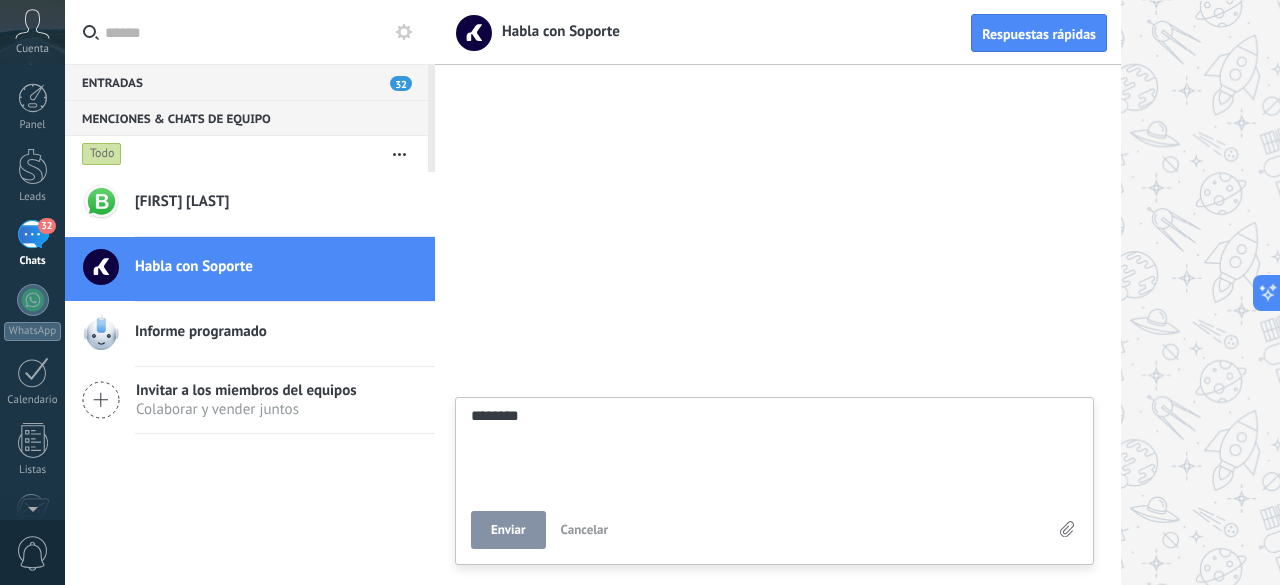 type on "******" 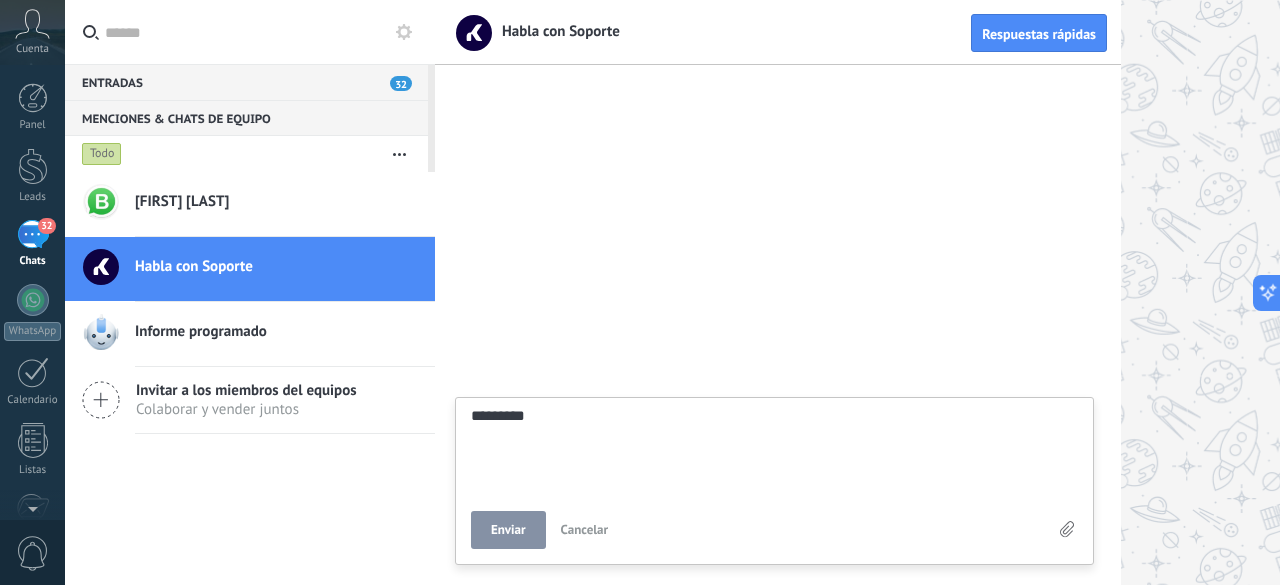 scroll, scrollTop: 58, scrollLeft: 0, axis: vertical 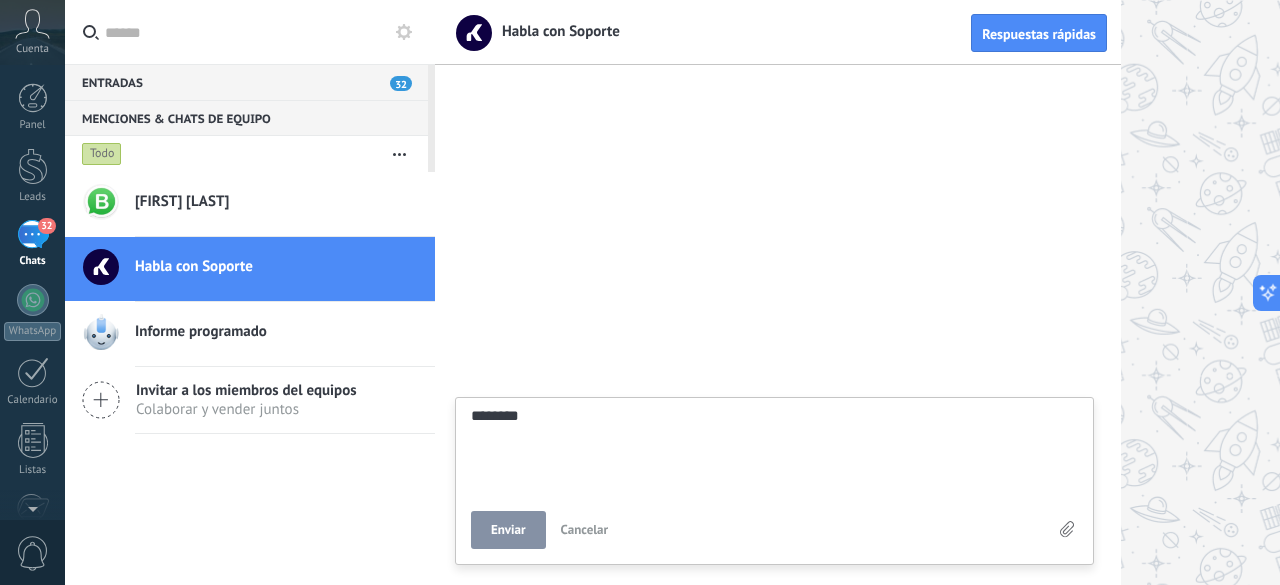 type on "******" 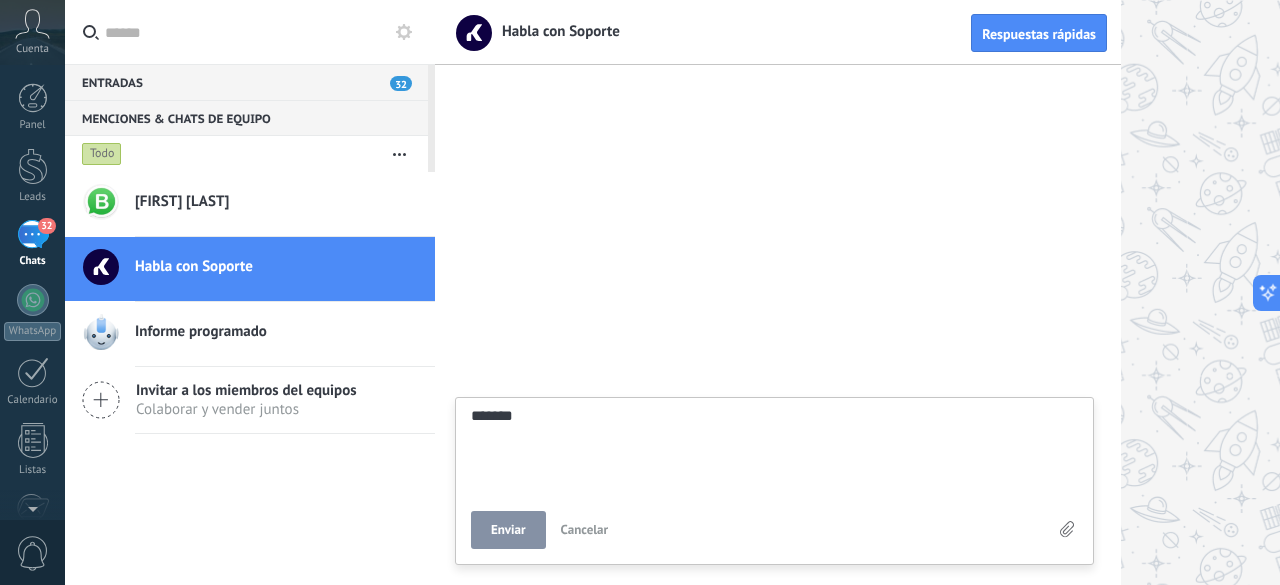 scroll, scrollTop: 19, scrollLeft: 0, axis: vertical 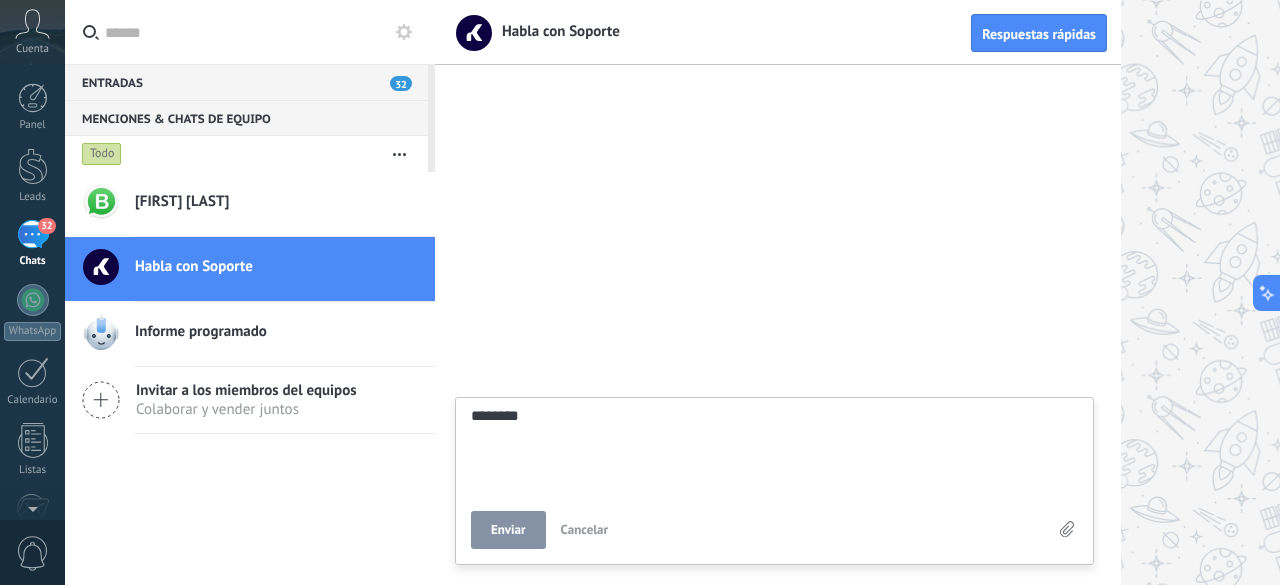 type on "*********" 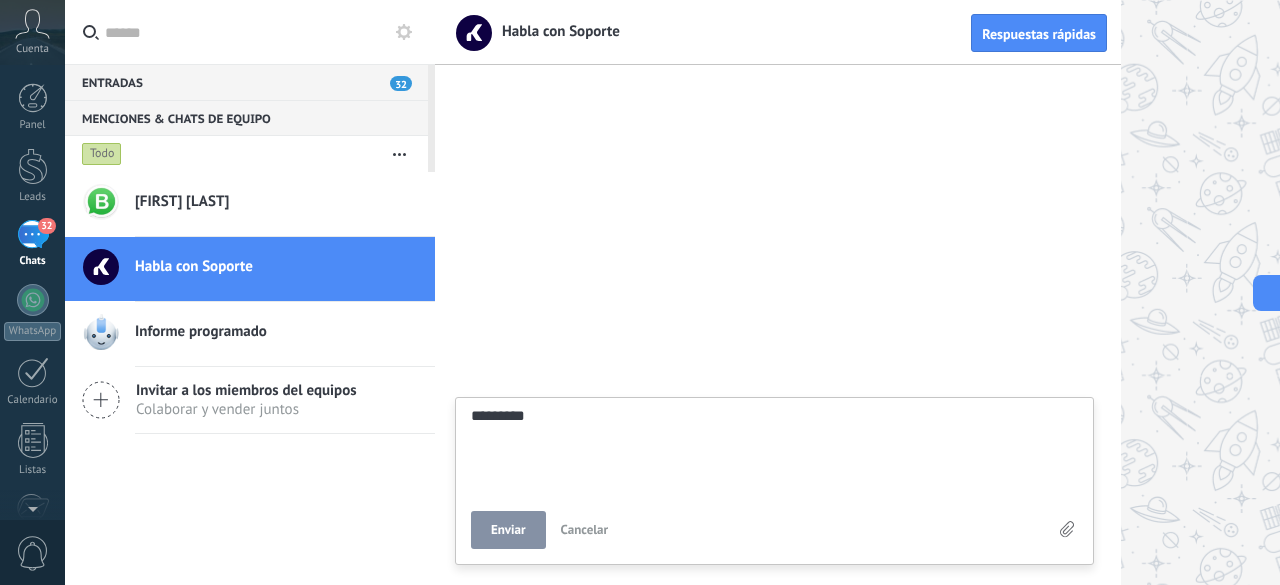 type on "**********" 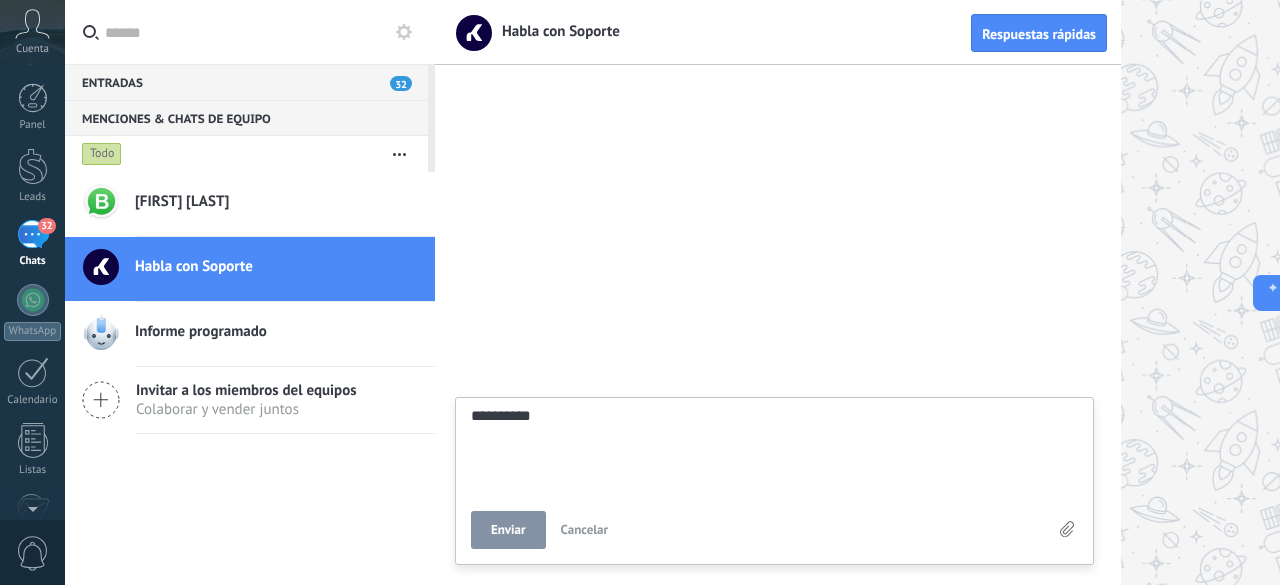 type on "**********" 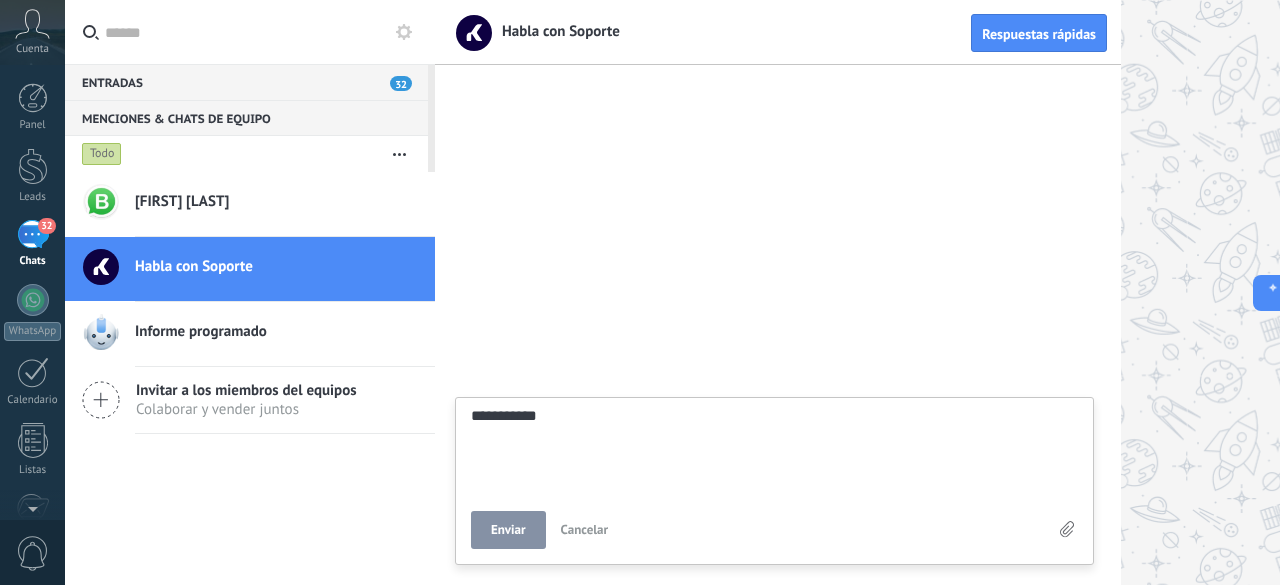 type on "**********" 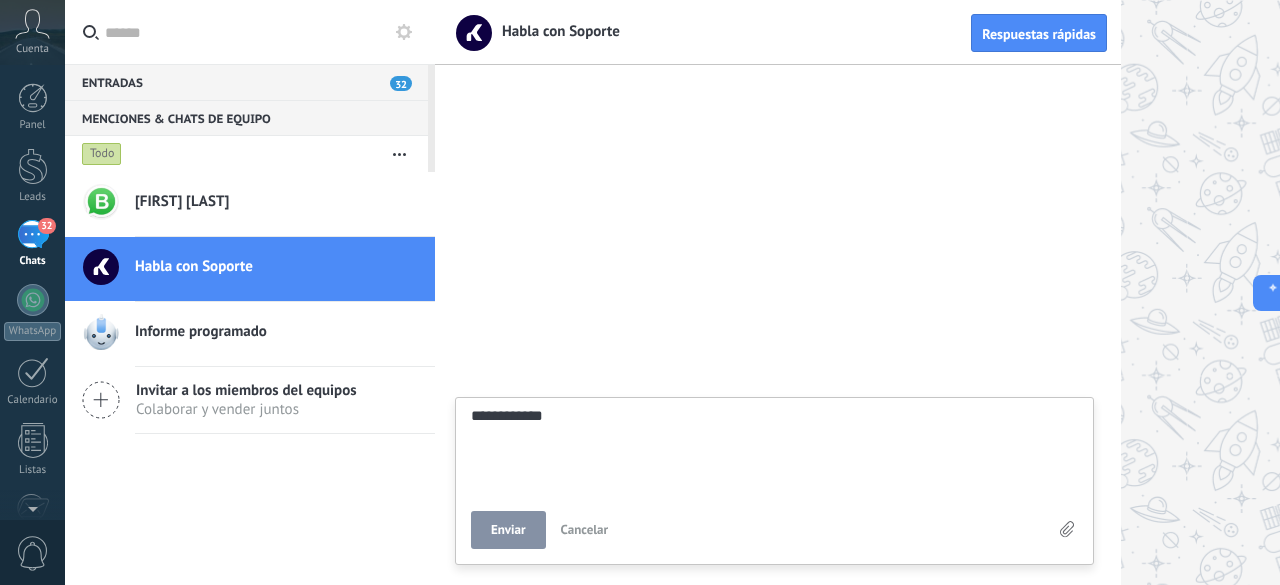 type on "**********" 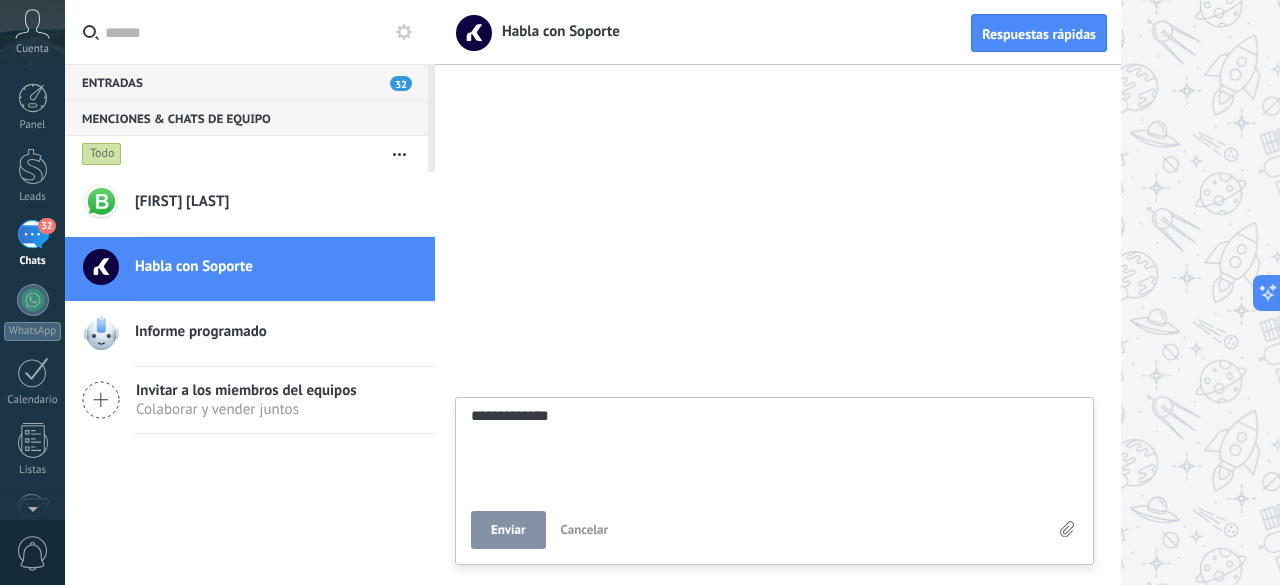 scroll, scrollTop: 19, scrollLeft: 0, axis: vertical 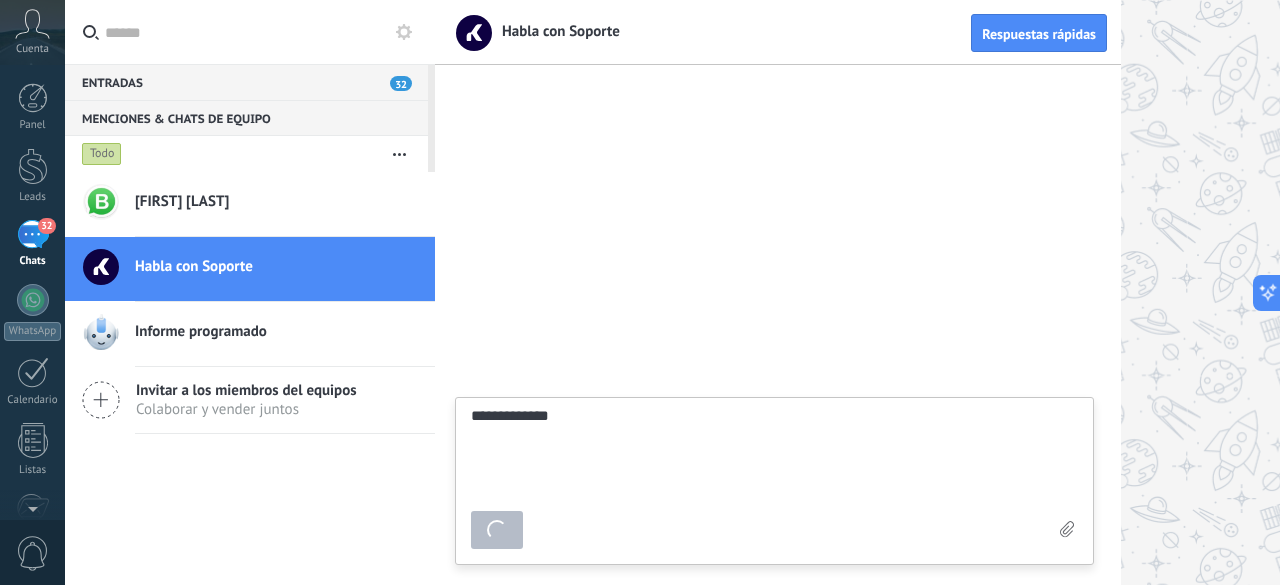 type on "*******" 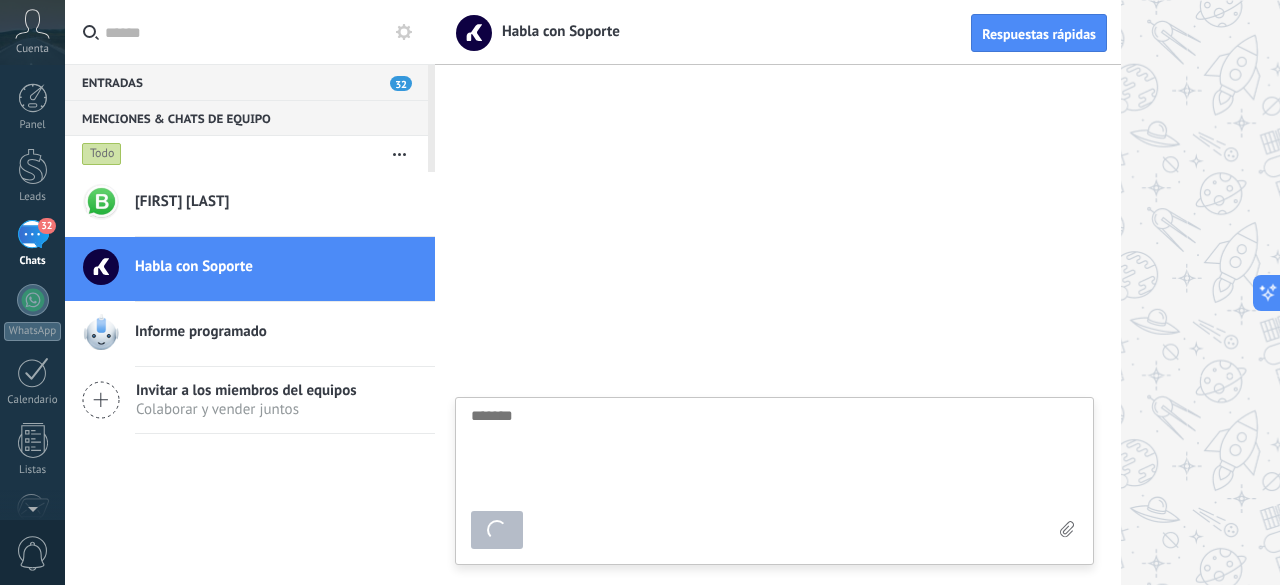scroll, scrollTop: 19, scrollLeft: 0, axis: vertical 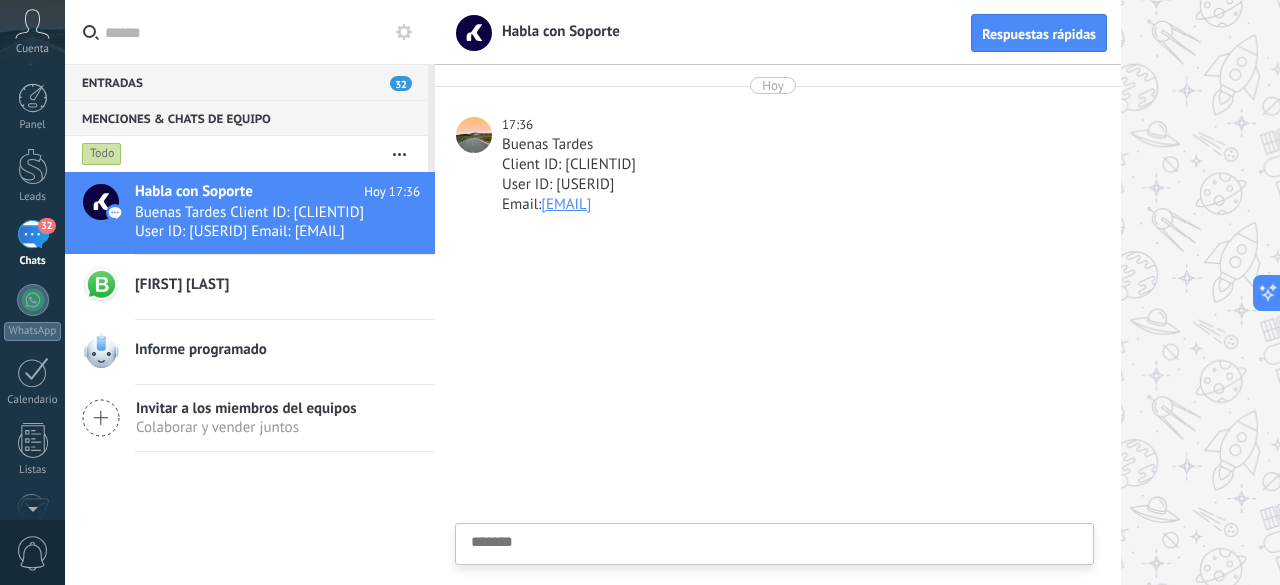 click on "Alejandro Jardel" at bounding box center [277, 285] 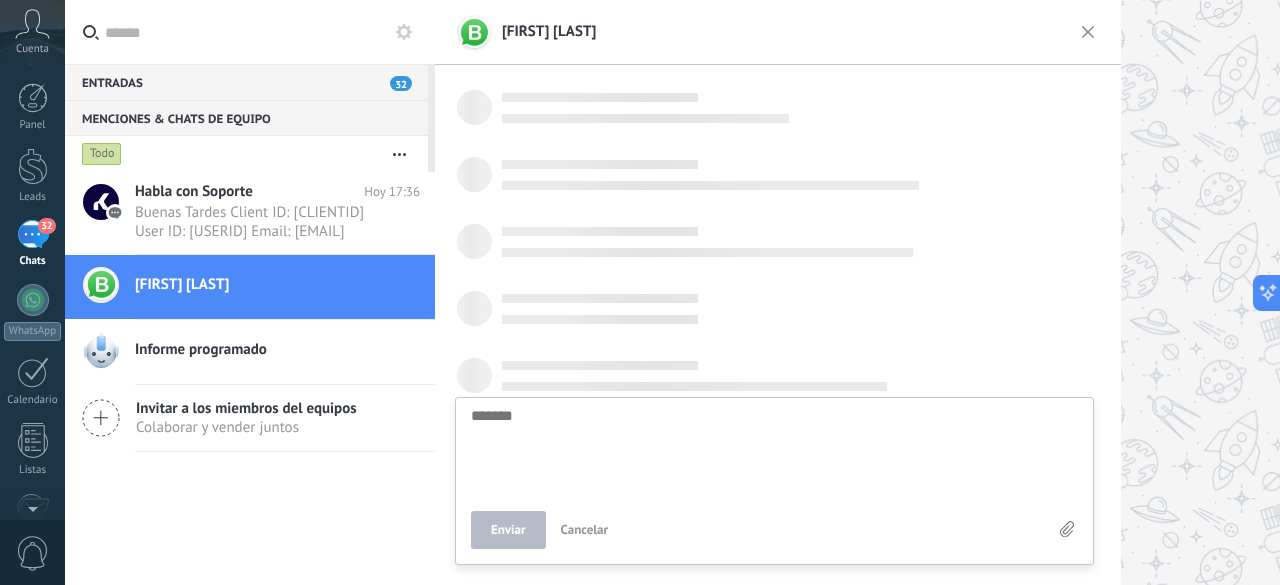 scroll, scrollTop: 19, scrollLeft: 0, axis: vertical 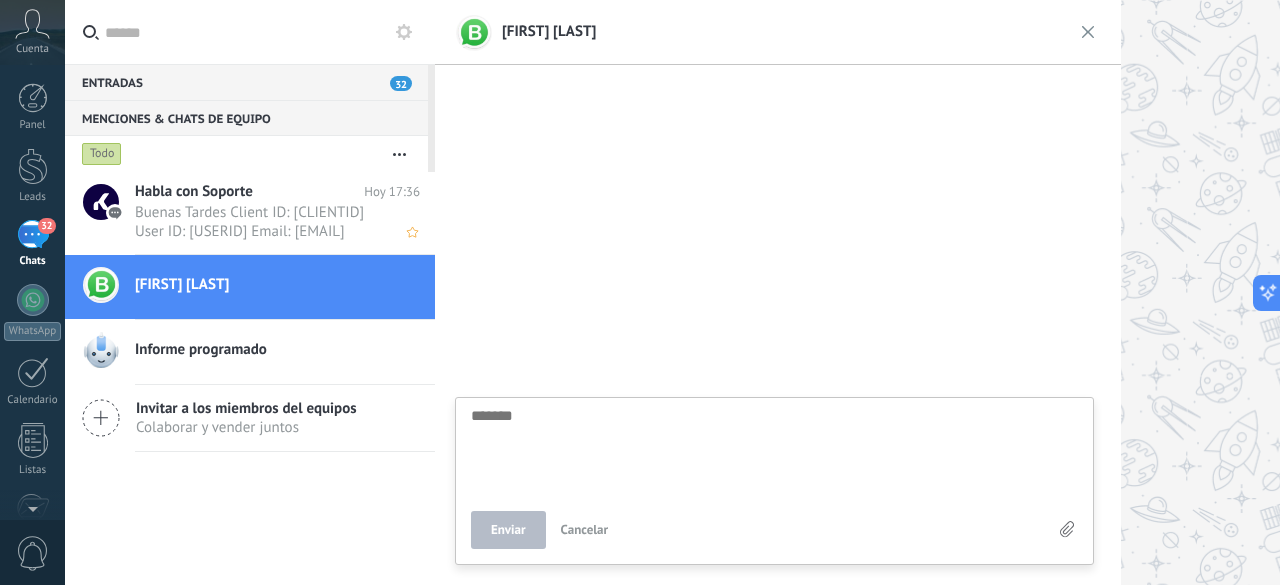click on "Habla con Soporte" at bounding box center [249, 192] 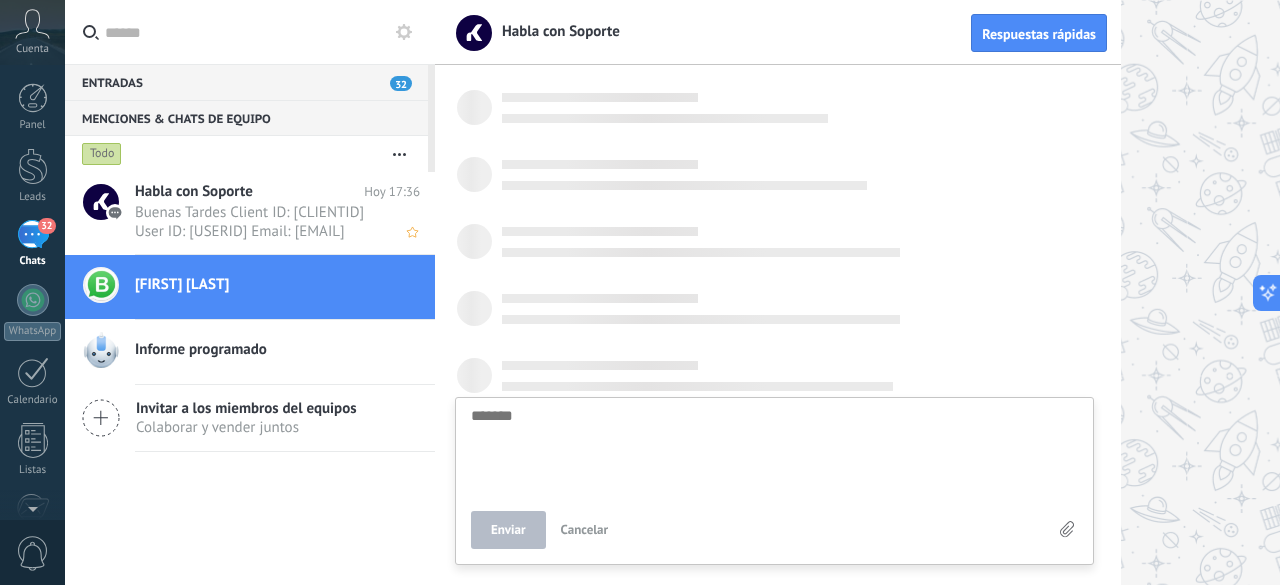 scroll, scrollTop: 19, scrollLeft: 0, axis: vertical 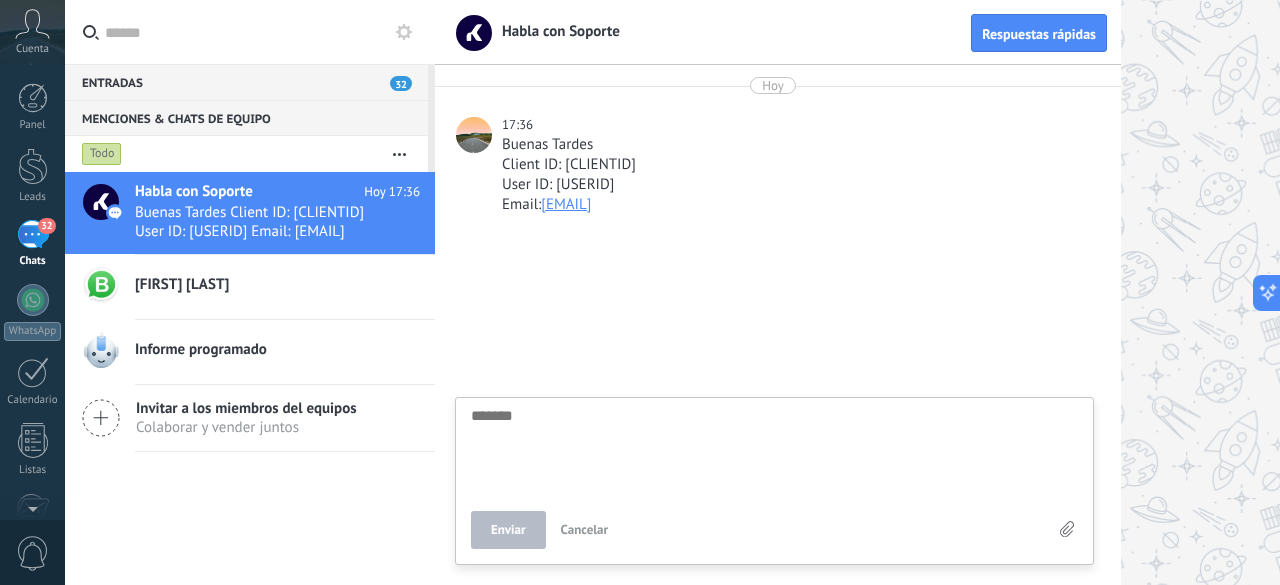click on "Alejandro Jardel" at bounding box center (277, 285) 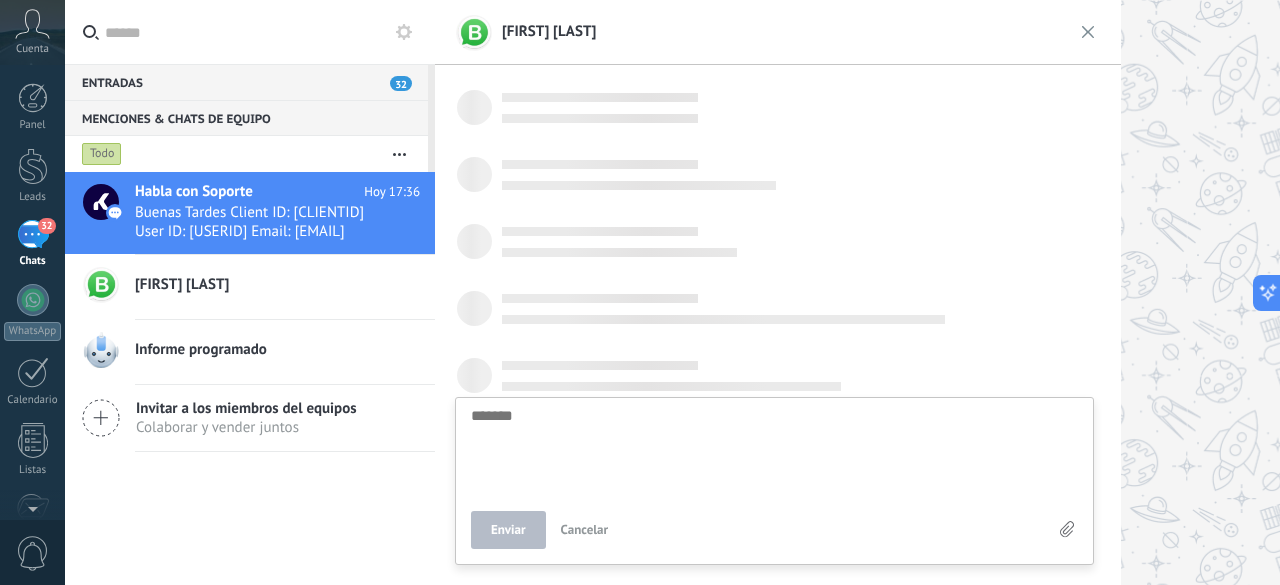 scroll, scrollTop: 19, scrollLeft: 0, axis: vertical 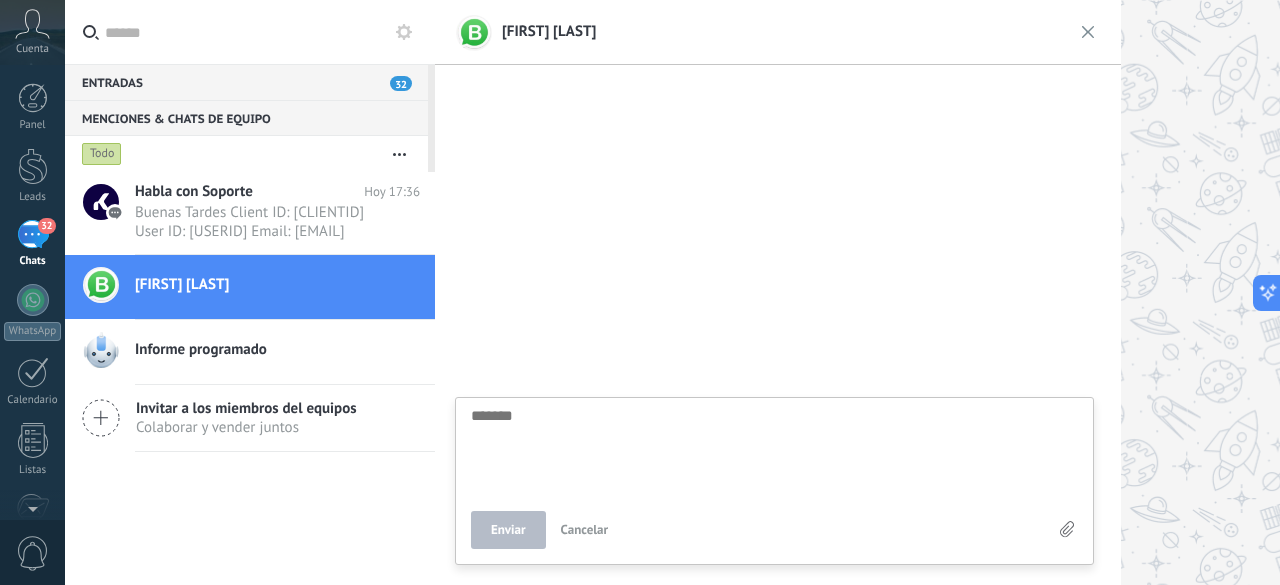 type on "*" 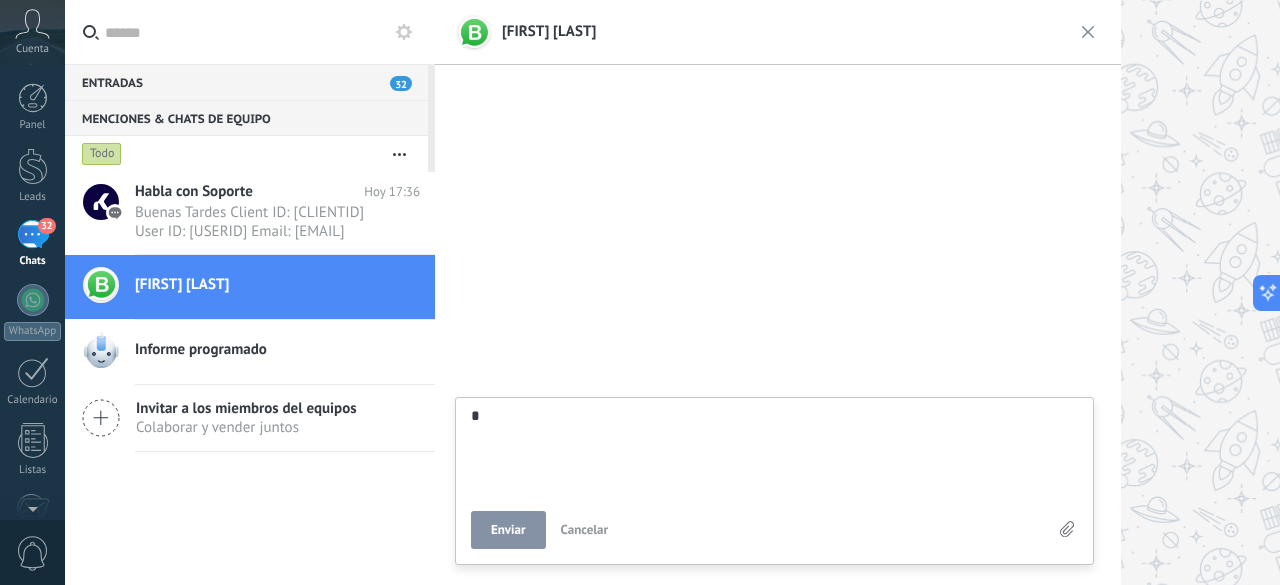 type on "**" 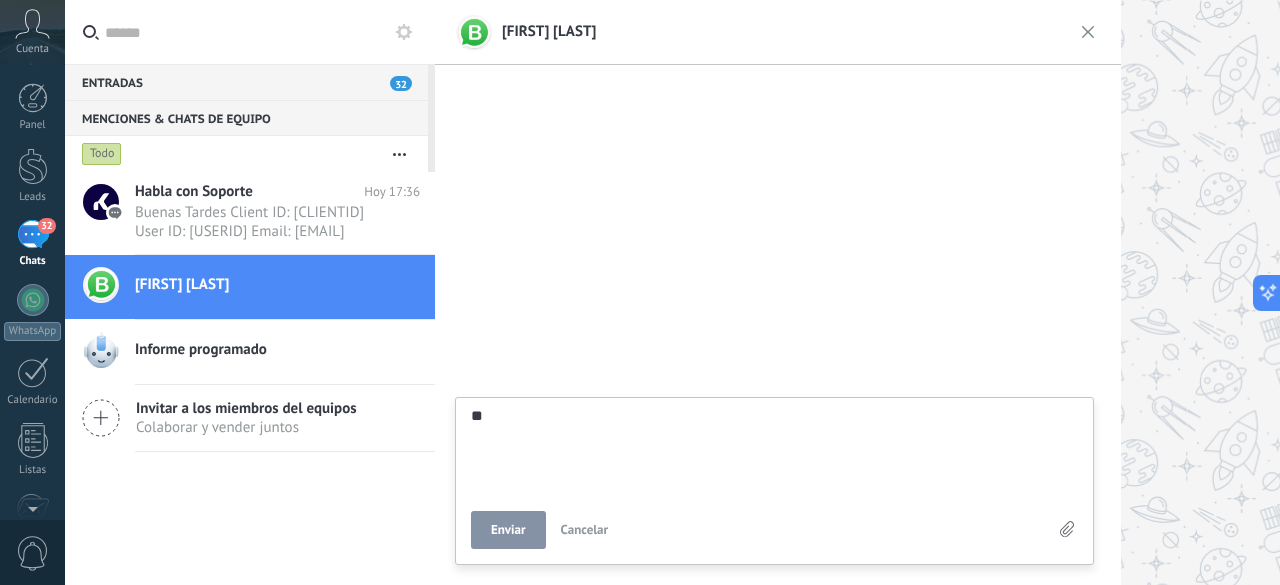 type on "***" 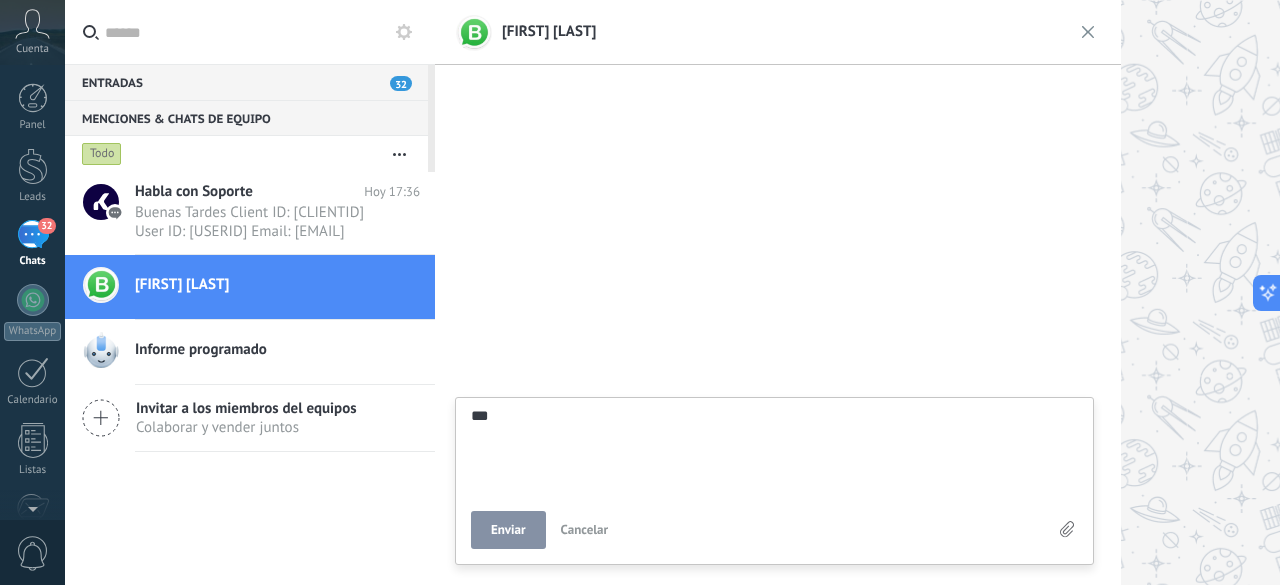 type on "****" 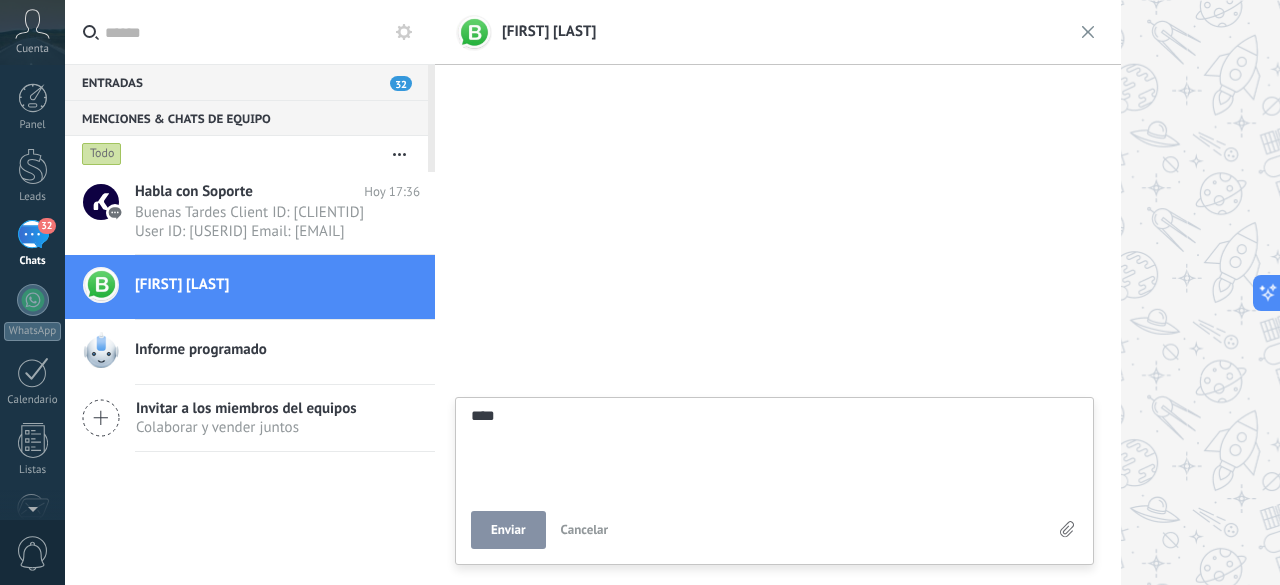 type on "*****" 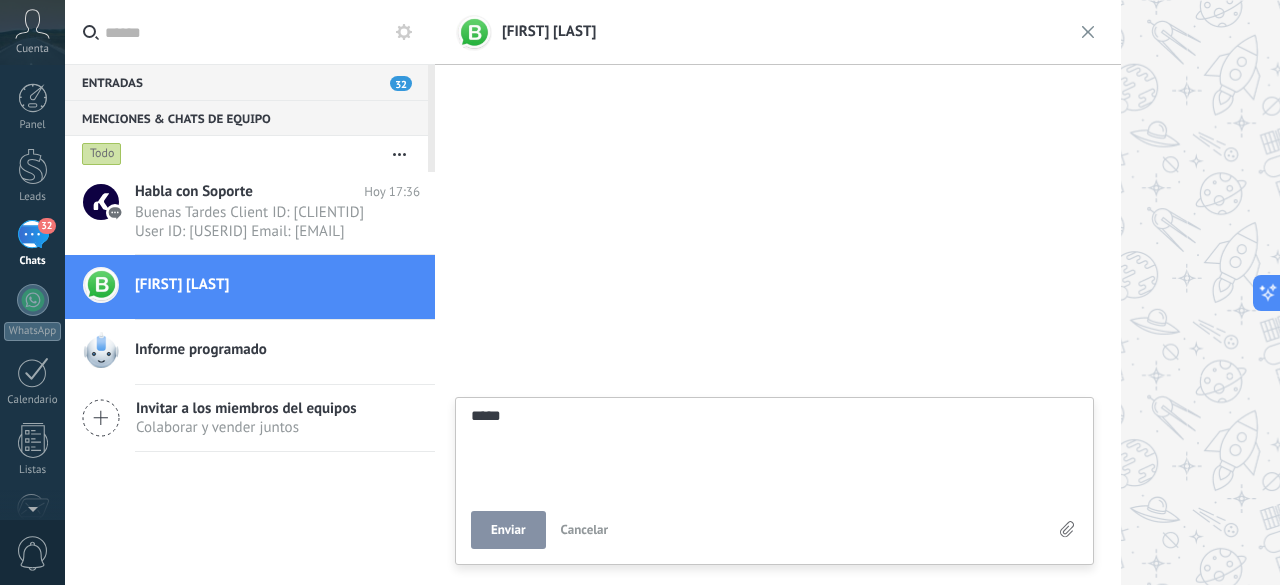 type on "****" 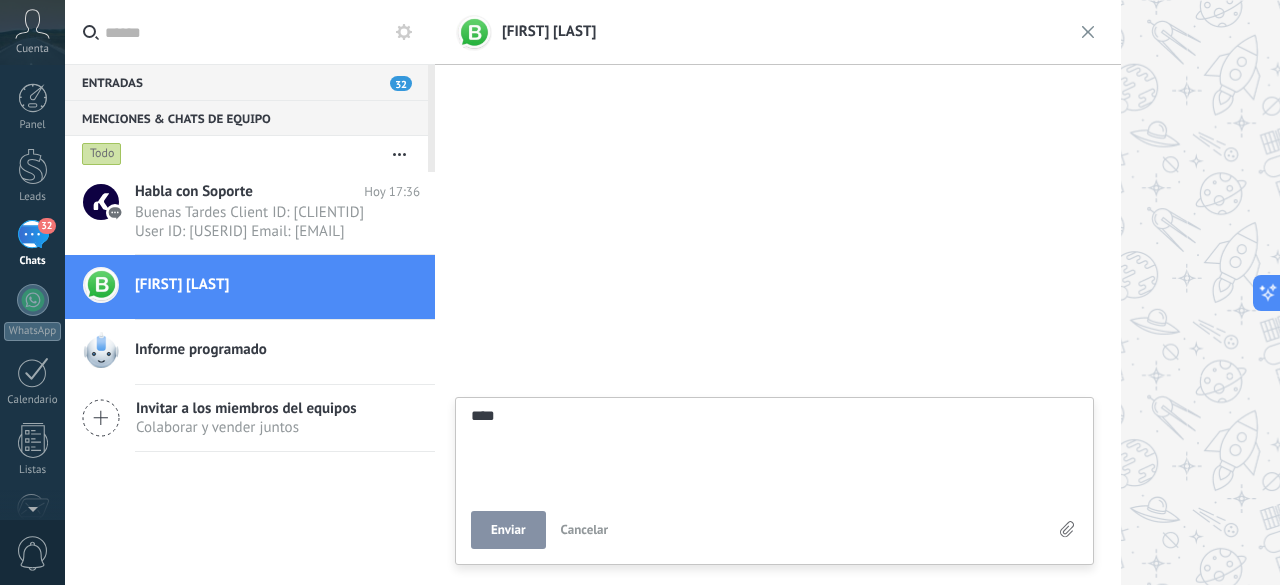 type on "***" 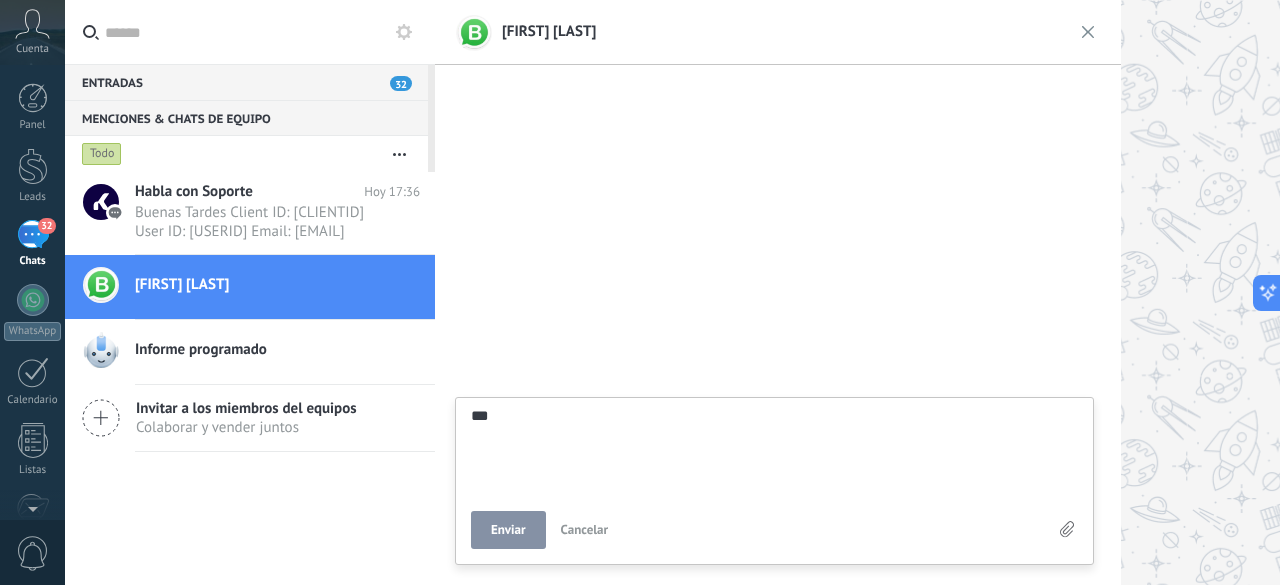 type on "**" 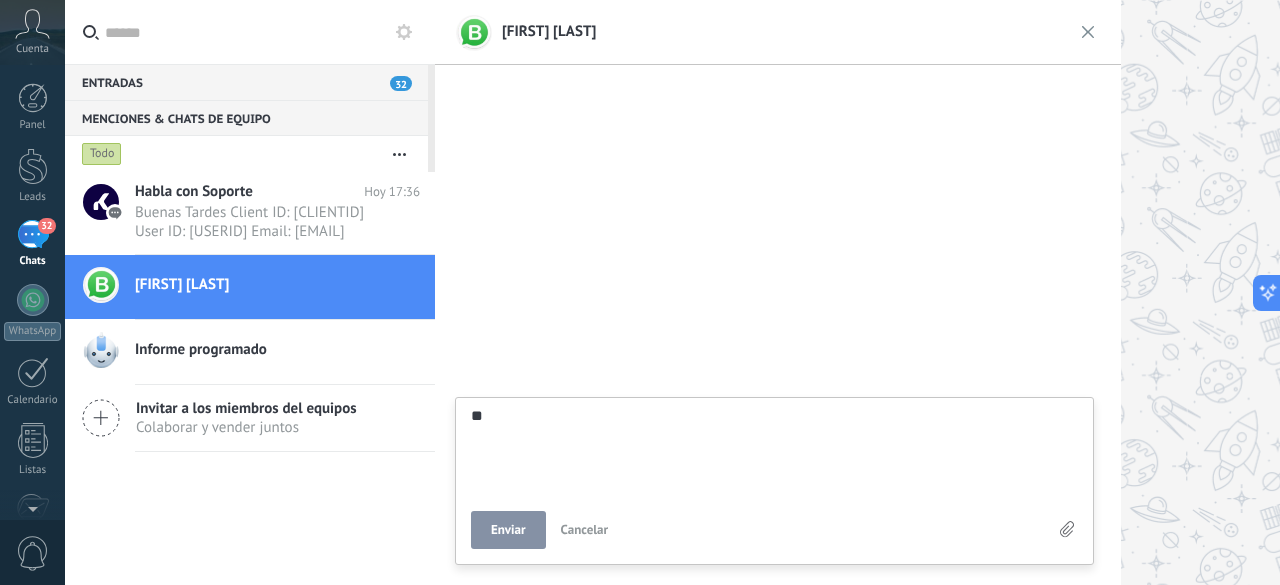 type on "*" 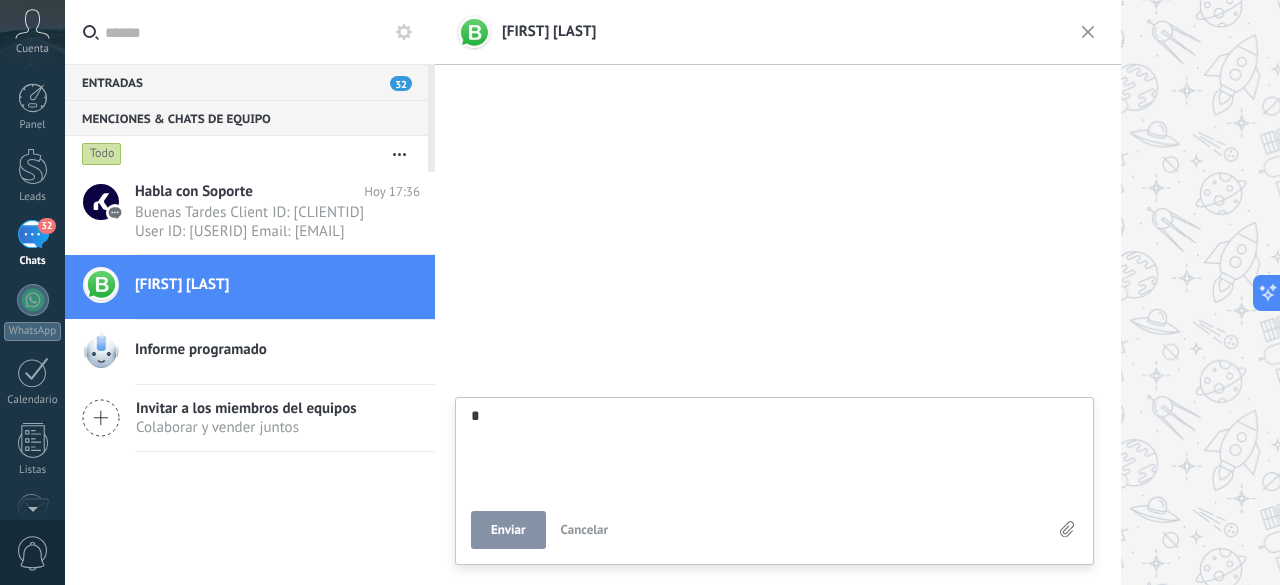 type on "*******" 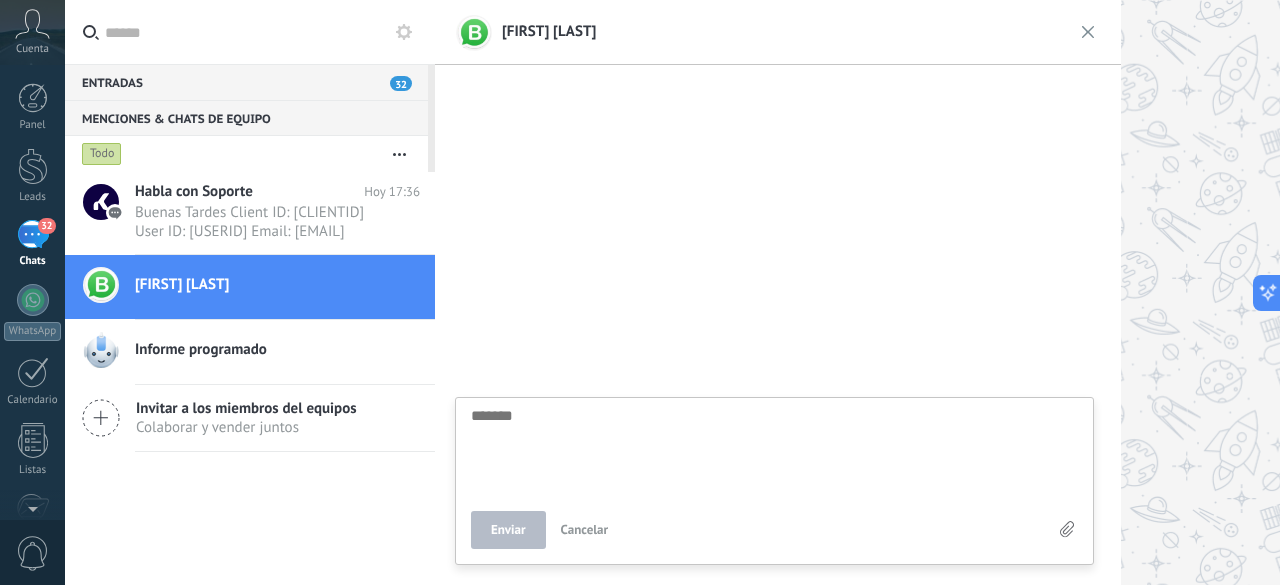 type on "*" 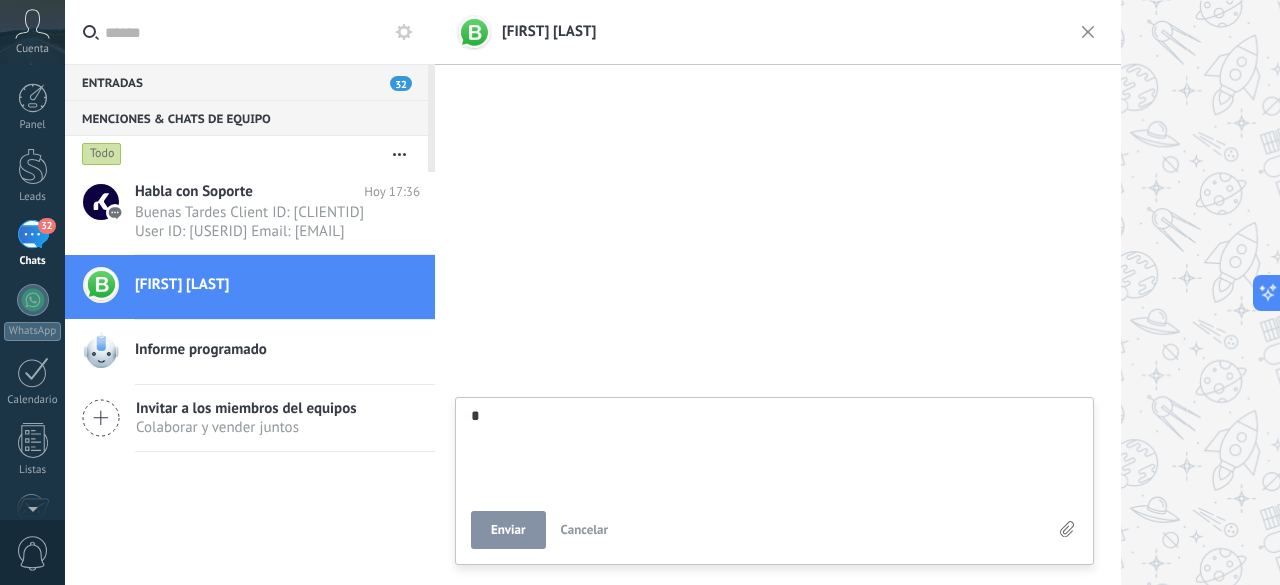 type on "**" 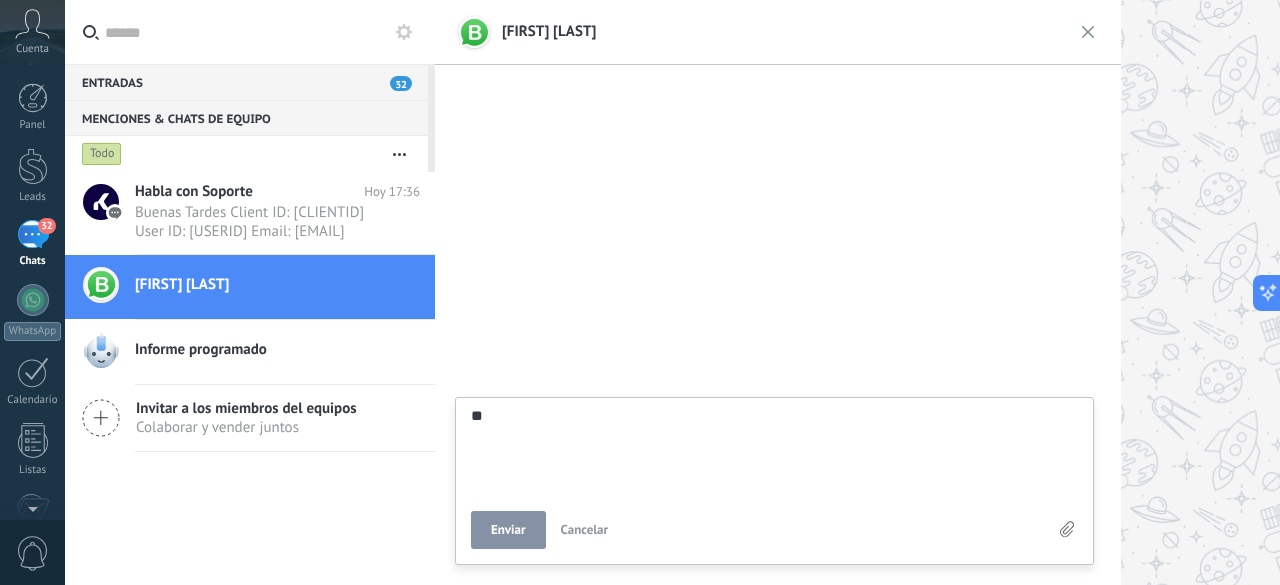 type on "***" 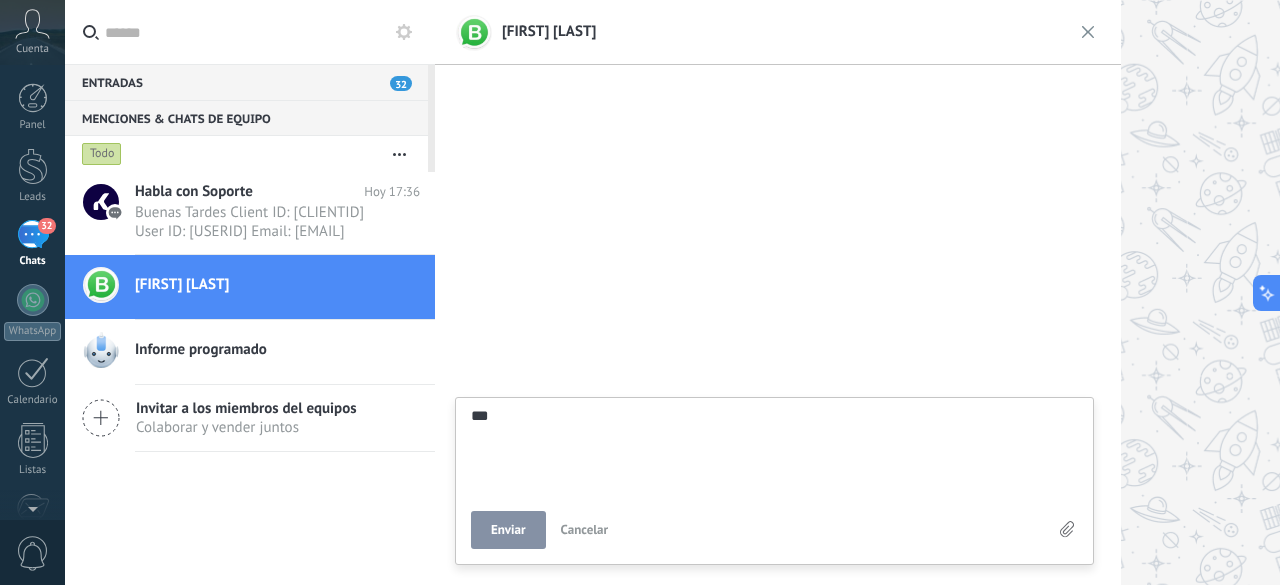 type on "****" 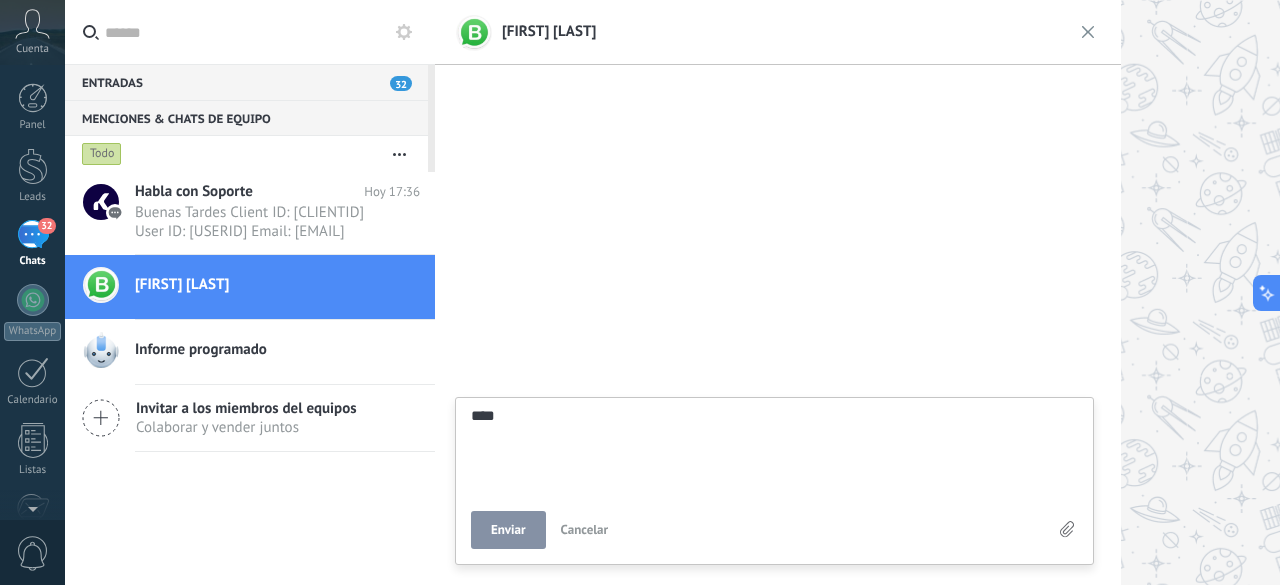 type on "*****" 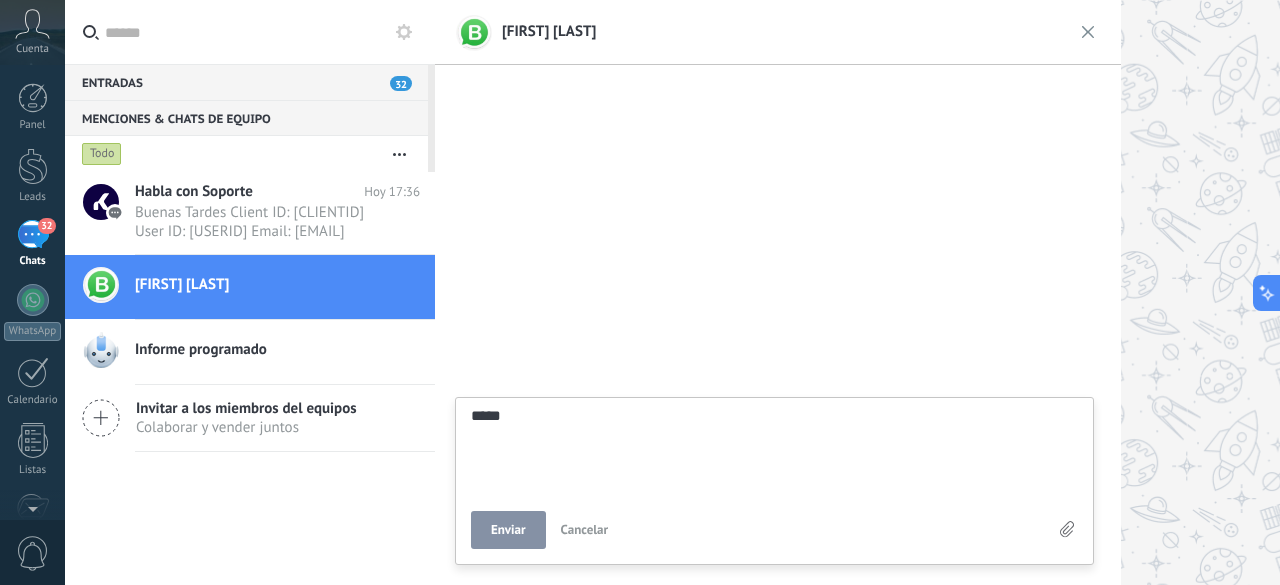 type on "******" 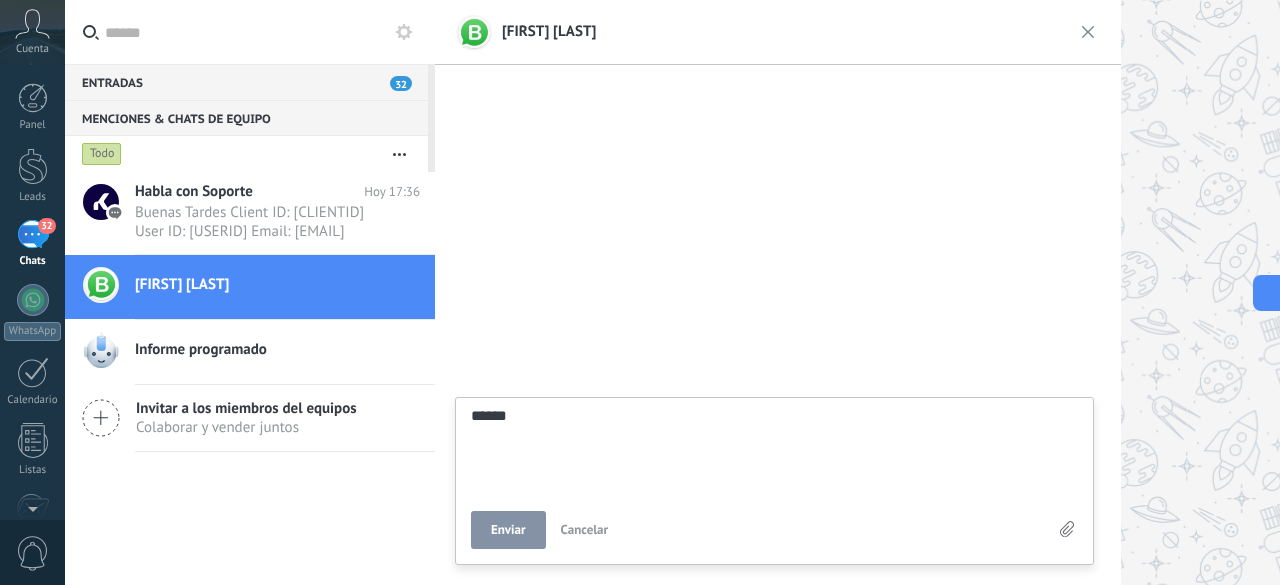 type on "******" 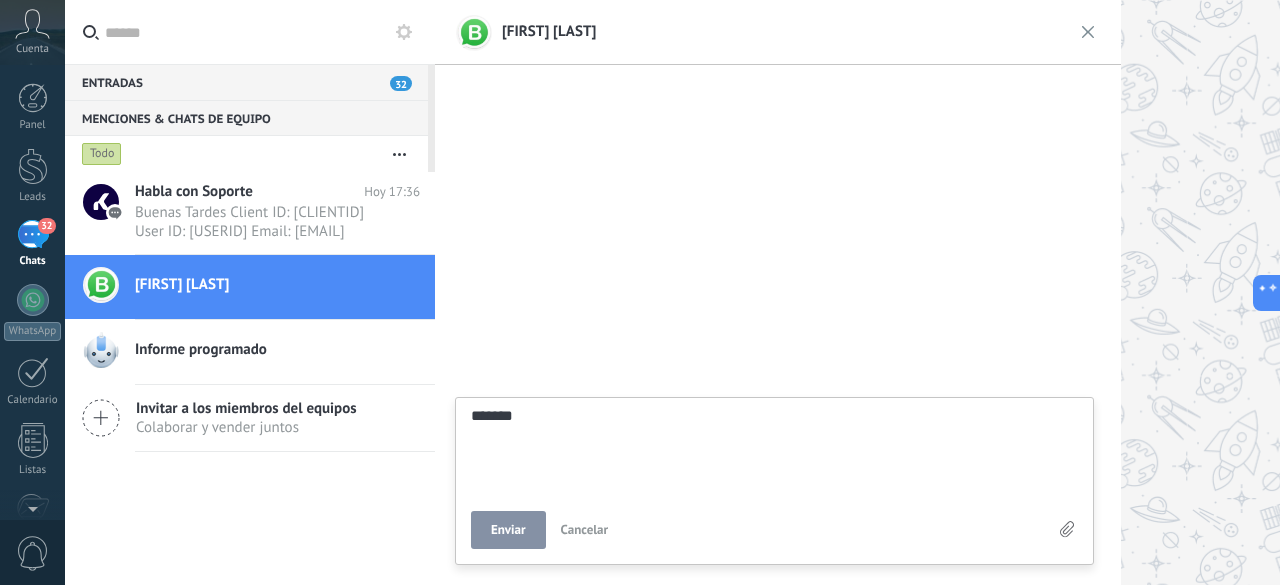 type on "******" 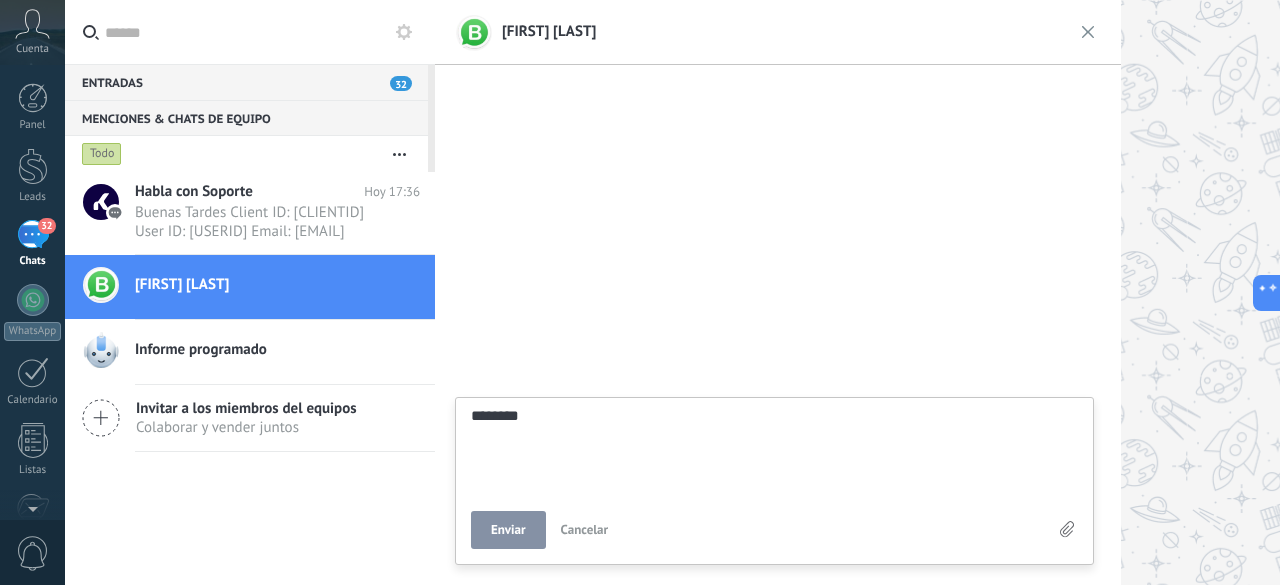 scroll, scrollTop: 38, scrollLeft: 0, axis: vertical 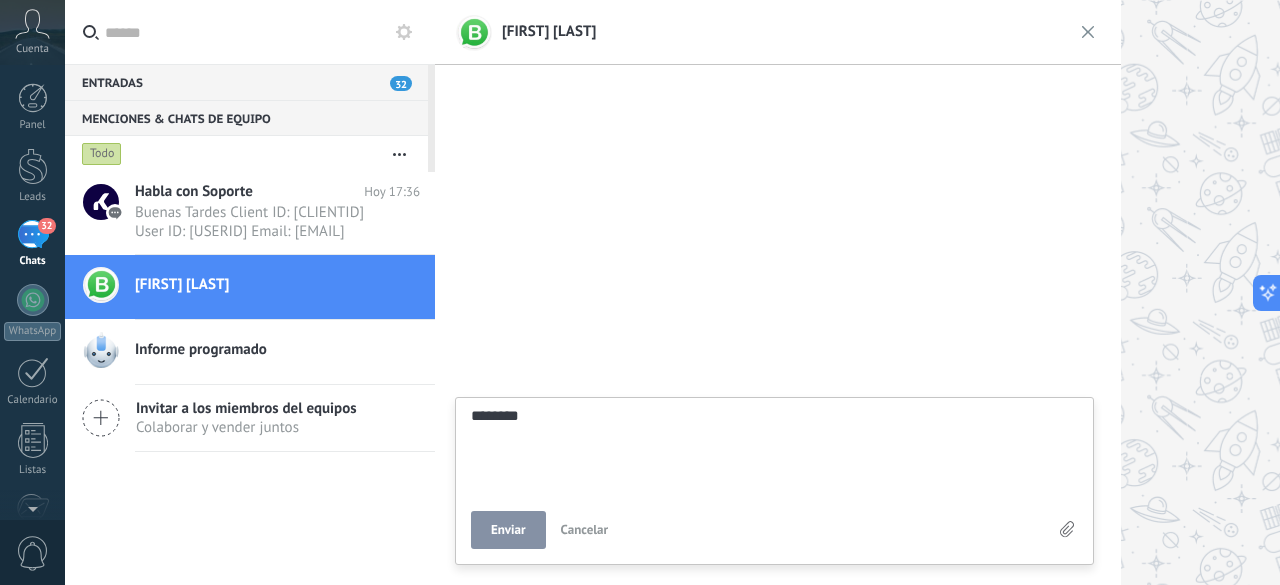 type on "******" 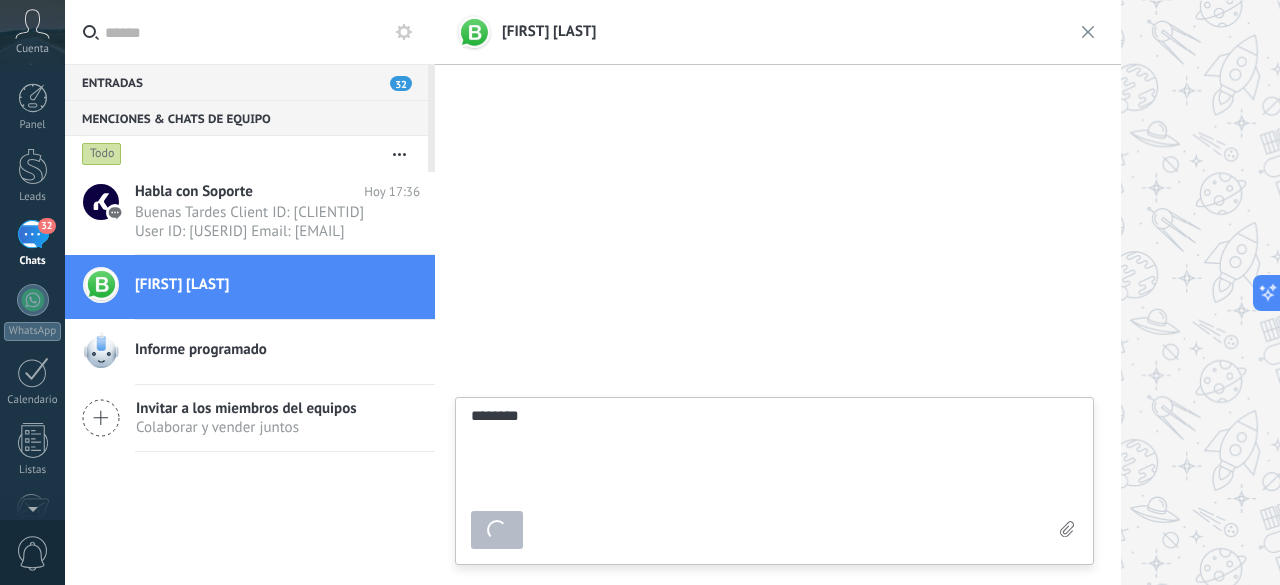 type on "*******" 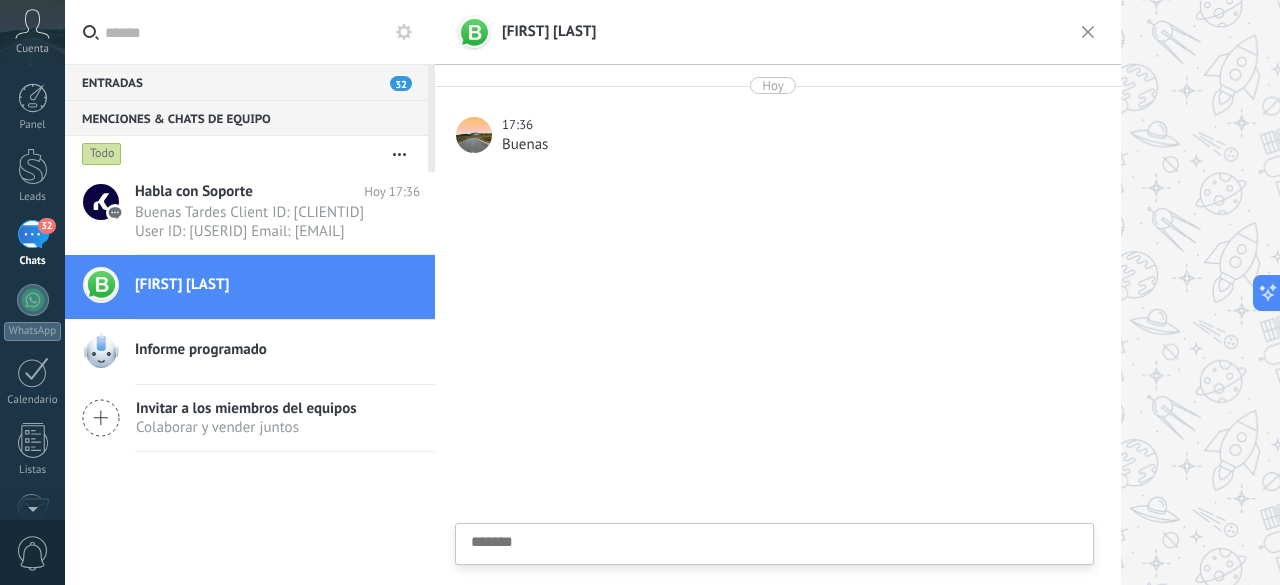 scroll, scrollTop: 19, scrollLeft: 0, axis: vertical 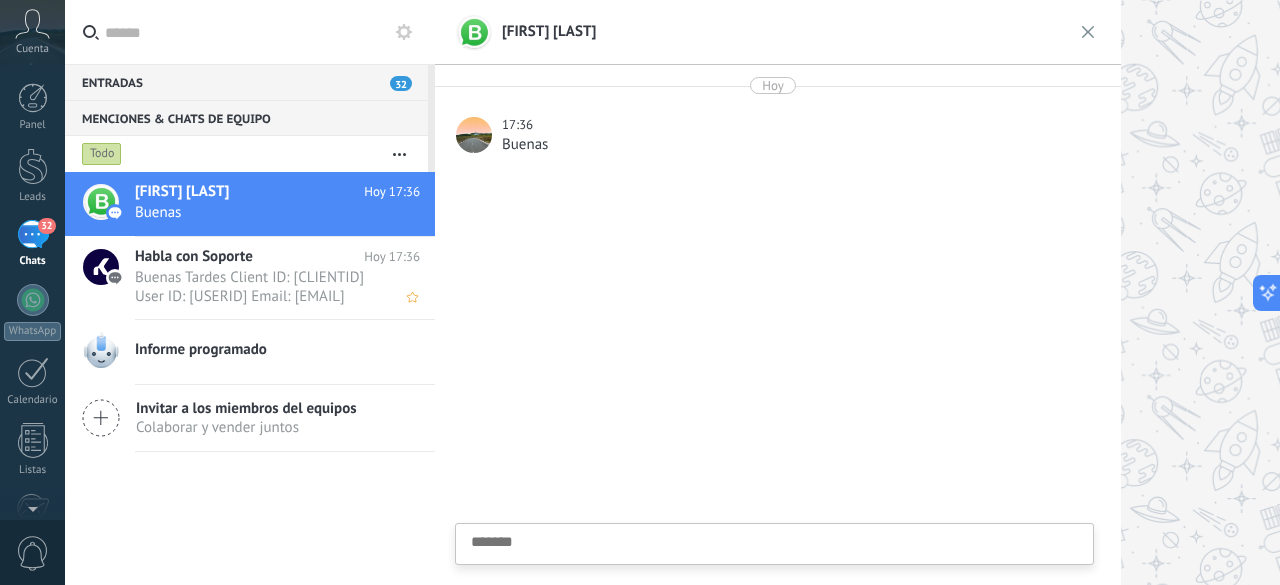 click on "Buenas Tardes
Client ID: 33547415
User ID: 12016047
Email: jmelendez@nipponproducts.com" at bounding box center (258, 287) 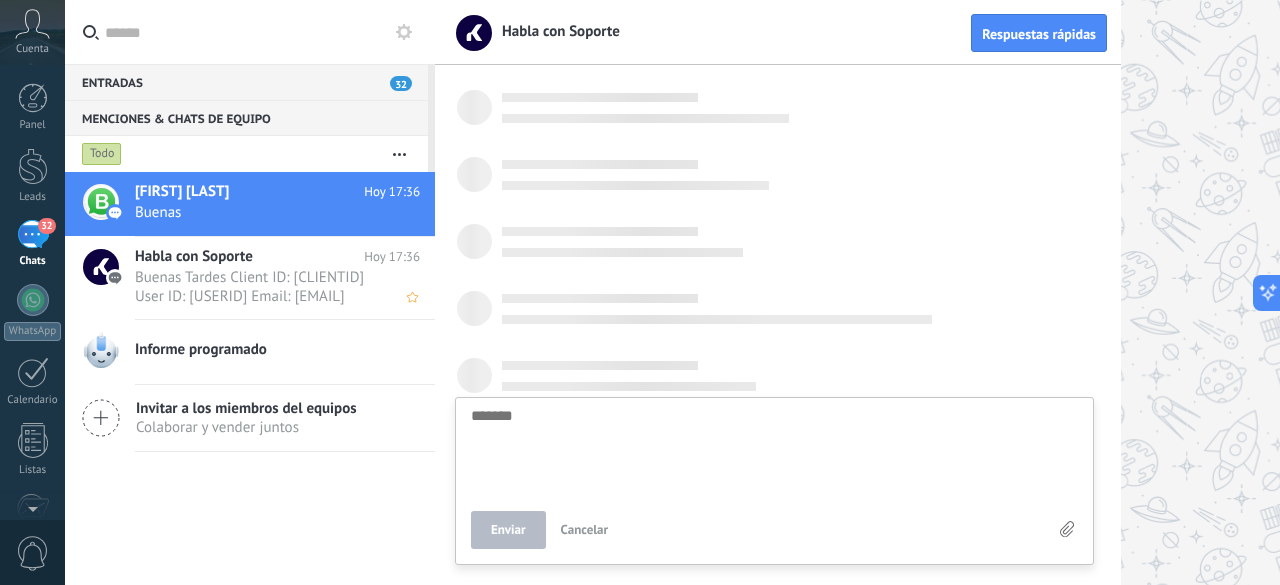 scroll, scrollTop: 19, scrollLeft: 0, axis: vertical 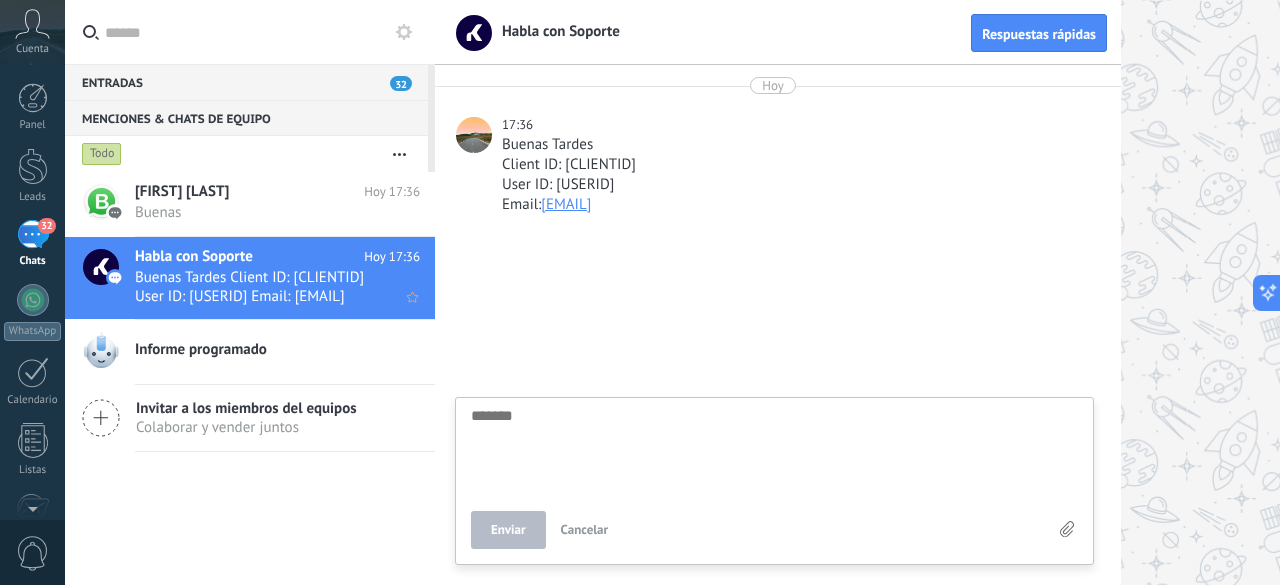 type on "*" 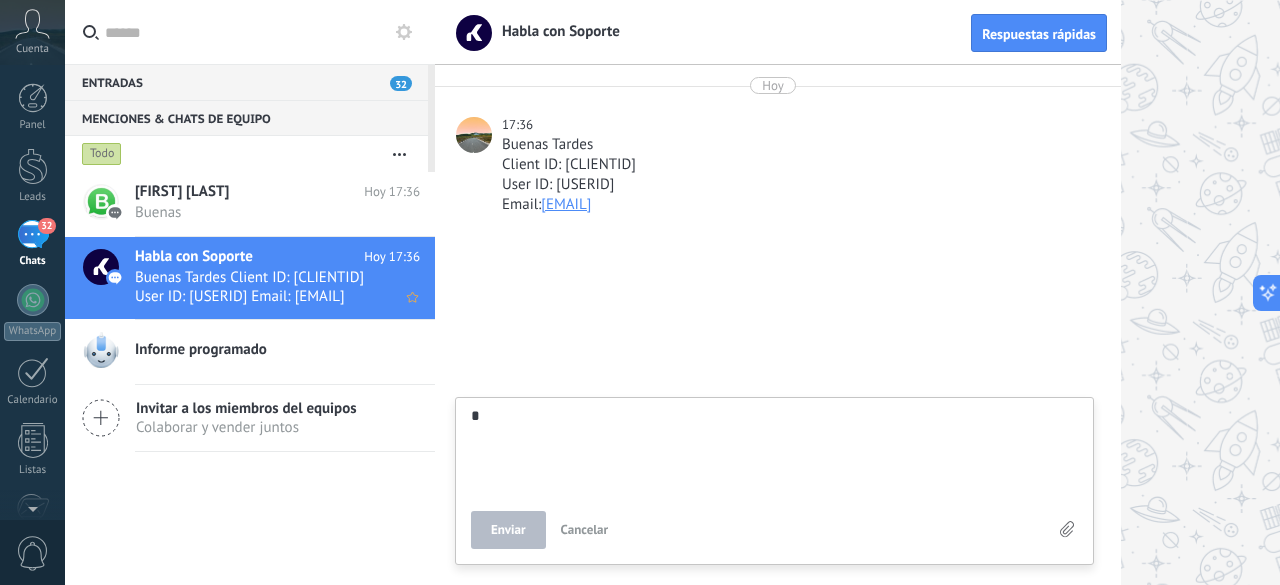 type on "**" 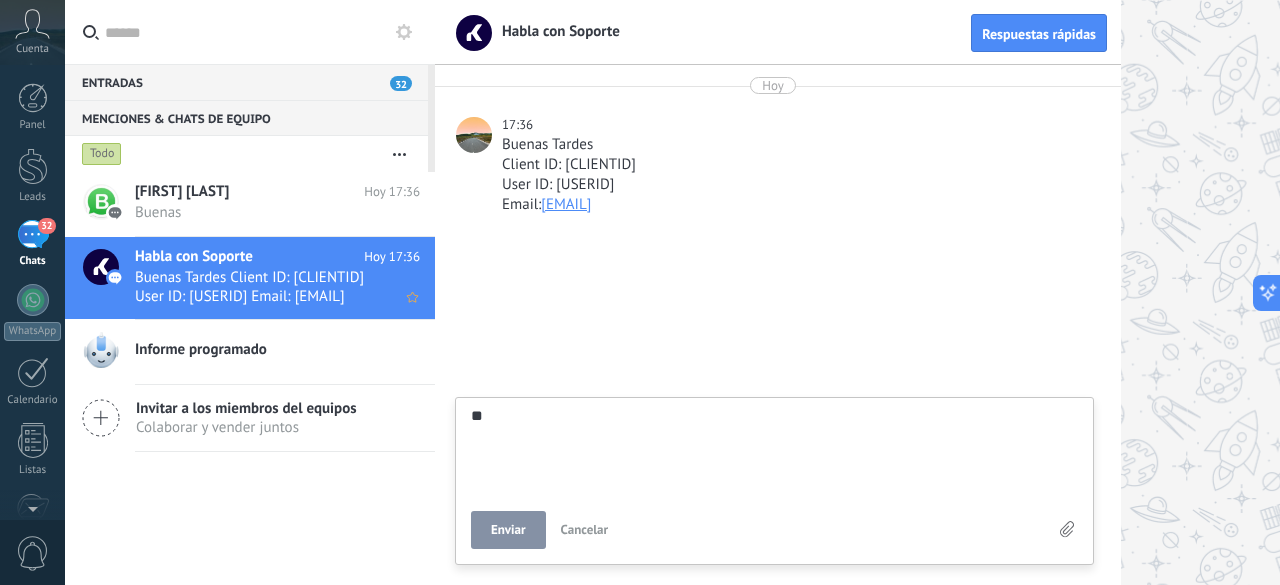 type on "***" 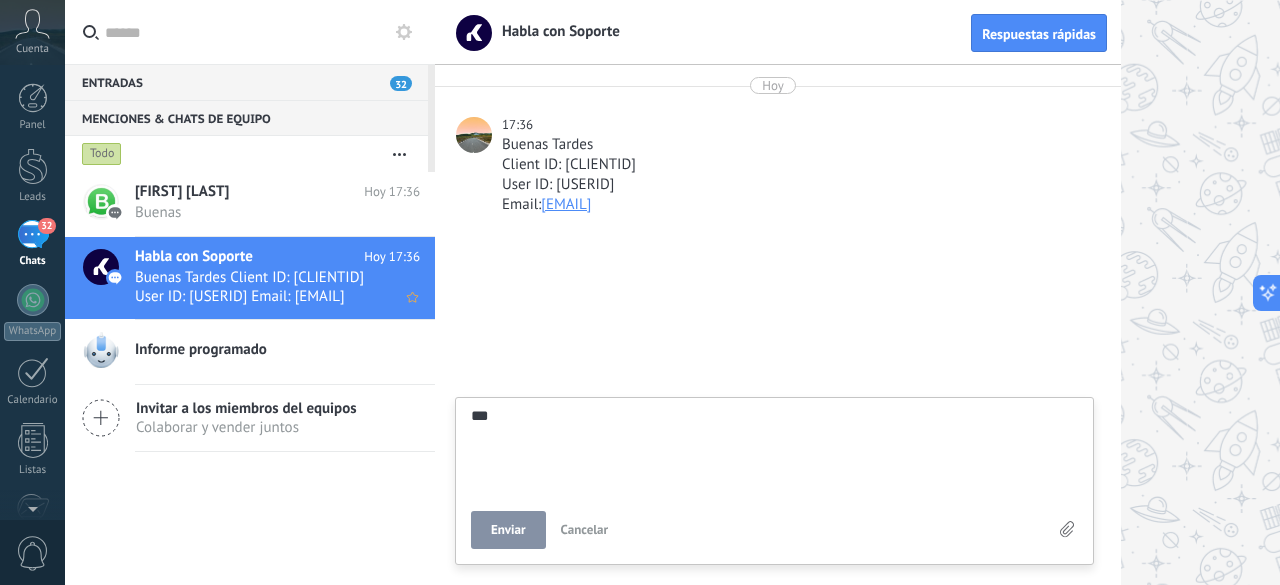 type on "***" 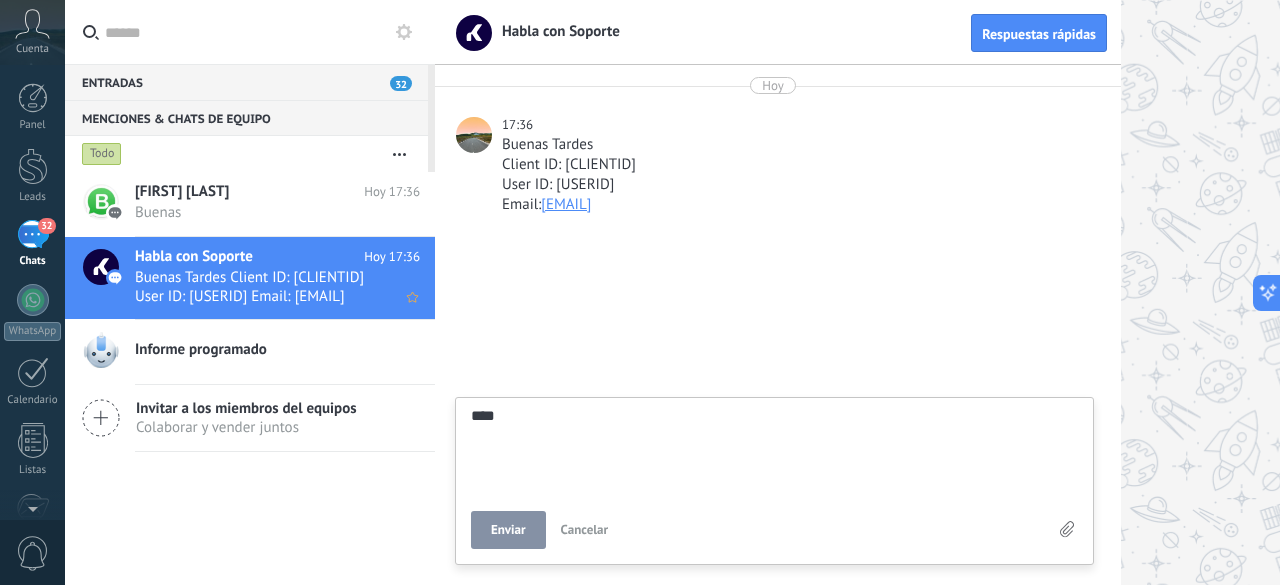 scroll, scrollTop: 38, scrollLeft: 0, axis: vertical 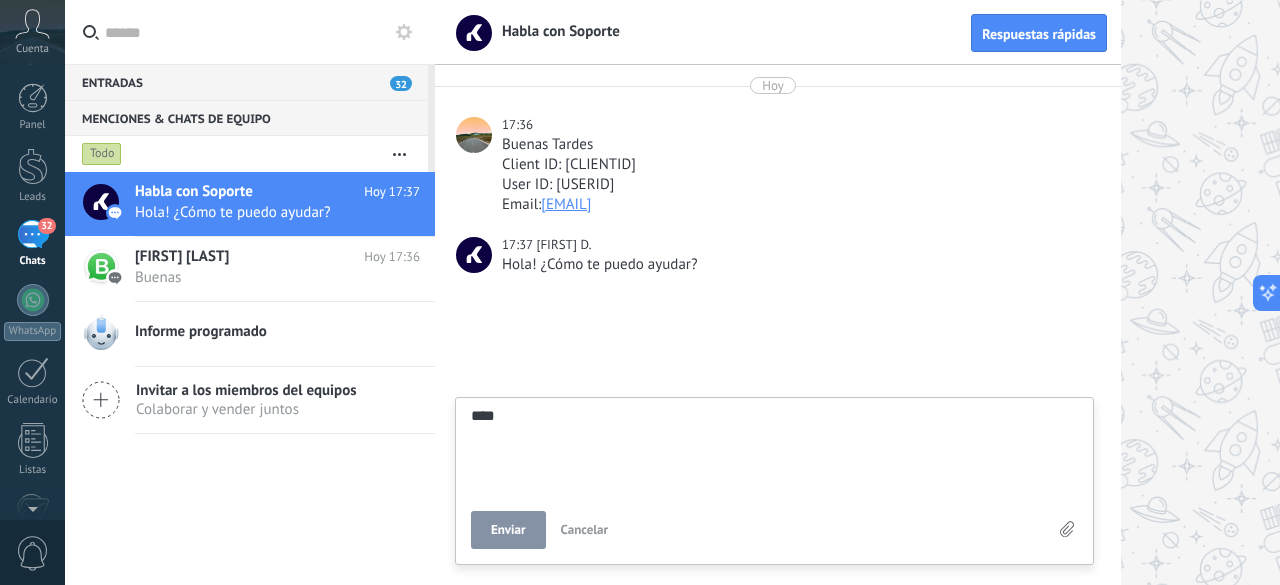 drag, startPoint x: 508, startPoint y: 418, endPoint x: 406, endPoint y: 415, distance: 102.044106 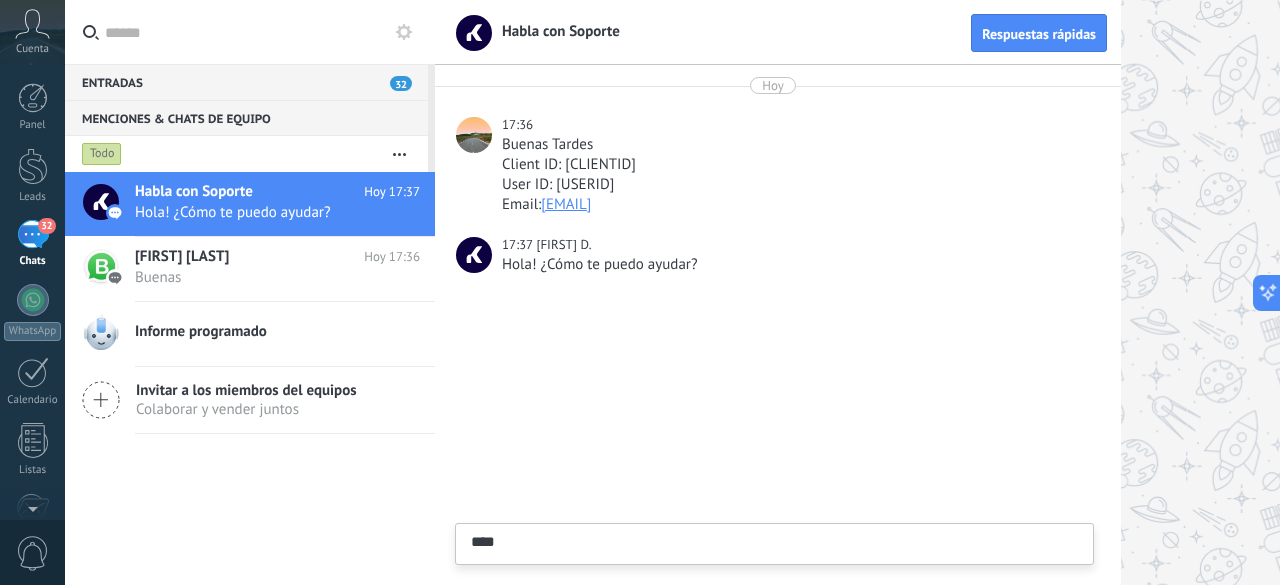 type on "***" 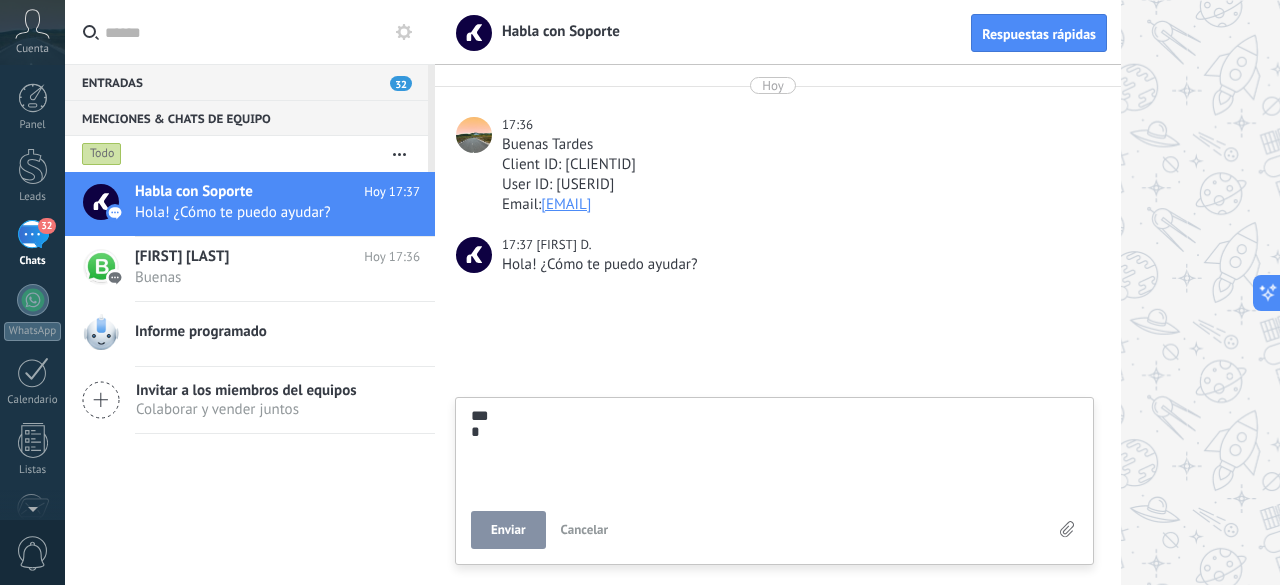 type on "***
**" 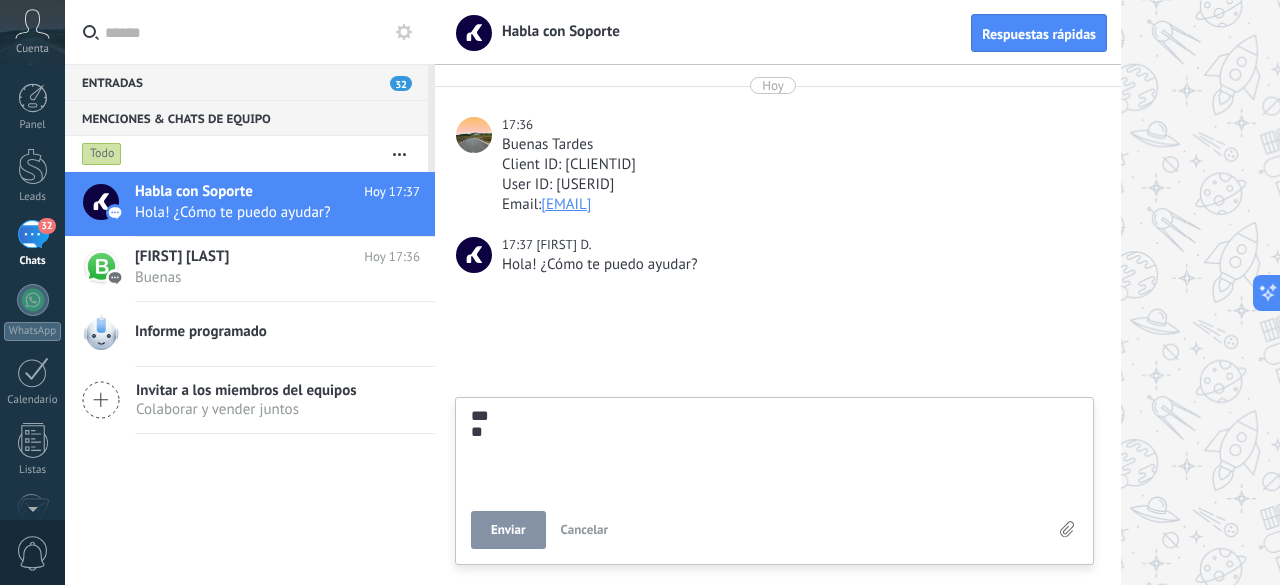 type on "***
*" 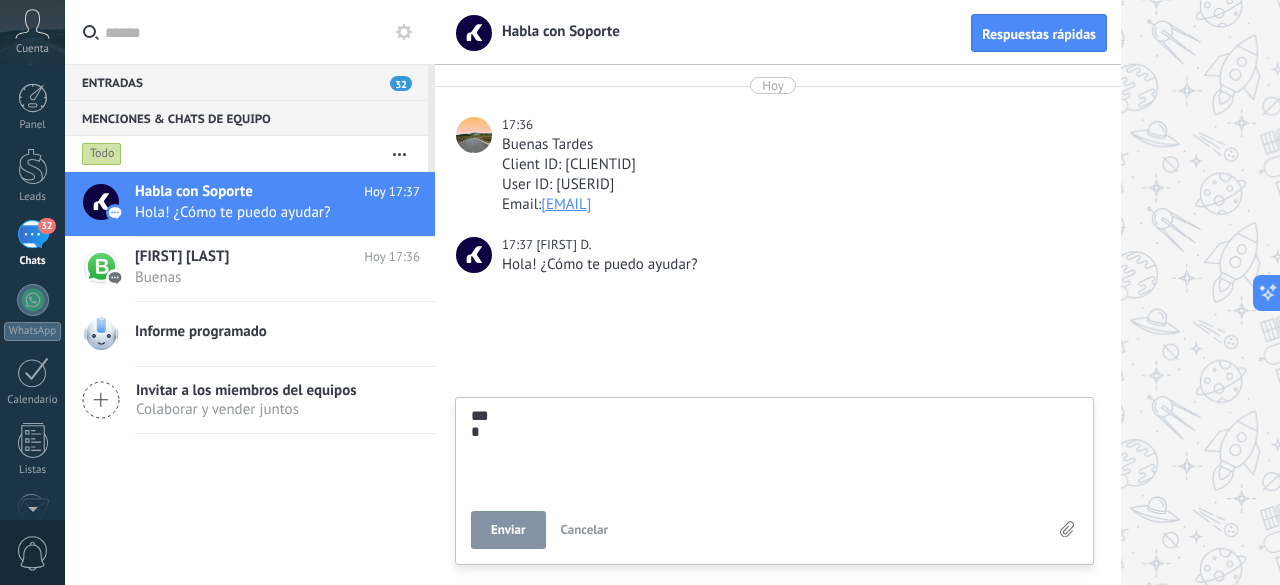type on "***" 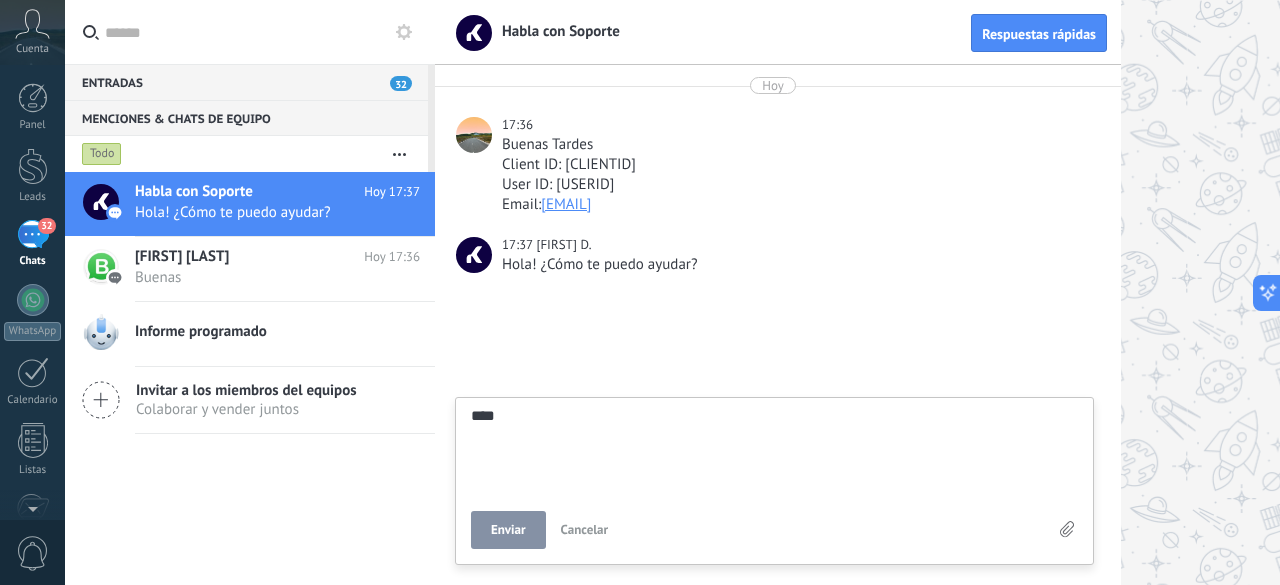 type on "***" 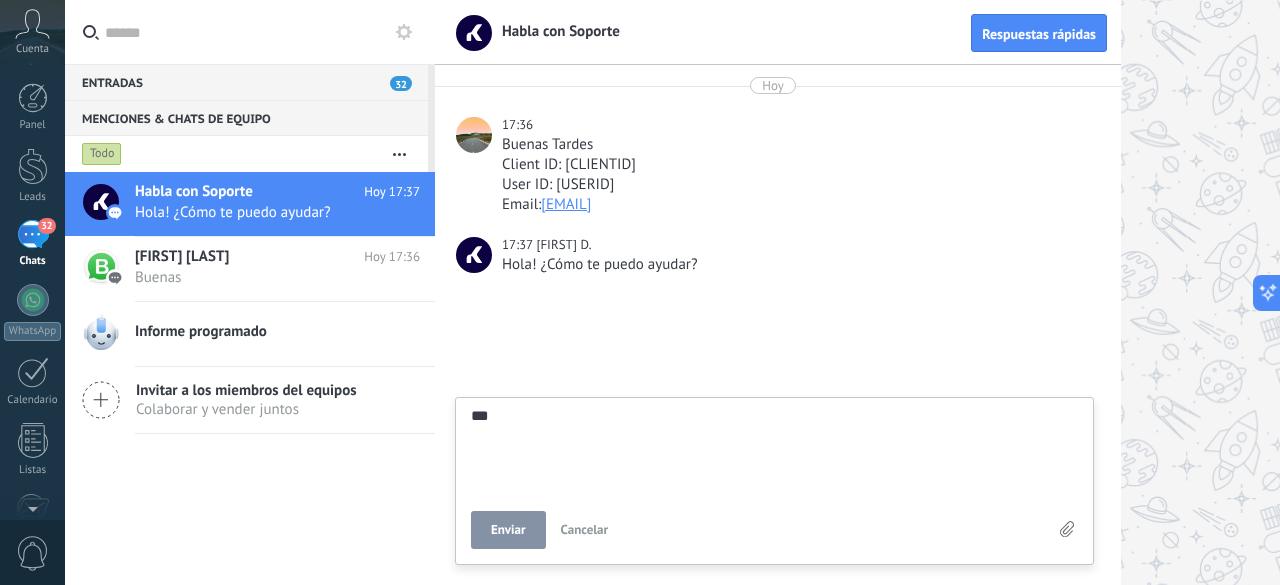 type on "**" 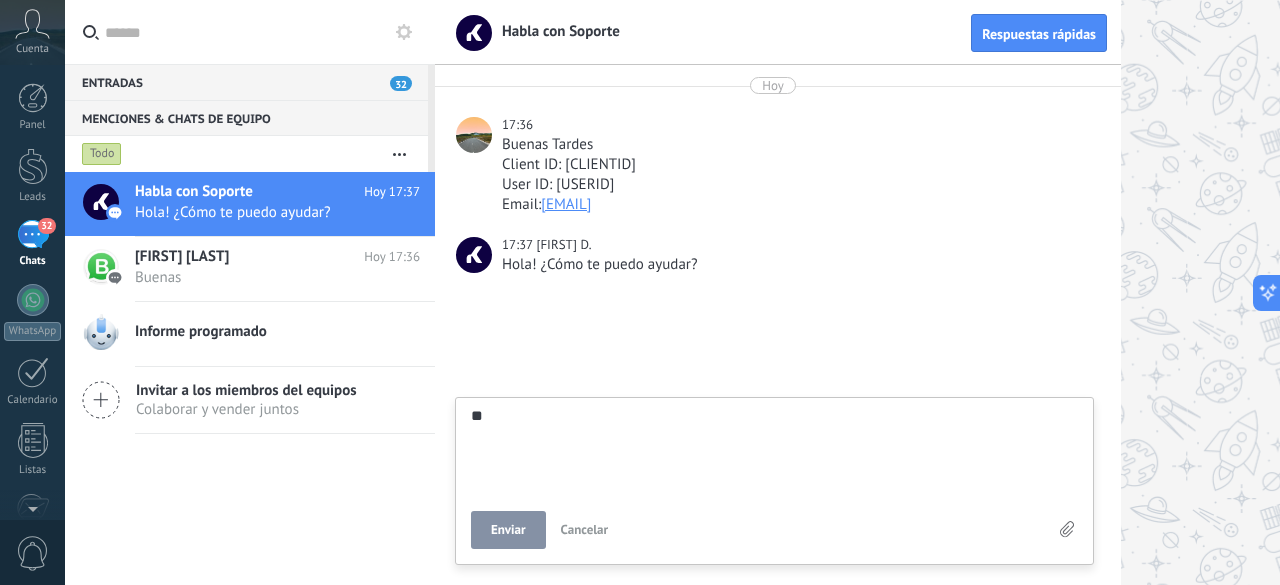 type on "*" 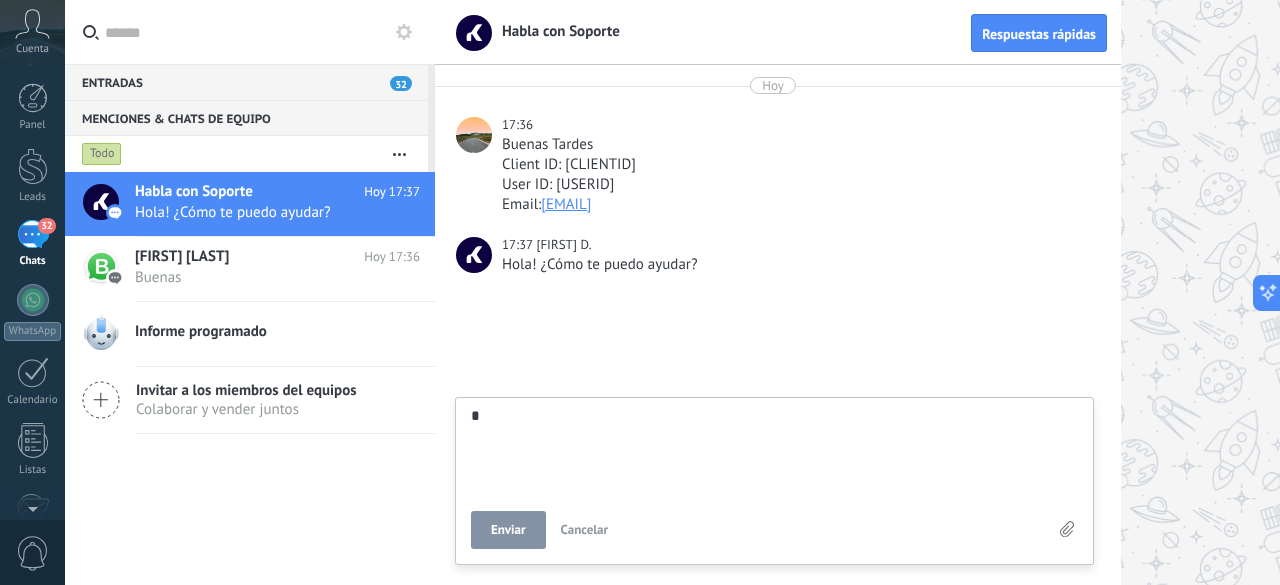 type on "*******" 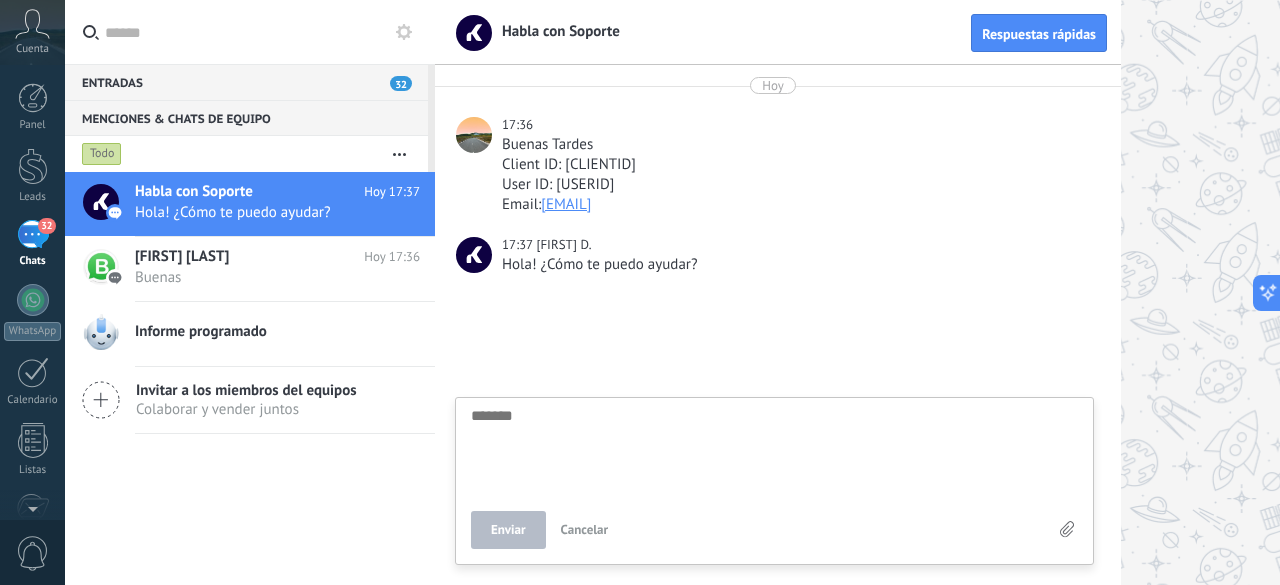 type on "*" 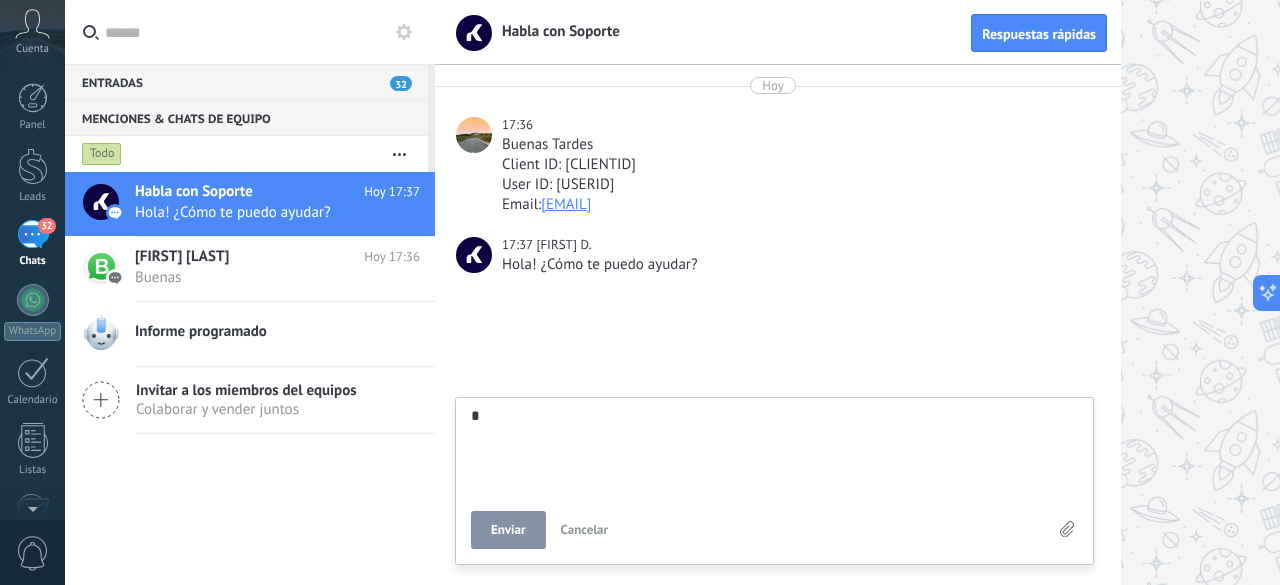 type on "**" 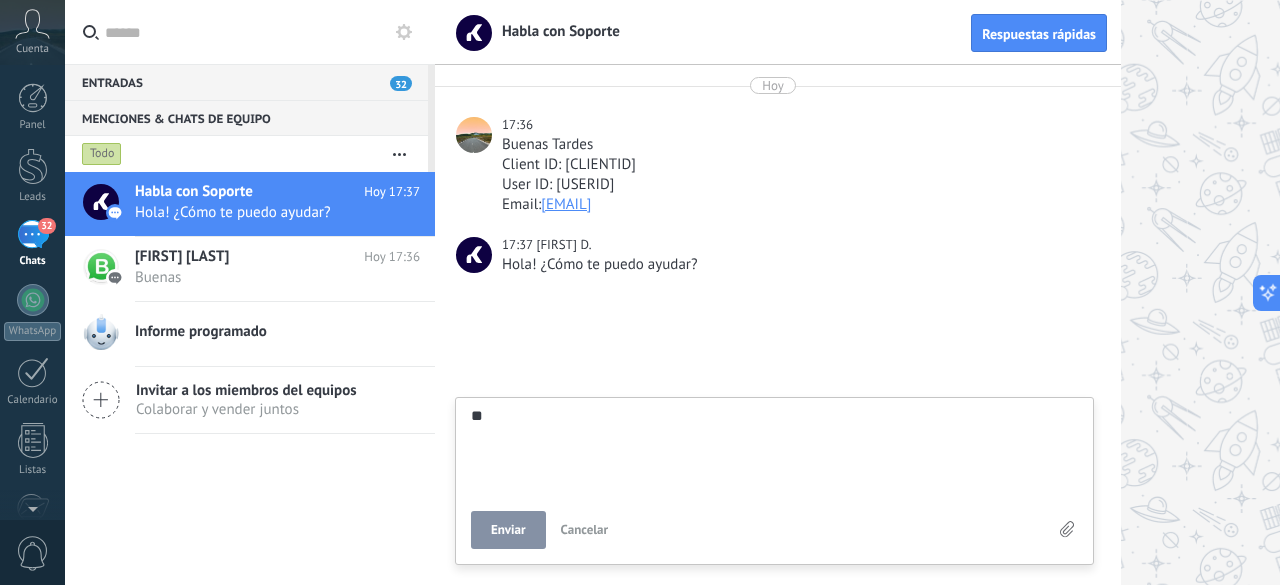 type on "***" 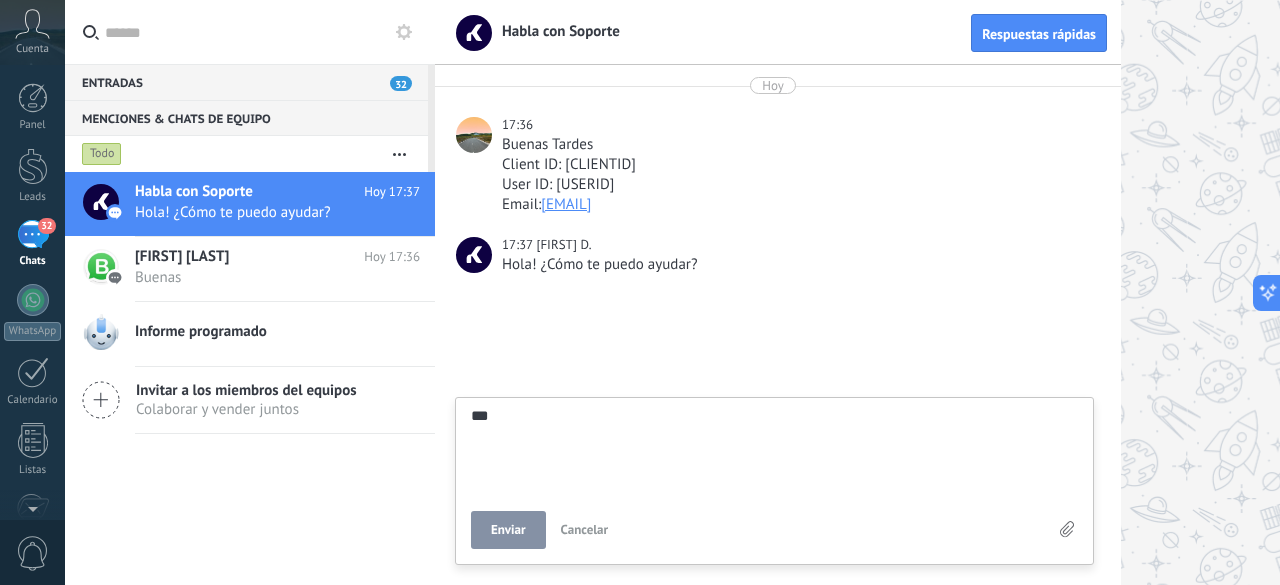 type on "****" 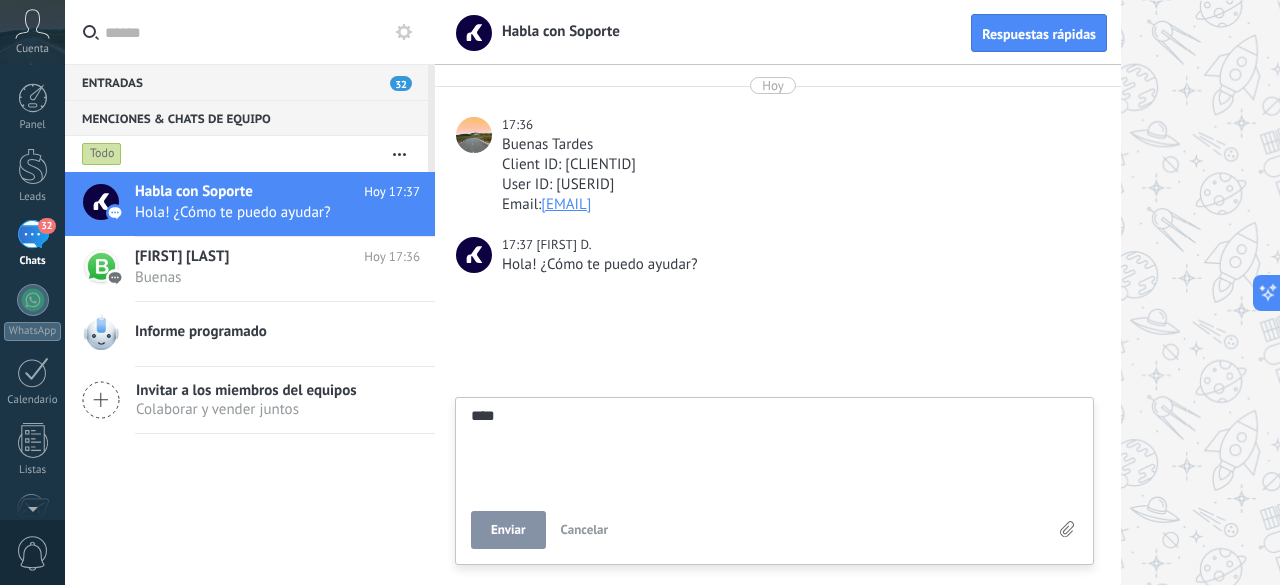 type on "*****" 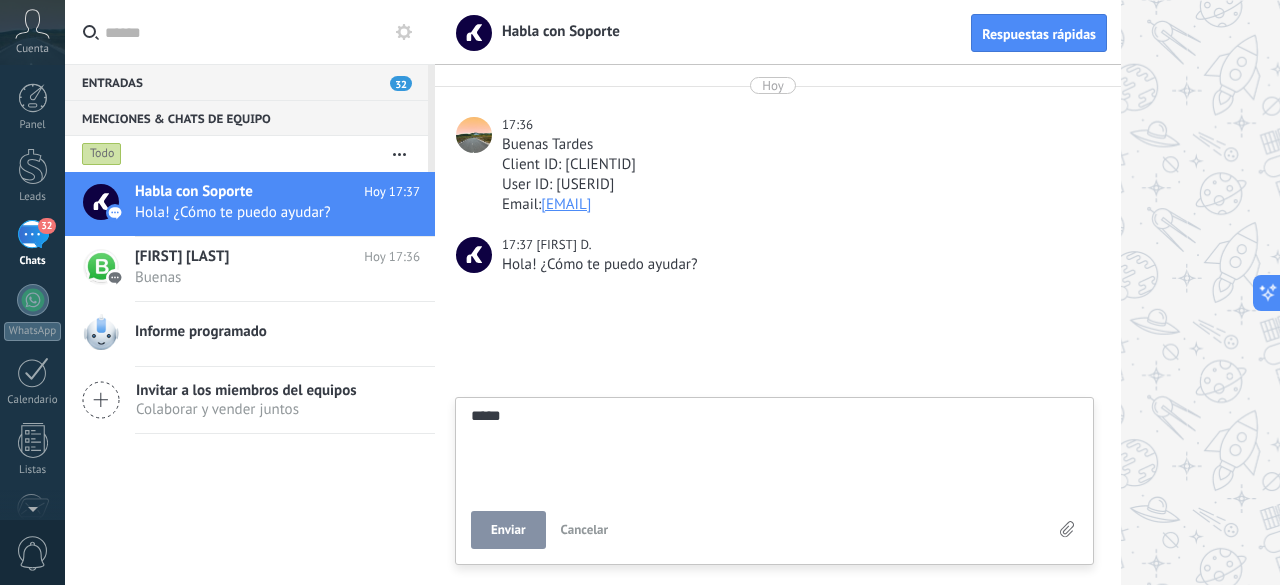type on "******" 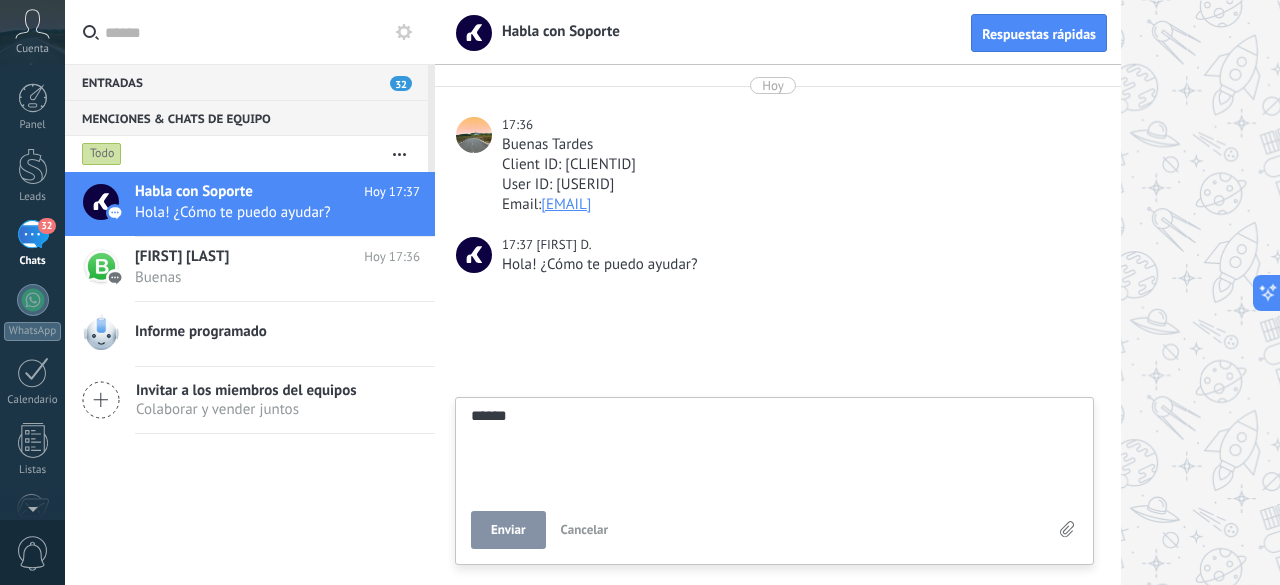 type on "******" 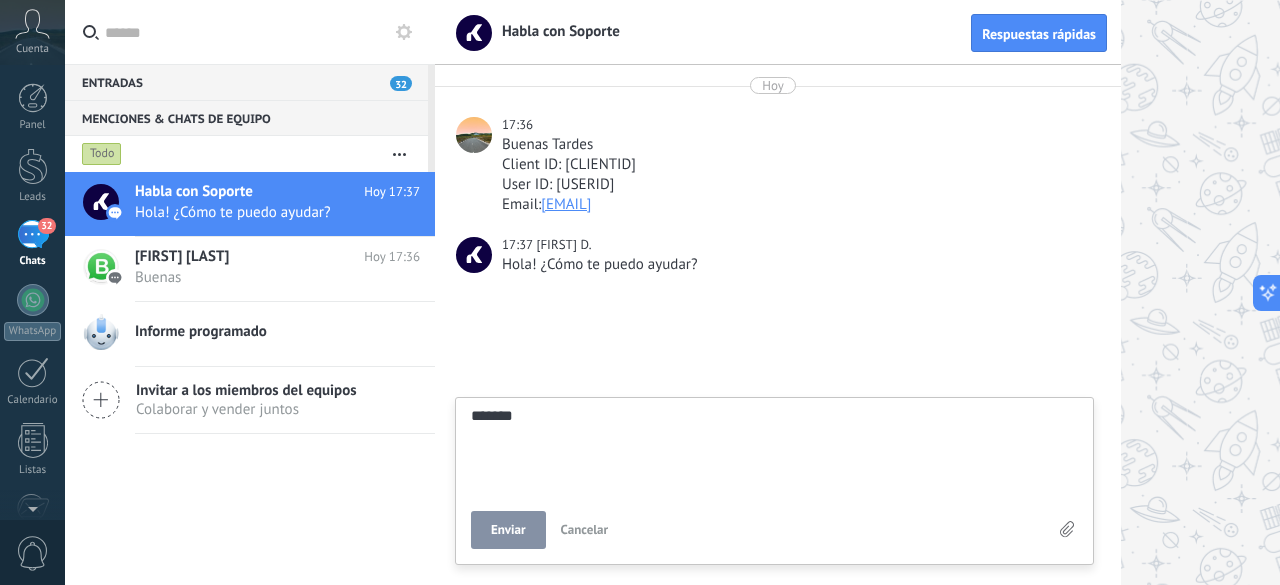 type on "********" 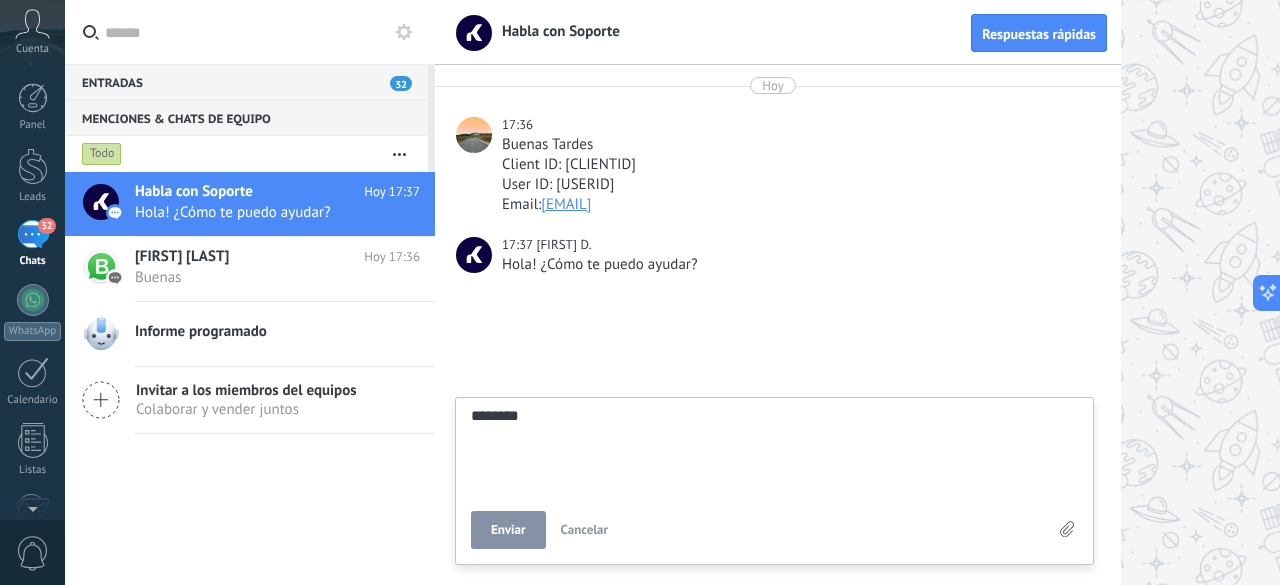 type on "*********" 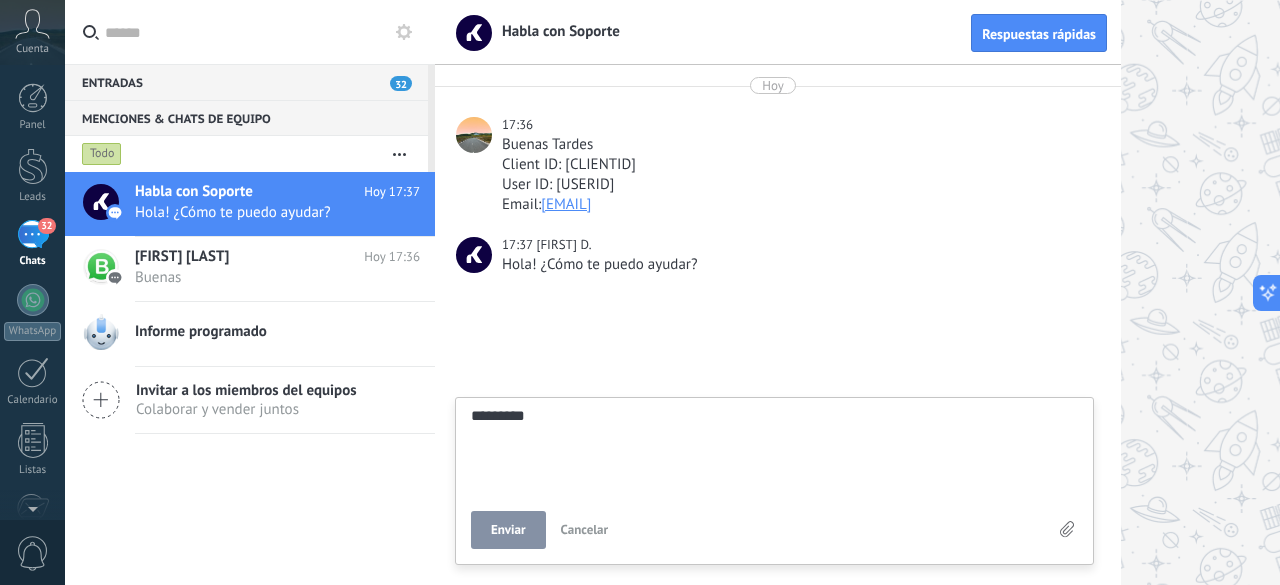 type on "**********" 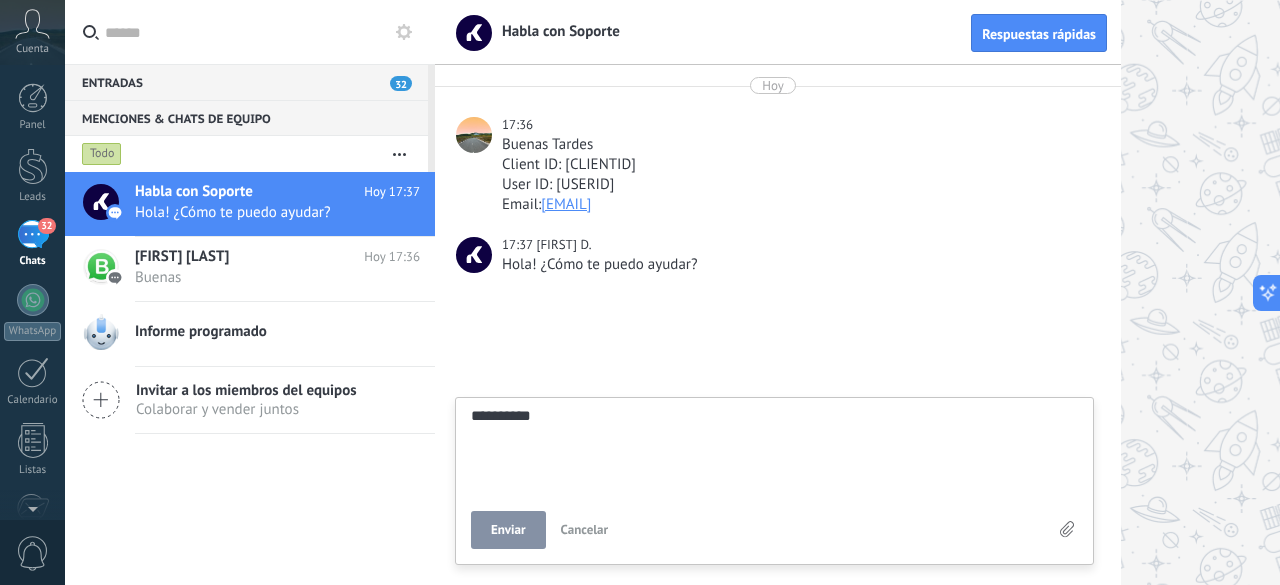 type on "**********" 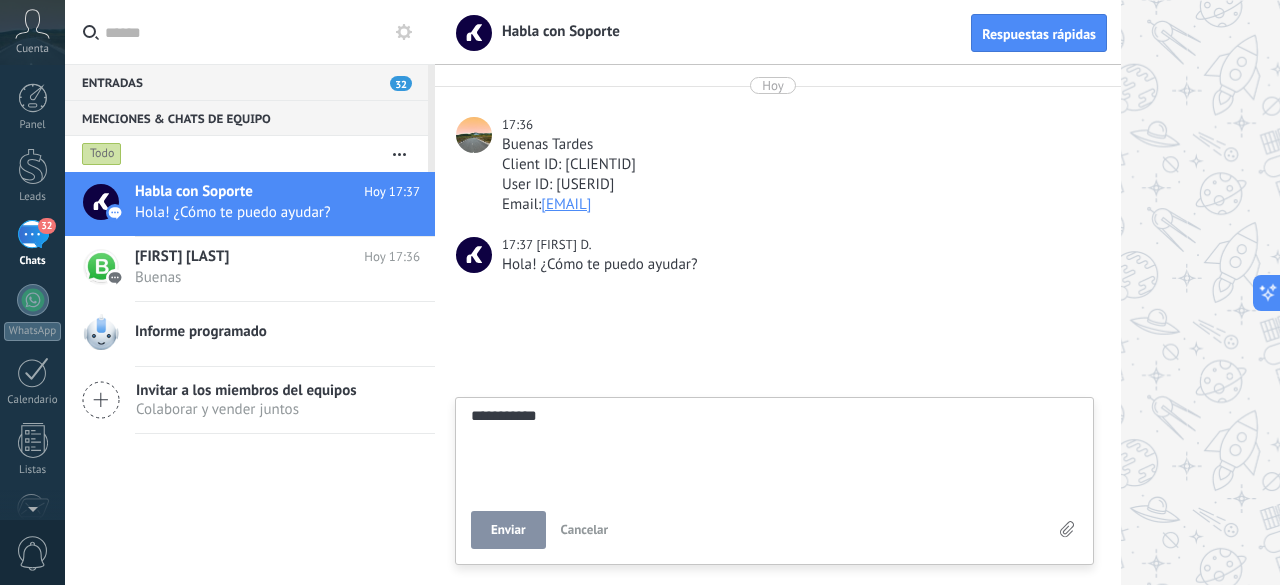 type on "**********" 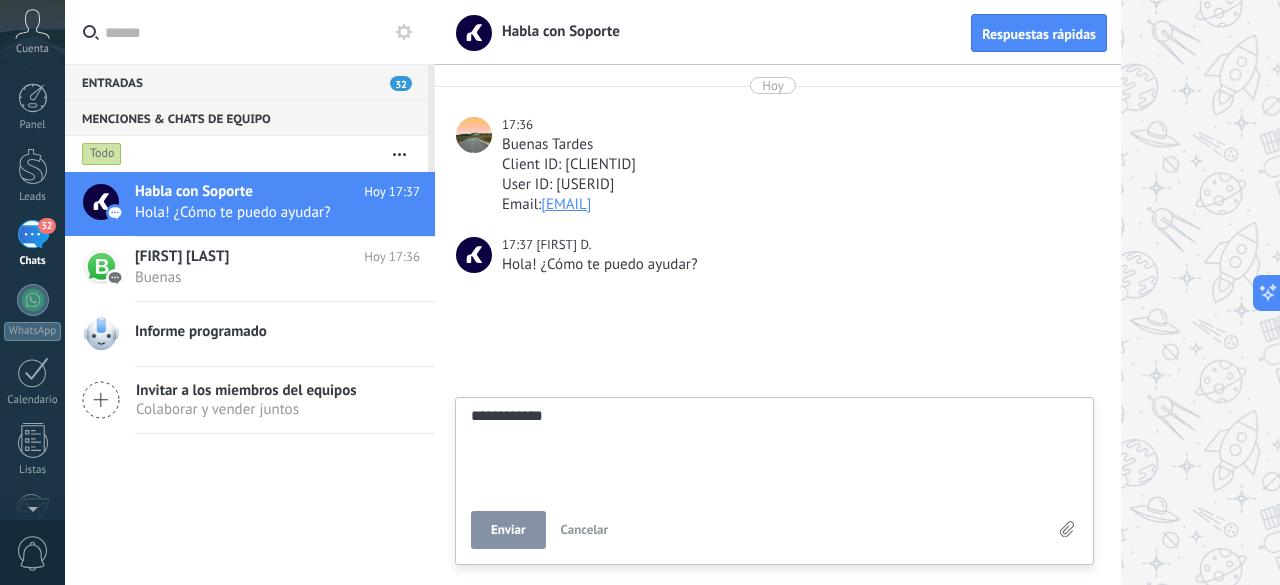 type on "**********" 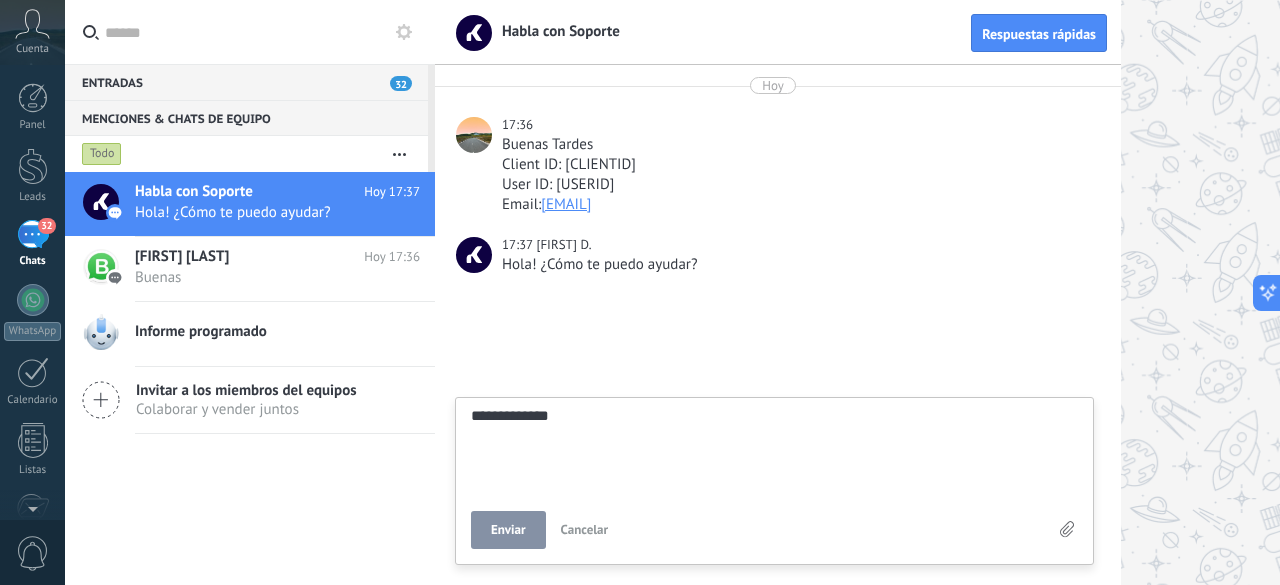 type on "**********" 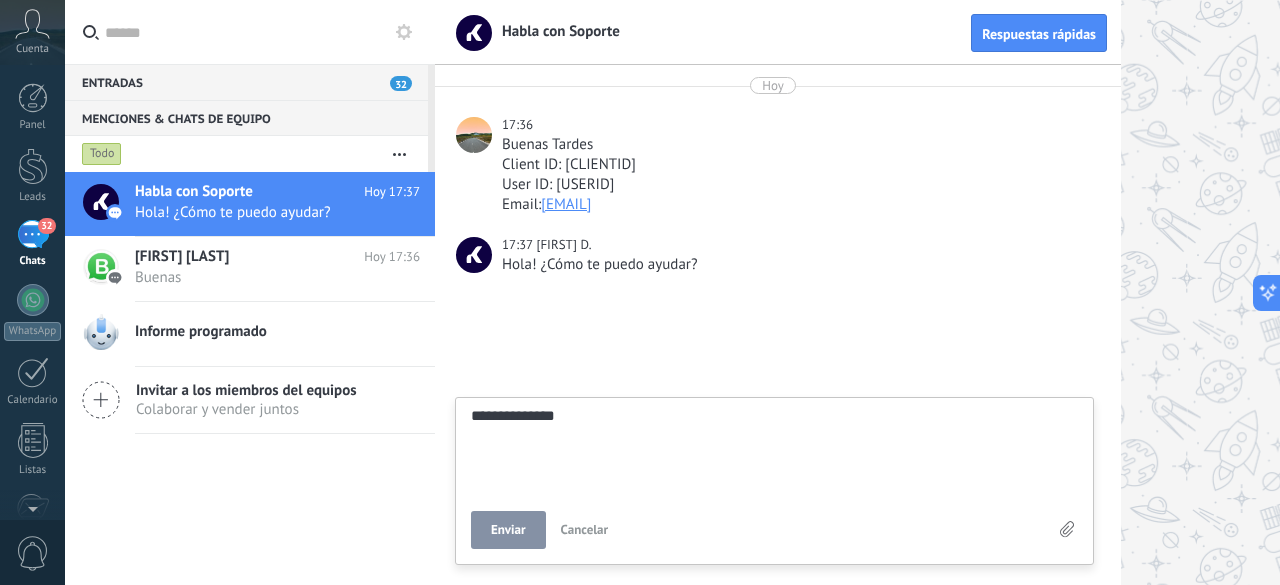 type on "**********" 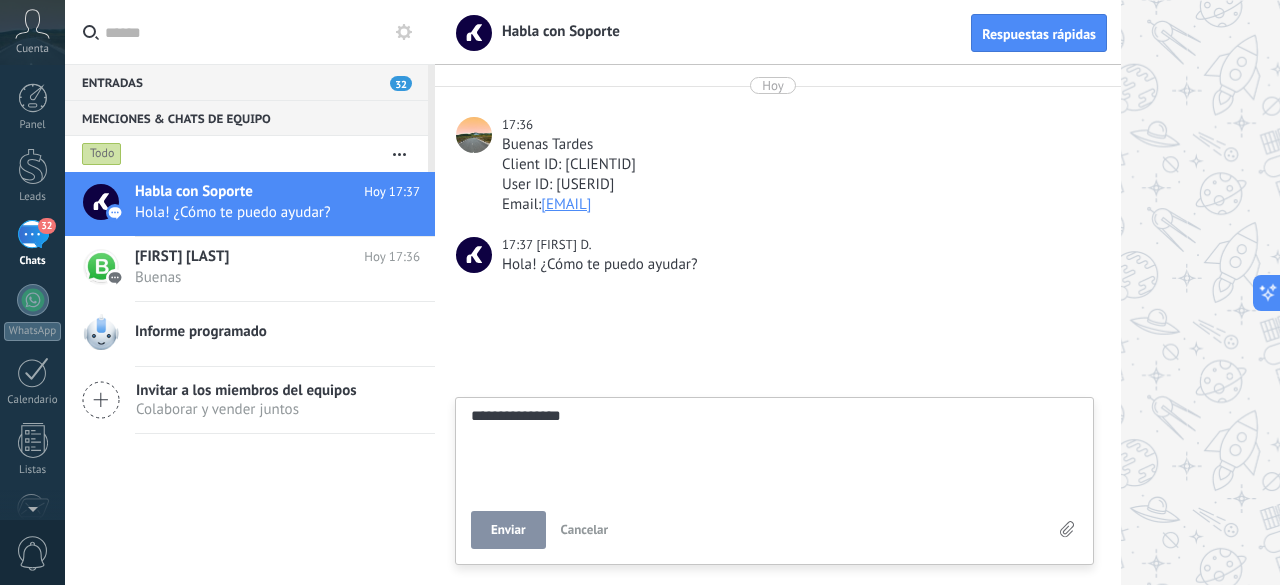 type on "**********" 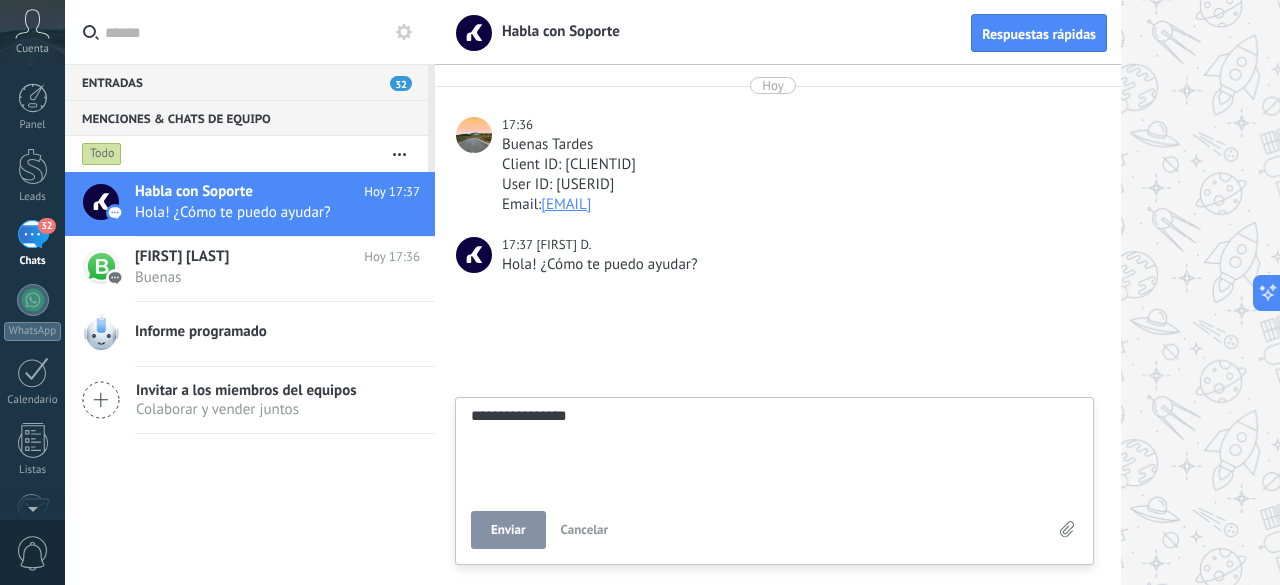 type on "**********" 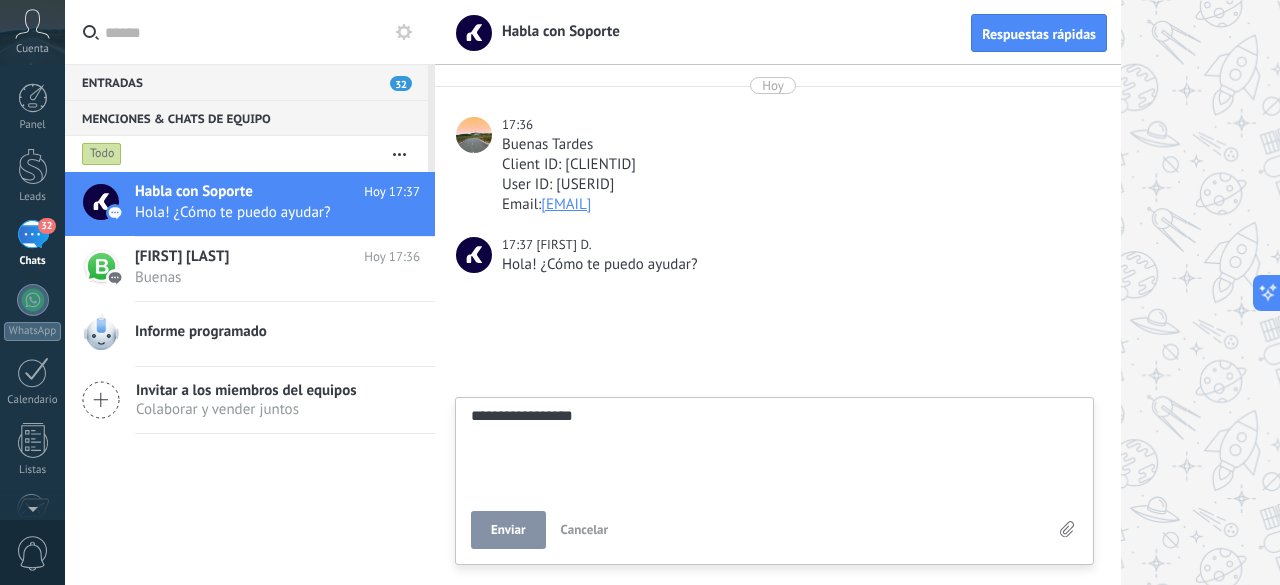 type on "**********" 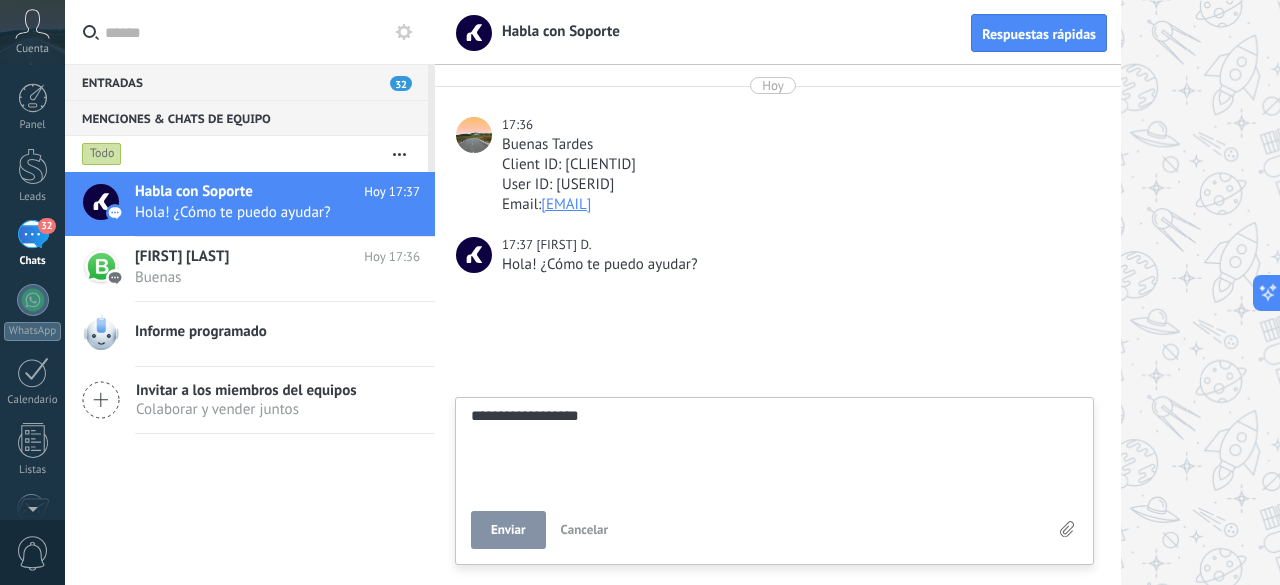 type on "**********" 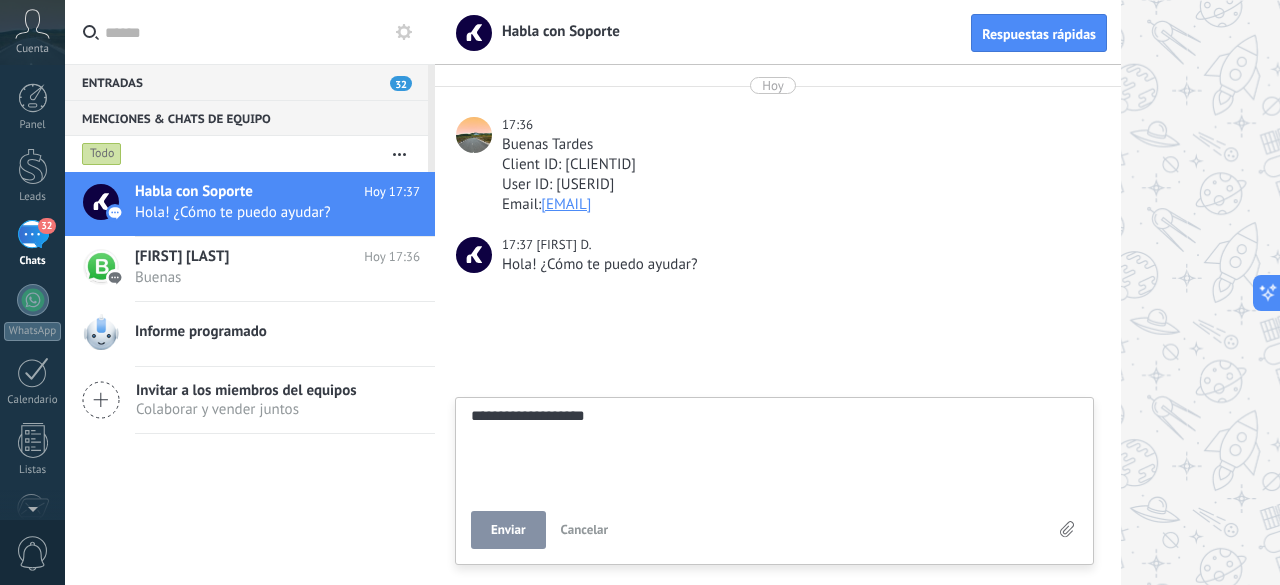 scroll, scrollTop: 19, scrollLeft: 0, axis: vertical 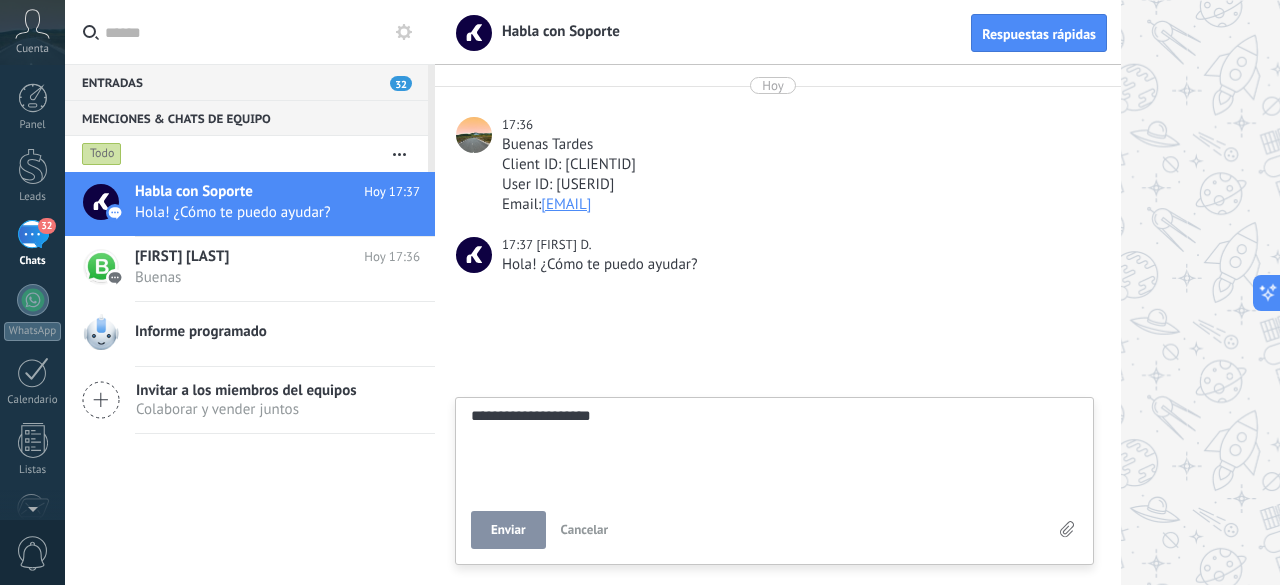 type on "**********" 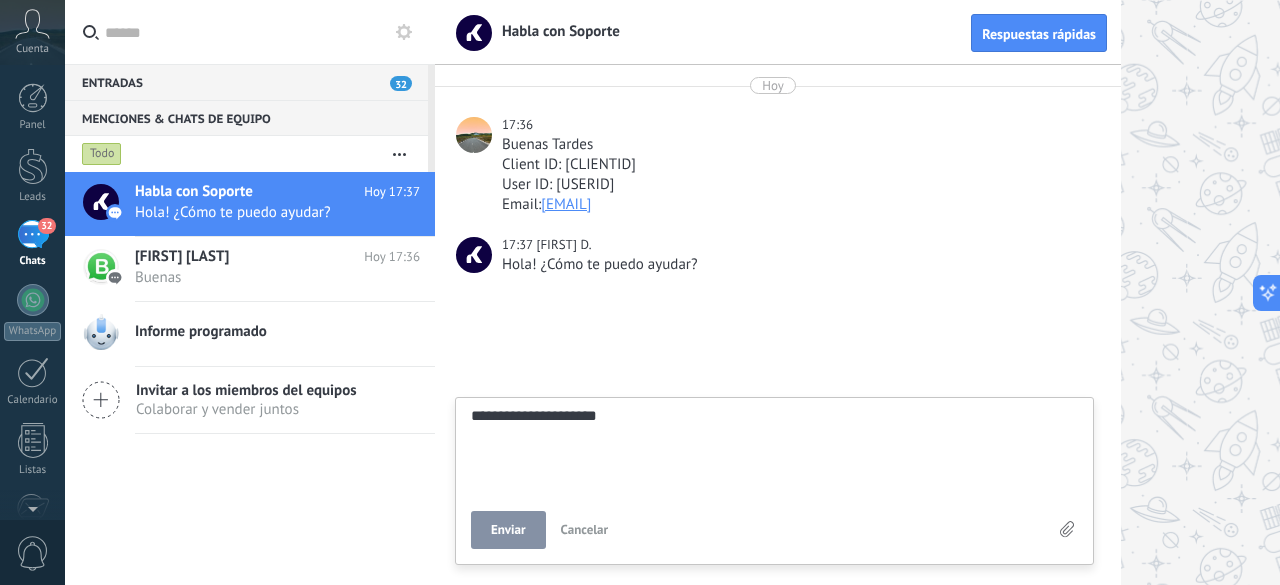 type on "**********" 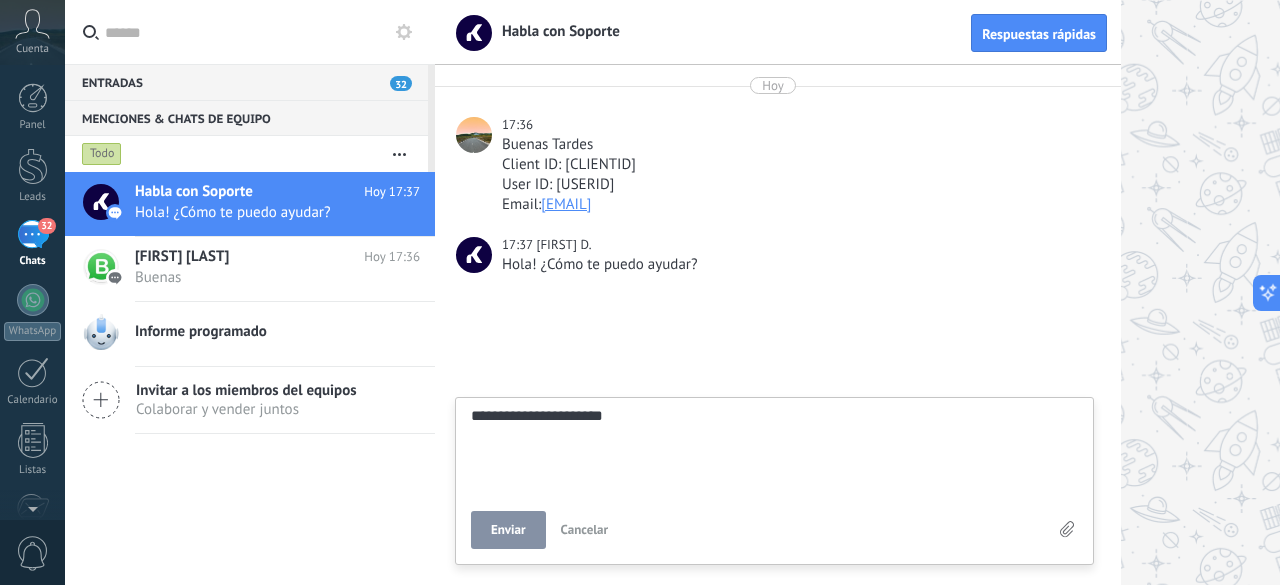 scroll, scrollTop: 19, scrollLeft: 0, axis: vertical 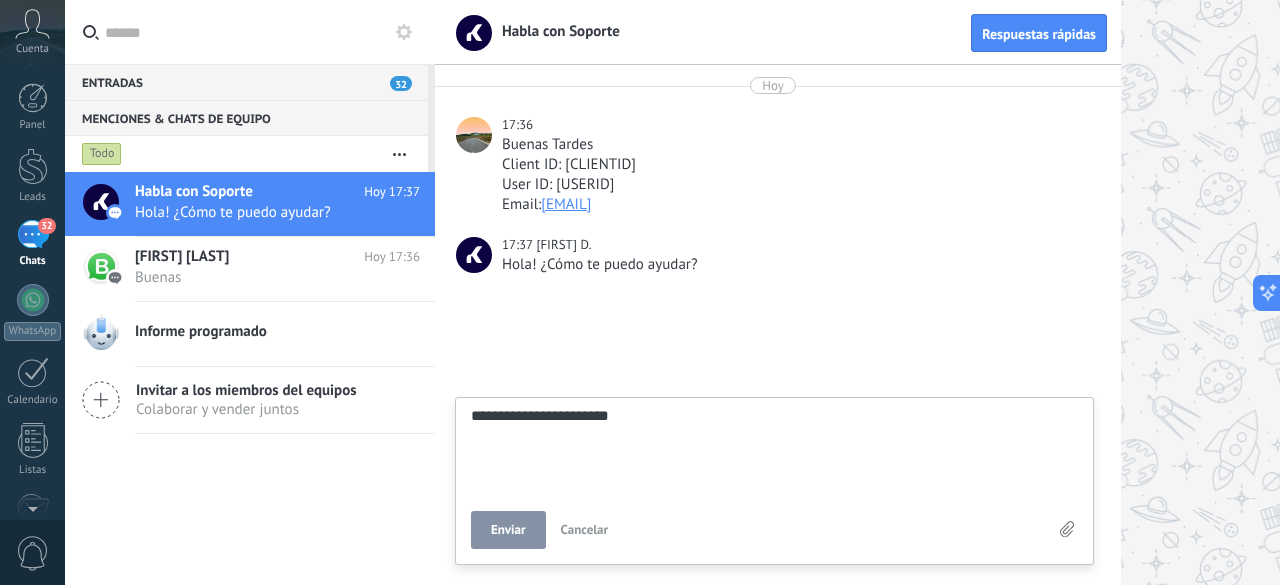 type on "**********" 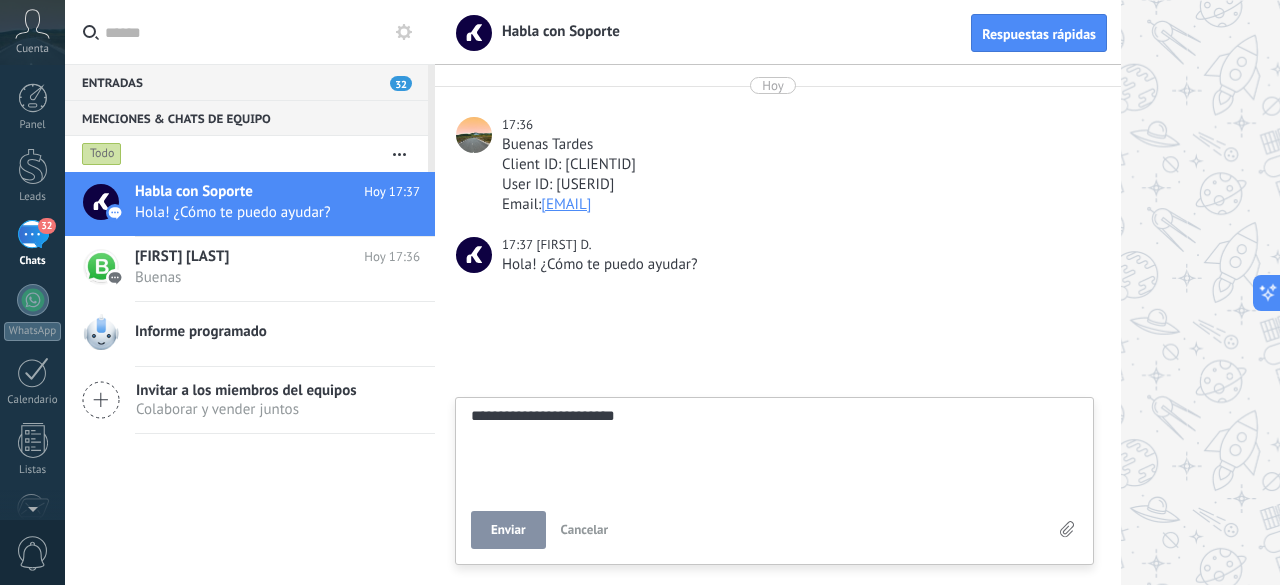 type on "**********" 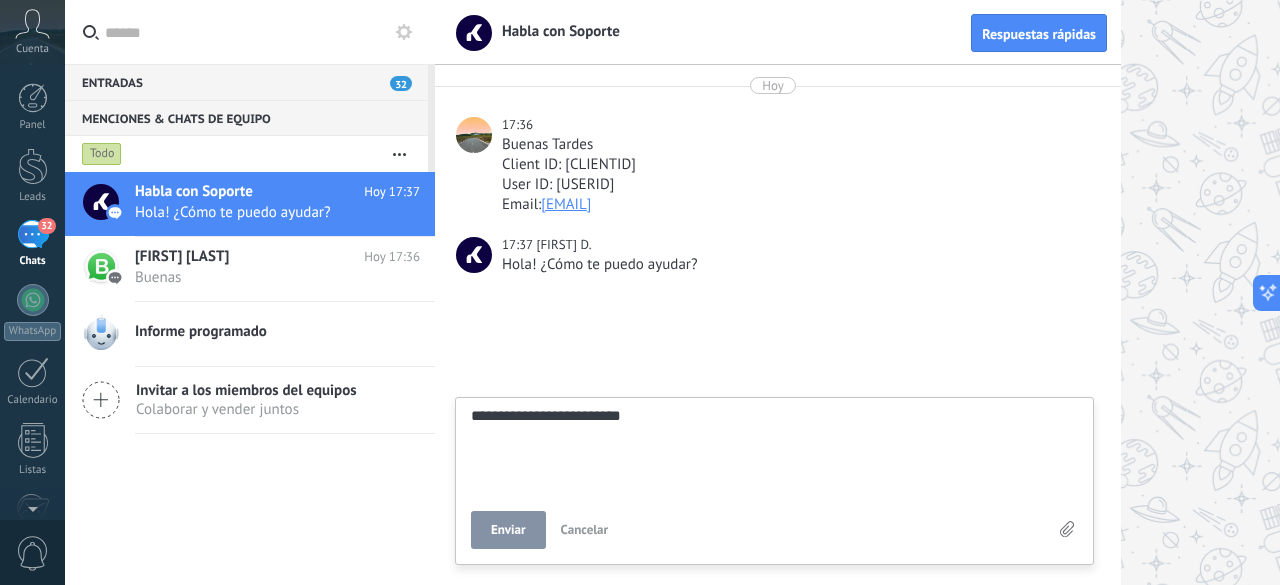 scroll, scrollTop: 19, scrollLeft: 0, axis: vertical 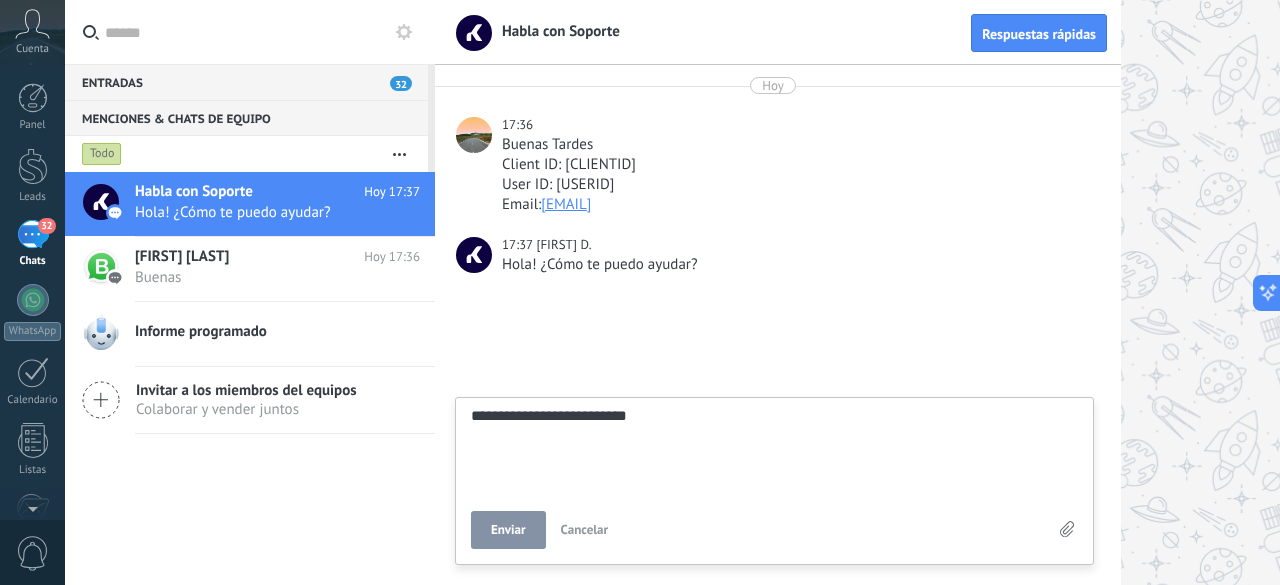 type on "**********" 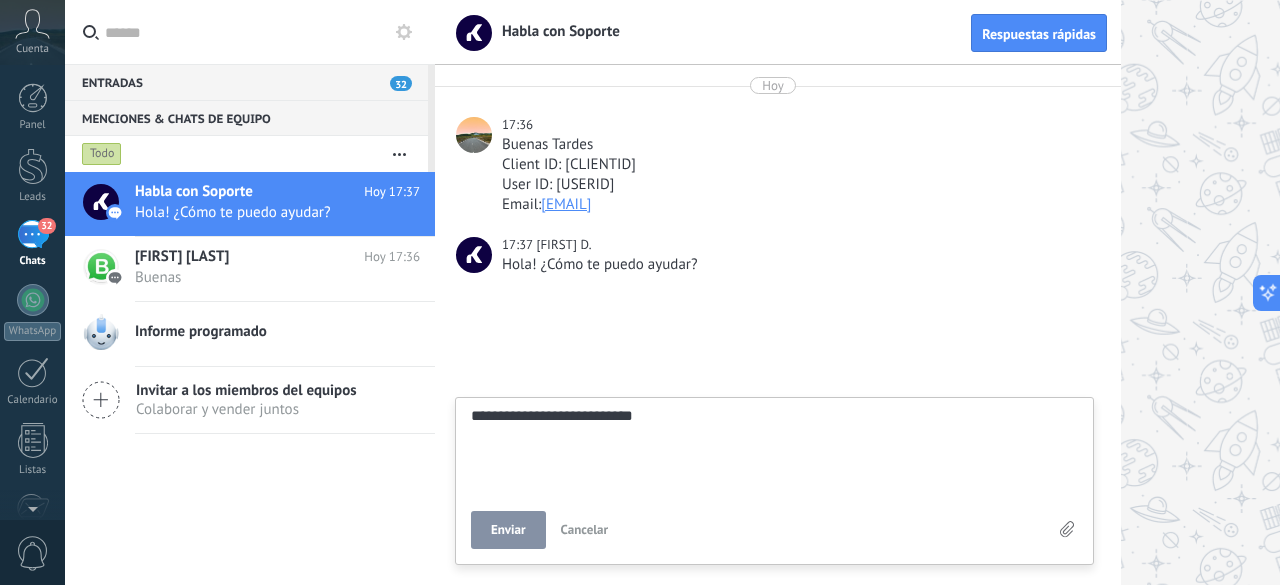 type on "**********" 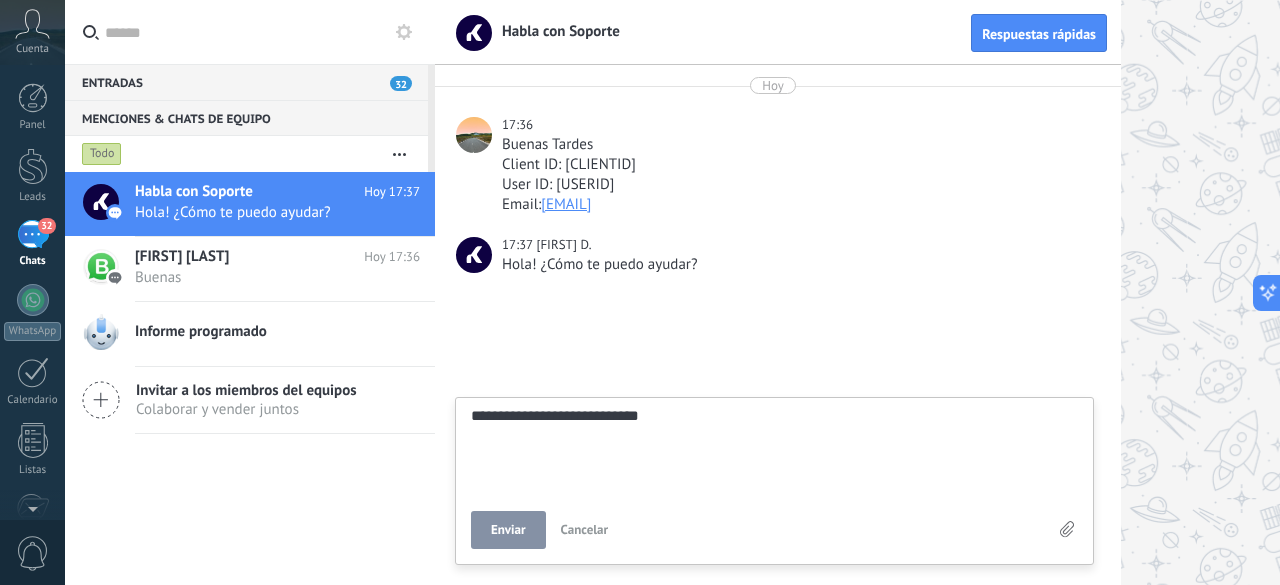 type on "**********" 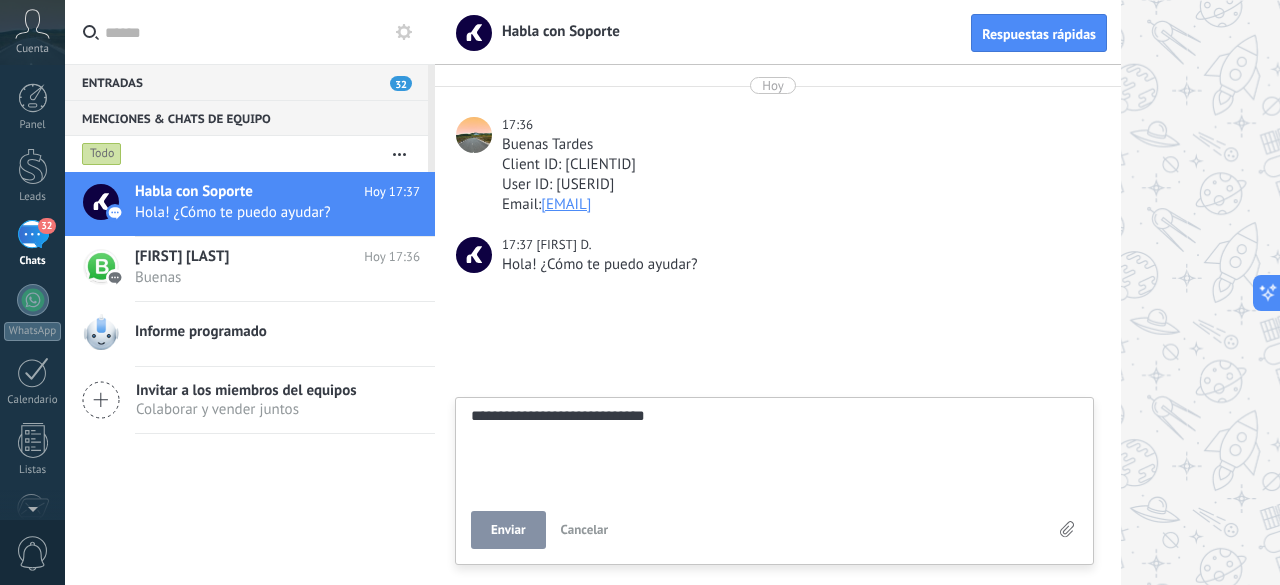 type on "**********" 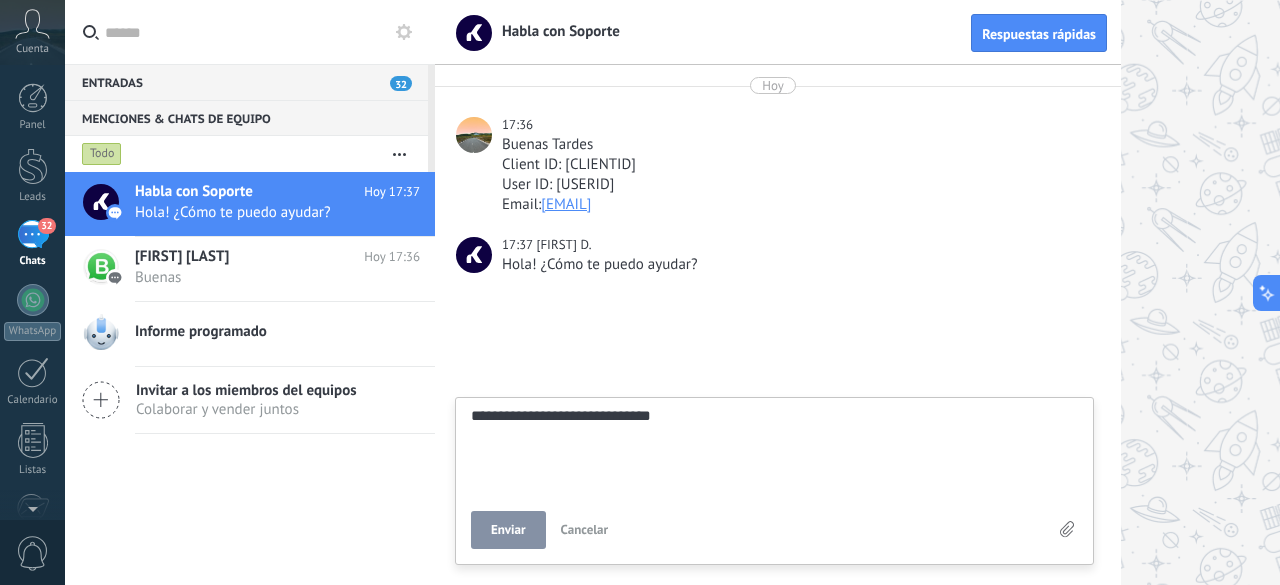 type on "**********" 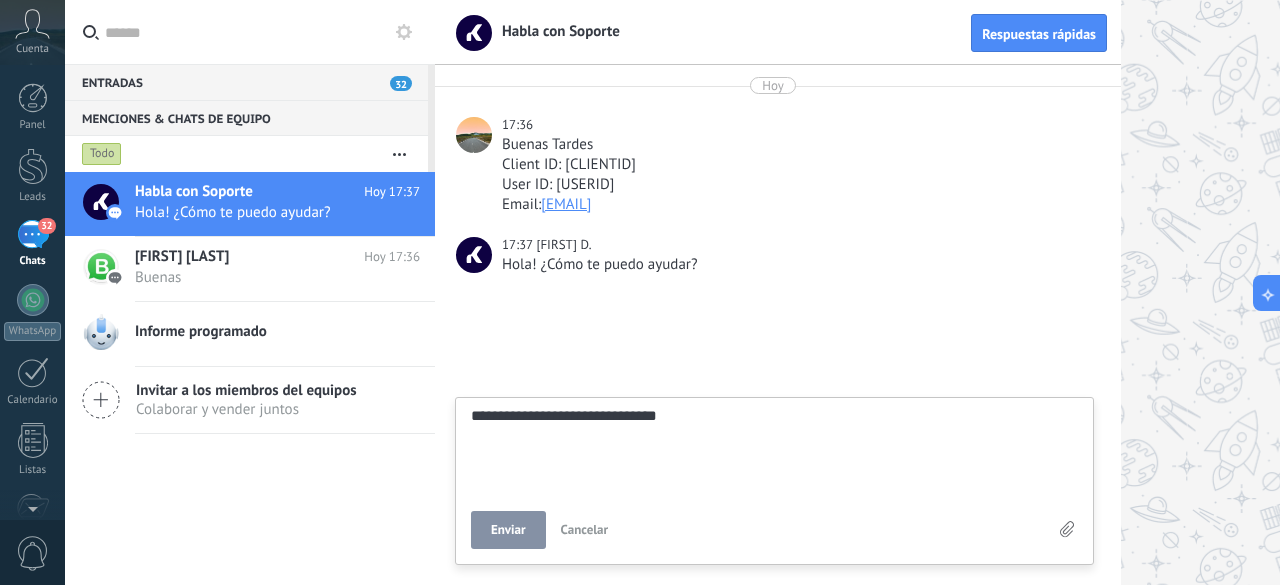 type on "**********" 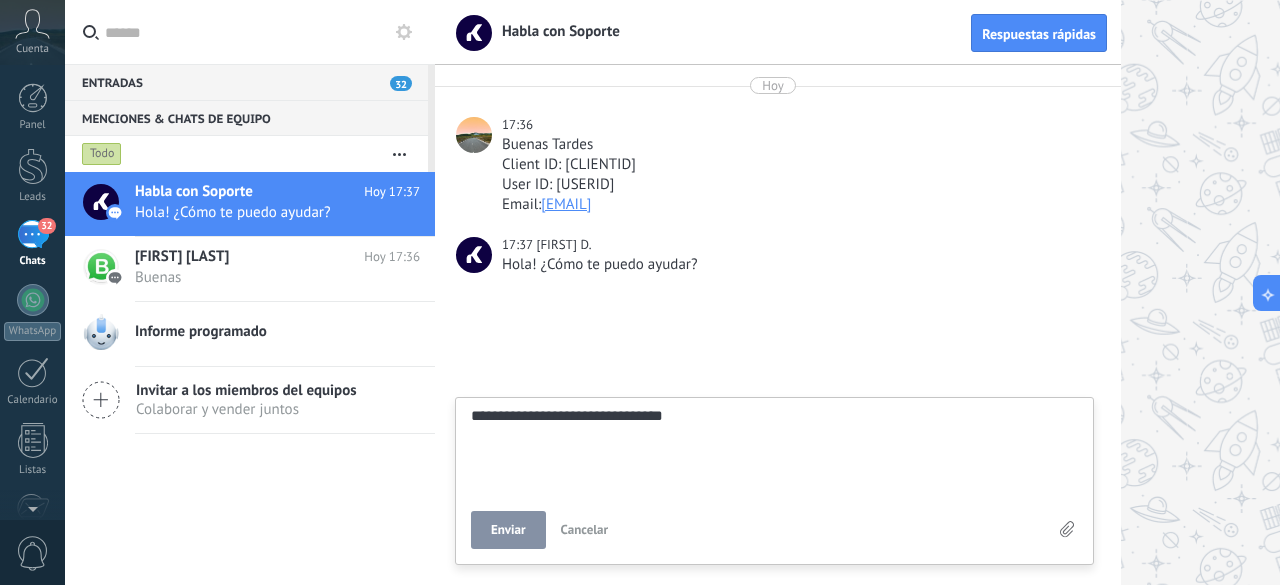 type on "**********" 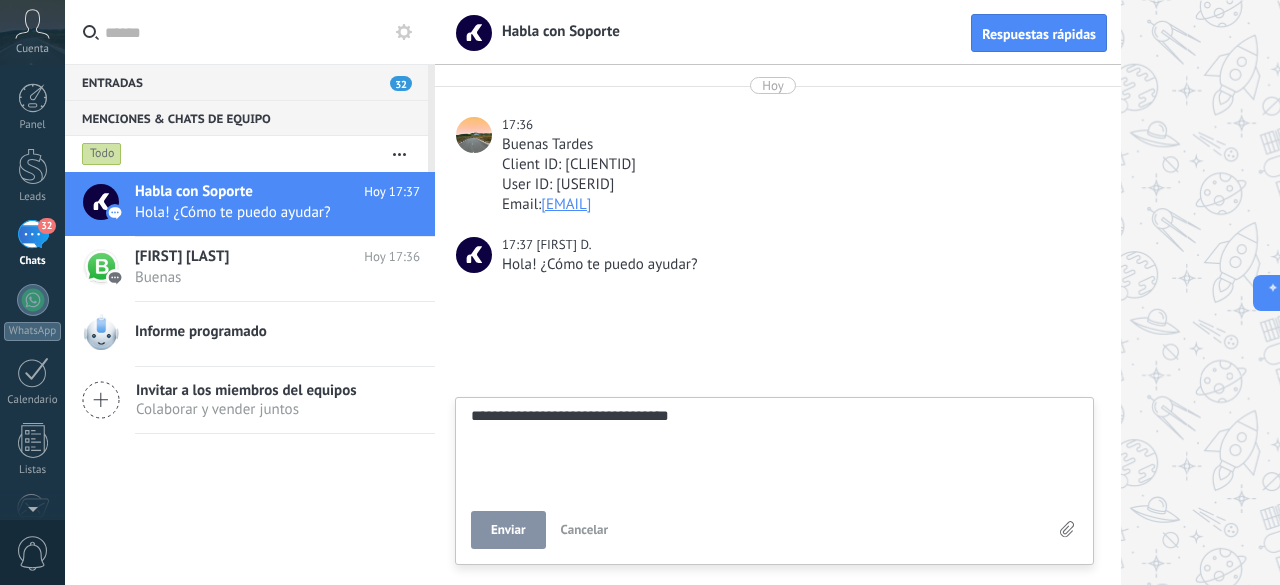 type on "**********" 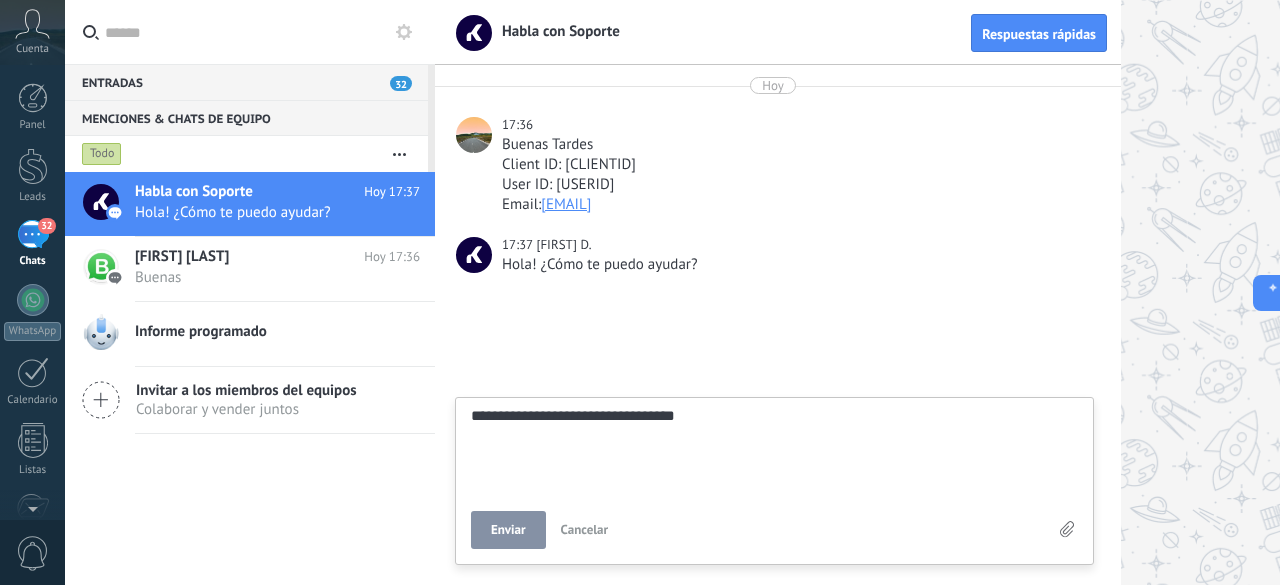 type on "**********" 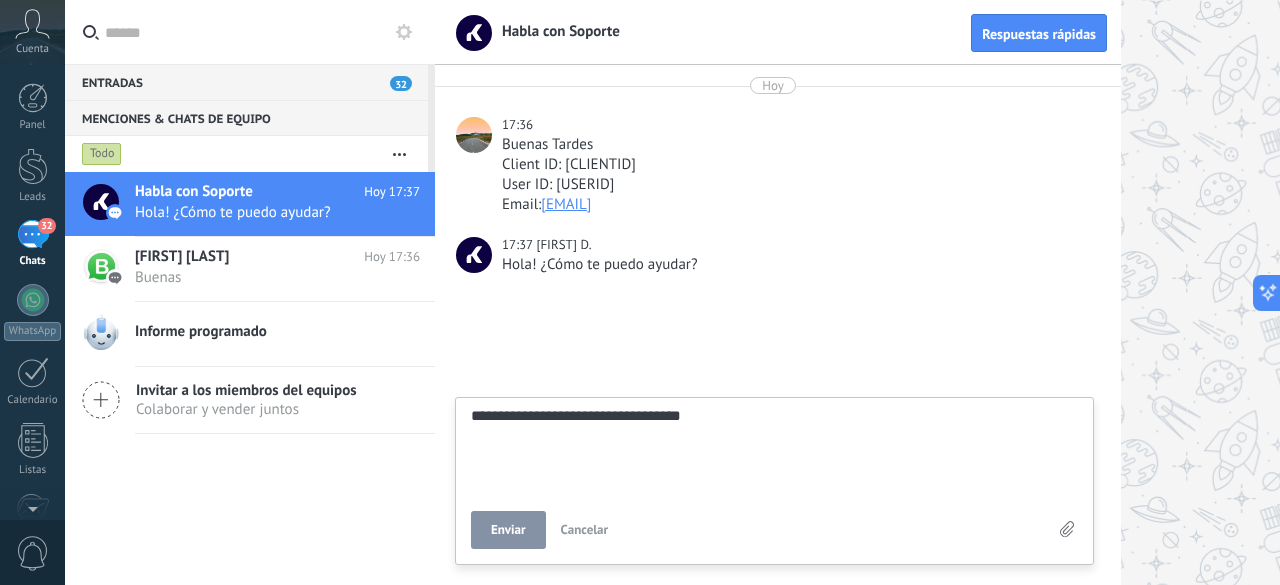 type on "**********" 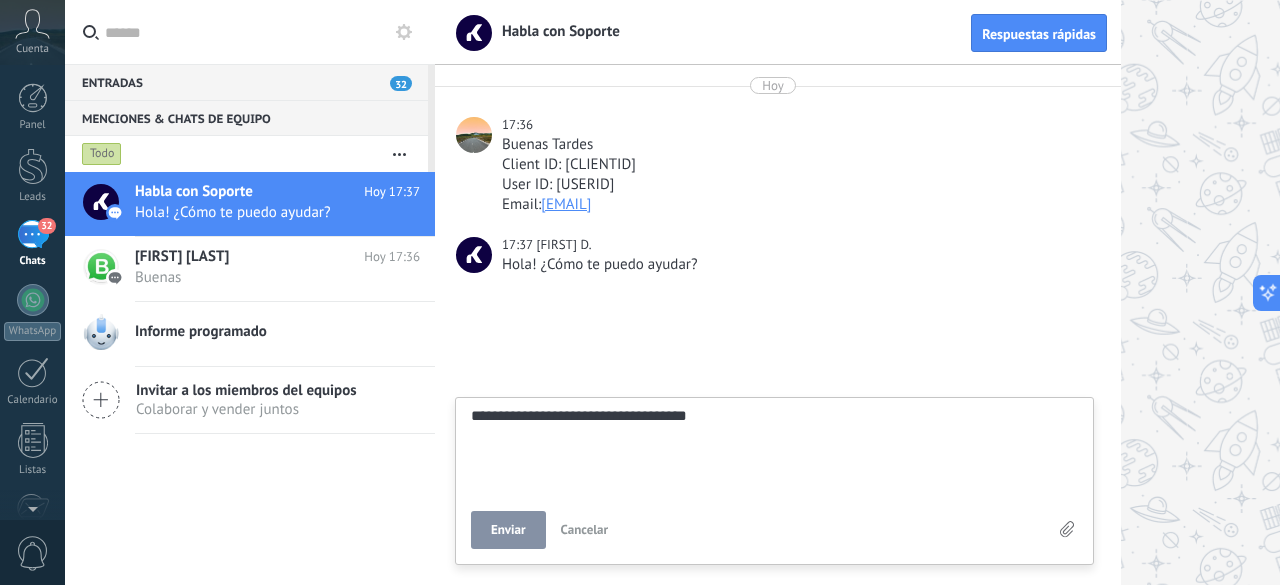 type on "**********" 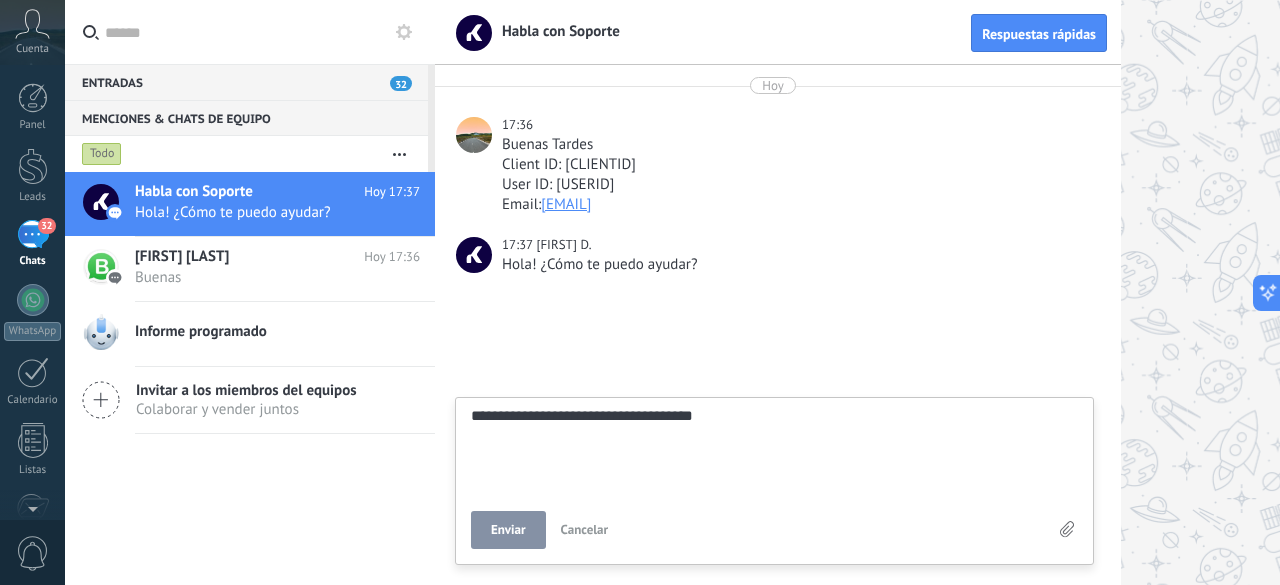 type on "**********" 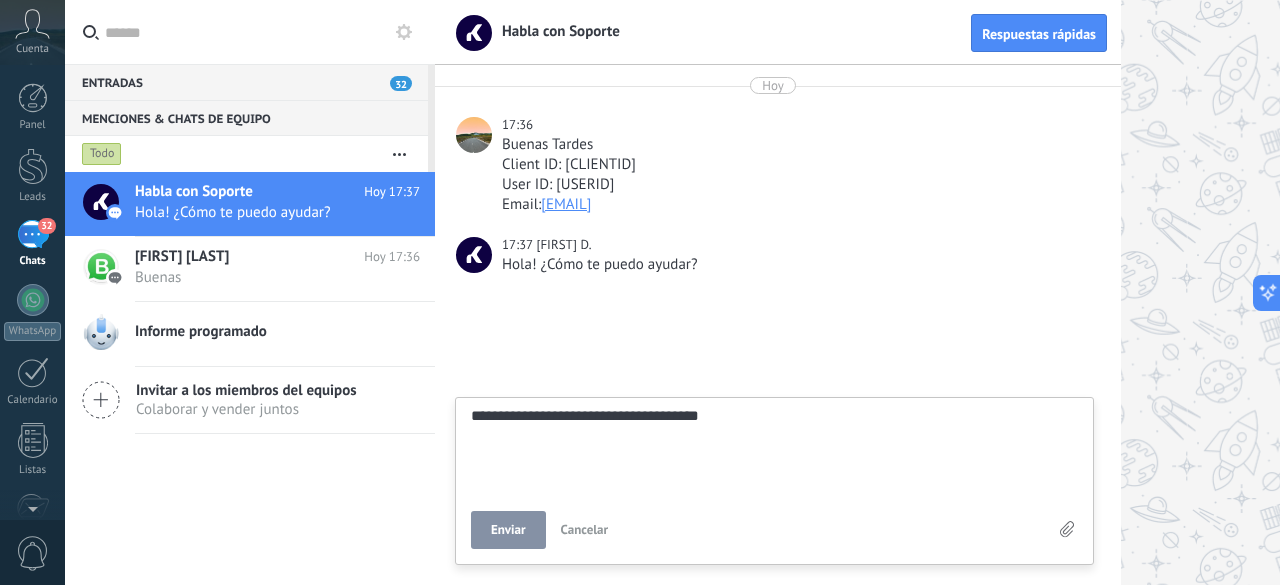 type on "**********" 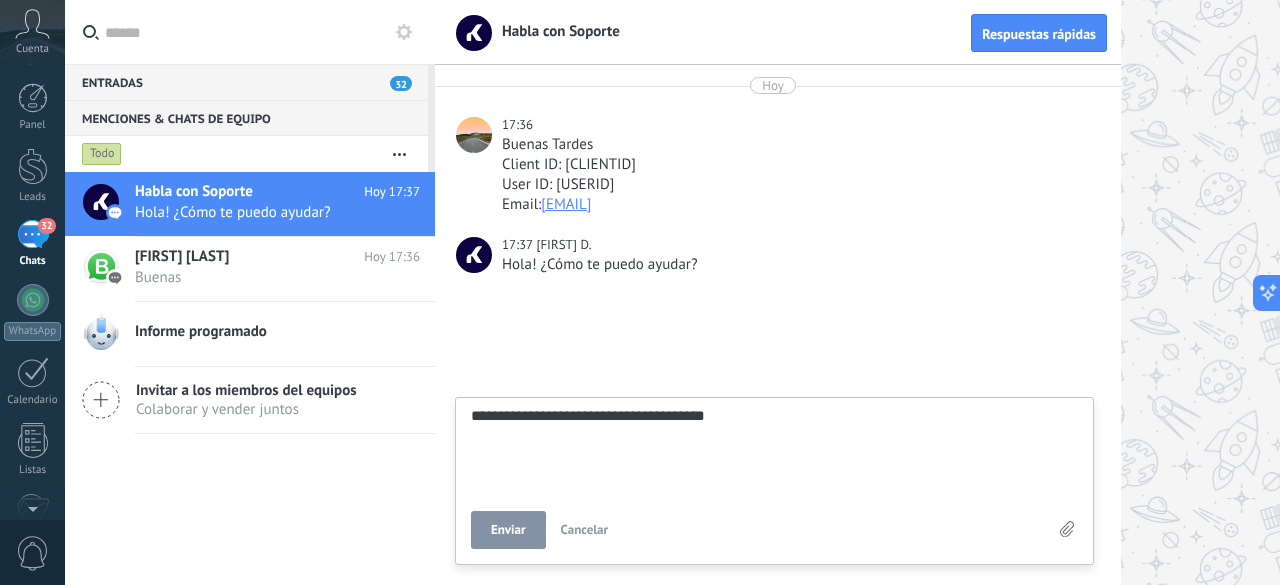type on "**********" 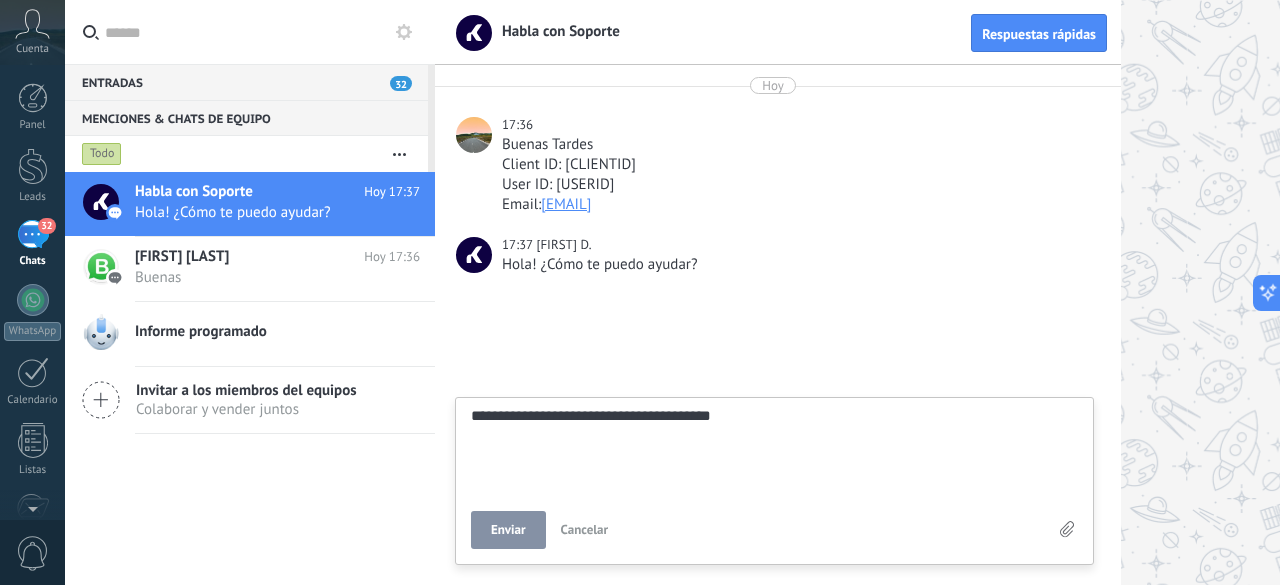 type on "**********" 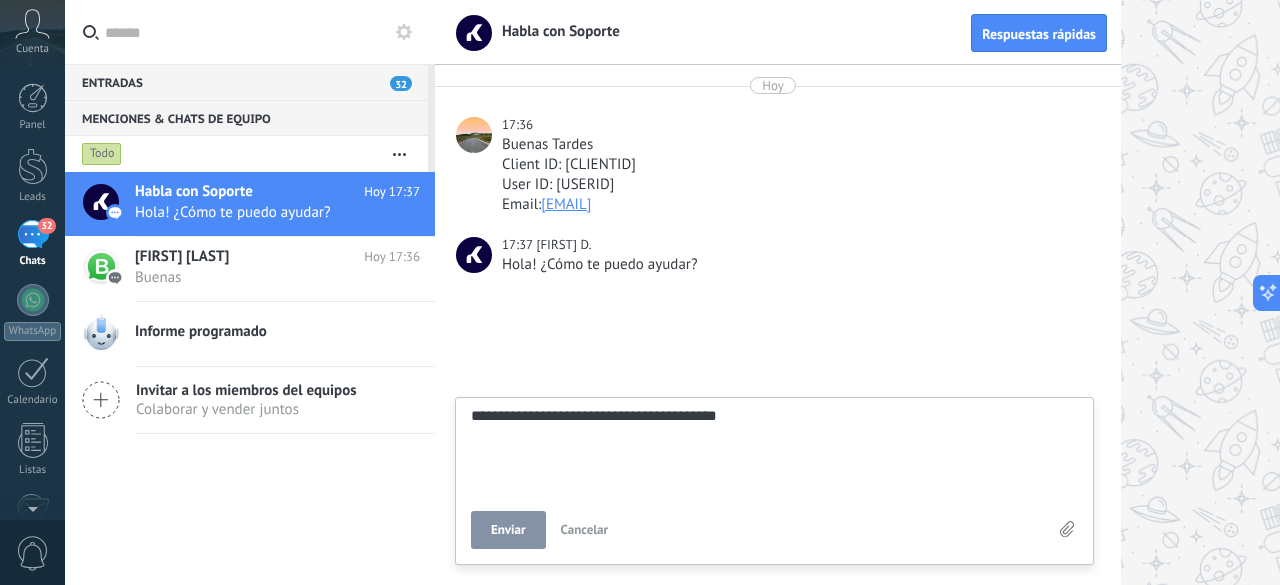 type on "**********" 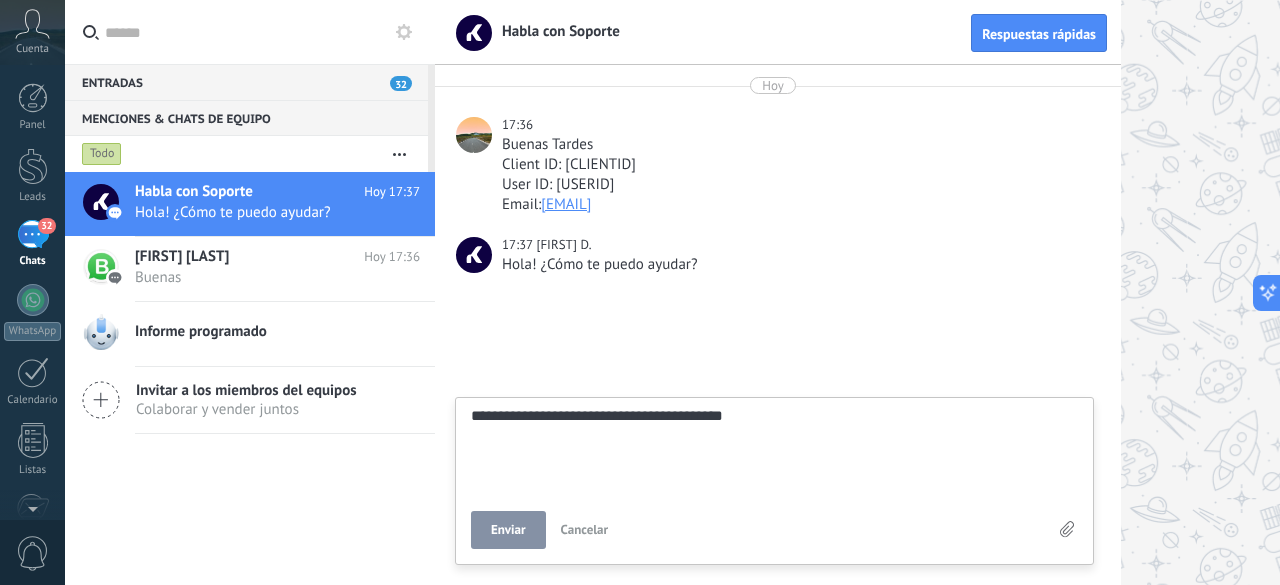 type on "**********" 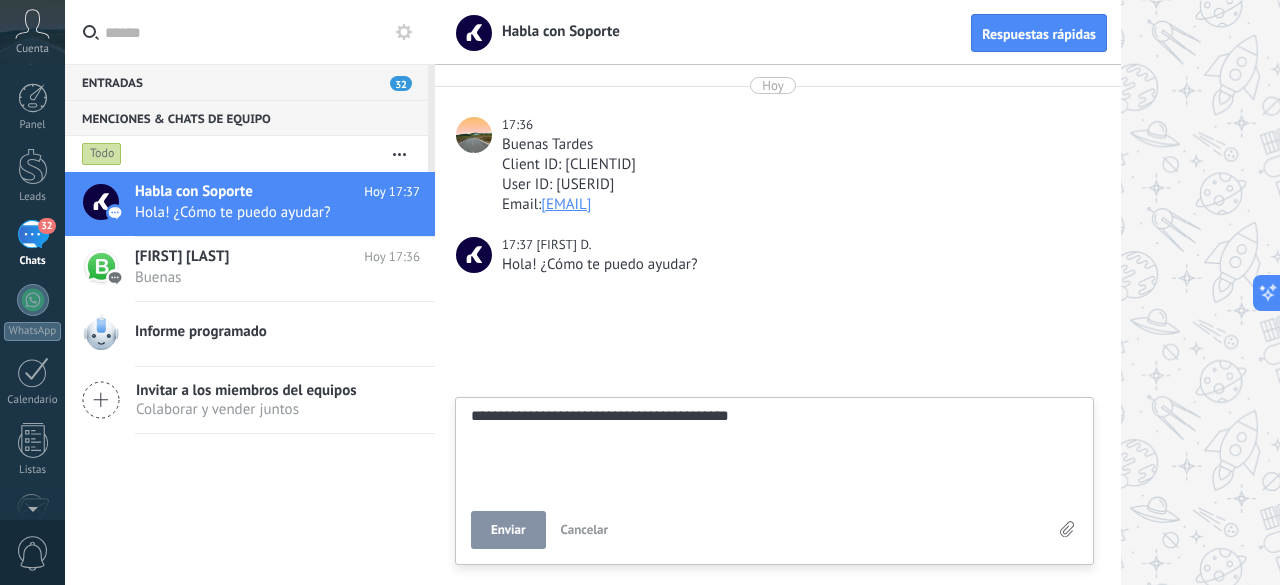 type on "**********" 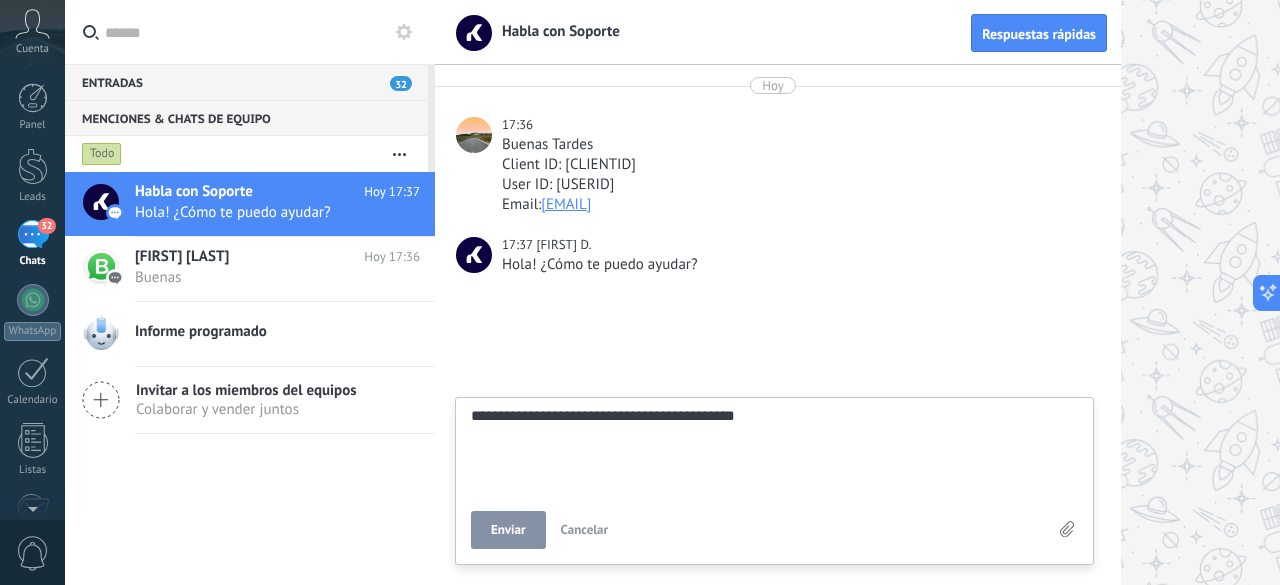 type on "**********" 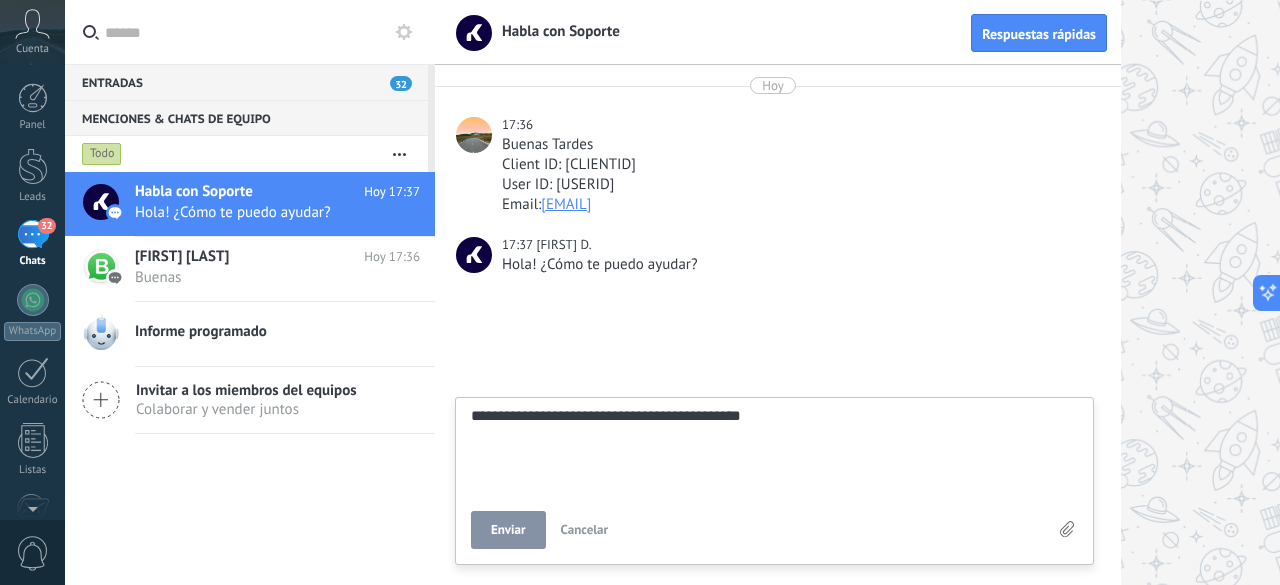 type on "**********" 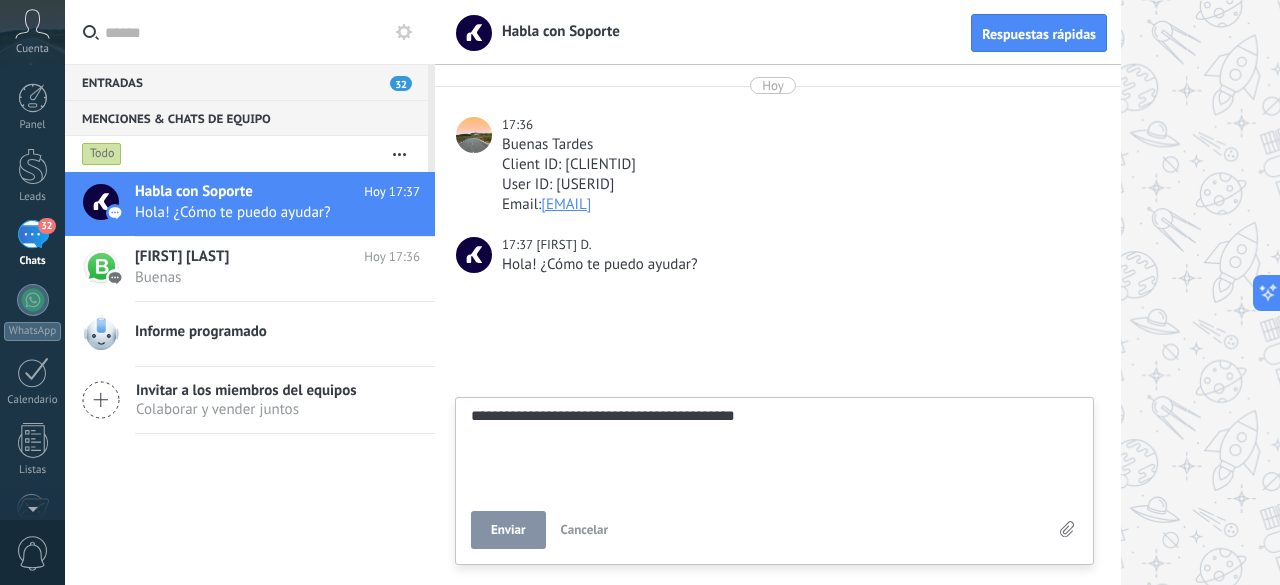 type on "**********" 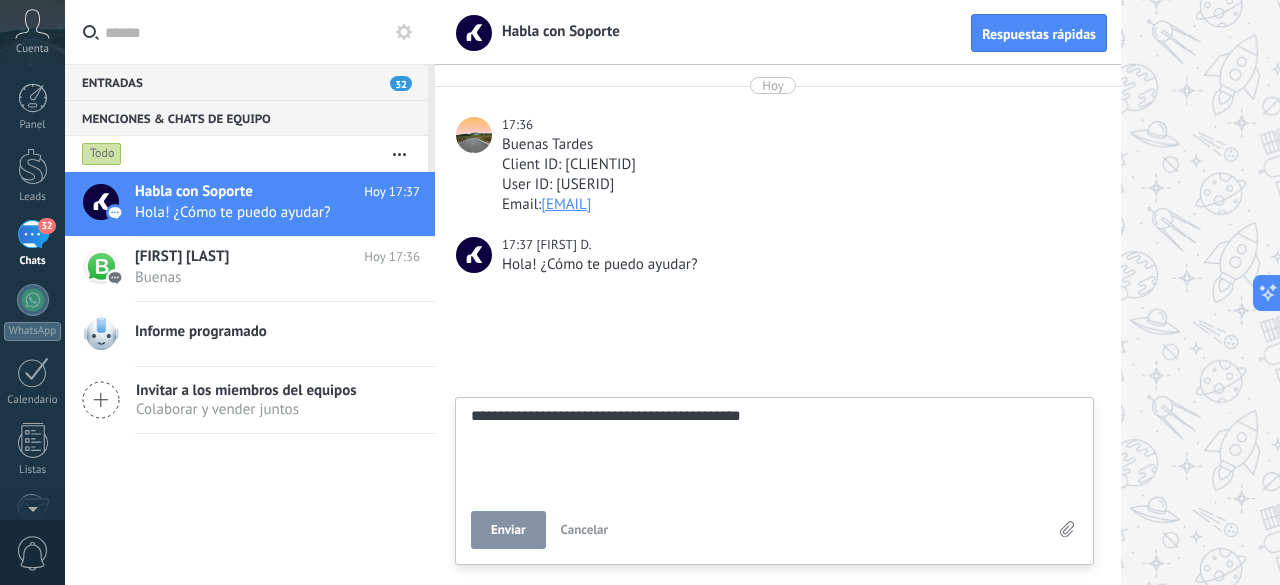 type on "**********" 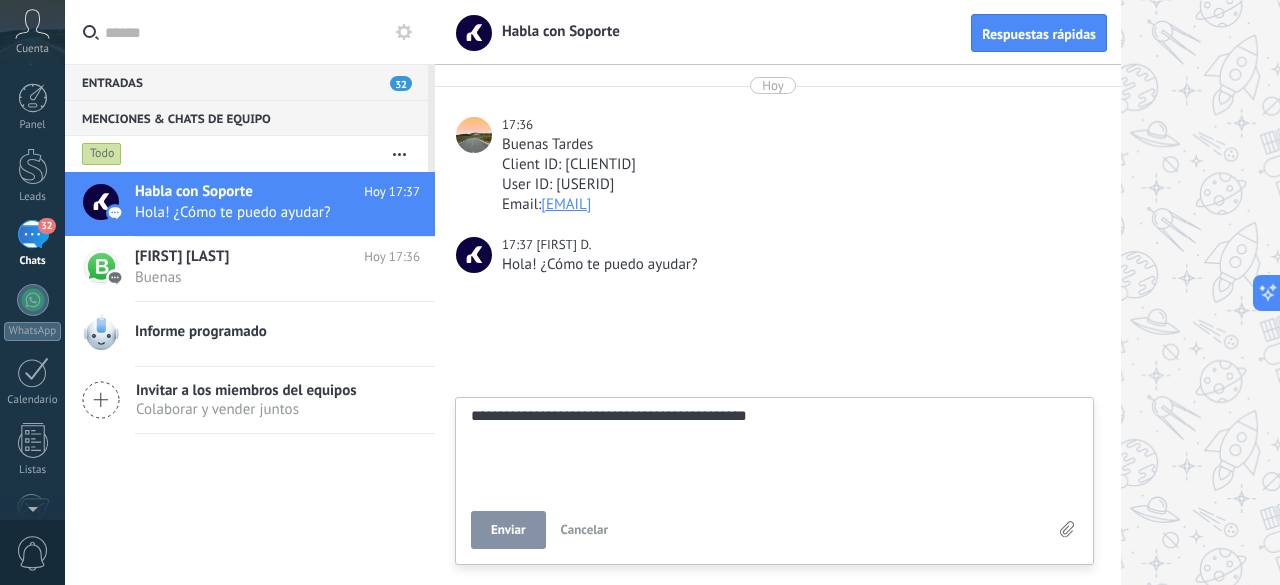 type on "**********" 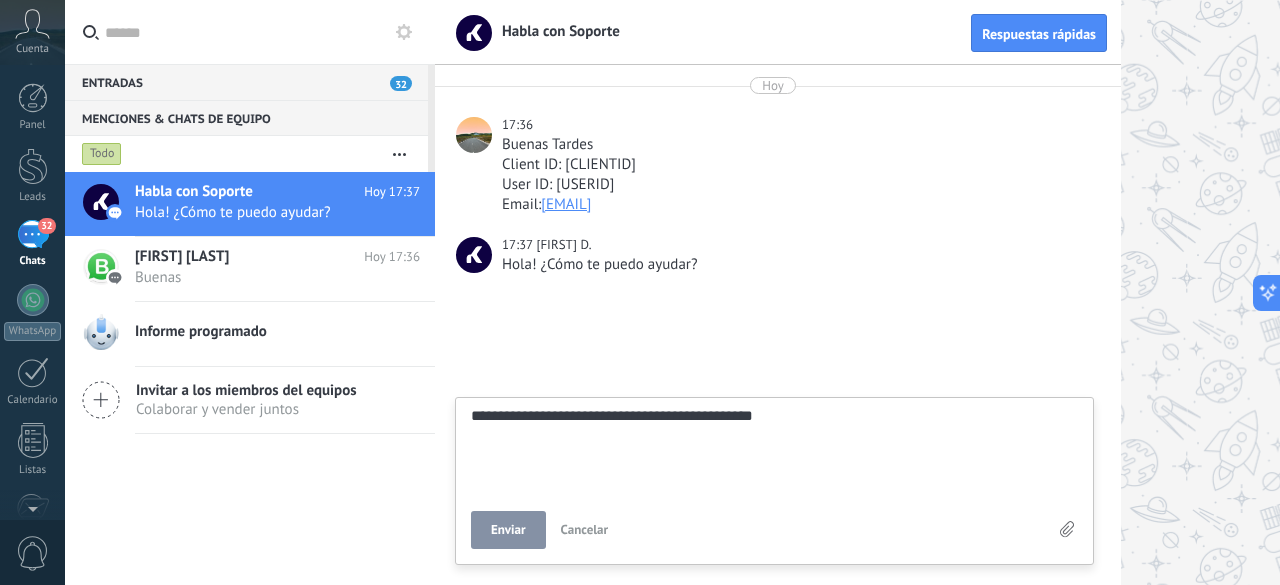 type on "**********" 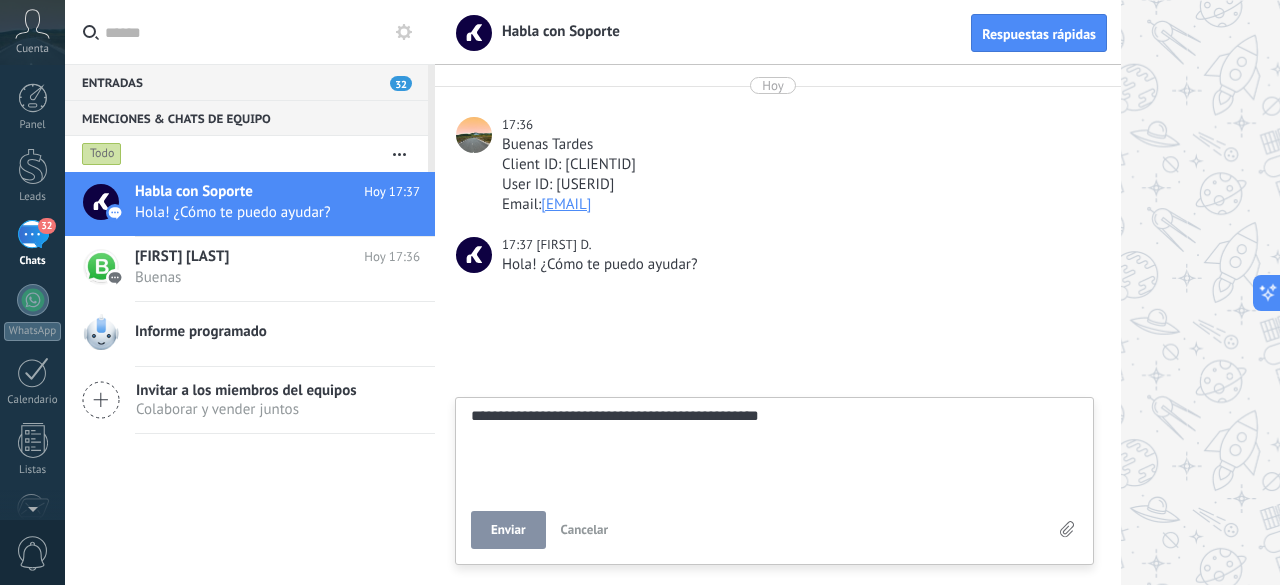 scroll, scrollTop: 38, scrollLeft: 0, axis: vertical 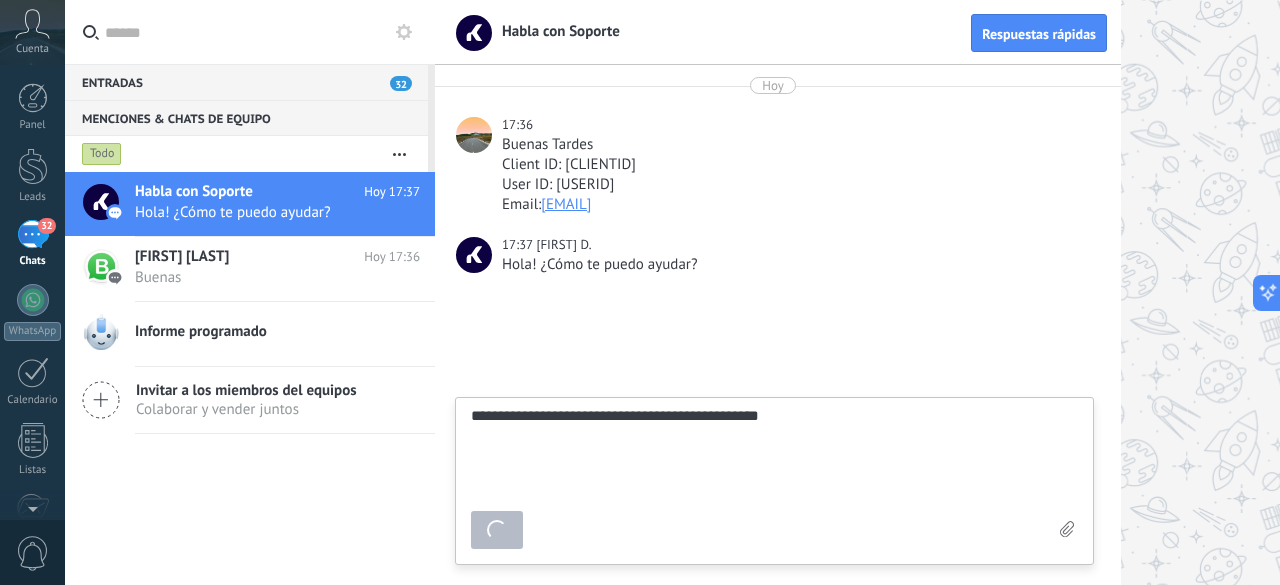 type on "*******" 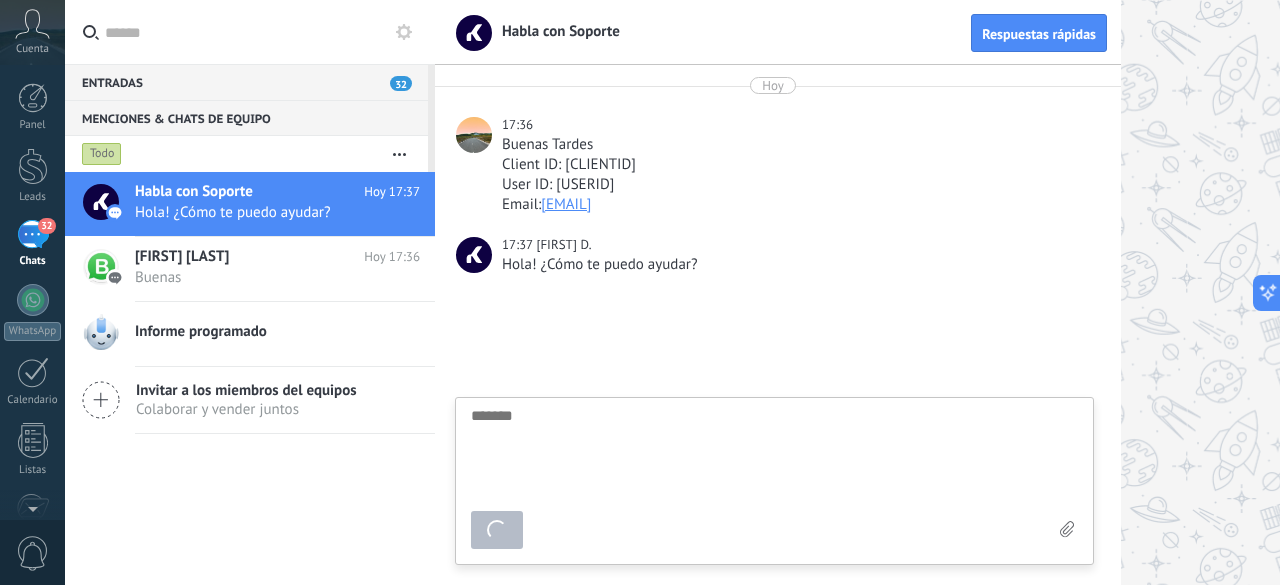 scroll, scrollTop: 19, scrollLeft: 0, axis: vertical 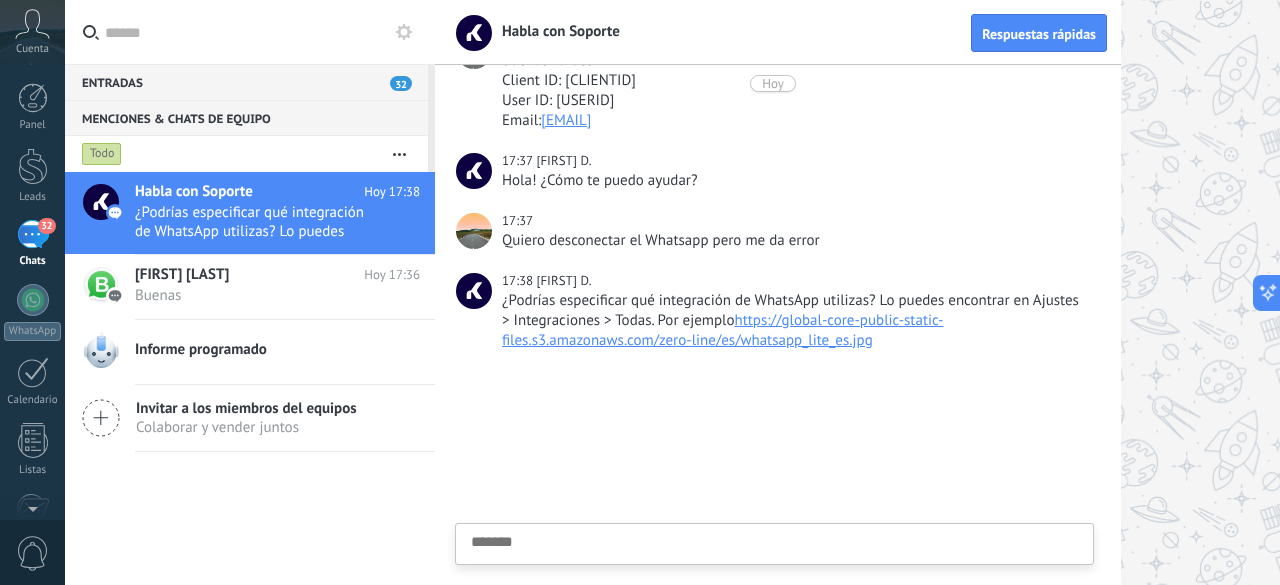click on "https://global-core-public-static-files.s3.amazonaws.com/zero-line/es/whatsapp_lite_es.jpg" at bounding box center [722, 330] 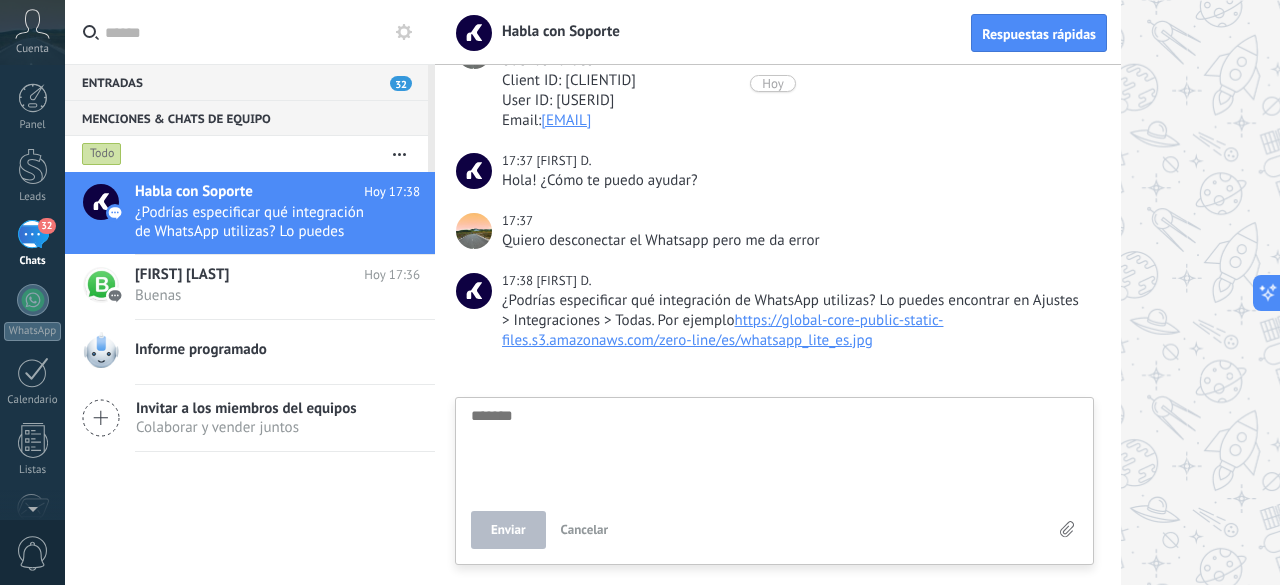 scroll, scrollTop: 19, scrollLeft: 0, axis: vertical 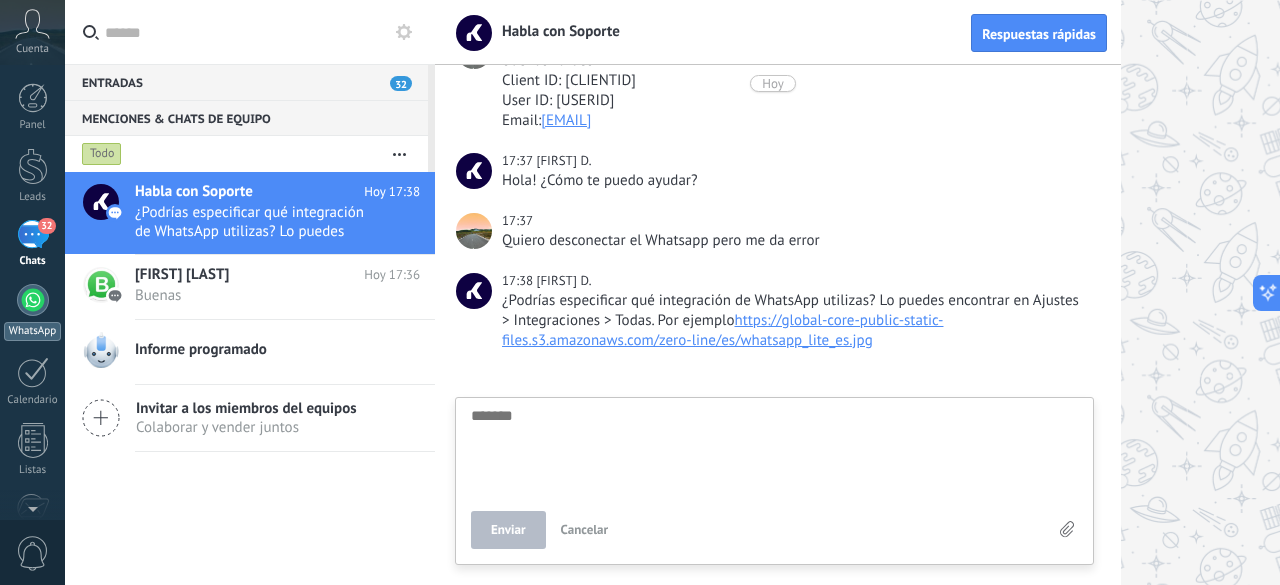 click on "WhatsApp" at bounding box center [32, 312] 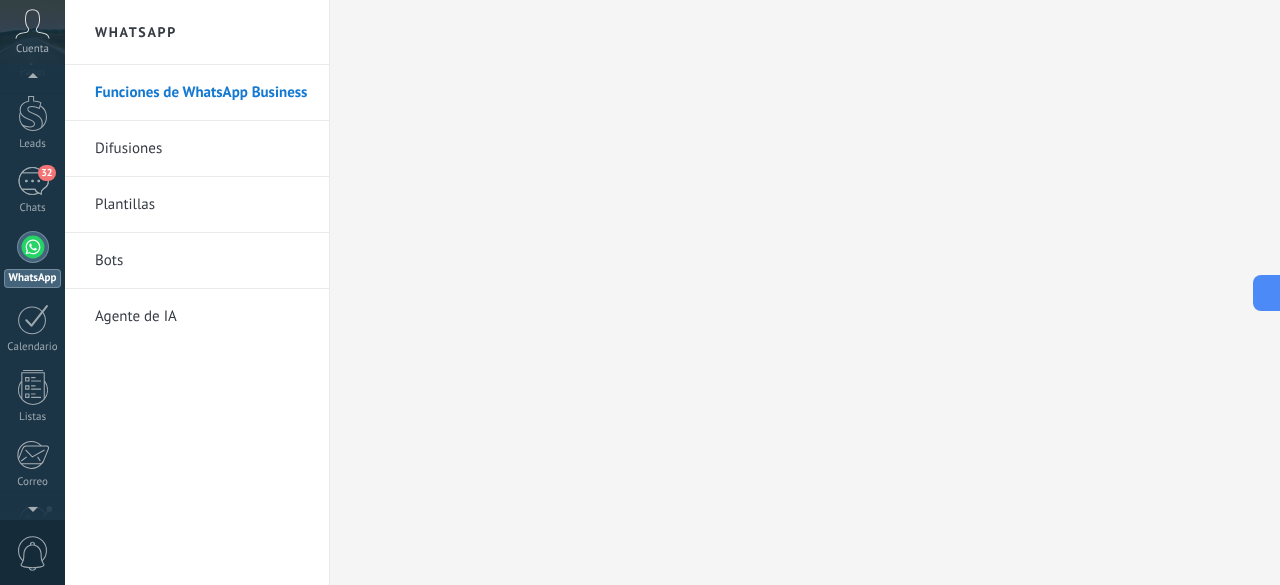 click at bounding box center (32, 505) 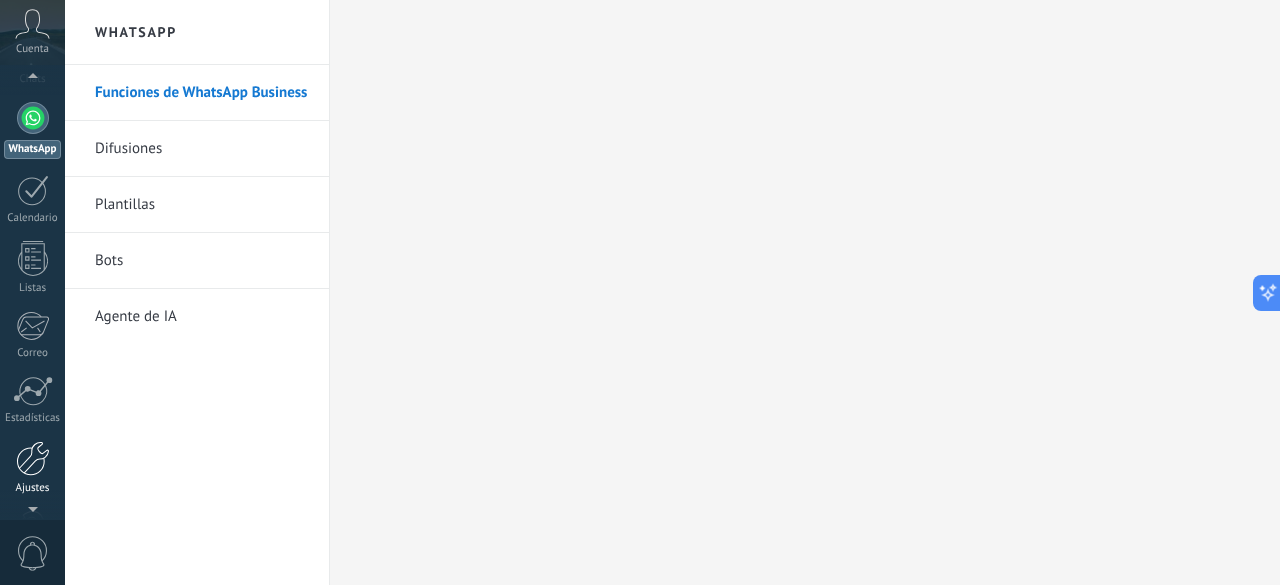 click at bounding box center [33, 458] 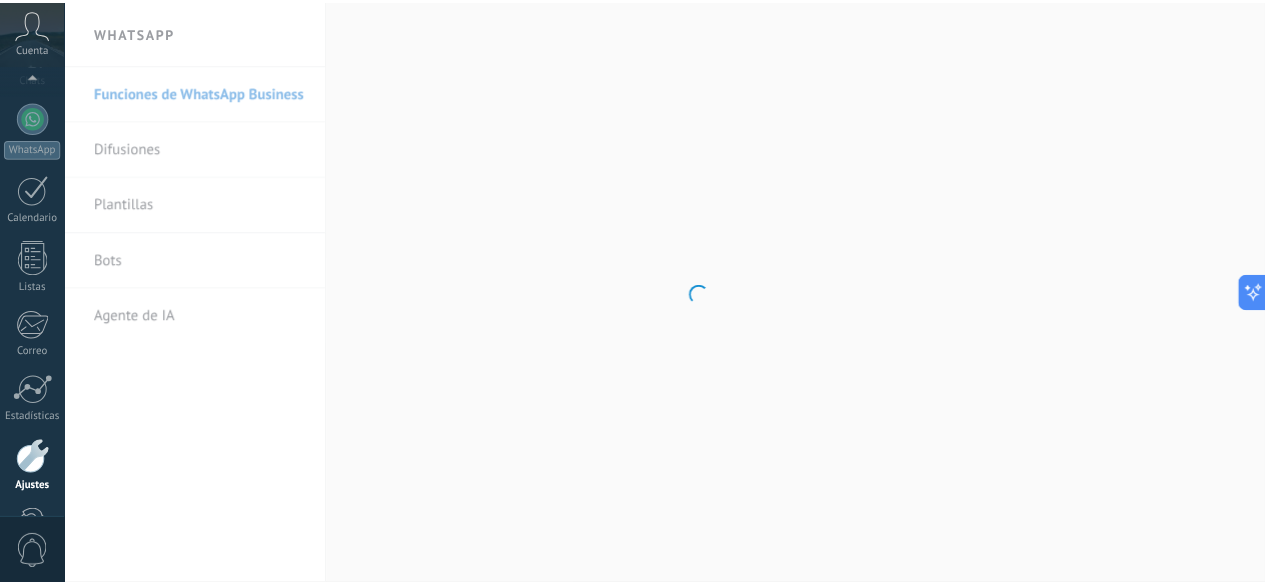 scroll, scrollTop: 245, scrollLeft: 0, axis: vertical 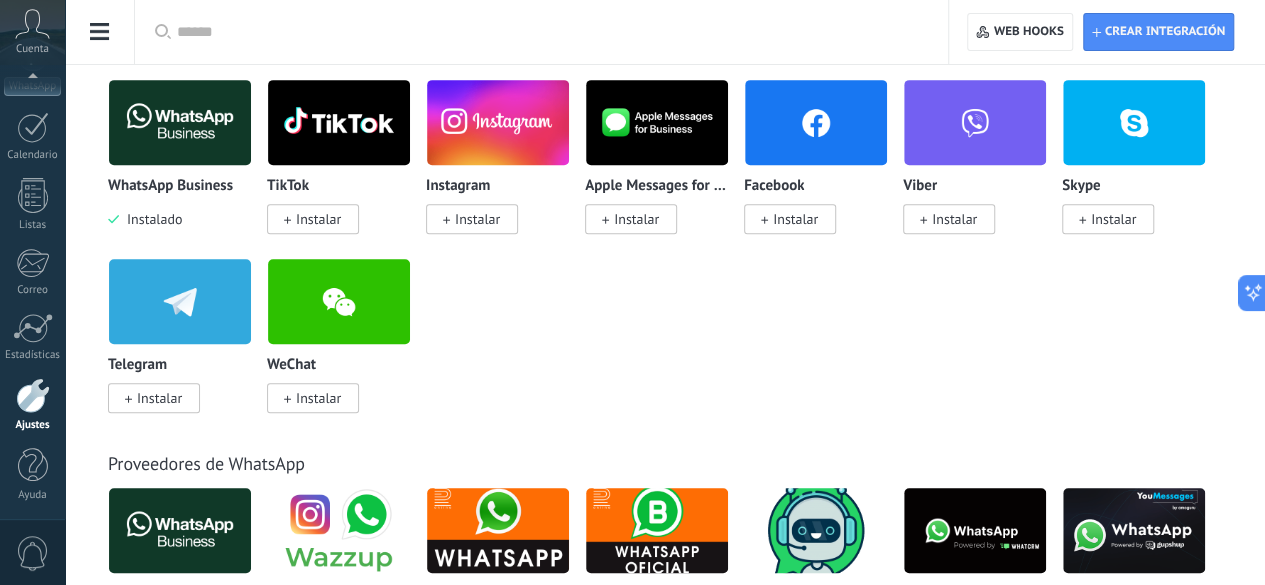 click on "WhatsApp Business Instalado" at bounding box center (180, 154) 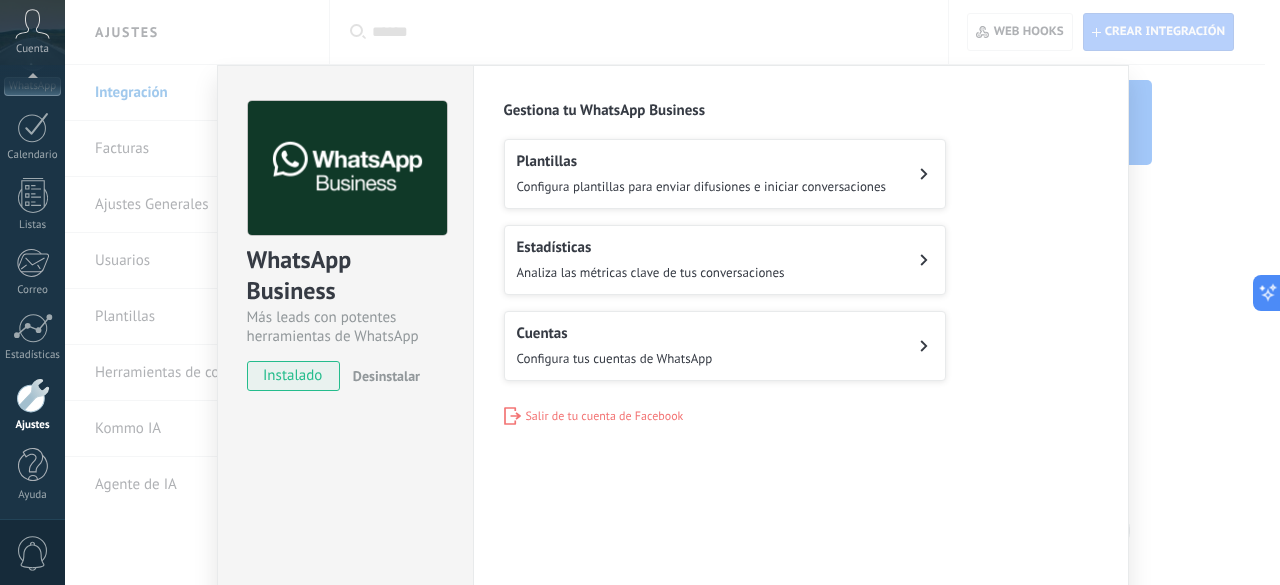click on "Desinstalar" at bounding box center [386, 376] 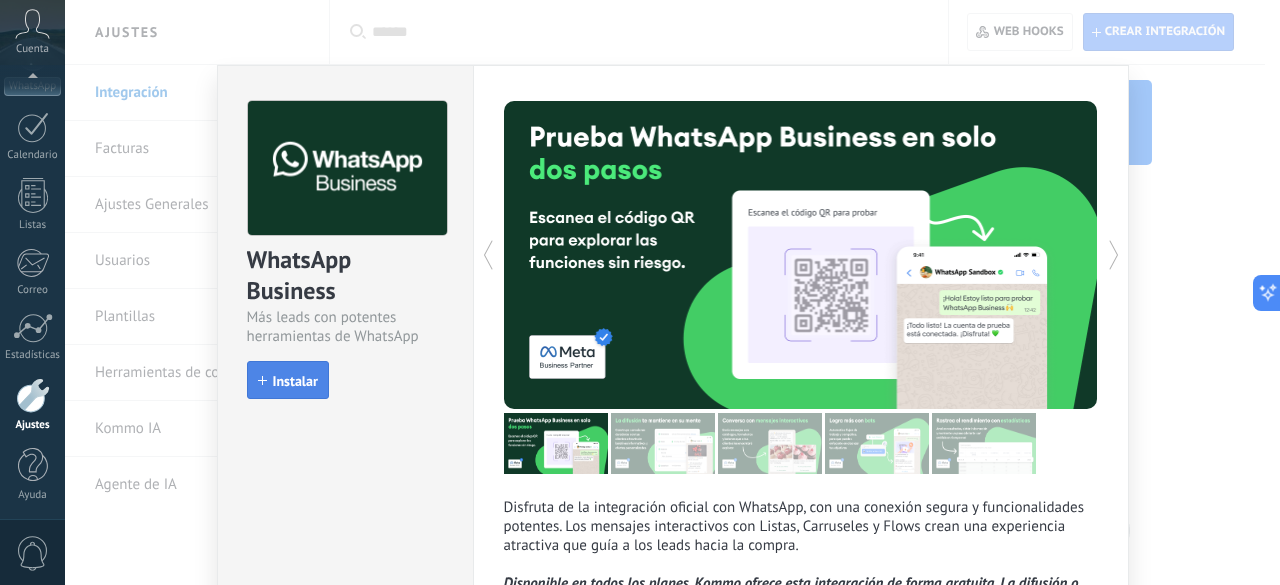 click on "Instalar" at bounding box center (295, 381) 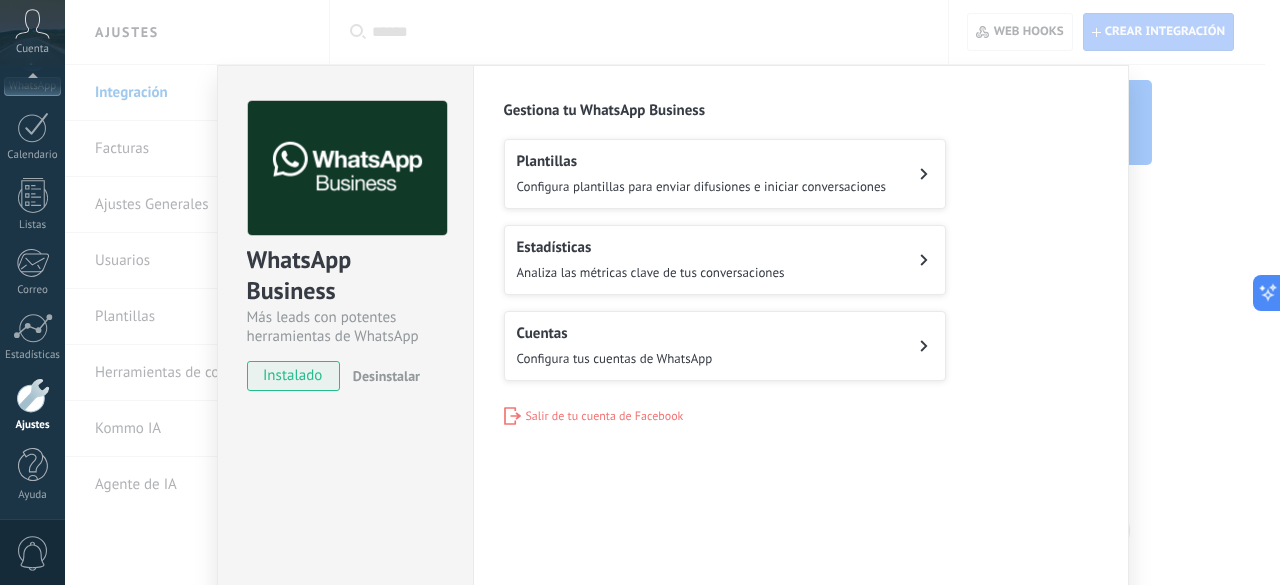 click on "Salir de tu cuenta de Facebook" at bounding box center [605, 416] 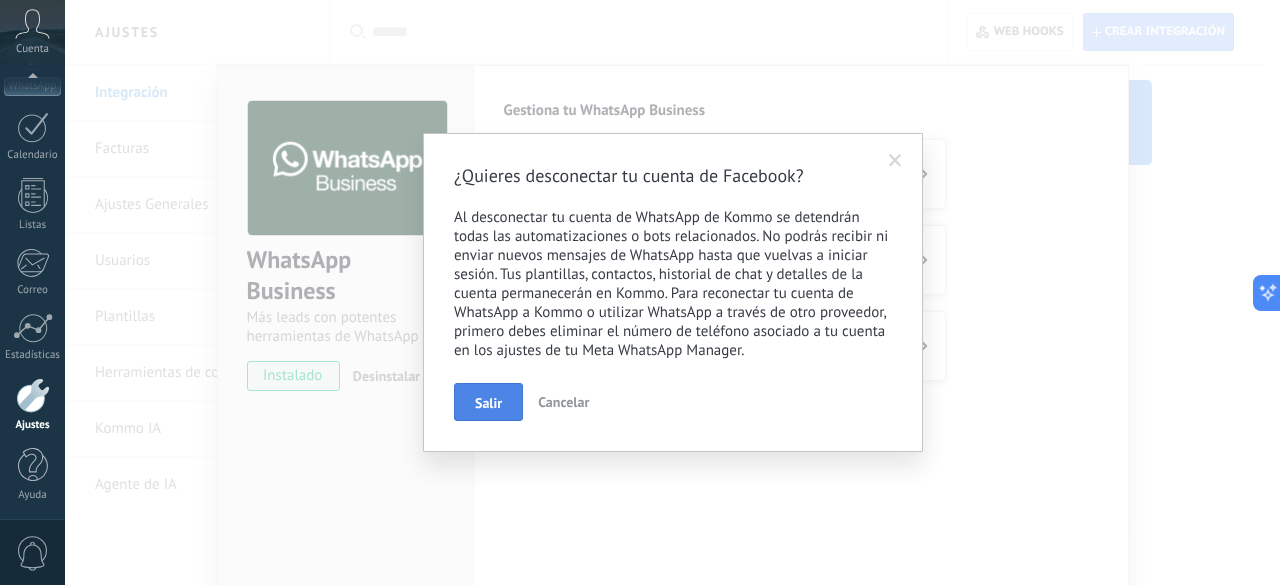 click on "Salir" at bounding box center (488, 403) 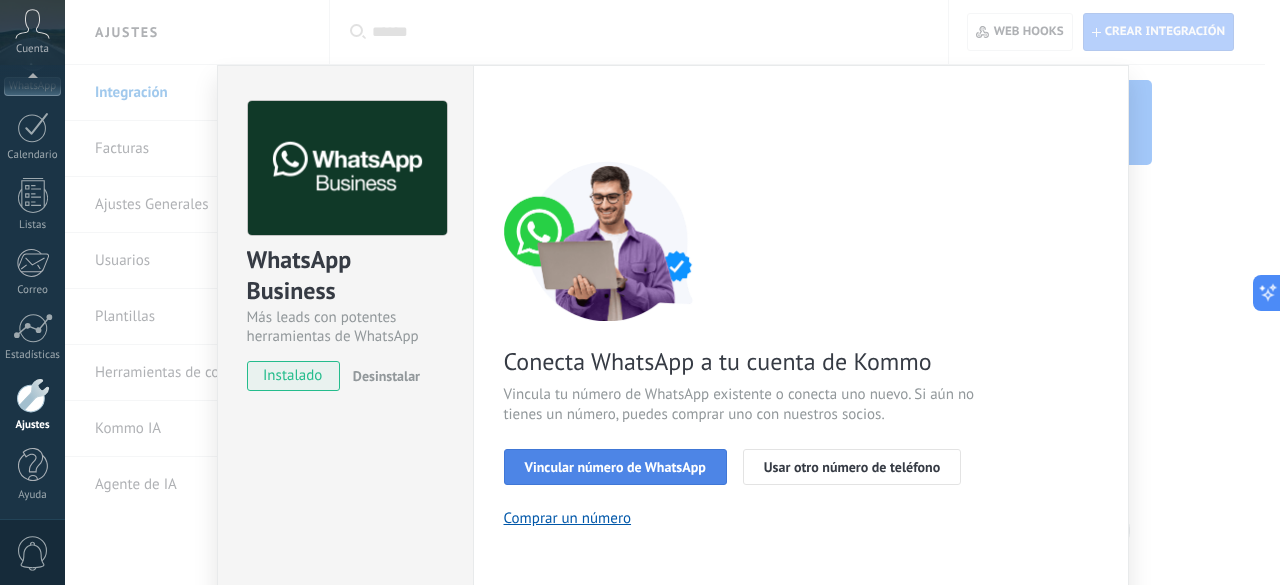 click on "Vincular número de WhatsApp" at bounding box center [615, 467] 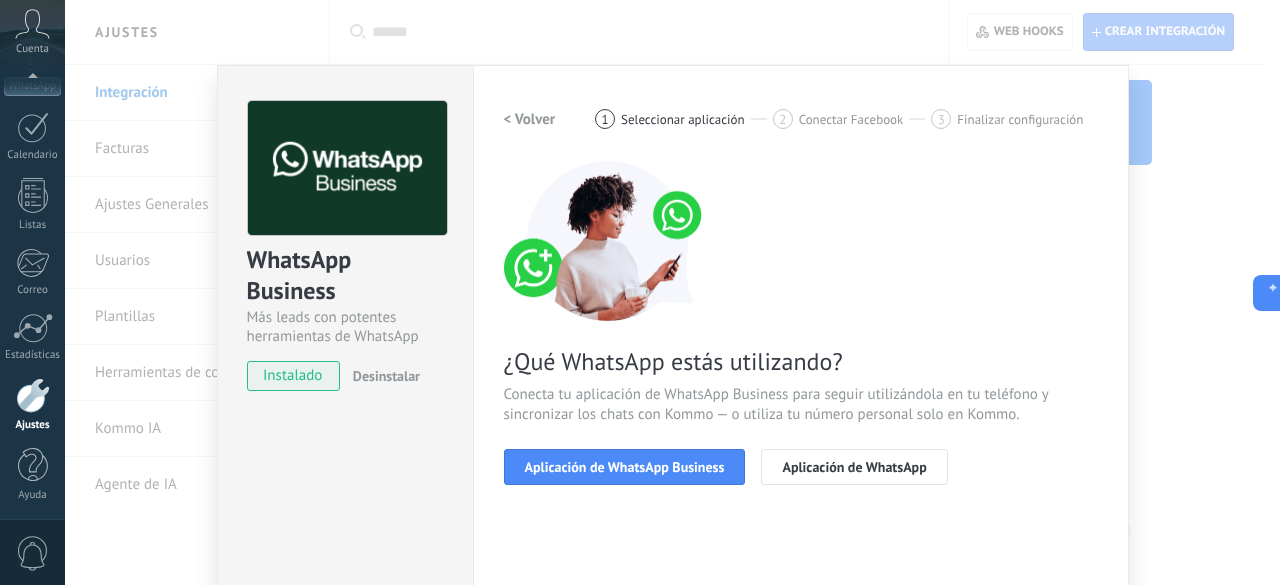 click on "< Volver" at bounding box center (530, 119) 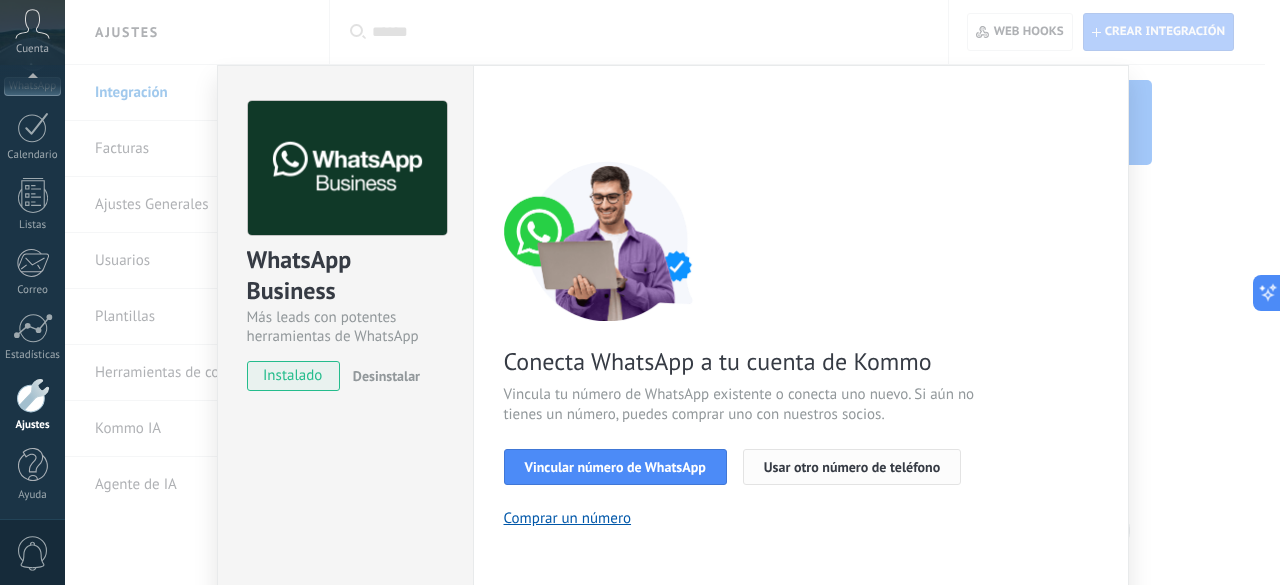 click on "Usar otro número de teléfono" at bounding box center (852, 467) 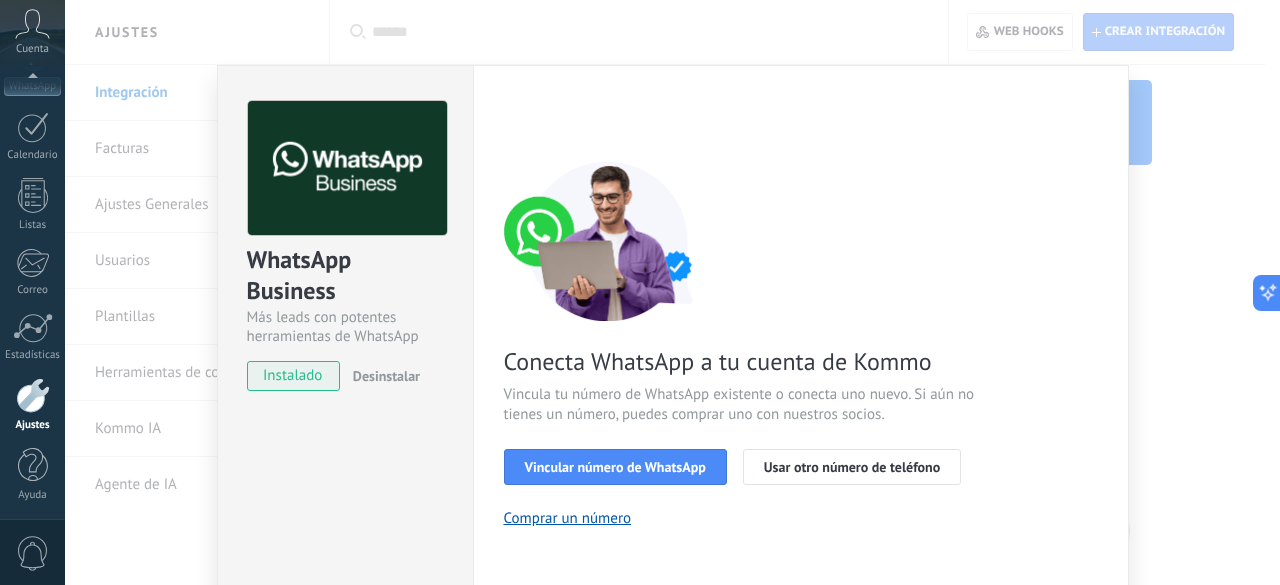 click on "WhatsApp Business Más leads con potentes herramientas de WhatsApp instalado Desinstalar Configuraciones Autorizaciones Esta pestaña registra a los usuarios que han concedido acceso a las integración a esta cuenta. Si deseas remover la posibilidad que un usuario pueda enviar solicitudes a la cuenta en nombre de esta integración, puedes revocar el acceso. Si el acceso a todos los usuarios es revocado, la integración dejará de funcionar. Esta aplicacion está instalada, pero nadie le ha dado acceso aun. WhatsApp Cloud API más _:  Guardar < Volver 1 Seleccionar aplicación 2 Conectar Facebook  3 Finalizar configuración Conecta WhatsApp a tu cuenta de Kommo Vincula tu número de WhatsApp existente o conecta uno nuevo. Si aún no tienes un número, puedes comprar uno con nuestros socios. Vincular número de WhatsApp Usar otro número de teléfono Comprar un número ¿Necesitas ayuda?" at bounding box center [672, 292] 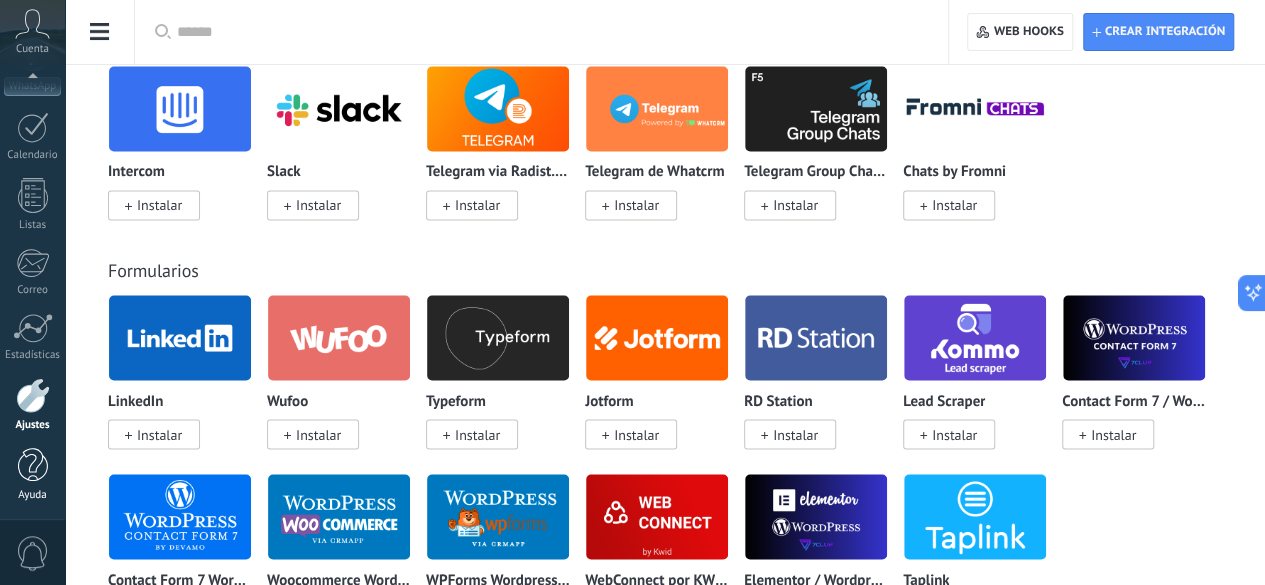 scroll, scrollTop: 1496, scrollLeft: 0, axis: vertical 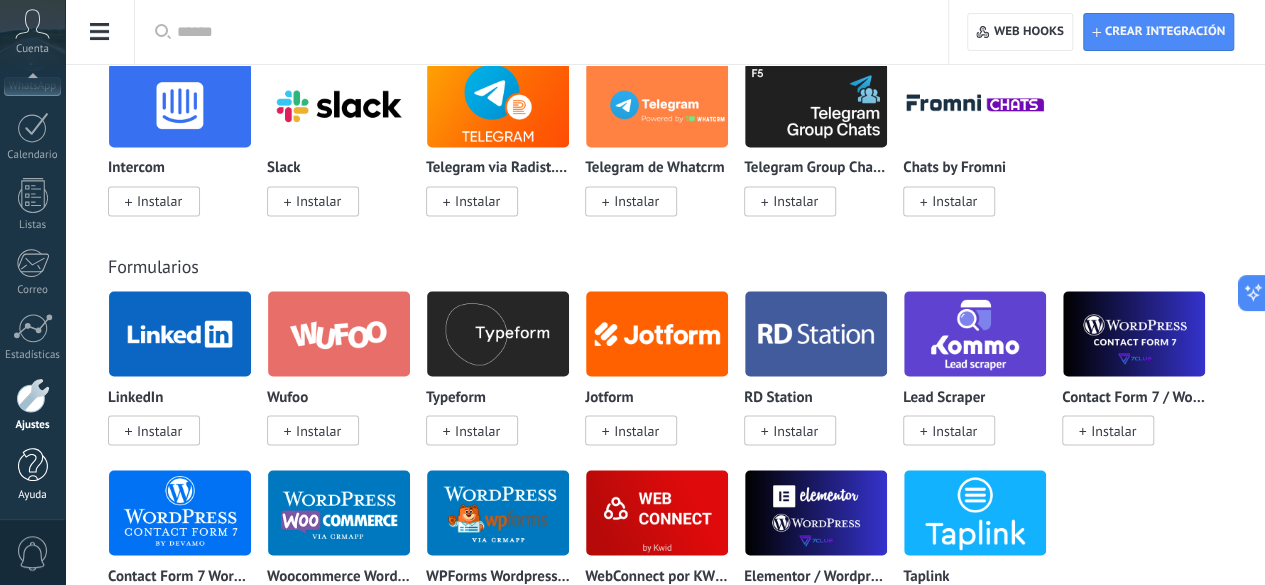 click at bounding box center [33, 465] 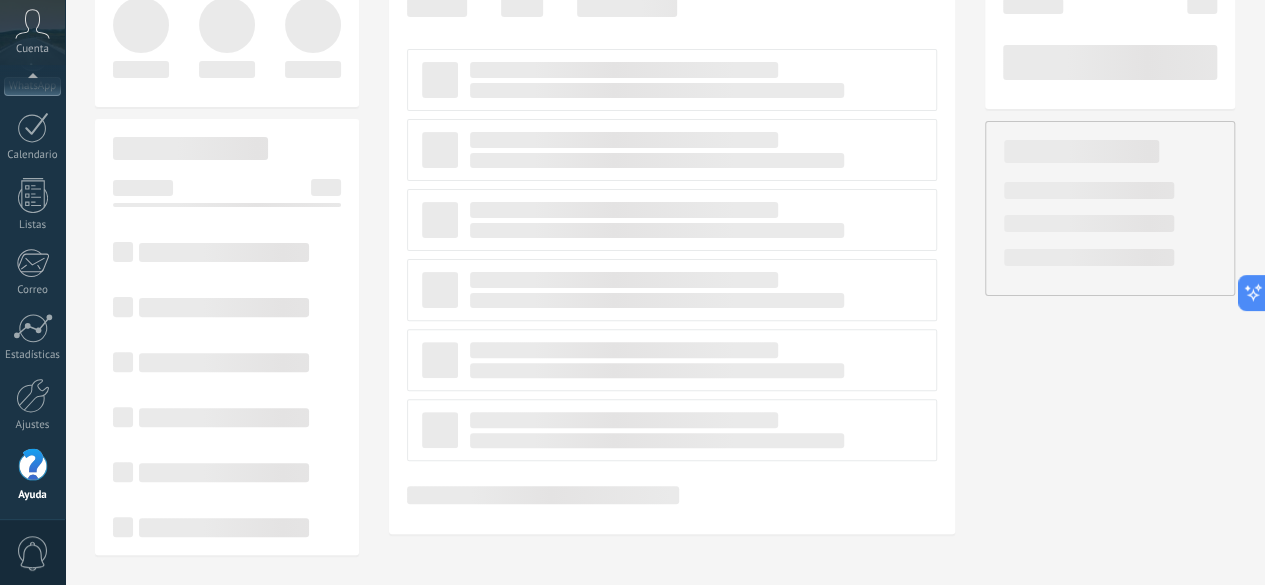 scroll, scrollTop: 0, scrollLeft: 0, axis: both 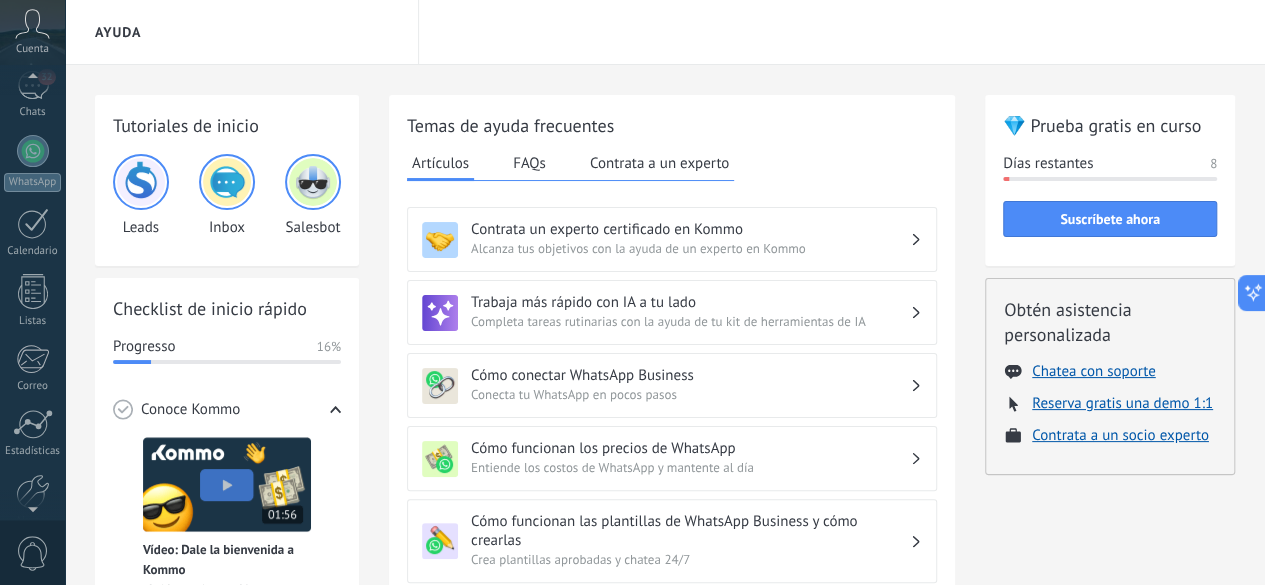 click 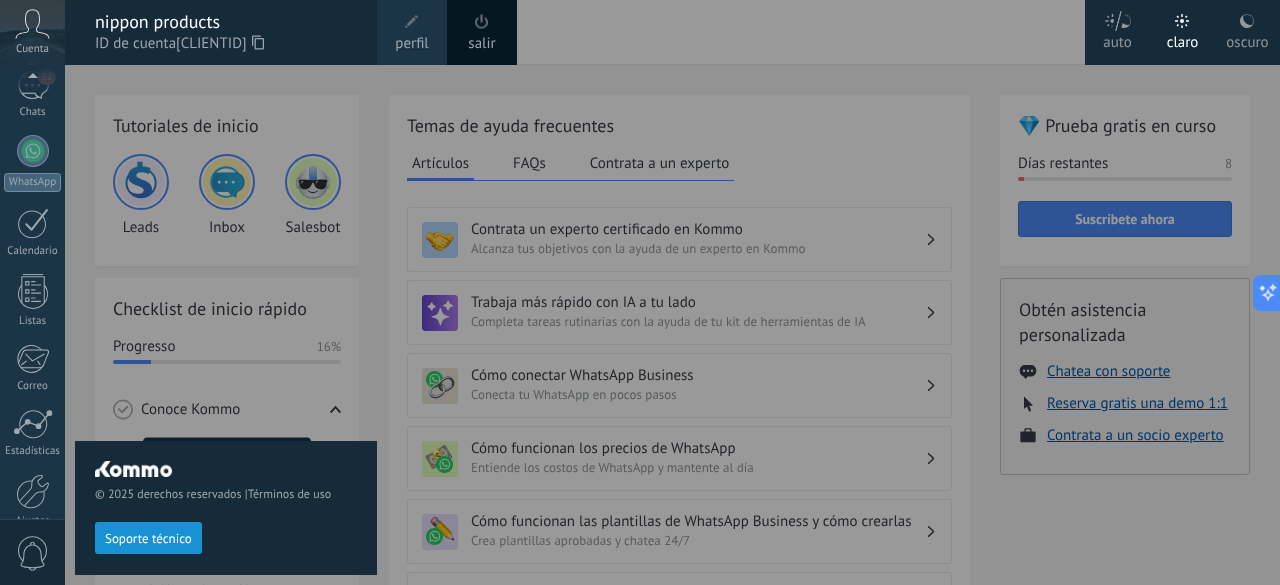 scroll, scrollTop: 245, scrollLeft: 0, axis: vertical 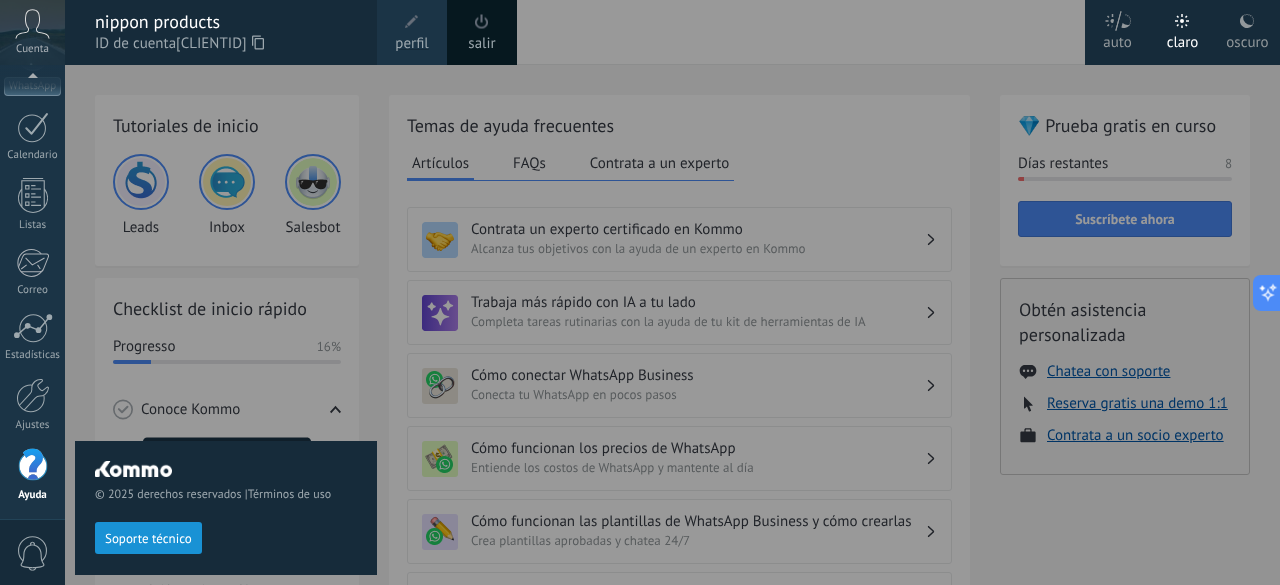 click on "Soporte técnico" at bounding box center (148, 539) 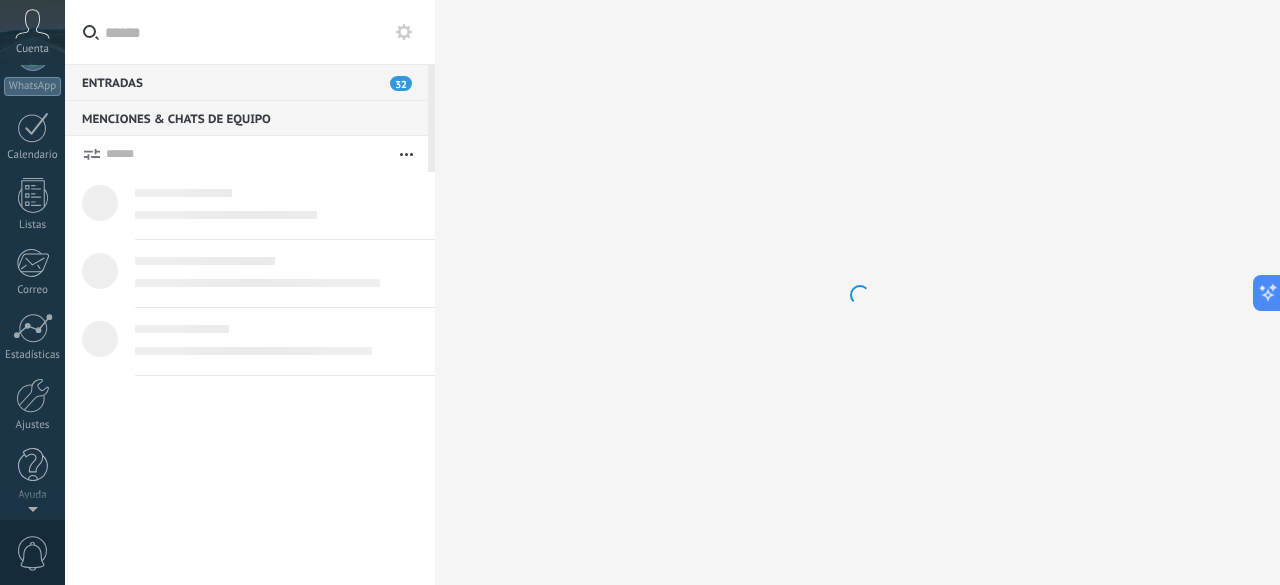 scroll, scrollTop: 0, scrollLeft: 0, axis: both 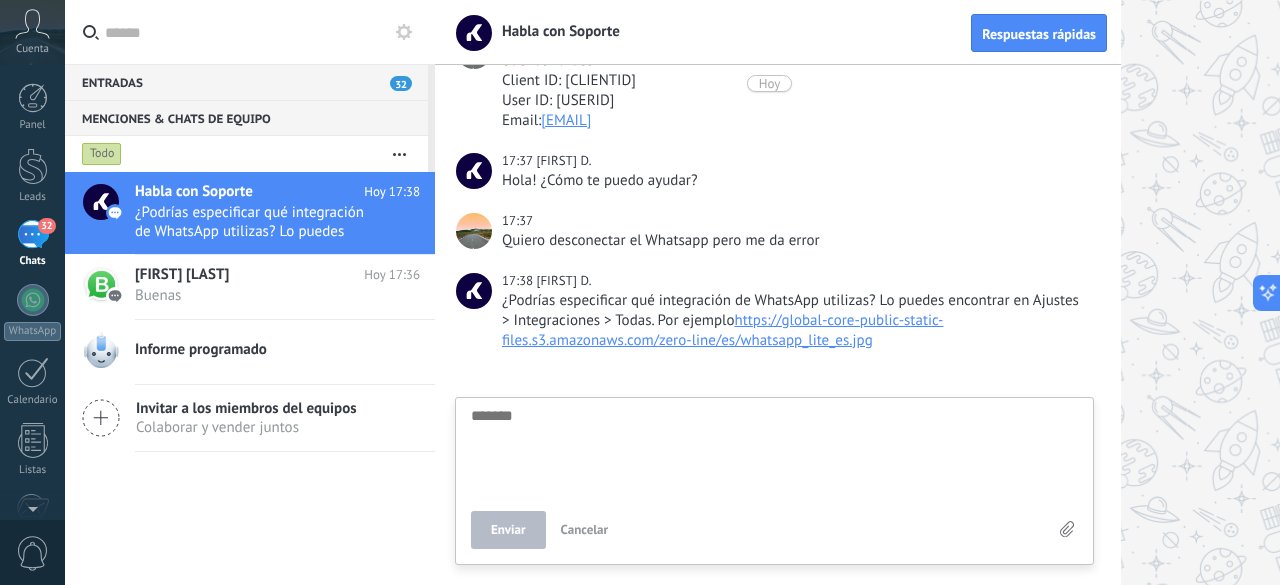 click on "32" at bounding box center [33, 234] 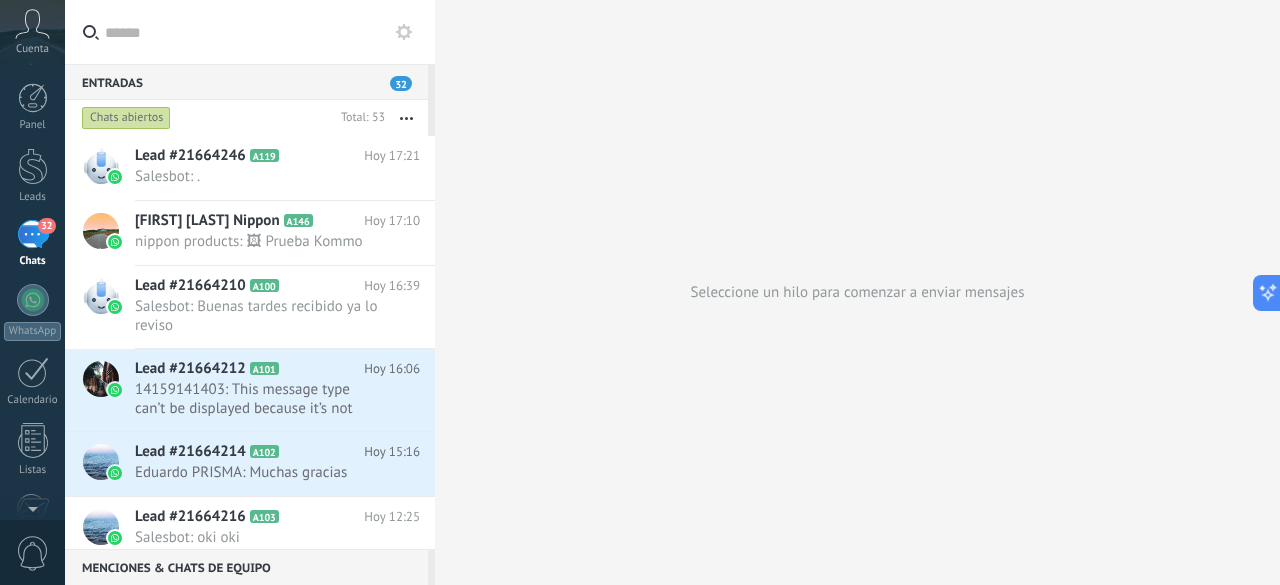 scroll, scrollTop: 9, scrollLeft: 0, axis: vertical 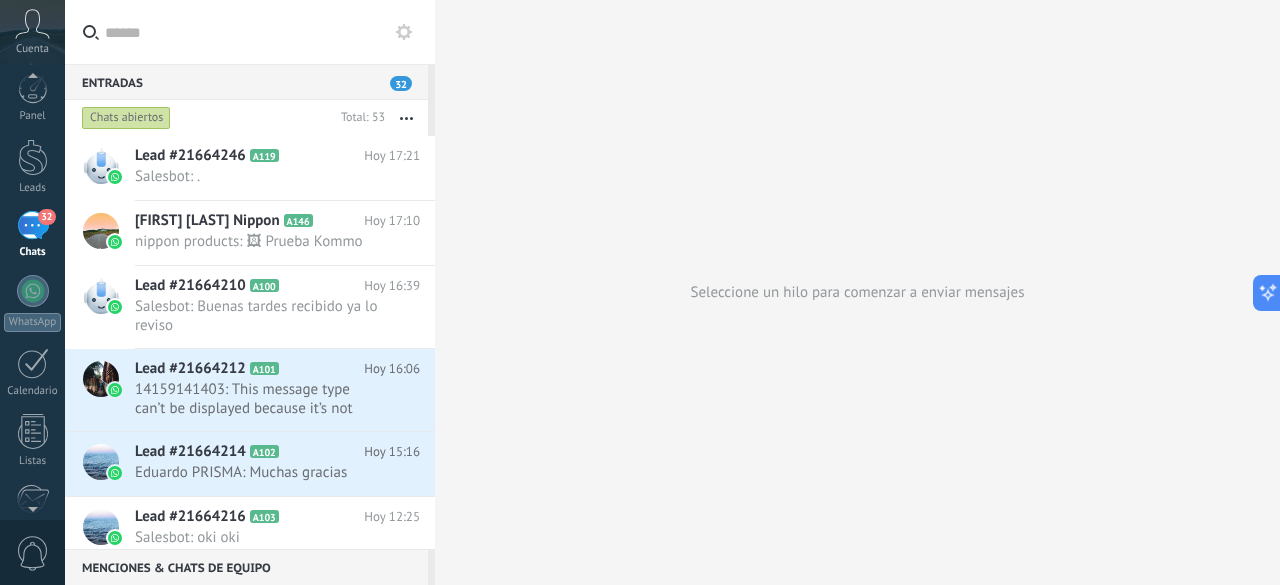 click on "0" at bounding box center [33, 553] 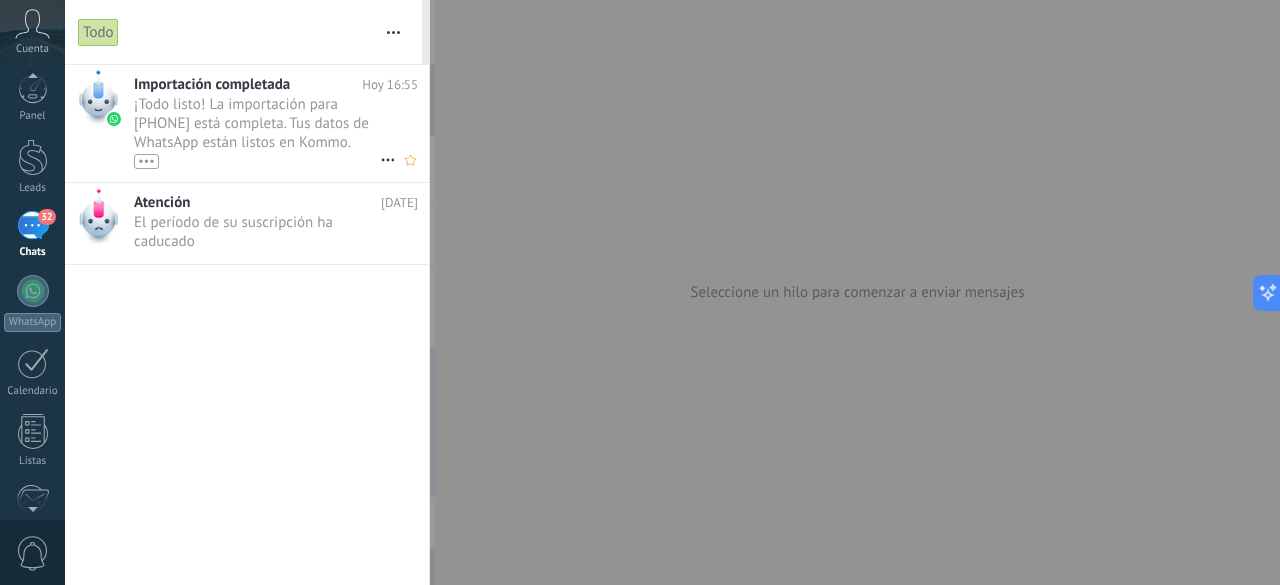 scroll, scrollTop: 0, scrollLeft: 0, axis: both 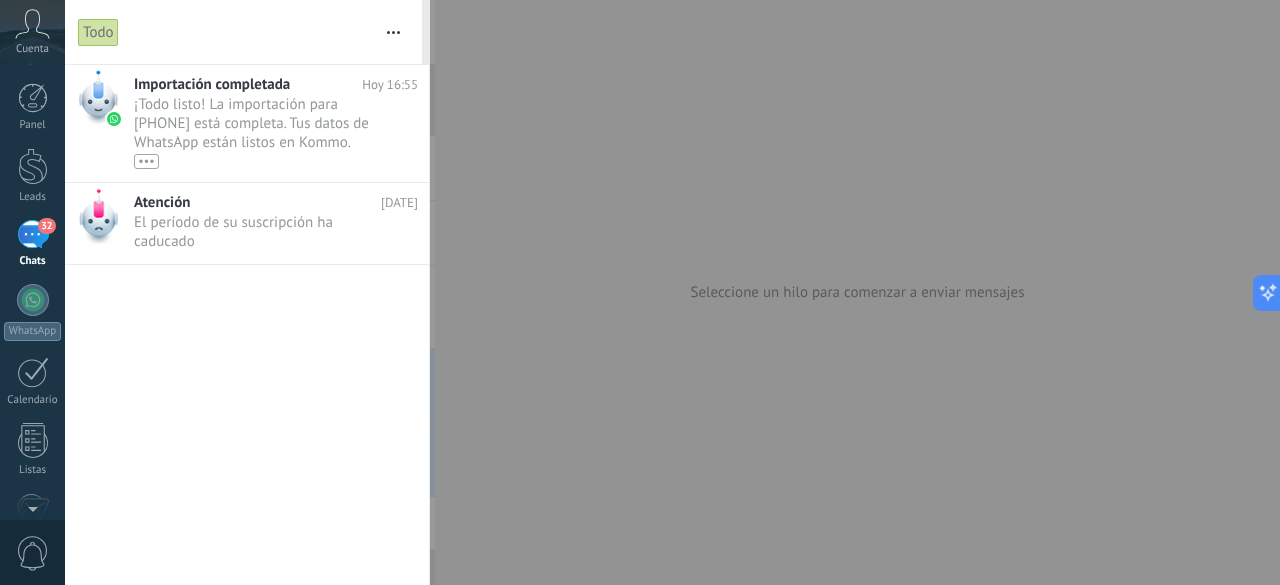 click at bounding box center (640, 292) 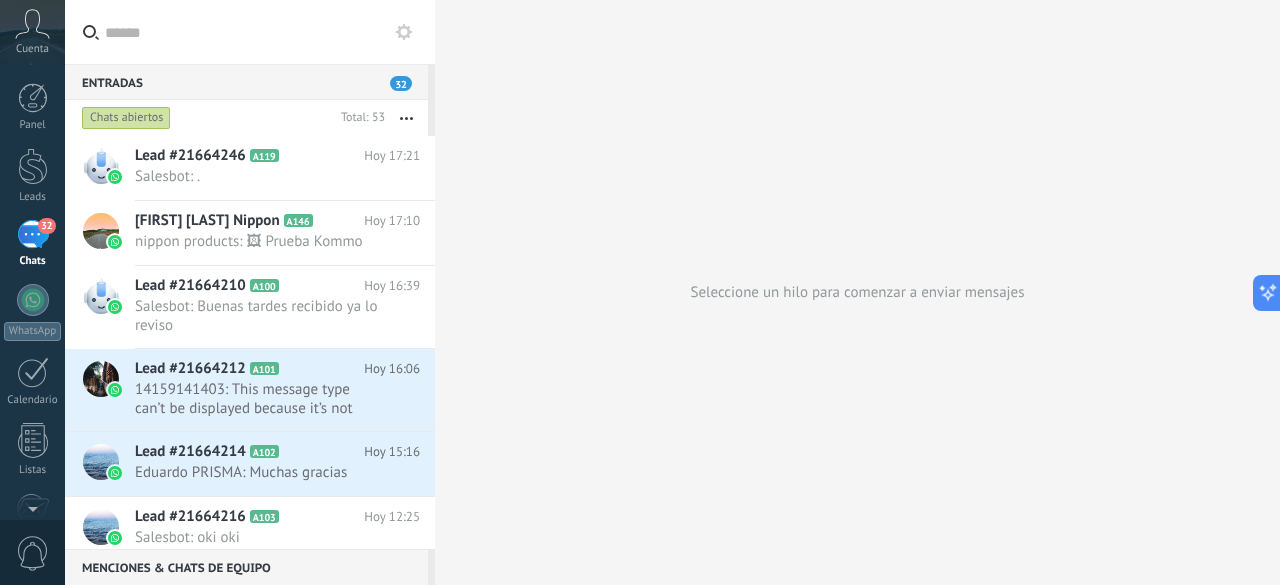 click 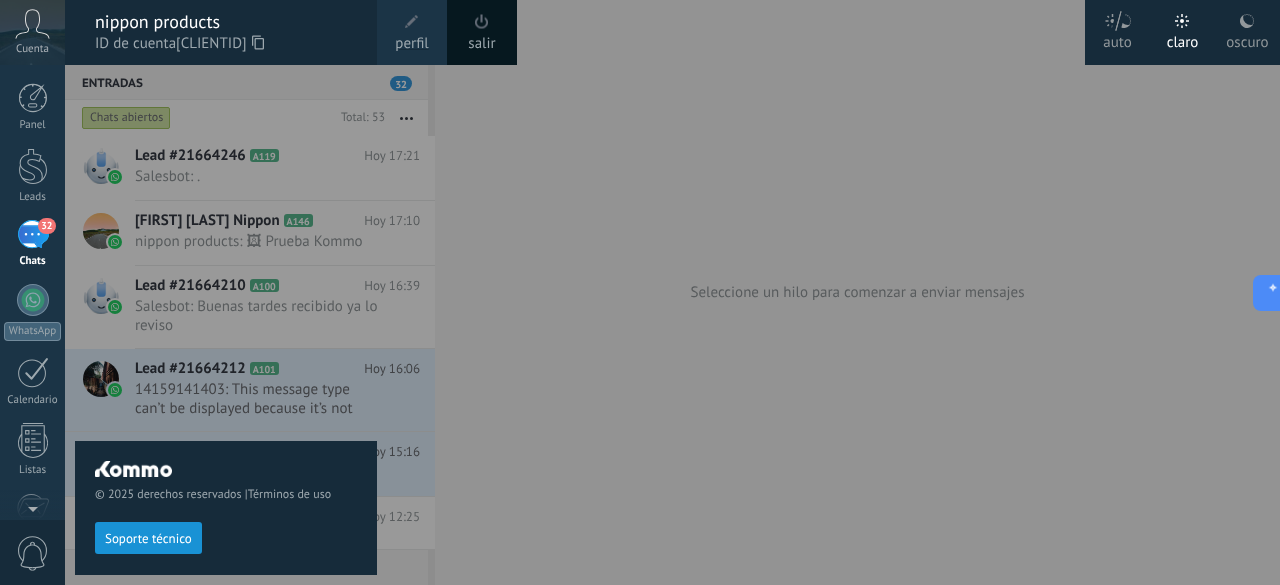 click on "Soporte técnico" at bounding box center (148, 539) 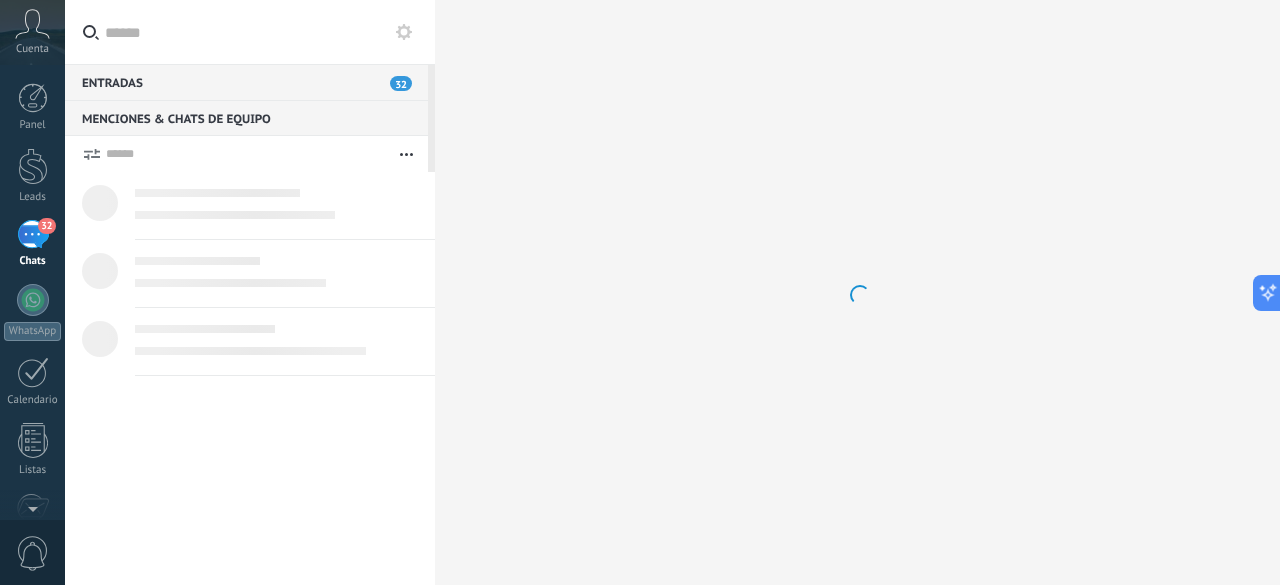 scroll, scrollTop: 19, scrollLeft: 0, axis: vertical 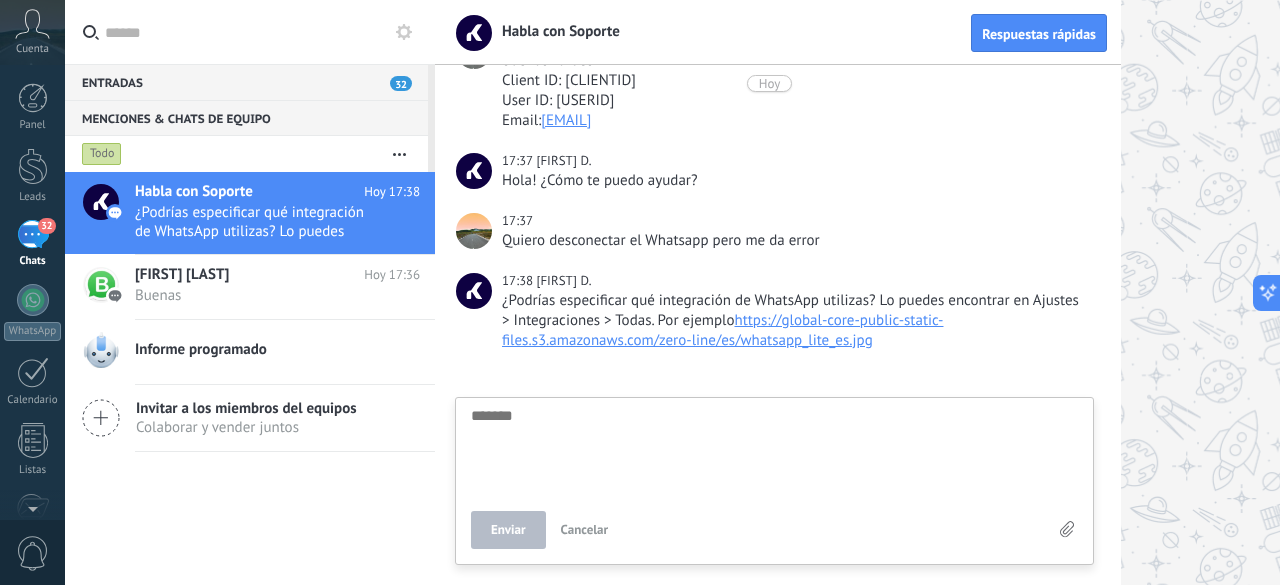 type on "*" 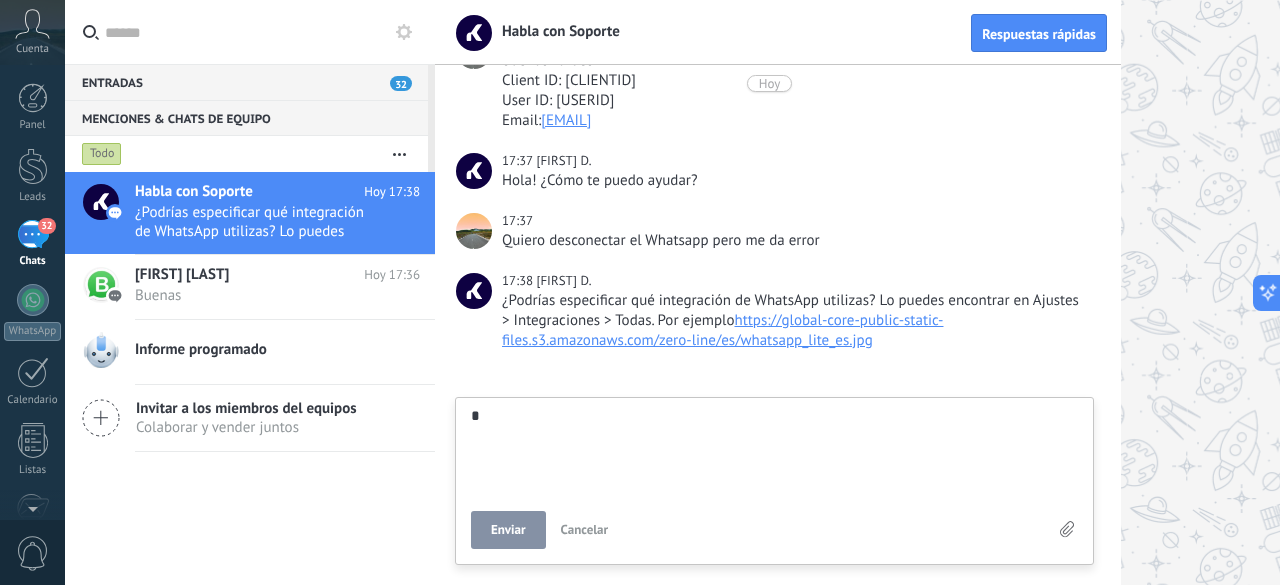 type on "**" 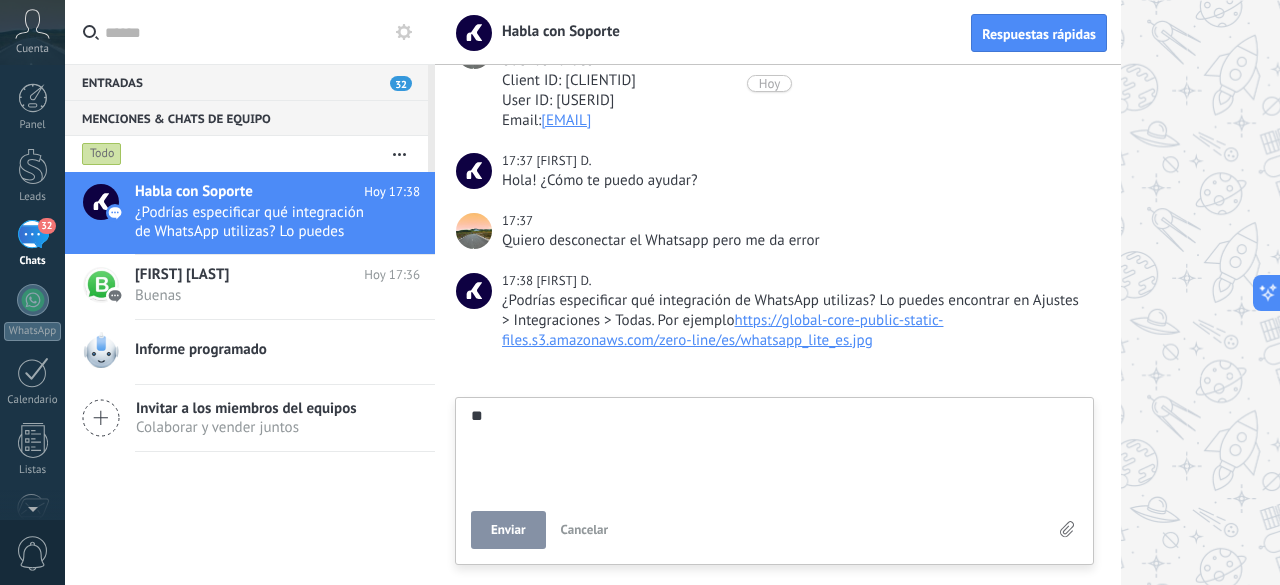 type on "**" 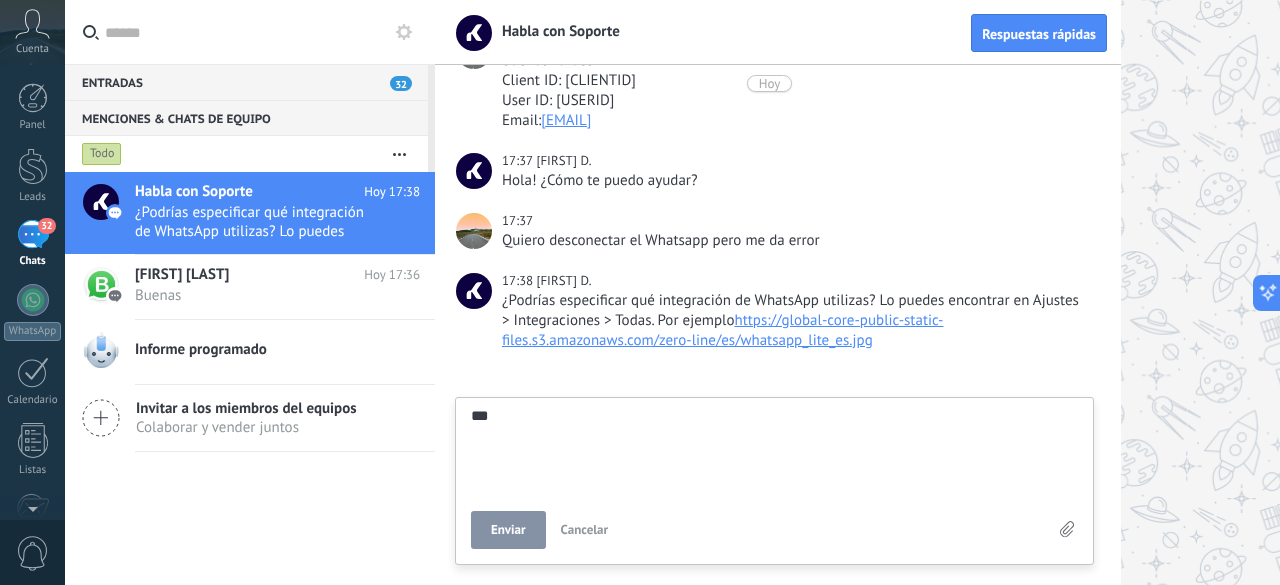 type on "****" 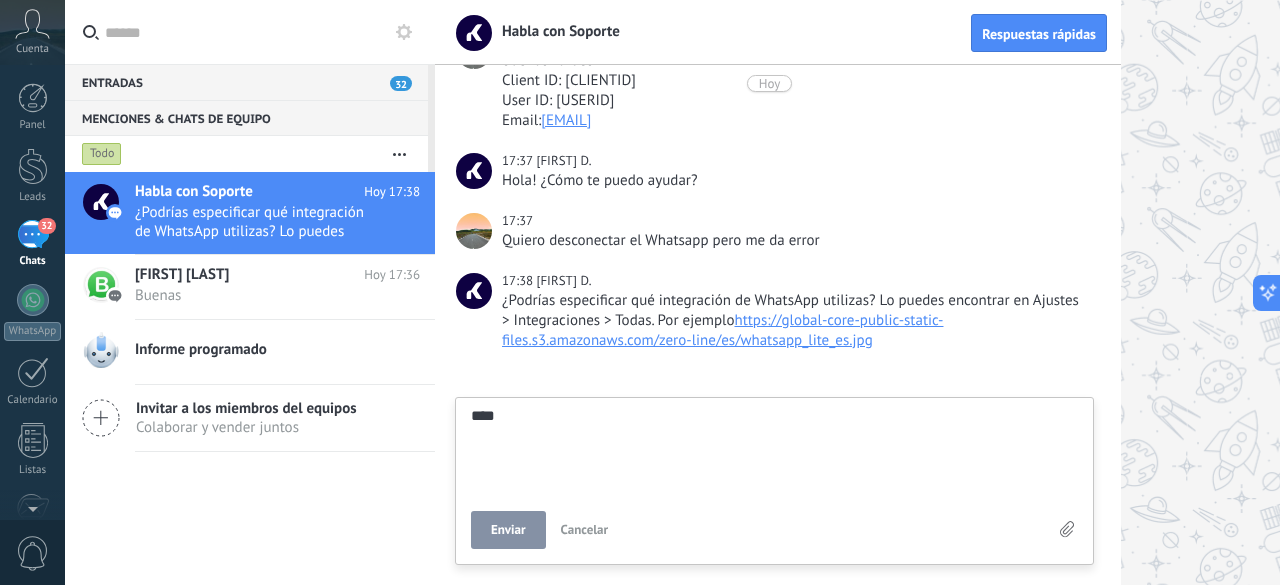 type on "*****" 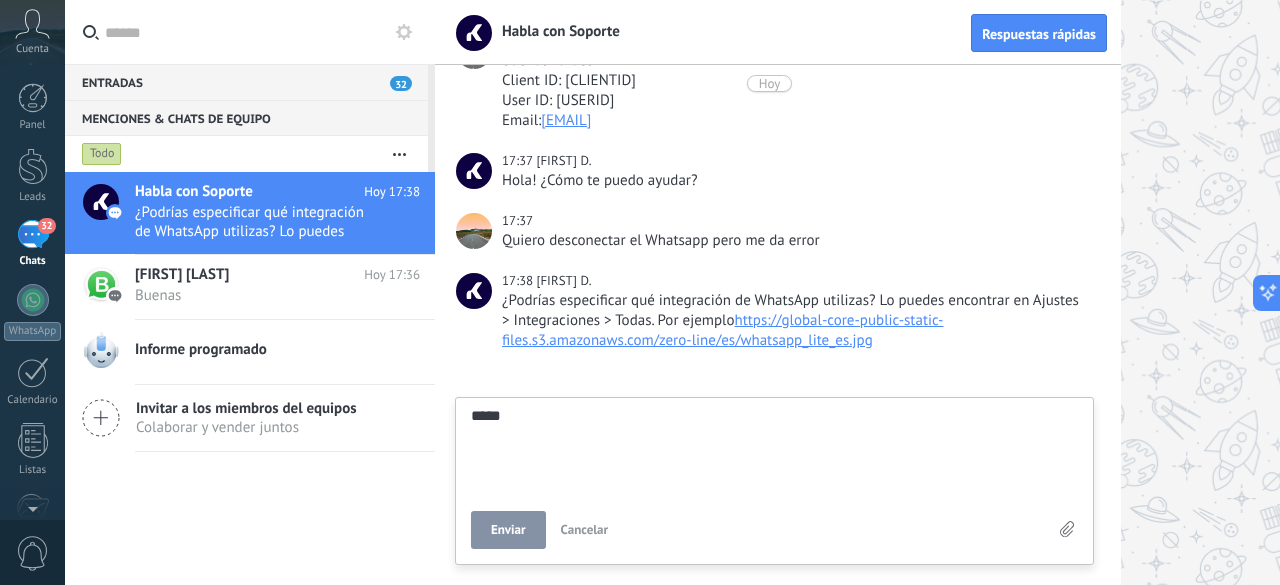 type on "*****" 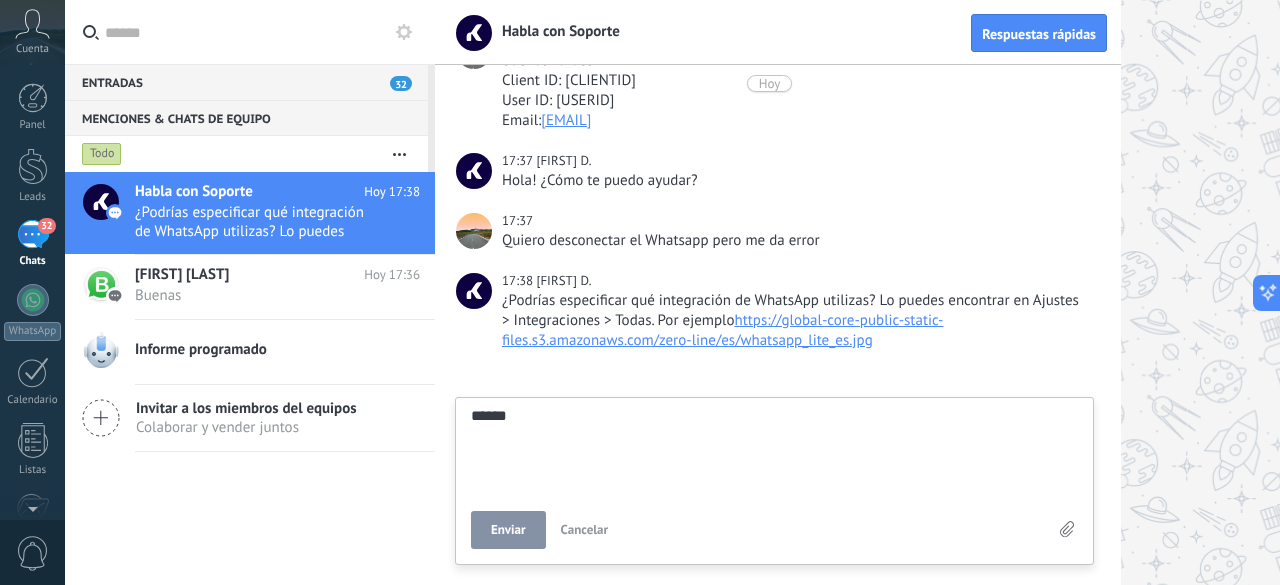type on "*******" 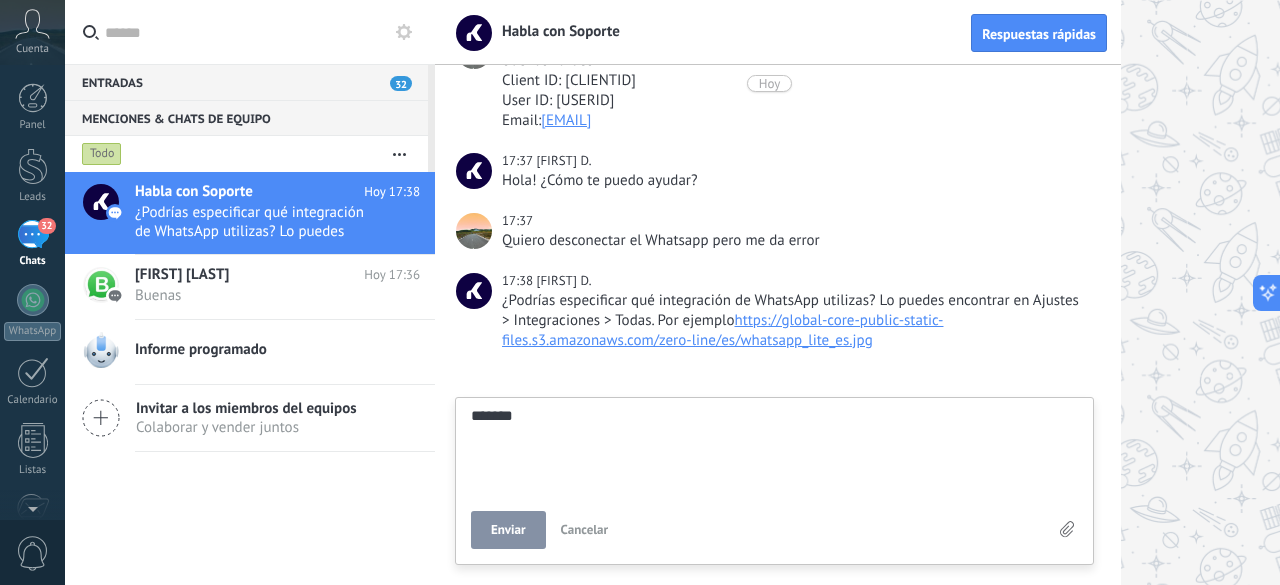 type on "********" 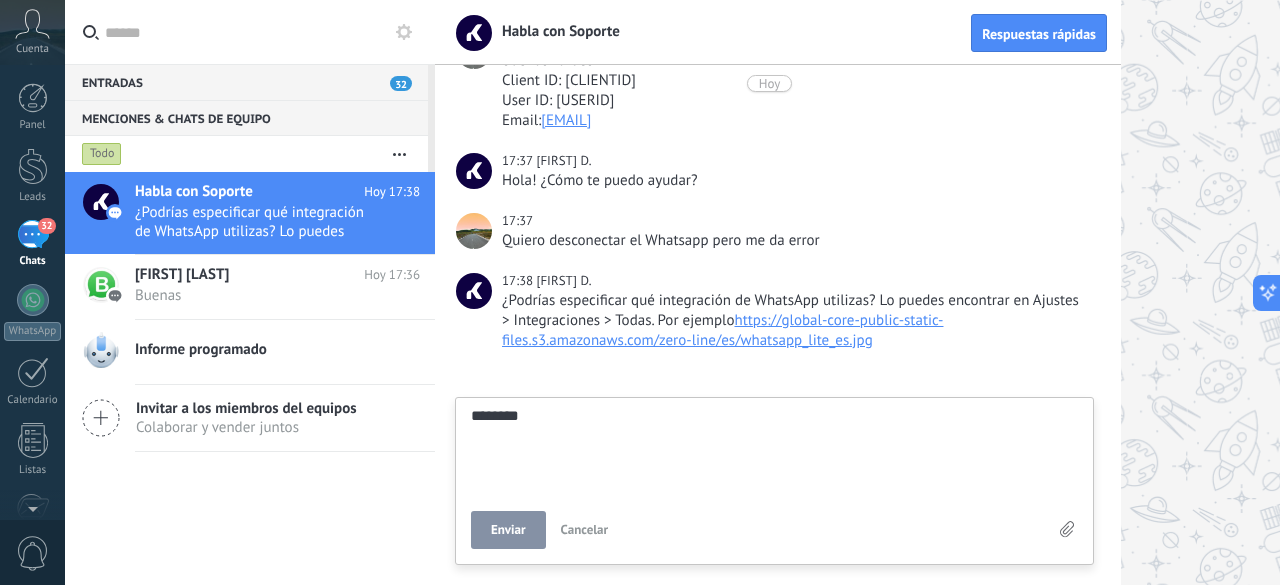 type on "*********" 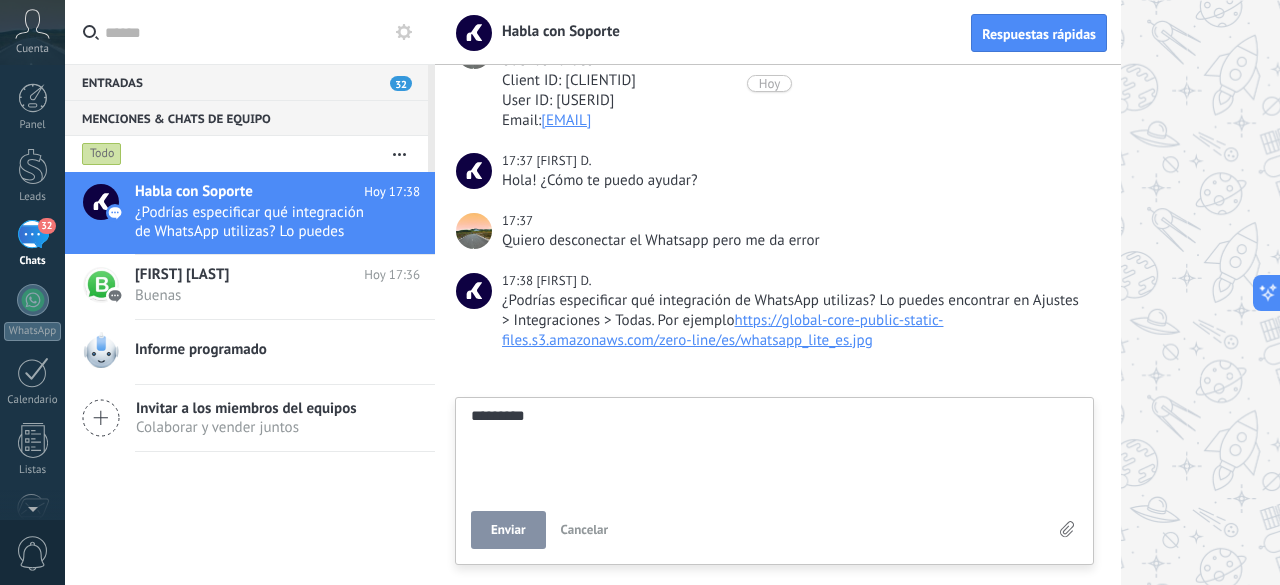 type on "**********" 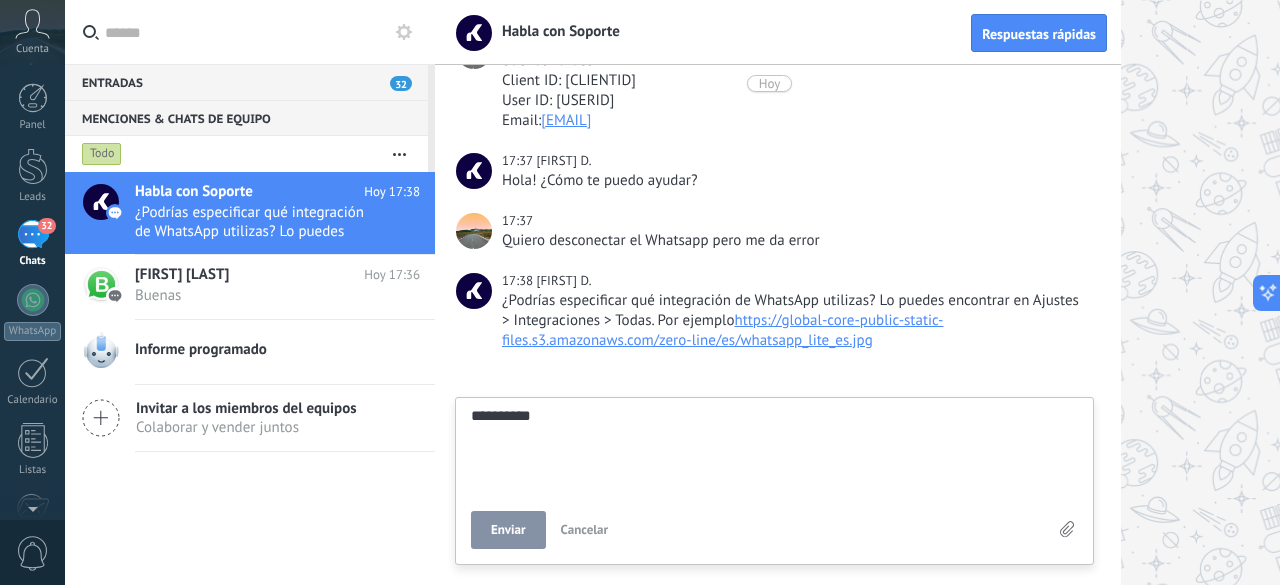 type on "**********" 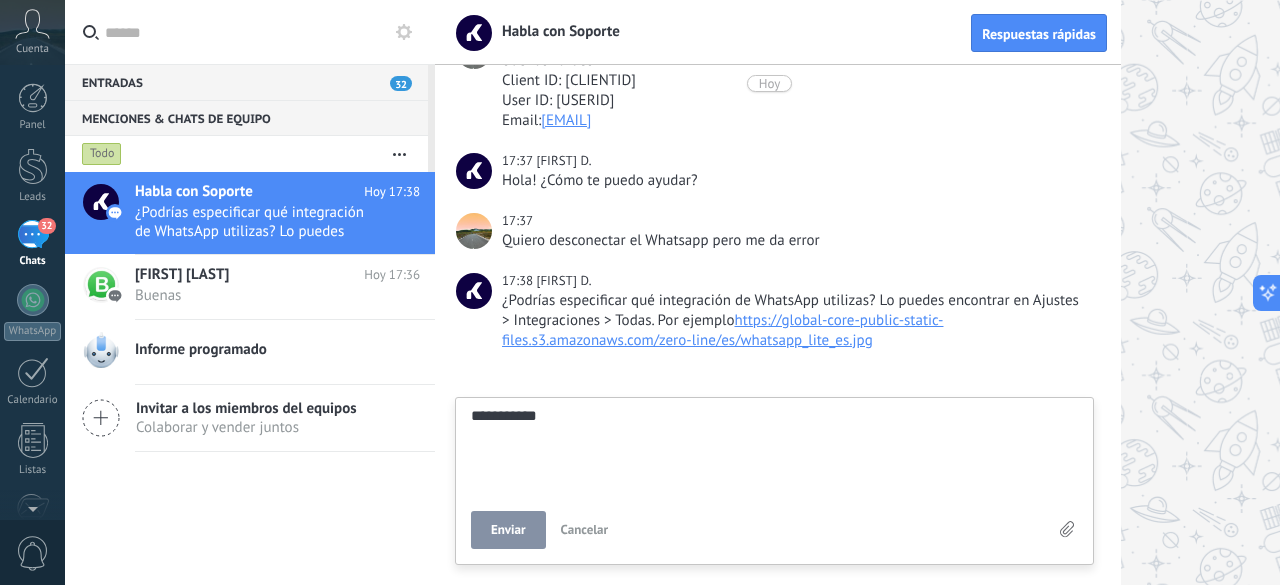 type on "**********" 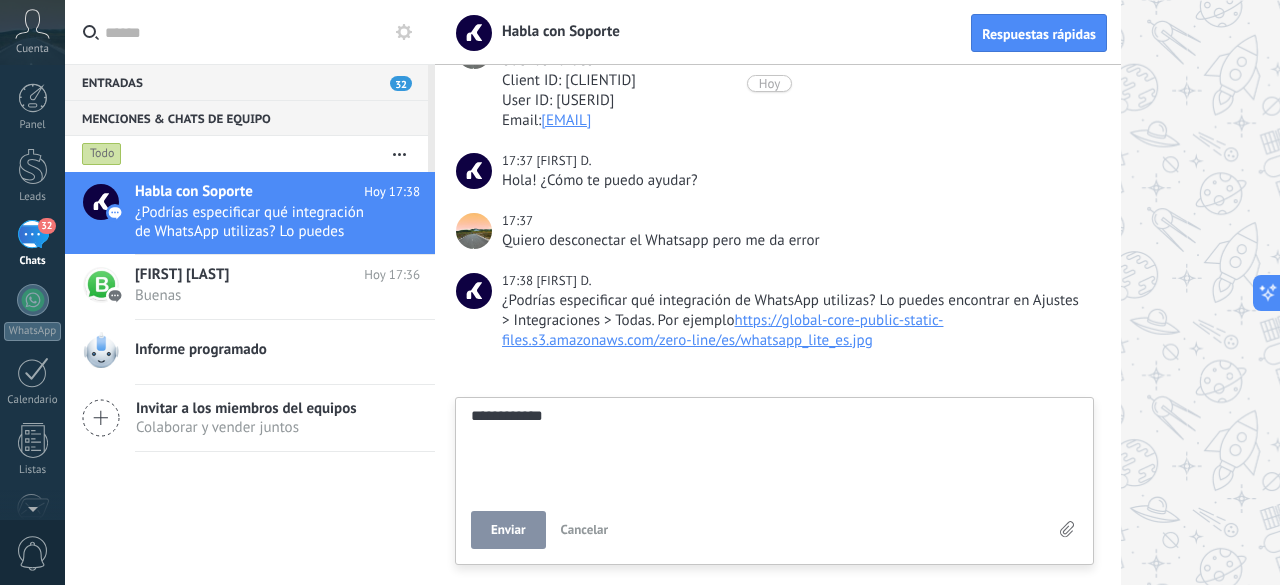 type on "**********" 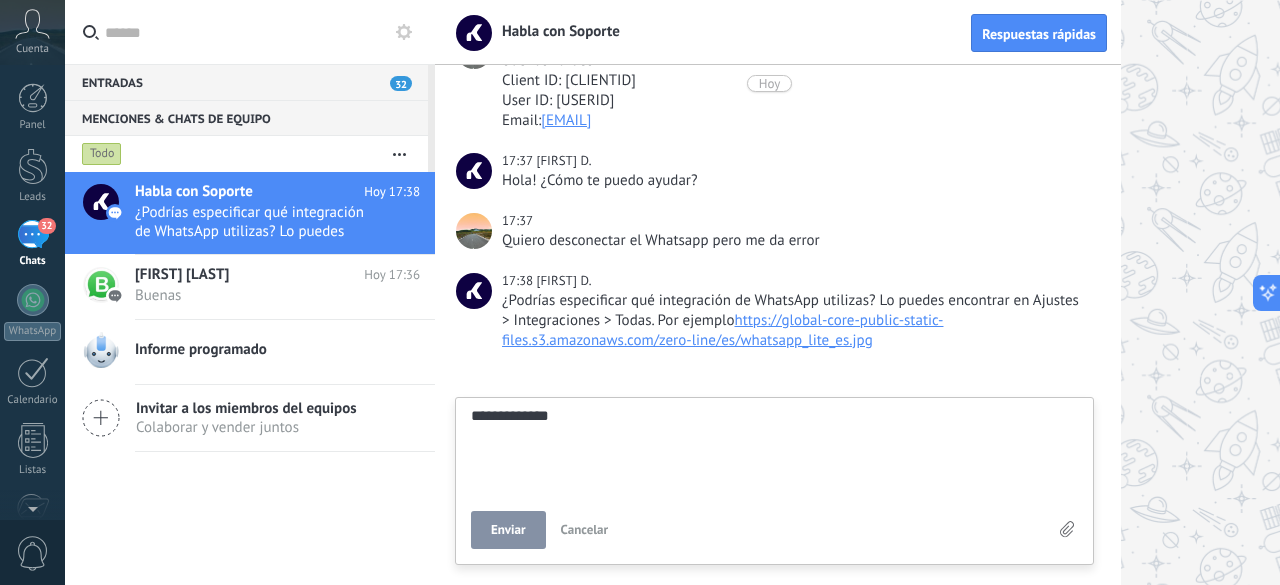 type on "**********" 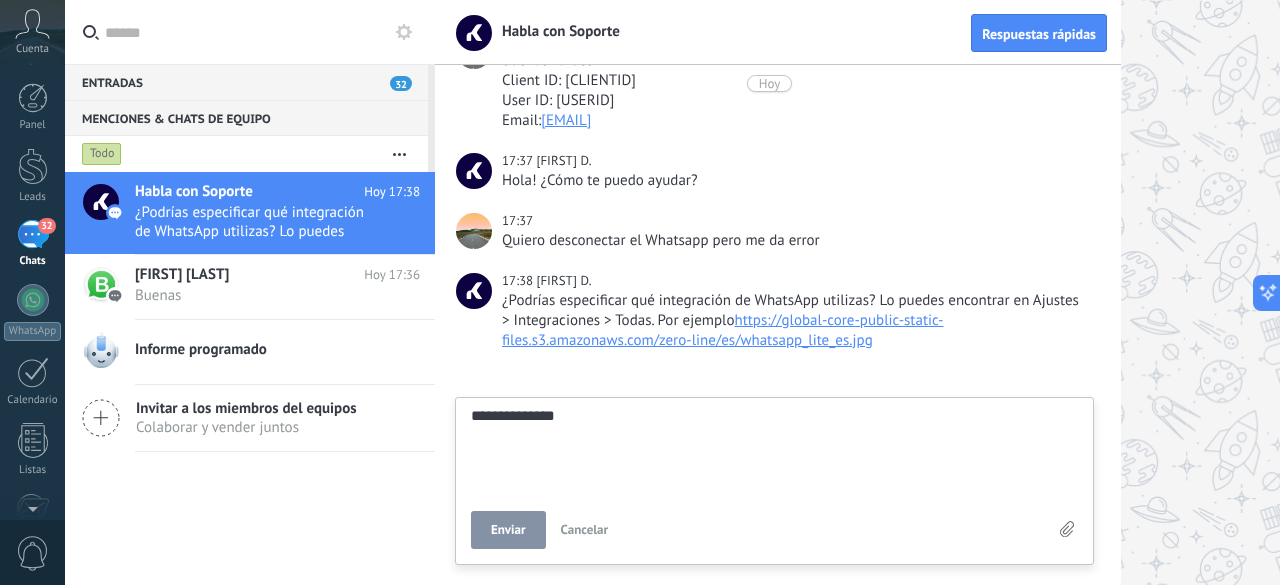type on "**********" 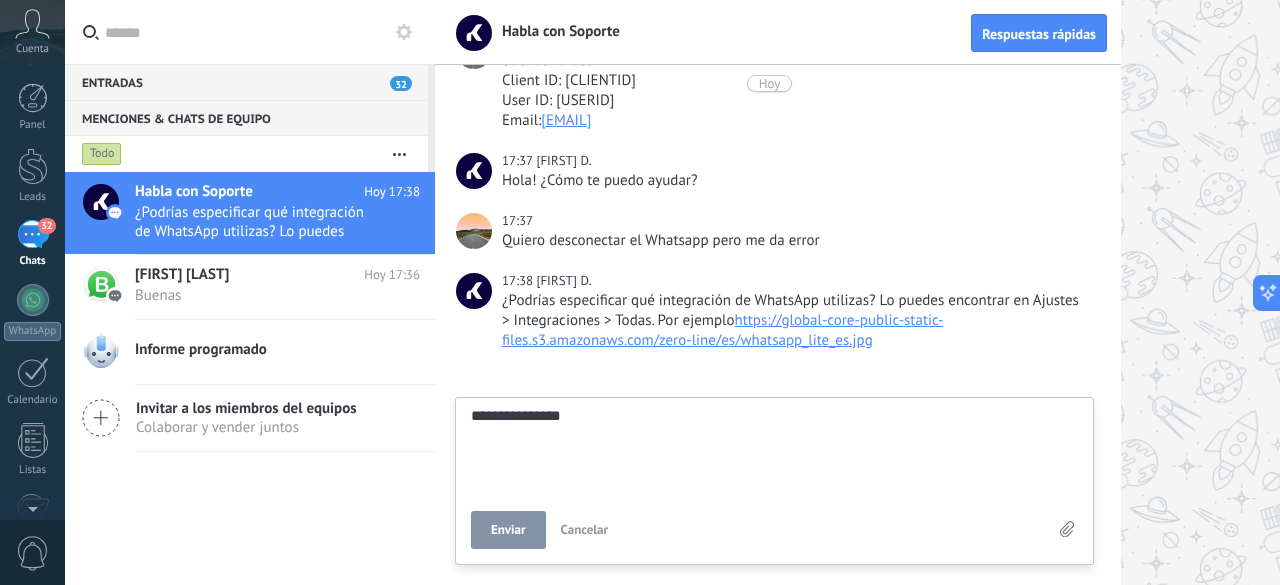 type 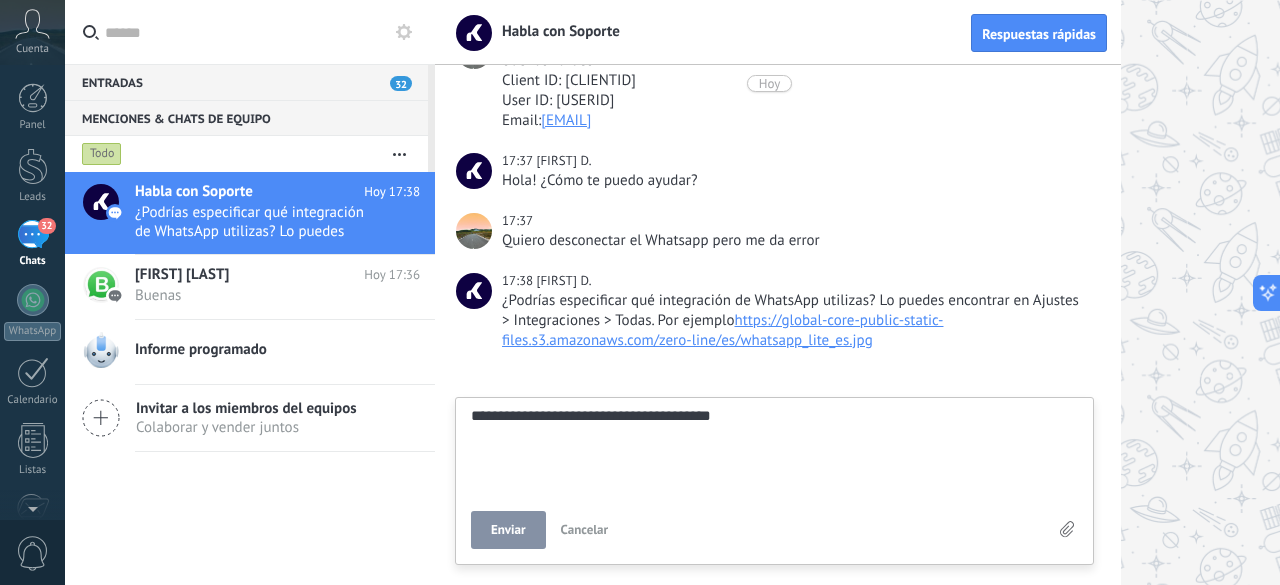 scroll, scrollTop: 38, scrollLeft: 0, axis: vertical 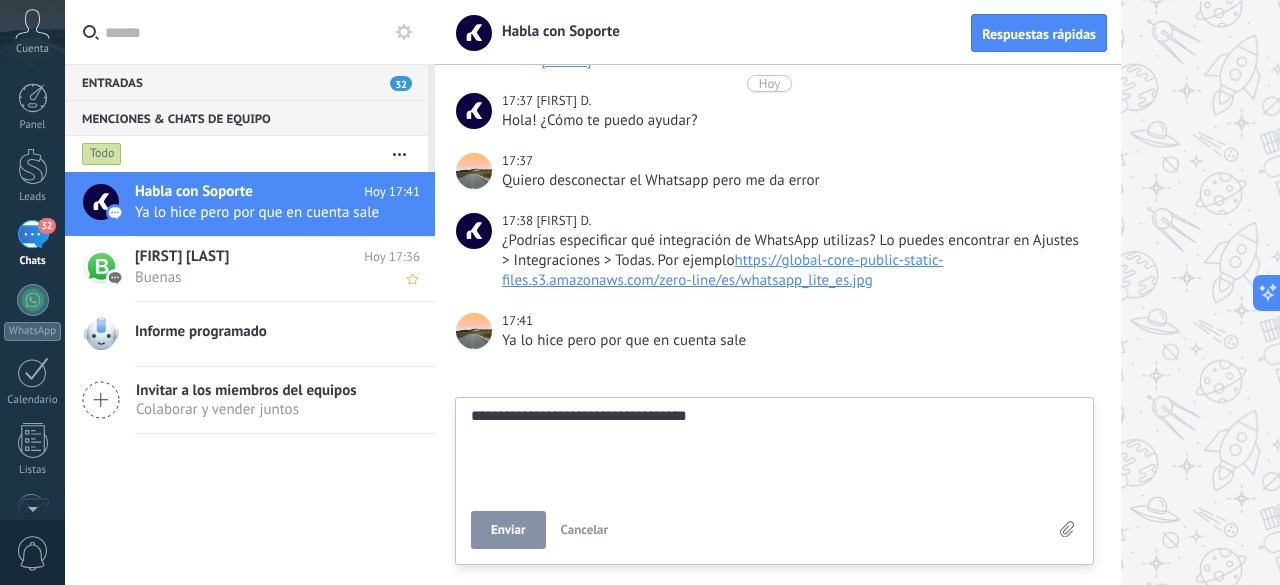 click on "Hoy 17:36" at bounding box center [392, 257] 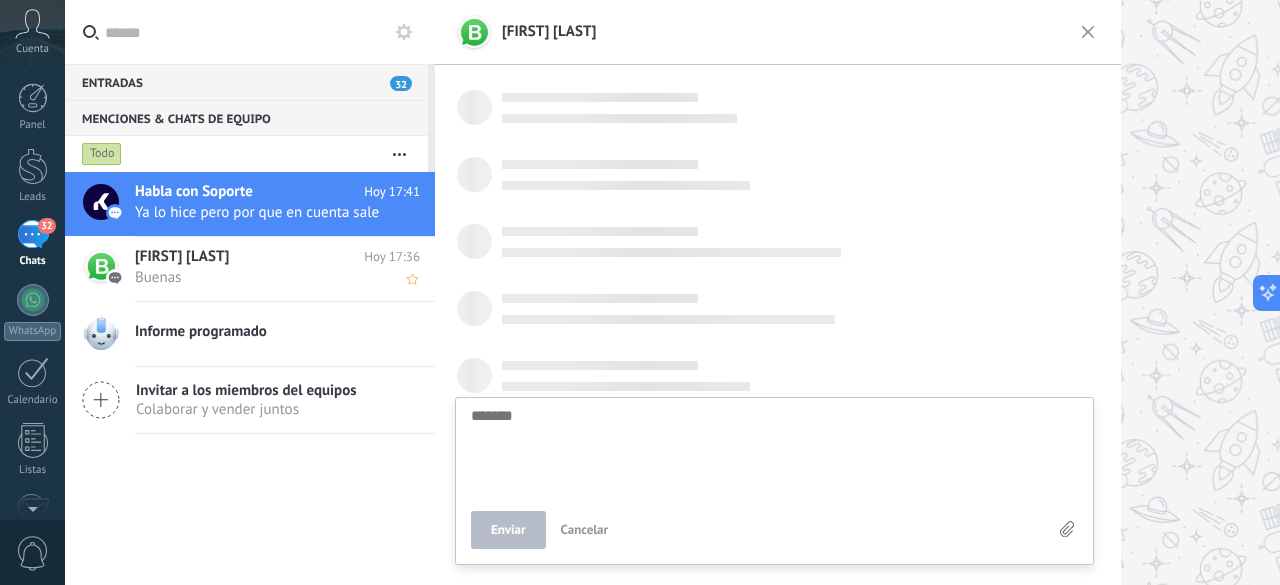 scroll, scrollTop: 19, scrollLeft: 0, axis: vertical 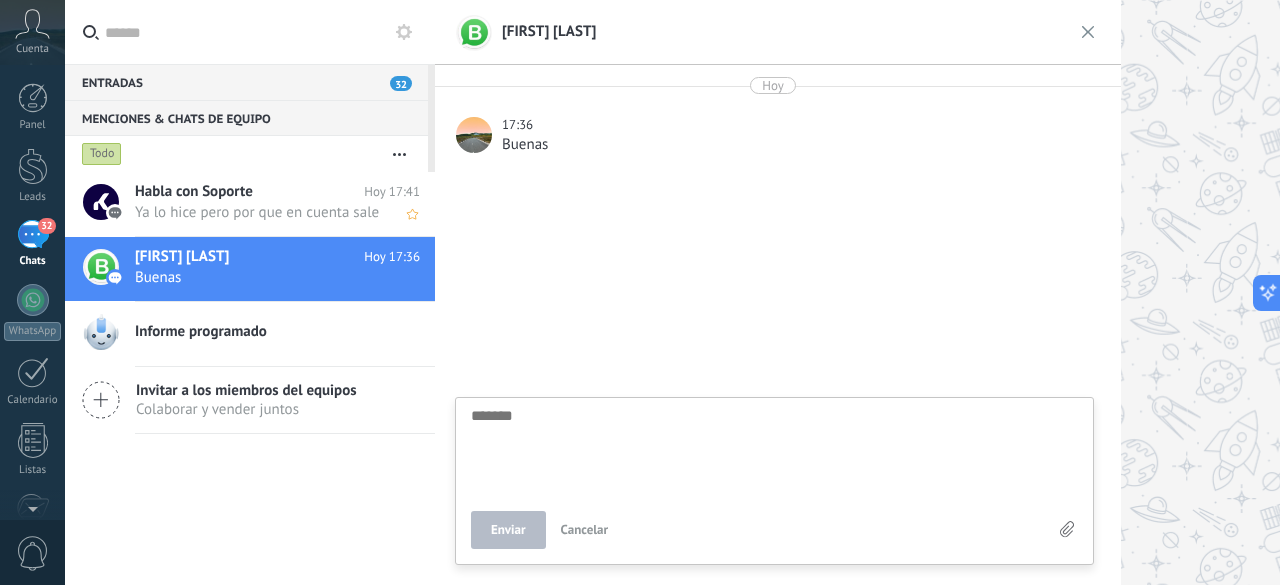 click on "Habla con Soporte
Hoy 17:41
Ya lo hice pero por que en cuenta sale" at bounding box center [285, 203] 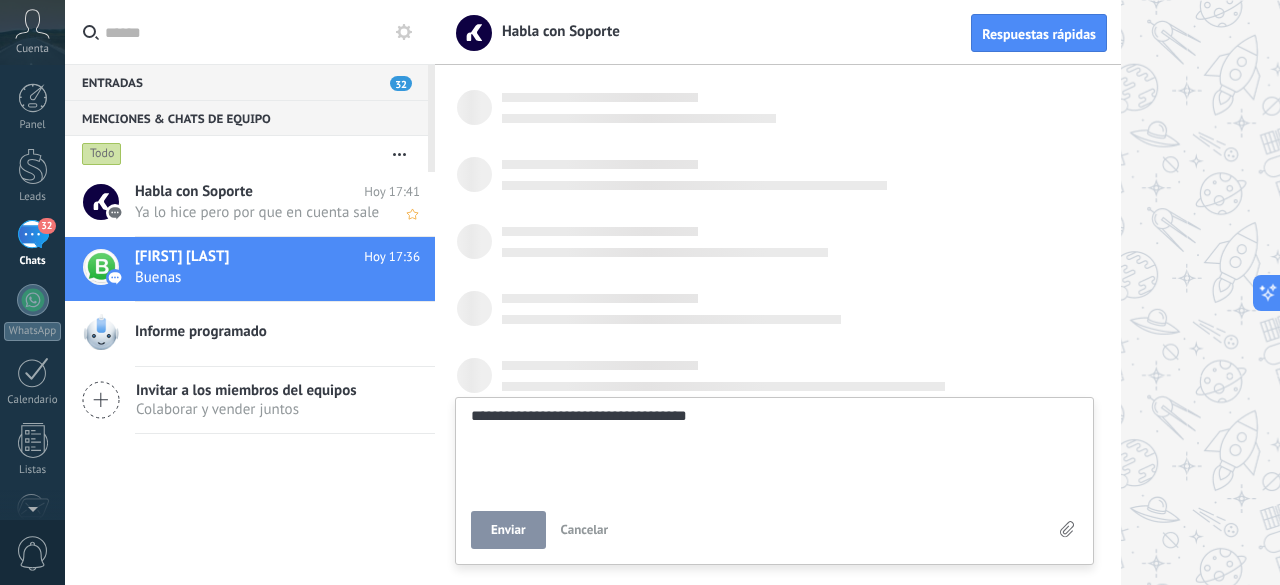 scroll, scrollTop: 38, scrollLeft: 0, axis: vertical 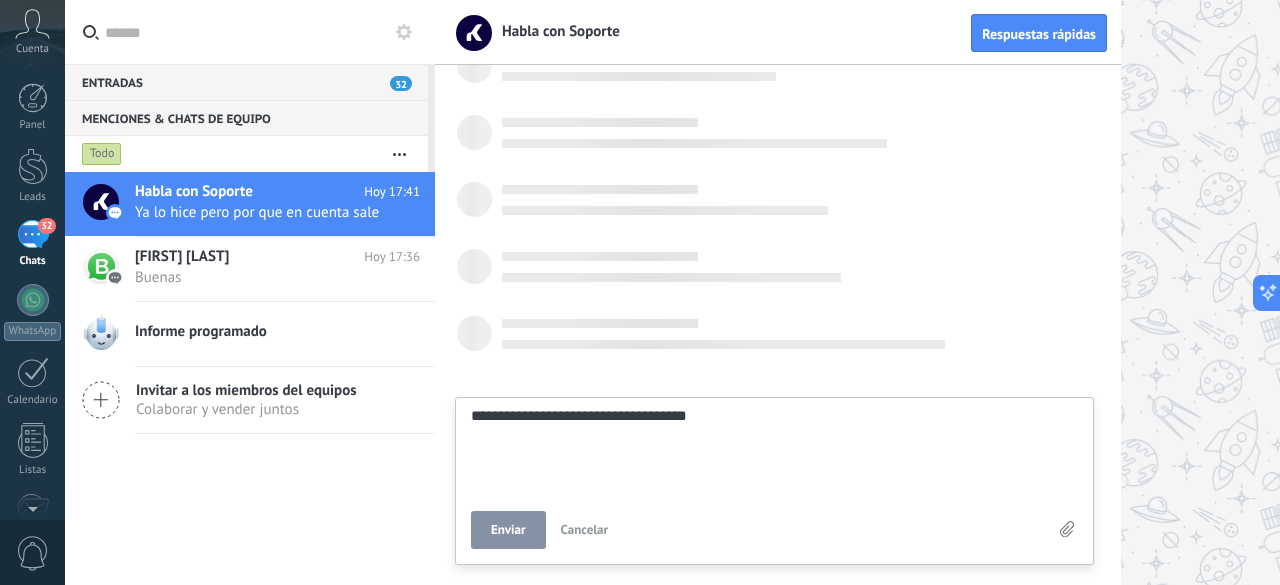 click on "32" at bounding box center [33, 234] 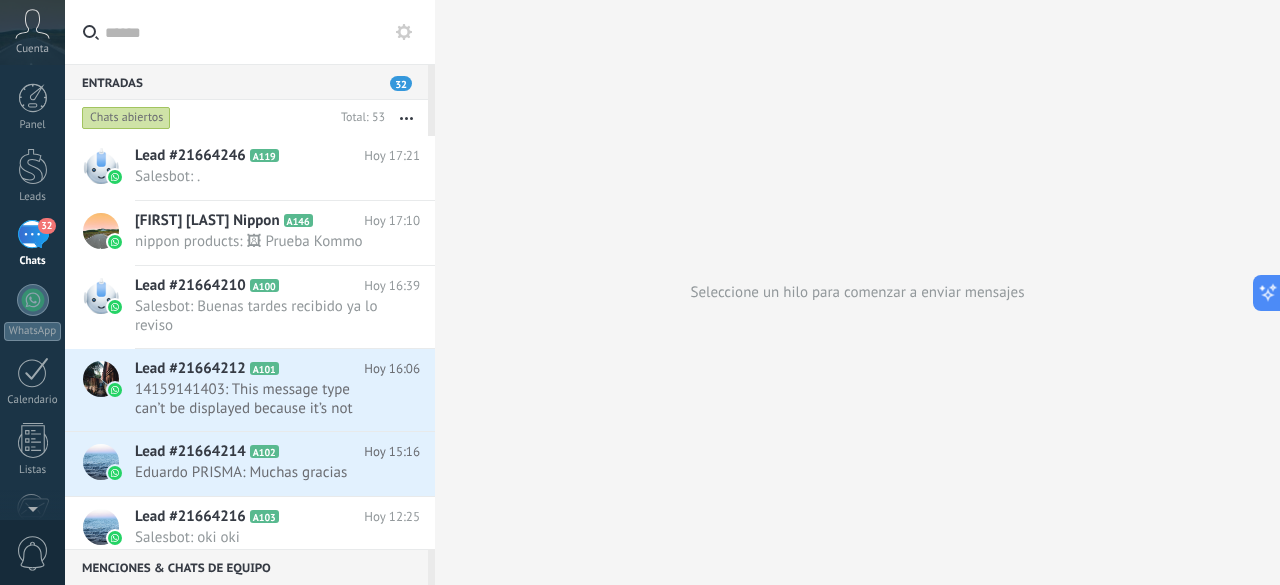 click at bounding box center (406, 118) 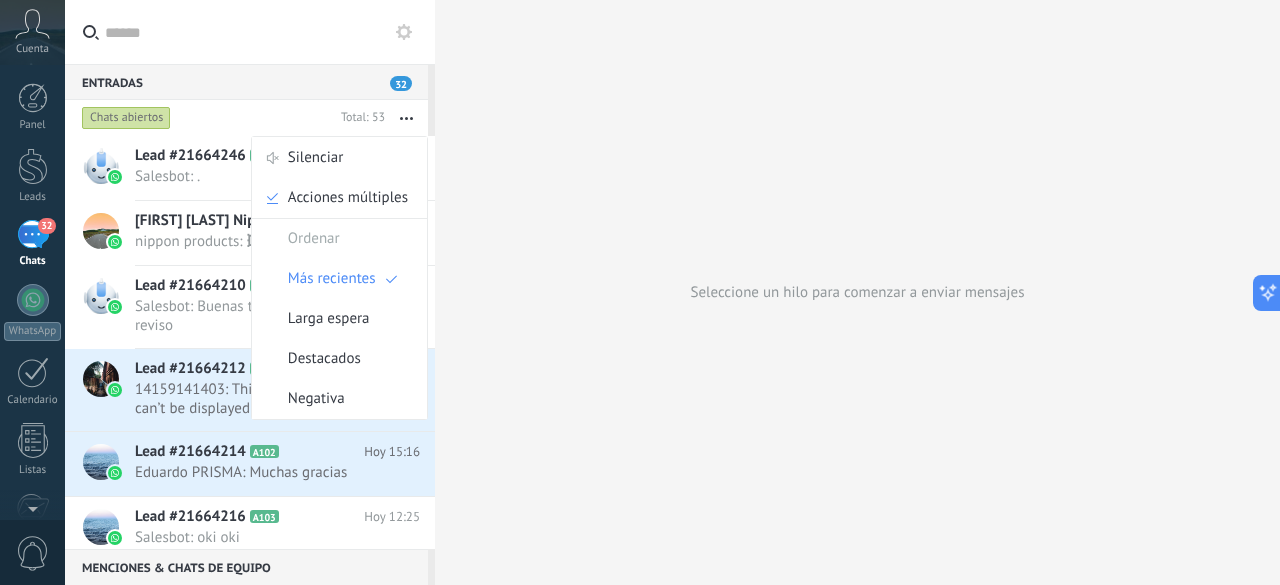 click on "Seleccione un hilo para comenzar a enviar mensajes" at bounding box center [857, 292] 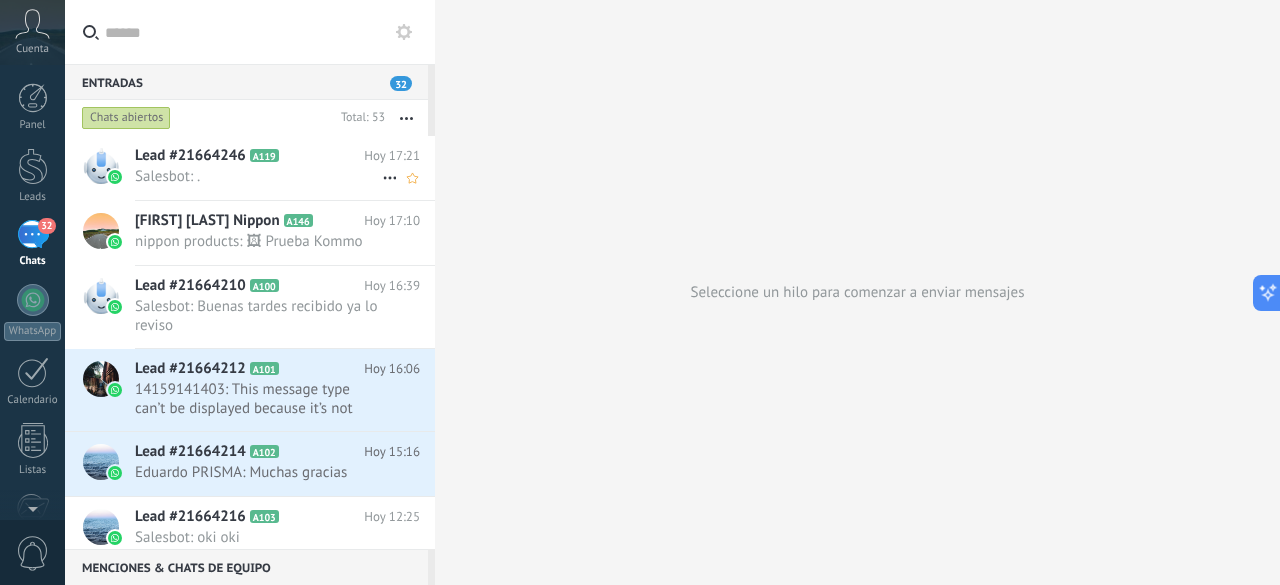 click 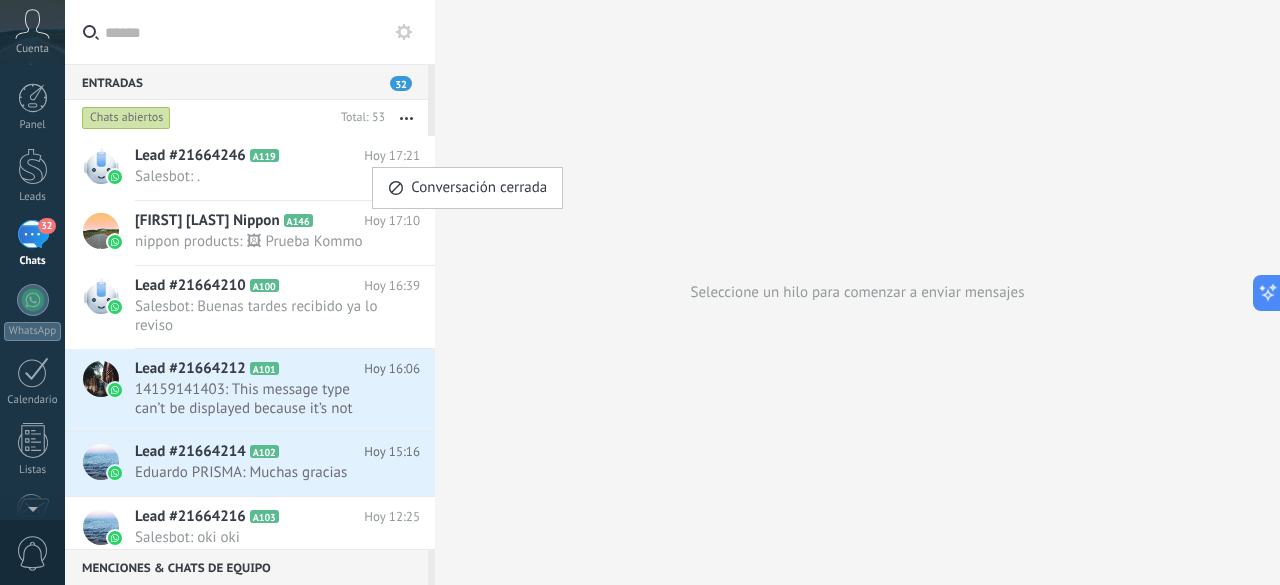 click at bounding box center [640, 292] 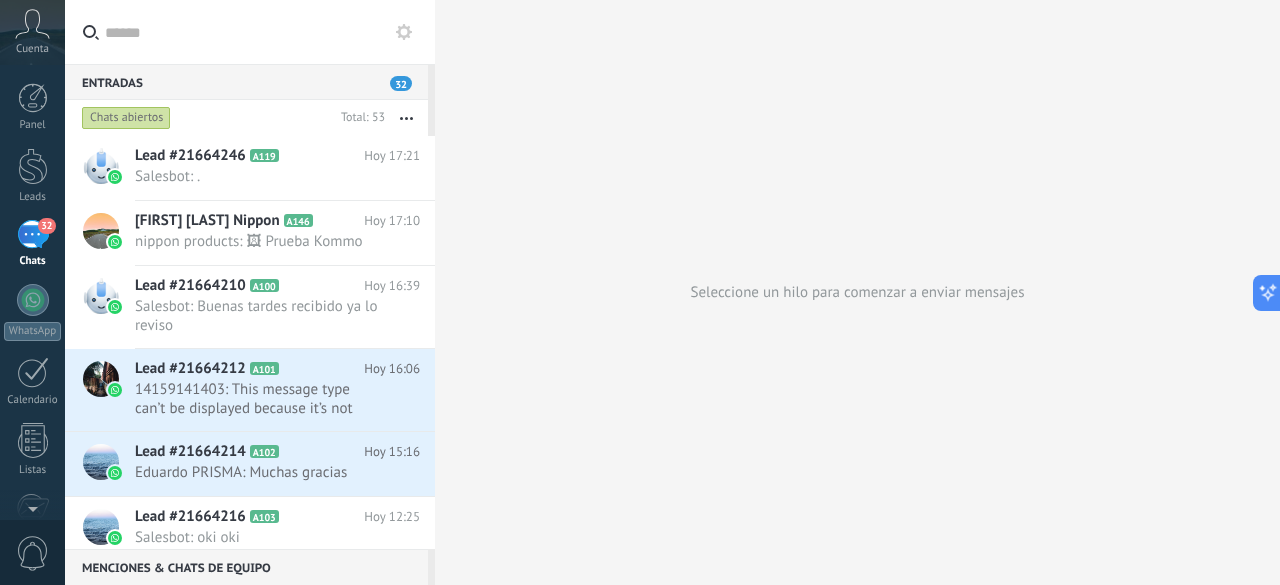 click on "Seleccione un hilo para comenzar a enviar mensajes" at bounding box center (857, 292) 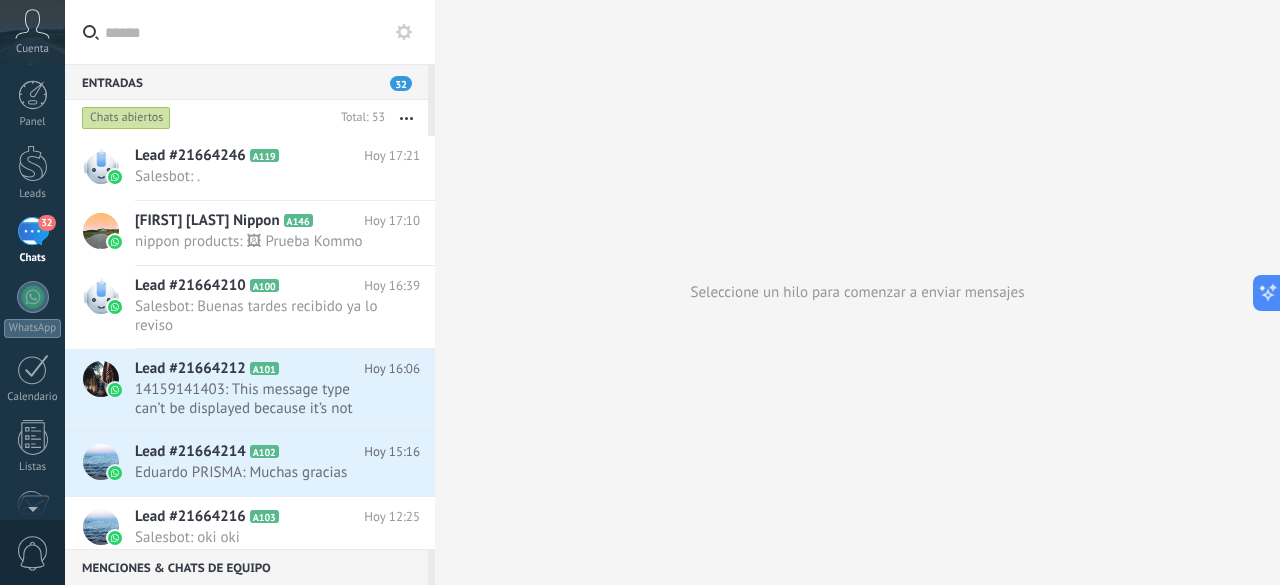 scroll, scrollTop: 0, scrollLeft: 0, axis: both 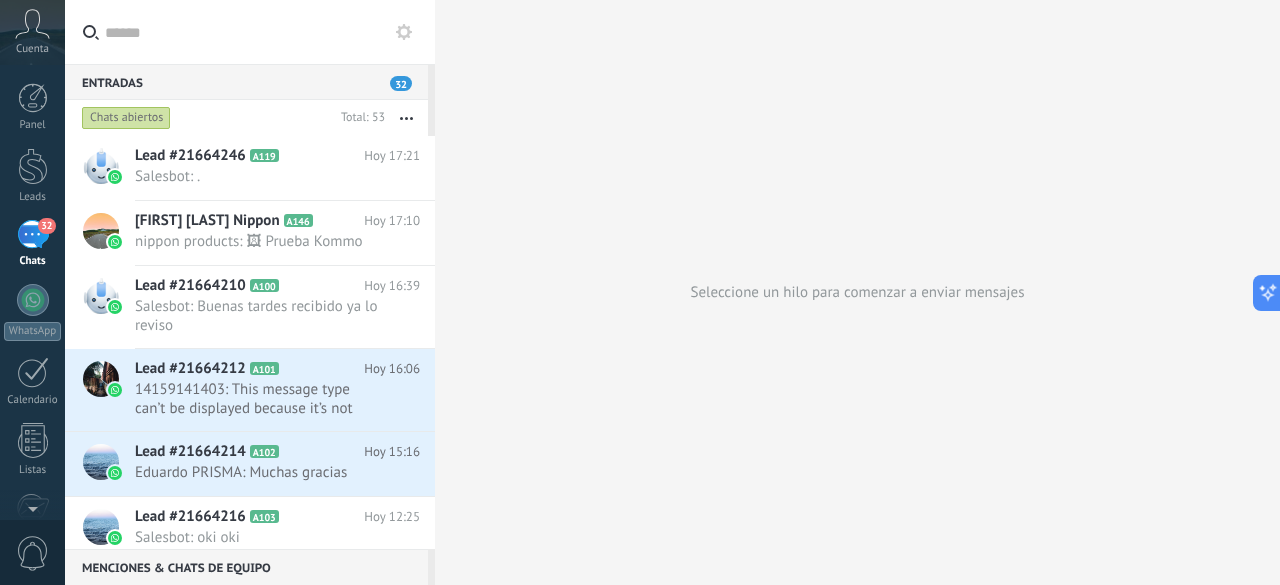click on "0" at bounding box center [33, 553] 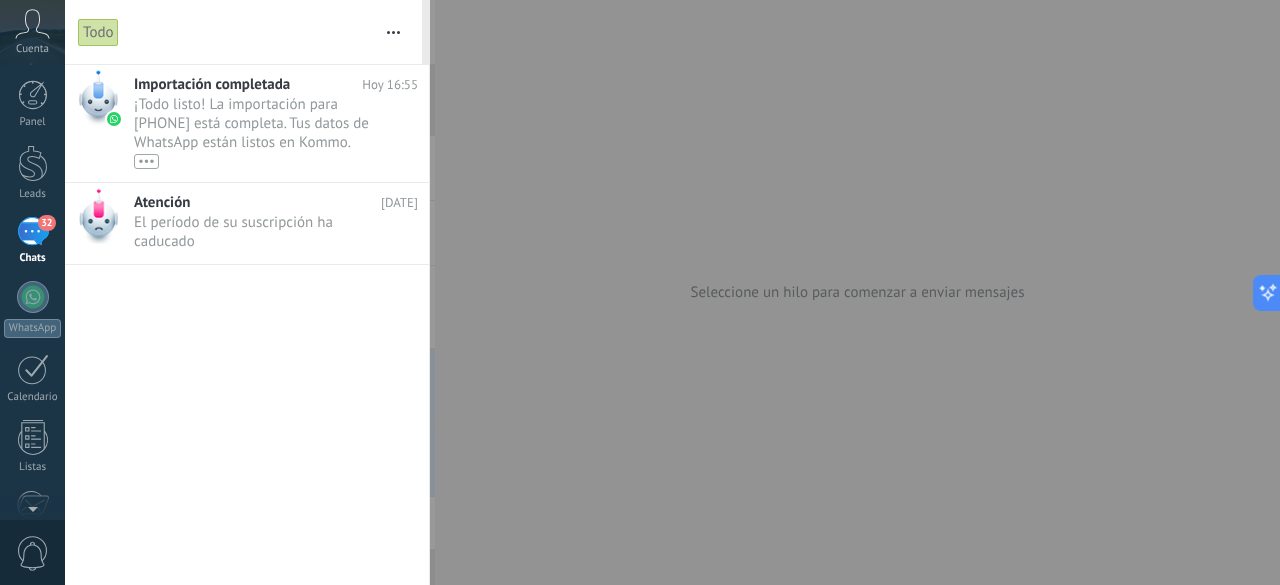 scroll, scrollTop: 0, scrollLeft: 0, axis: both 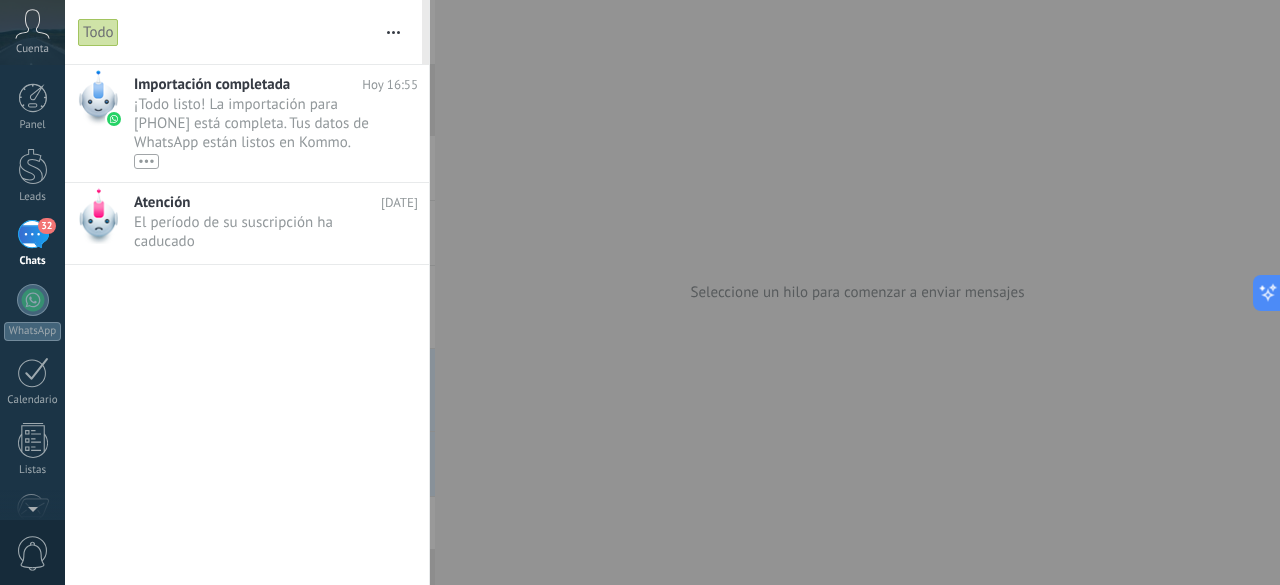 click at bounding box center (640, 292) 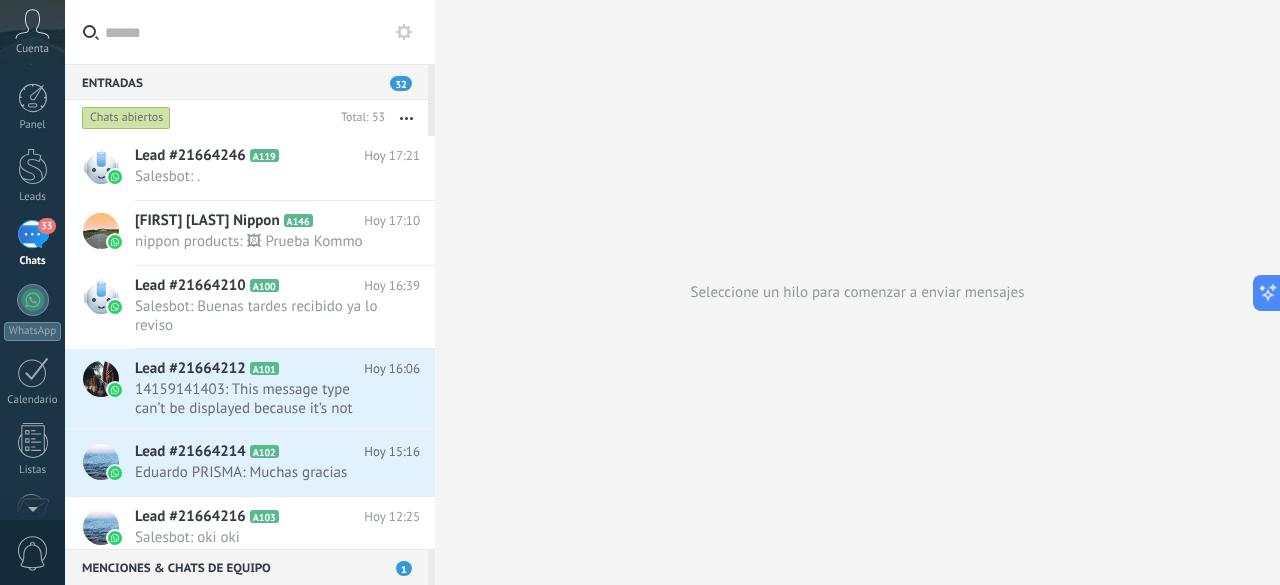 click on "Cuenta" at bounding box center (32, 32) 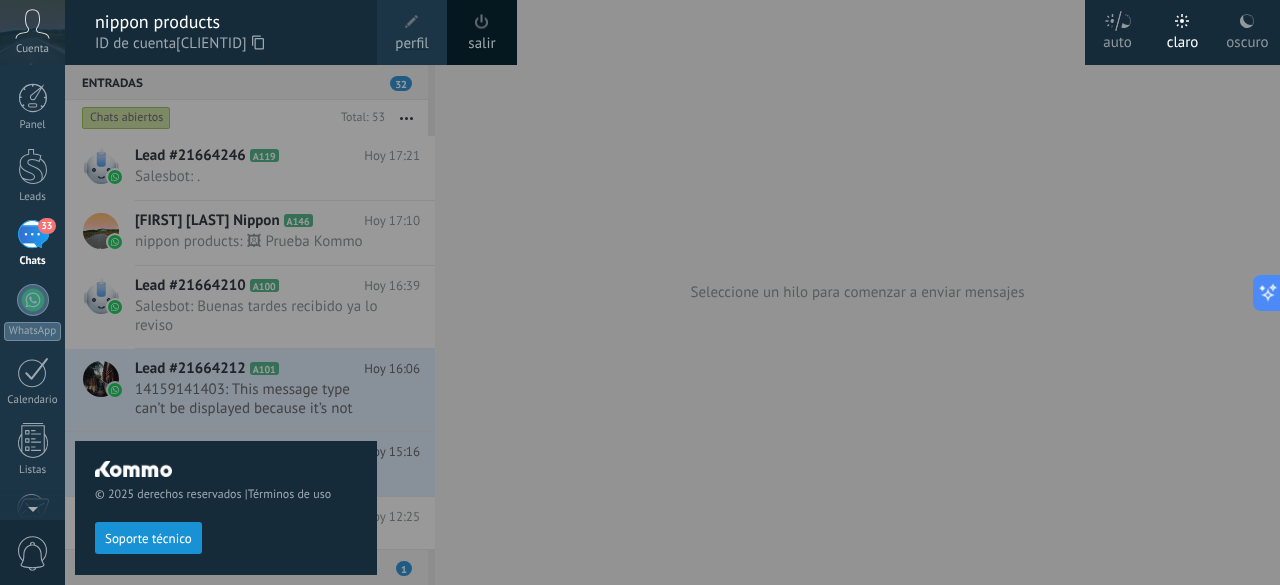 click on "Soporte técnico" at bounding box center (148, 539) 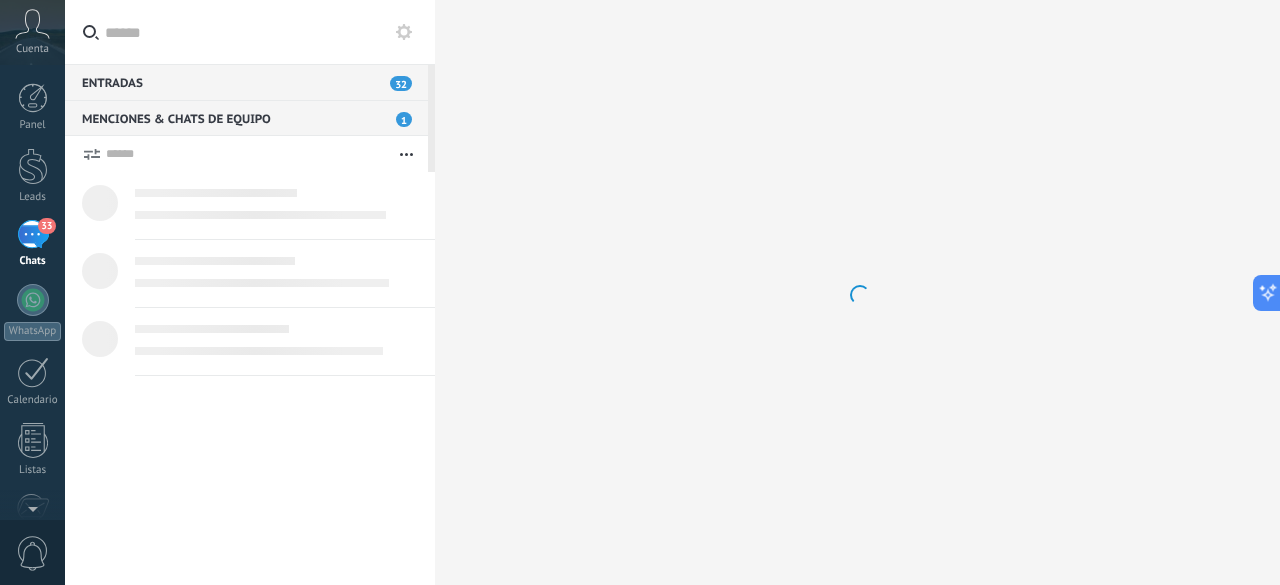 scroll, scrollTop: 38, scrollLeft: 0, axis: vertical 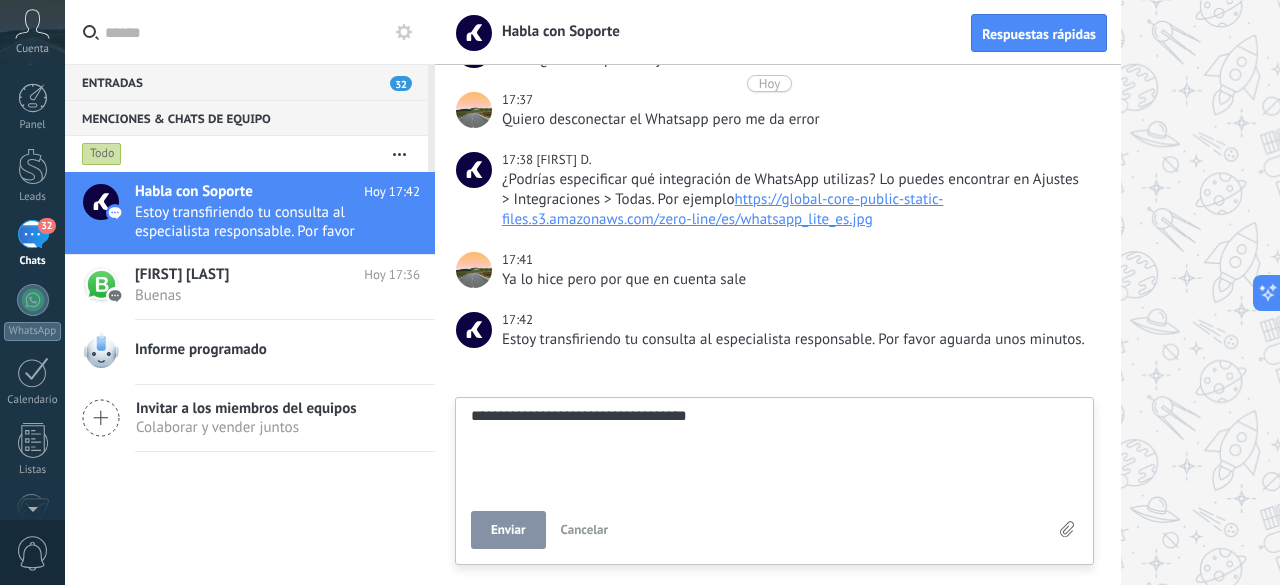 click on "Enviar" at bounding box center [508, 530] 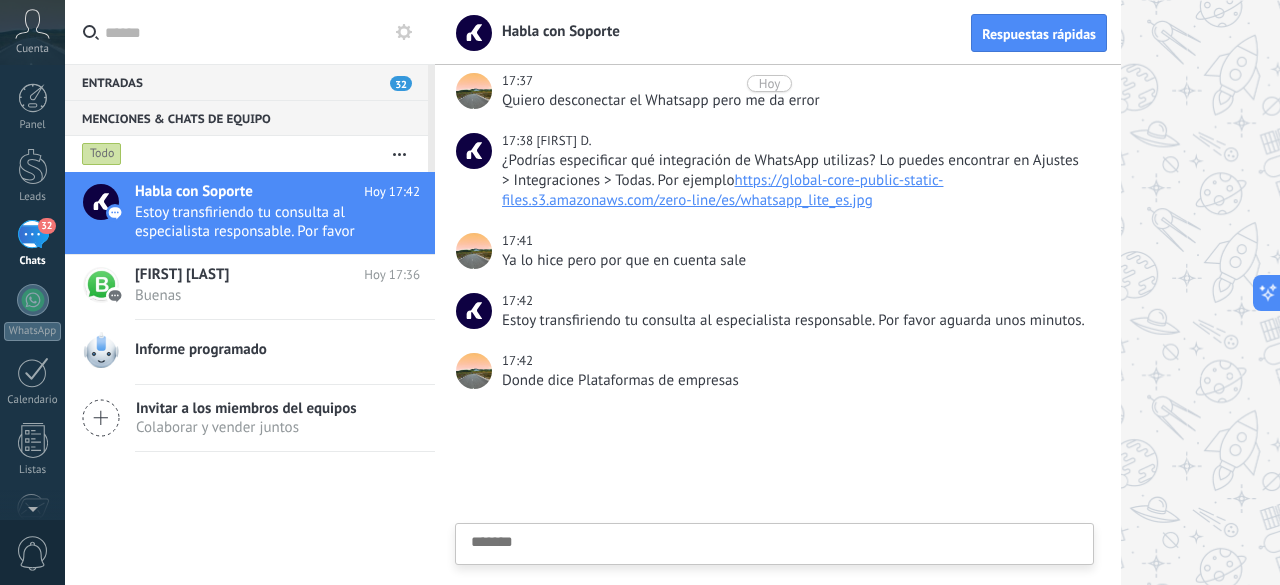 scroll, scrollTop: 284, scrollLeft: 0, axis: vertical 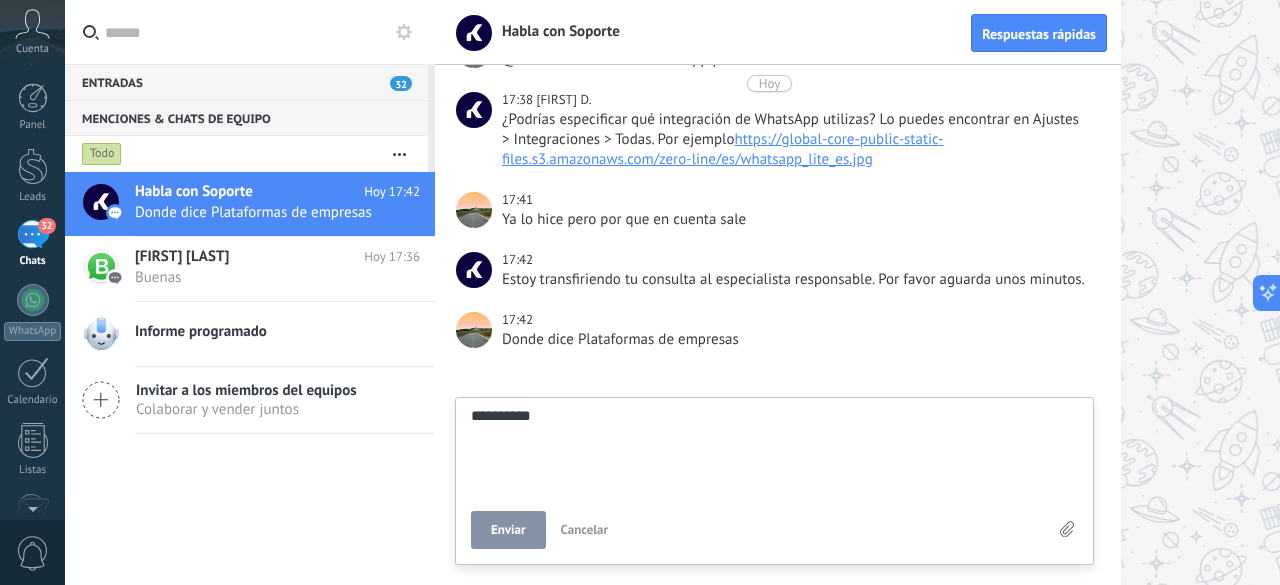 click on "Enviar" at bounding box center (508, 530) 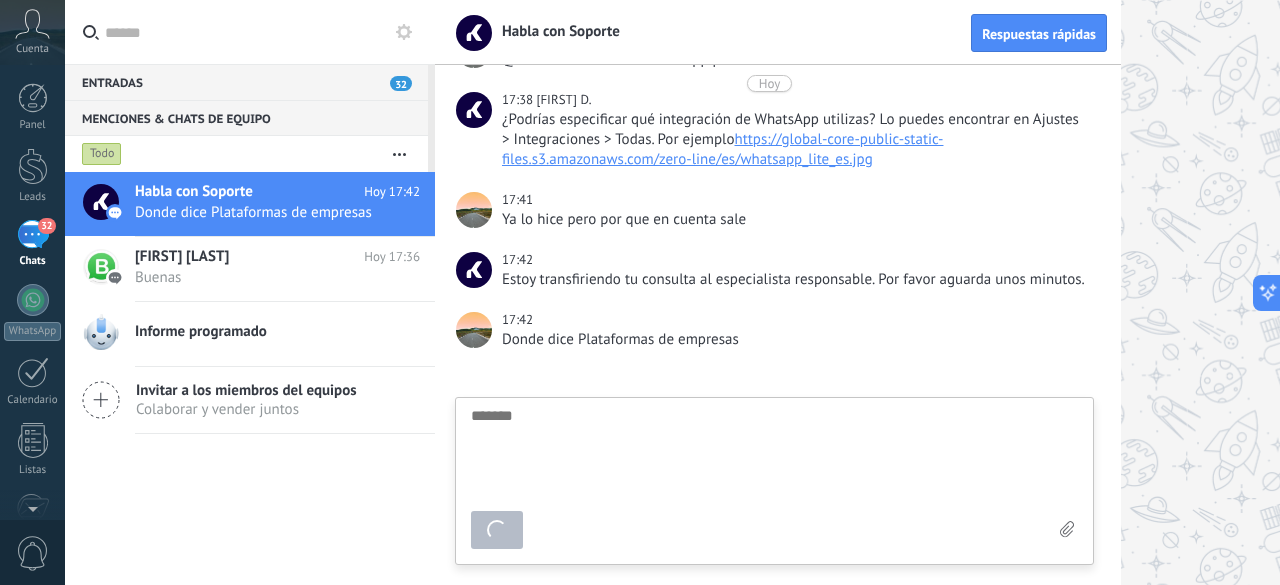 scroll, scrollTop: 312, scrollLeft: 0, axis: vertical 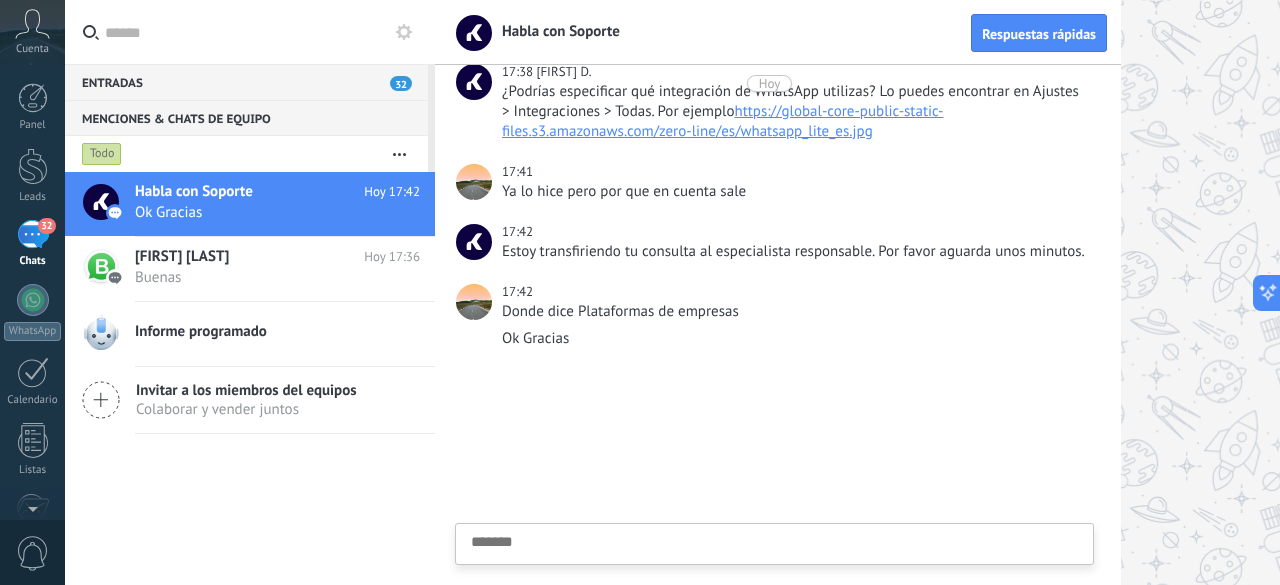 click 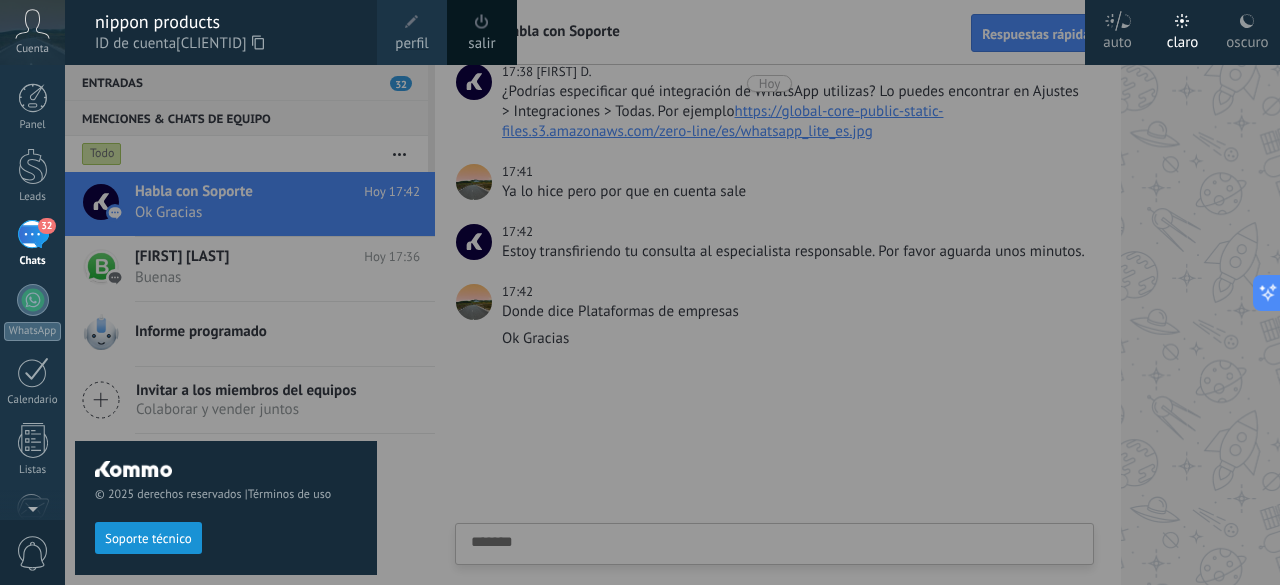 click on "Panel
Leads
32
Chats
WhatsApp
Clientes" at bounding box center [32, 425] 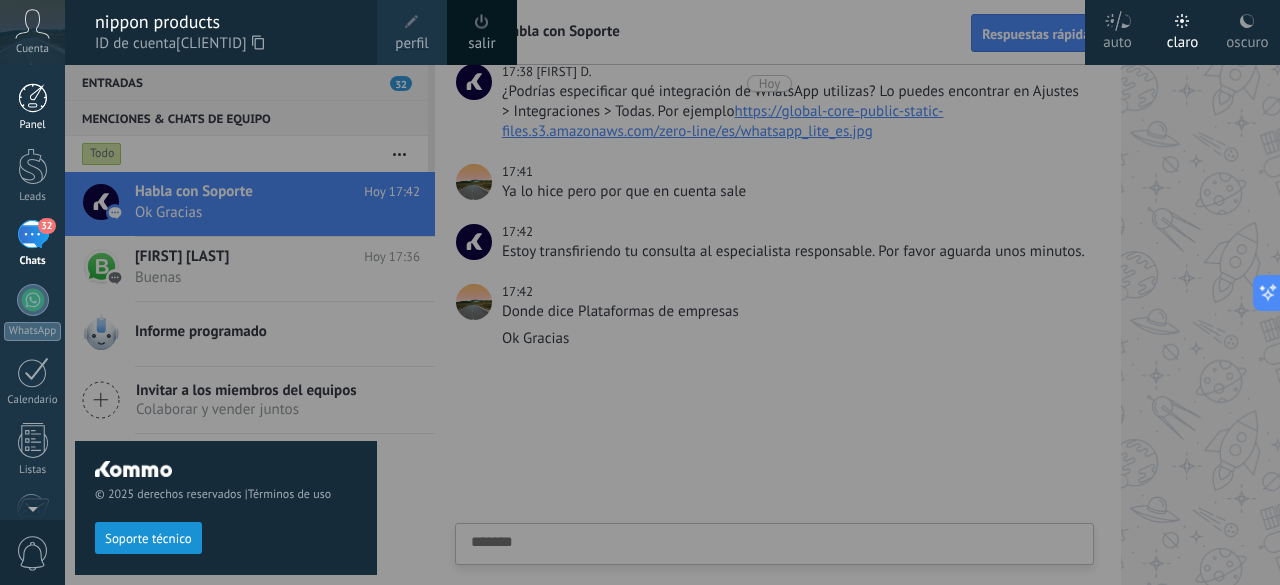 click on "Panel" at bounding box center (32, 107) 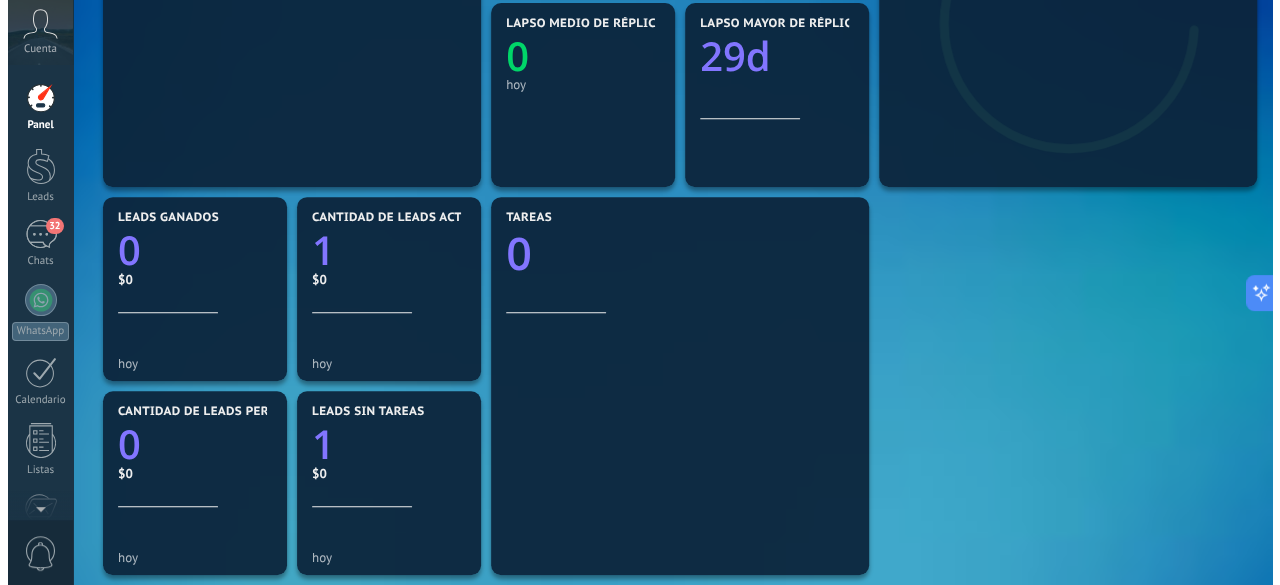 scroll, scrollTop: 0, scrollLeft: 0, axis: both 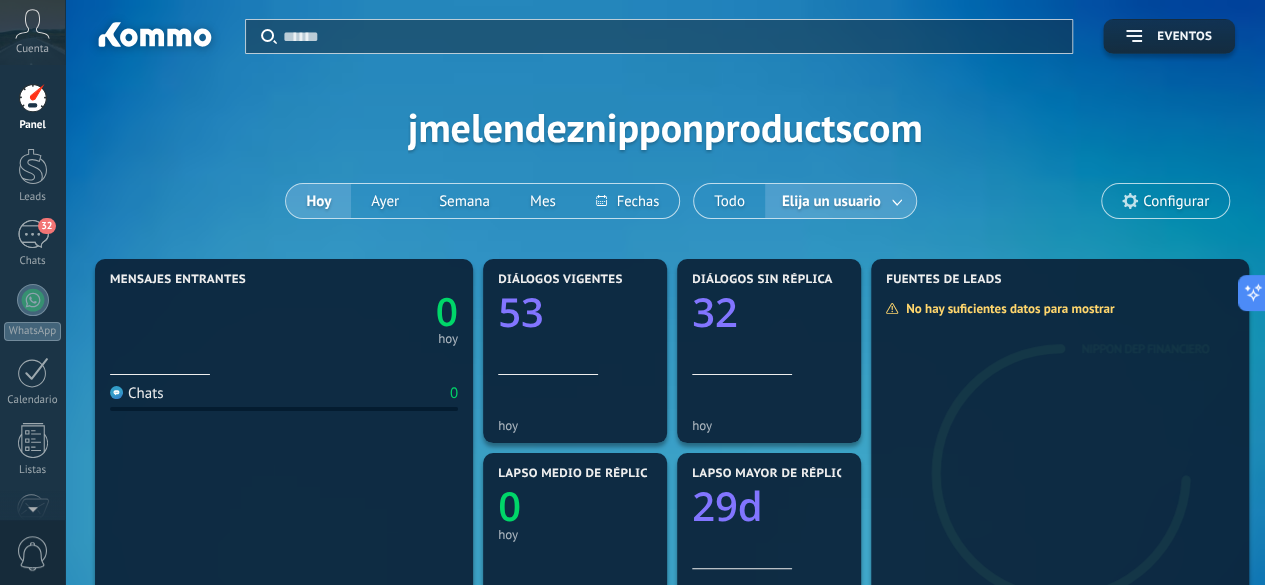 click on "Configurar" at bounding box center [1176, 201] 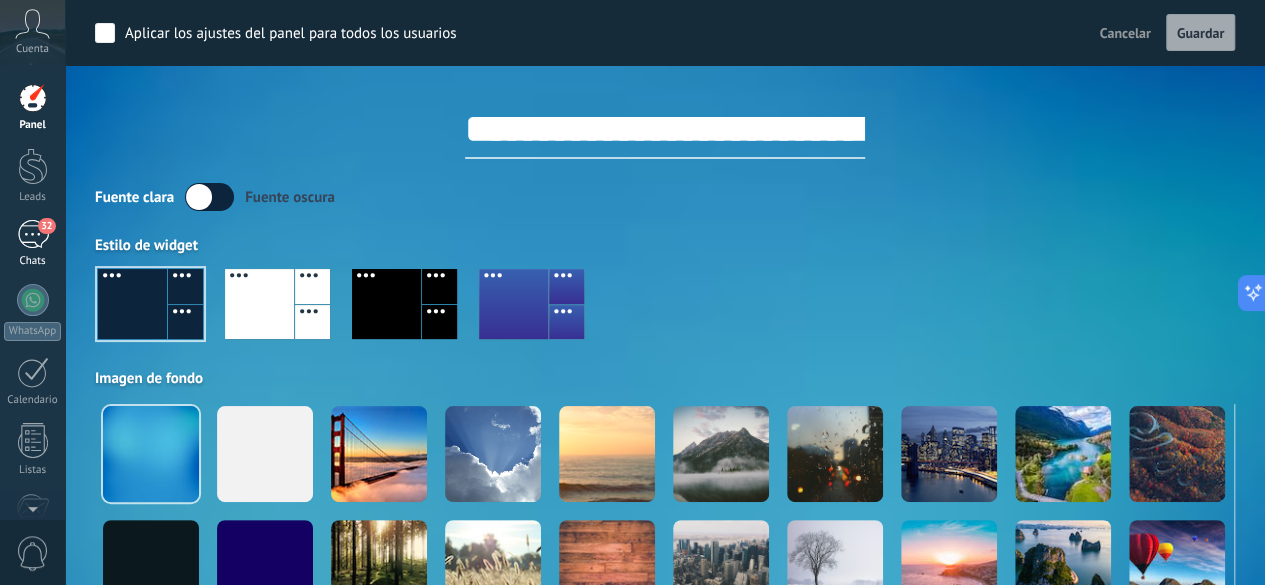 click on "32
Chats" at bounding box center [32, 244] 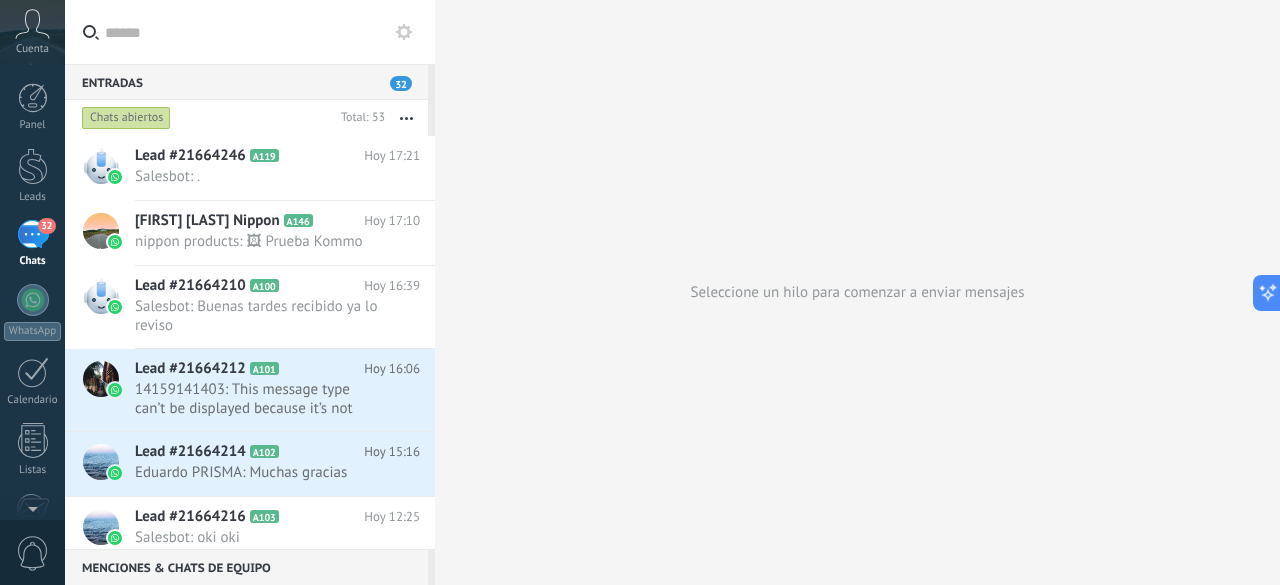 click at bounding box center [404, 32] 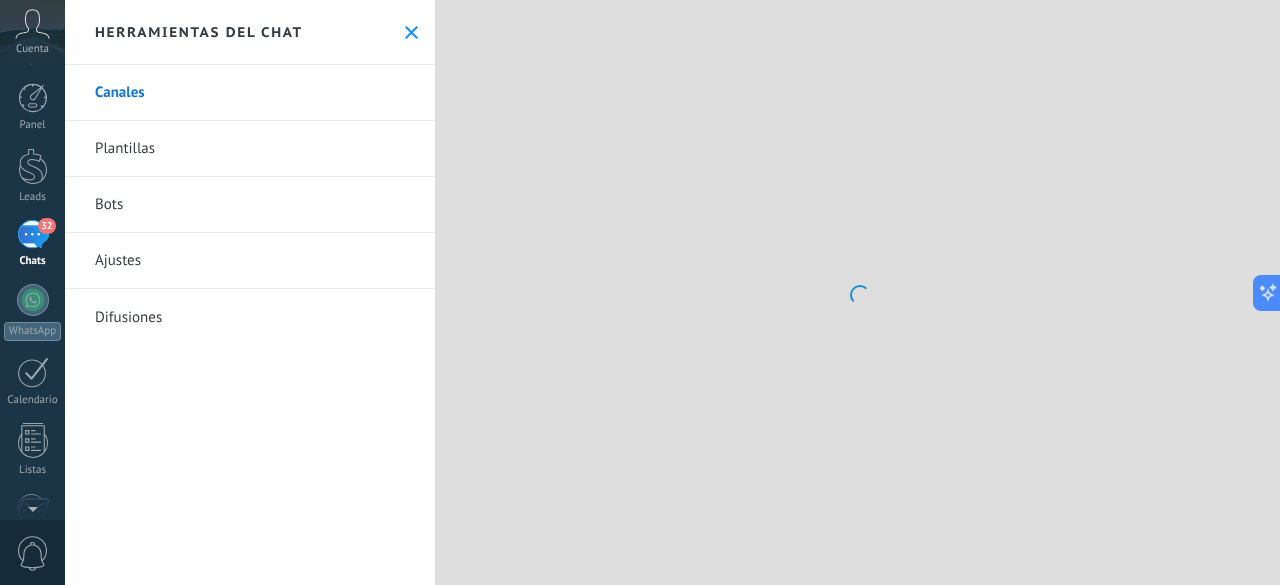 click 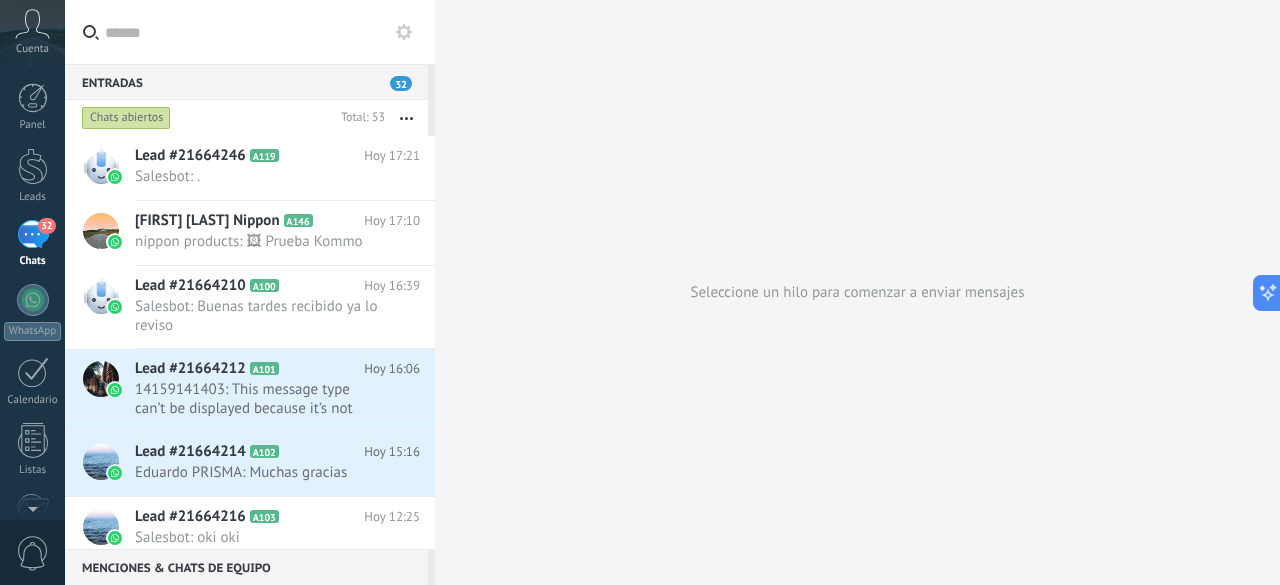 click 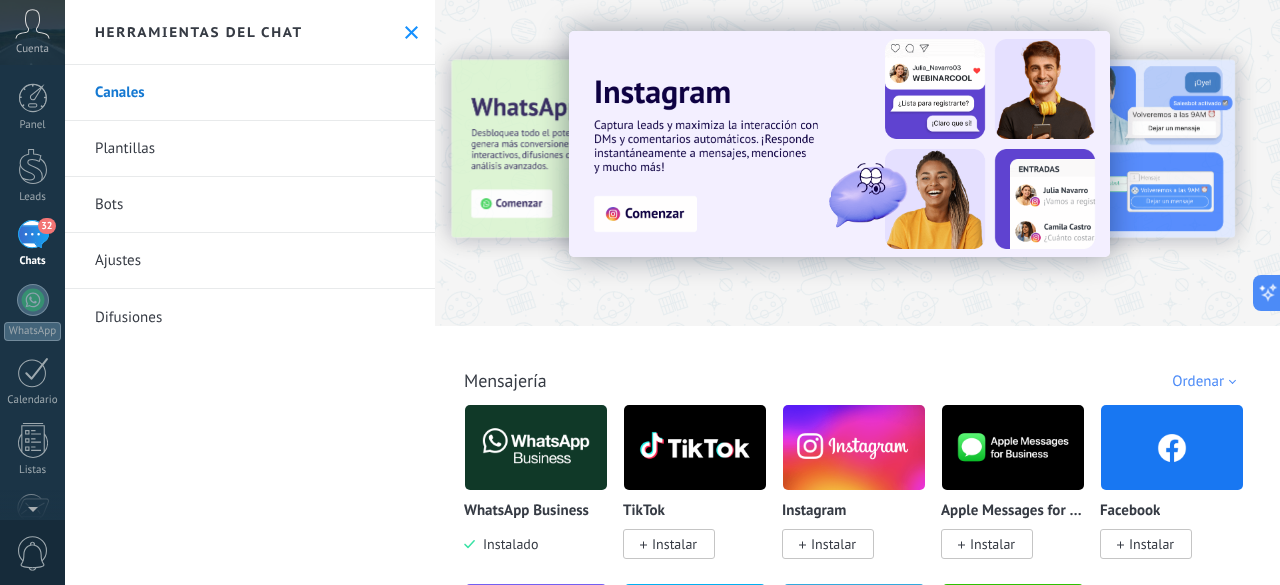 click on "Ajustes" at bounding box center [250, 261] 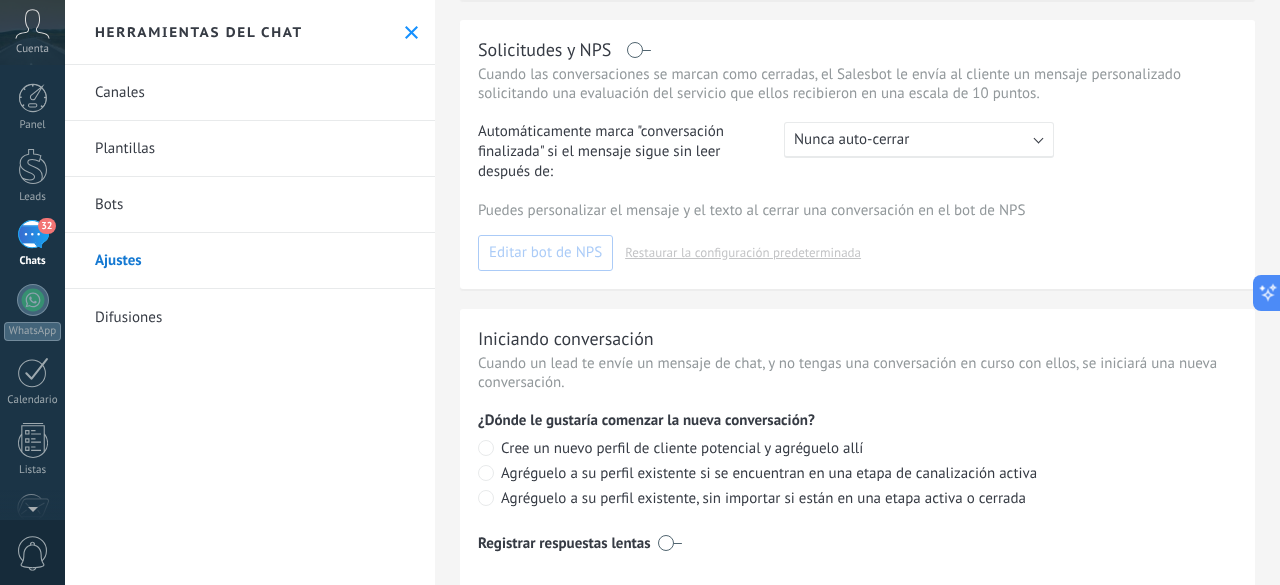 scroll, scrollTop: 418, scrollLeft: 0, axis: vertical 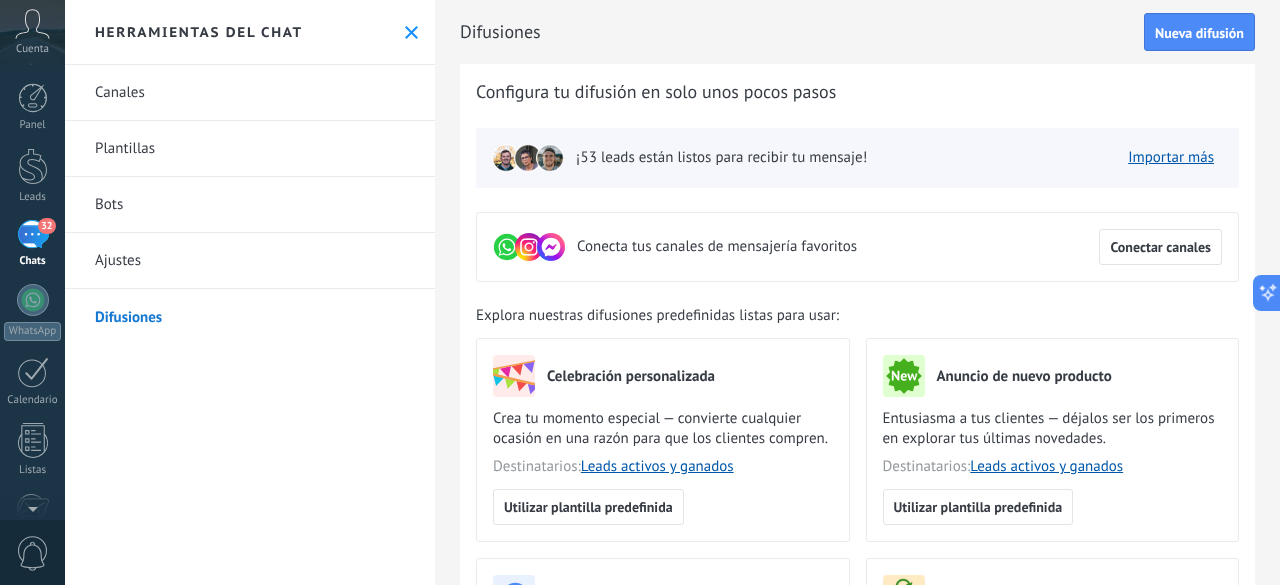 click on "Plantillas" at bounding box center (250, 149) 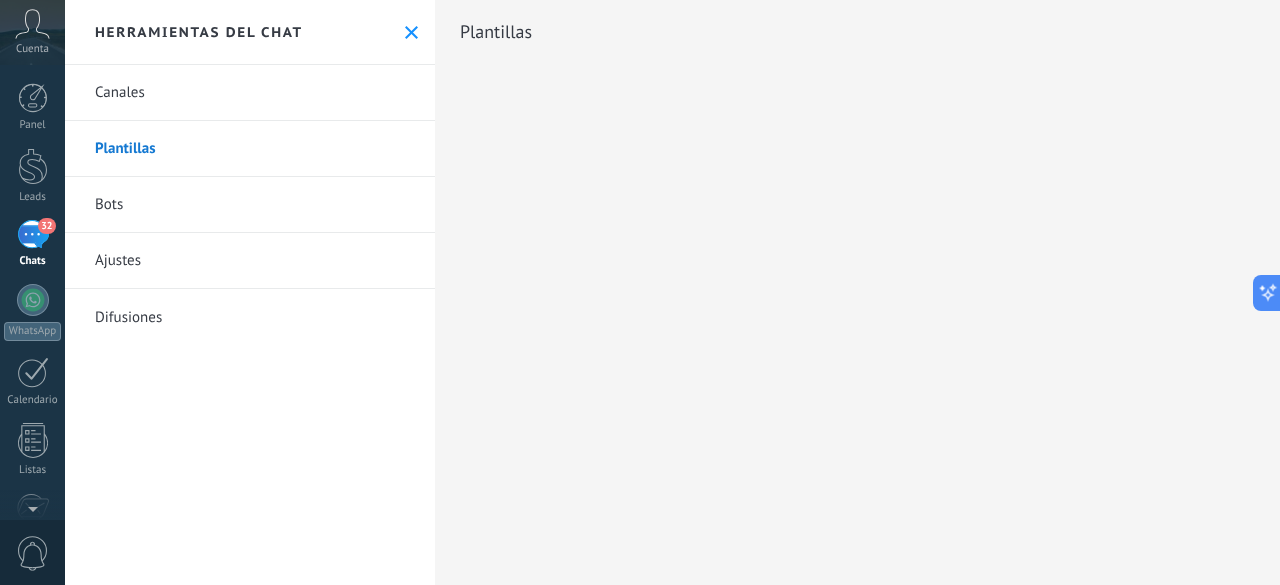 click on "Canales" at bounding box center [250, 93] 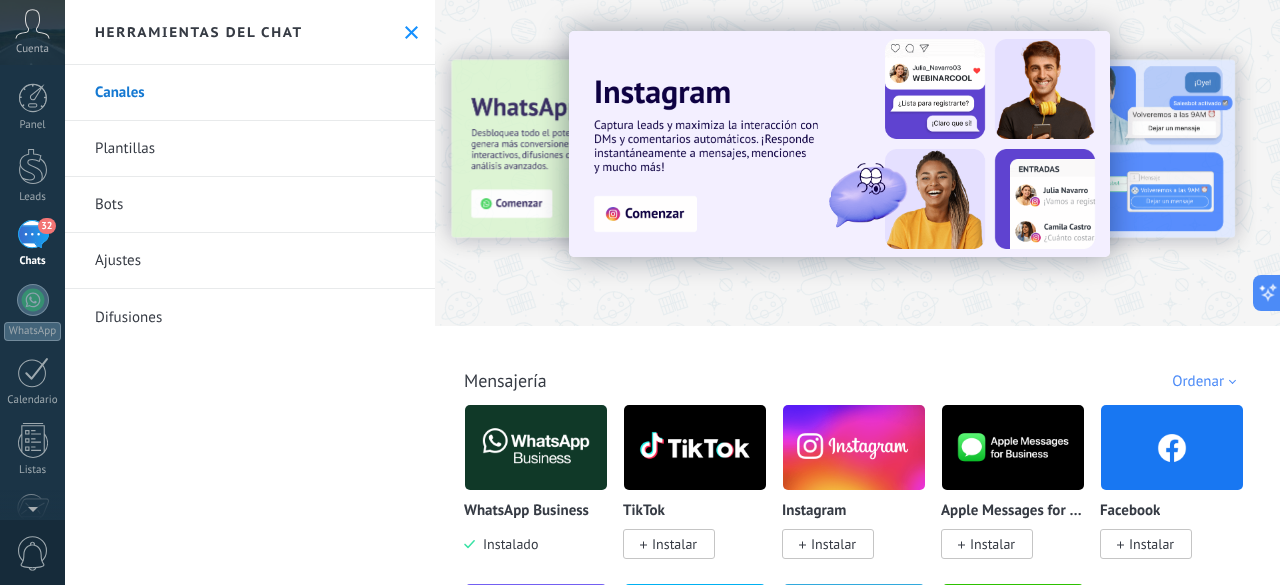 click on "32" at bounding box center (33, 234) 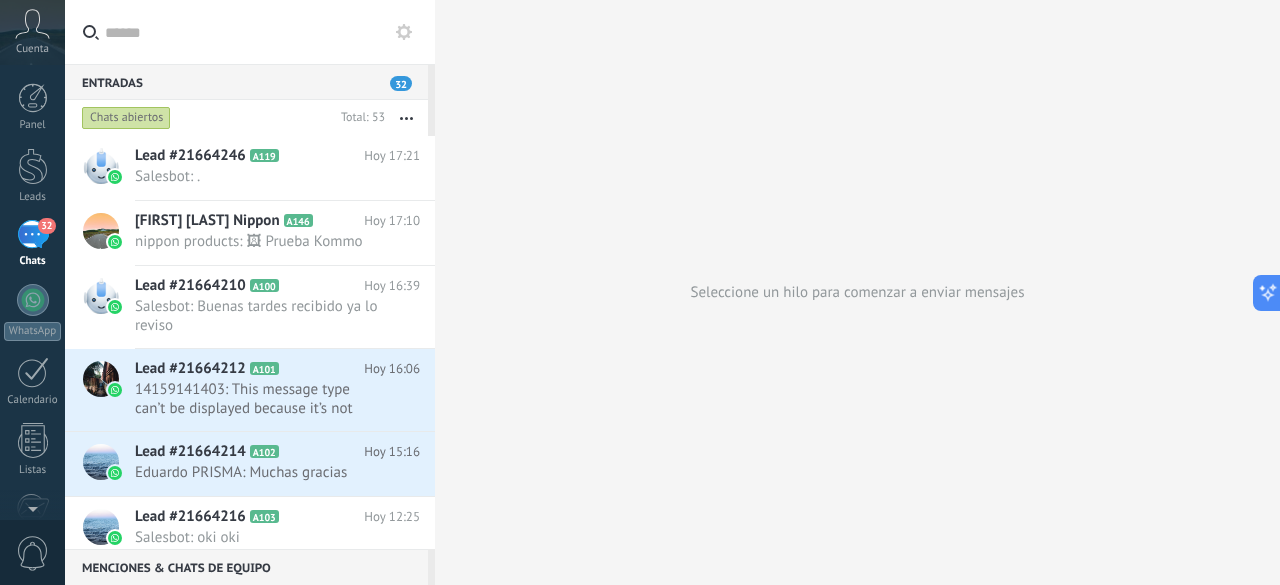 click on "Menciones & Chats de equipo 0" at bounding box center [246, 567] 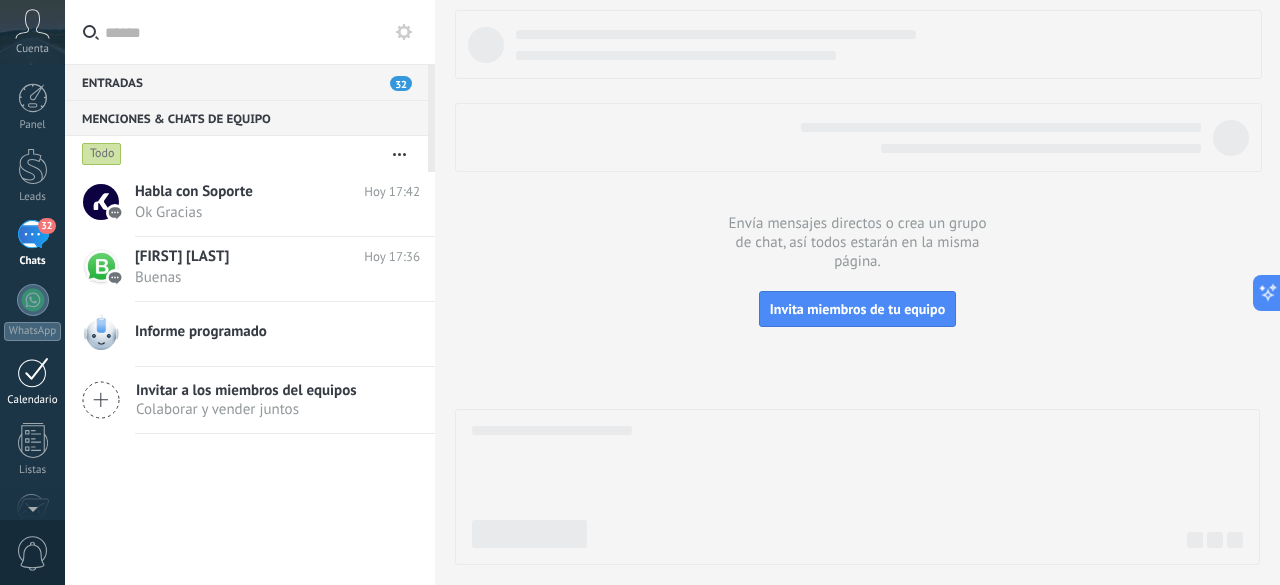 click on "Calendario" at bounding box center [32, 382] 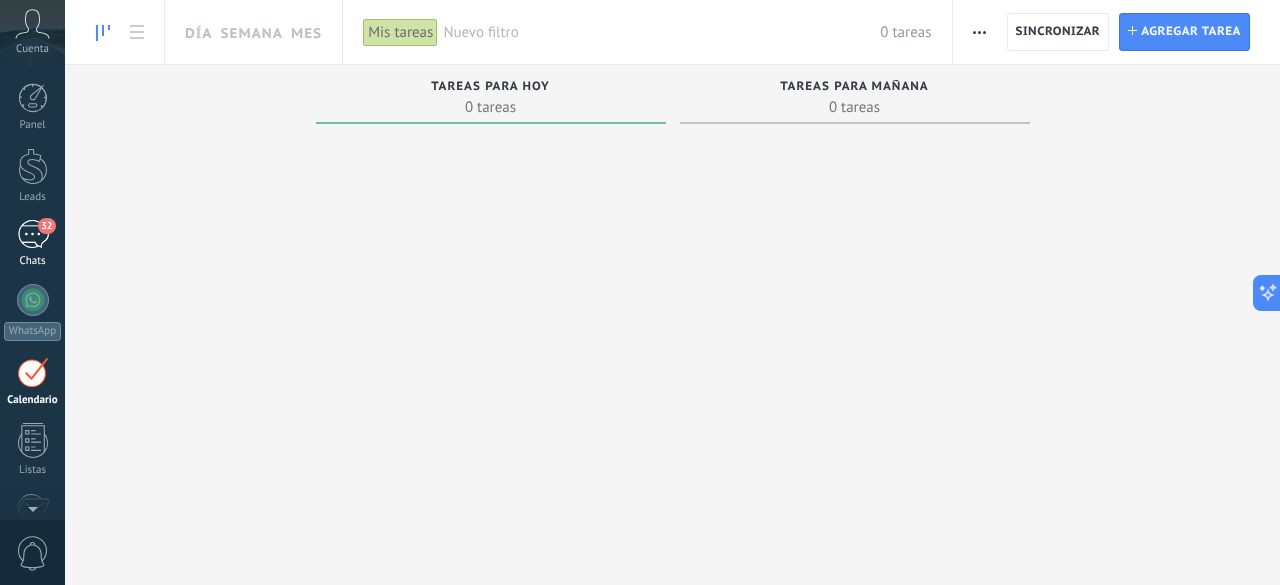click on "32" at bounding box center [33, 234] 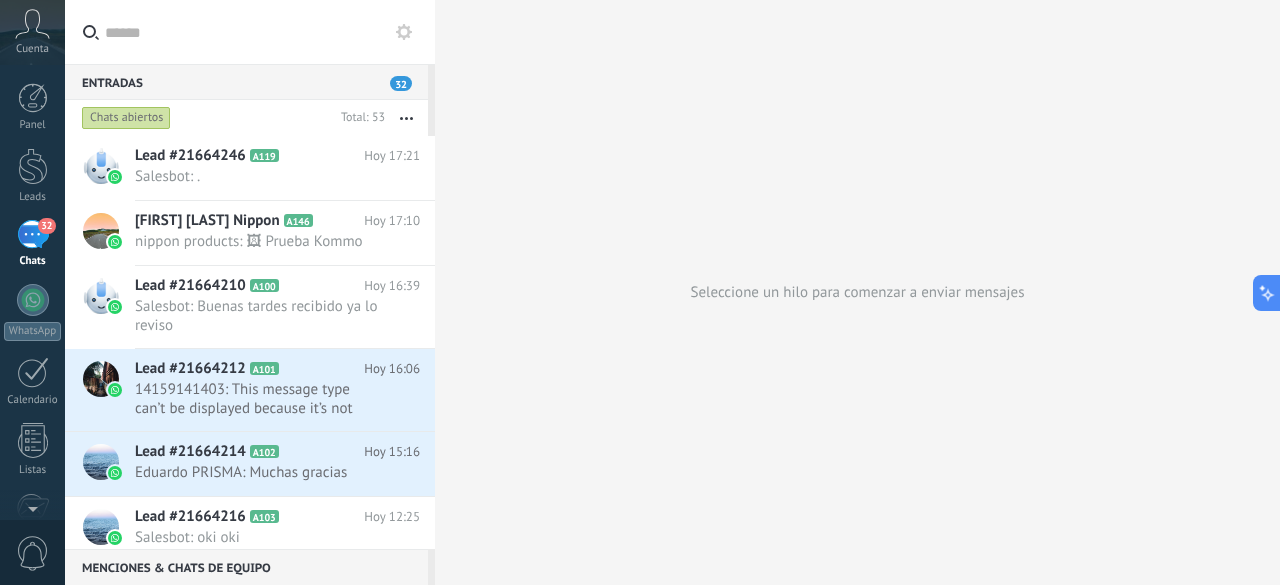 click 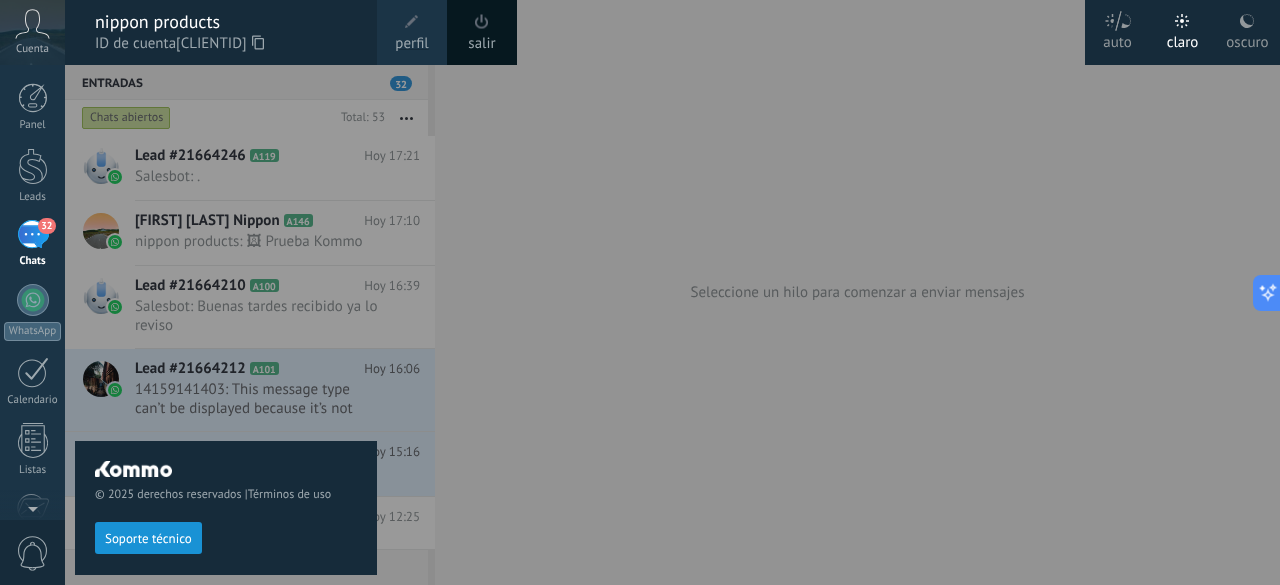 click on "Soporte técnico" at bounding box center (148, 539) 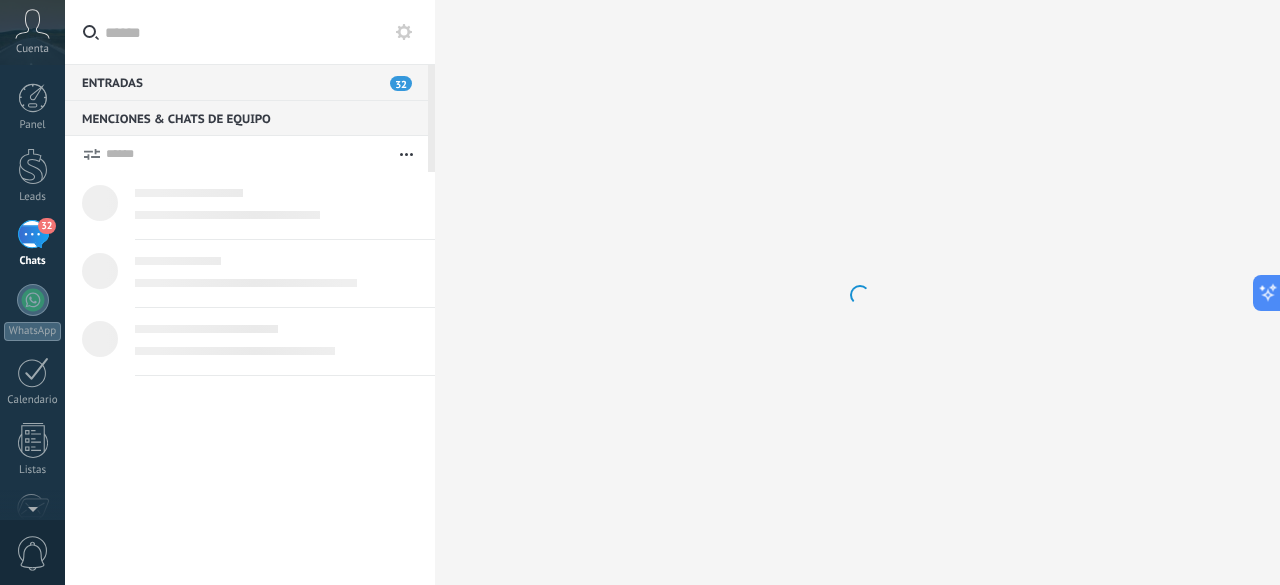 scroll, scrollTop: 19, scrollLeft: 0, axis: vertical 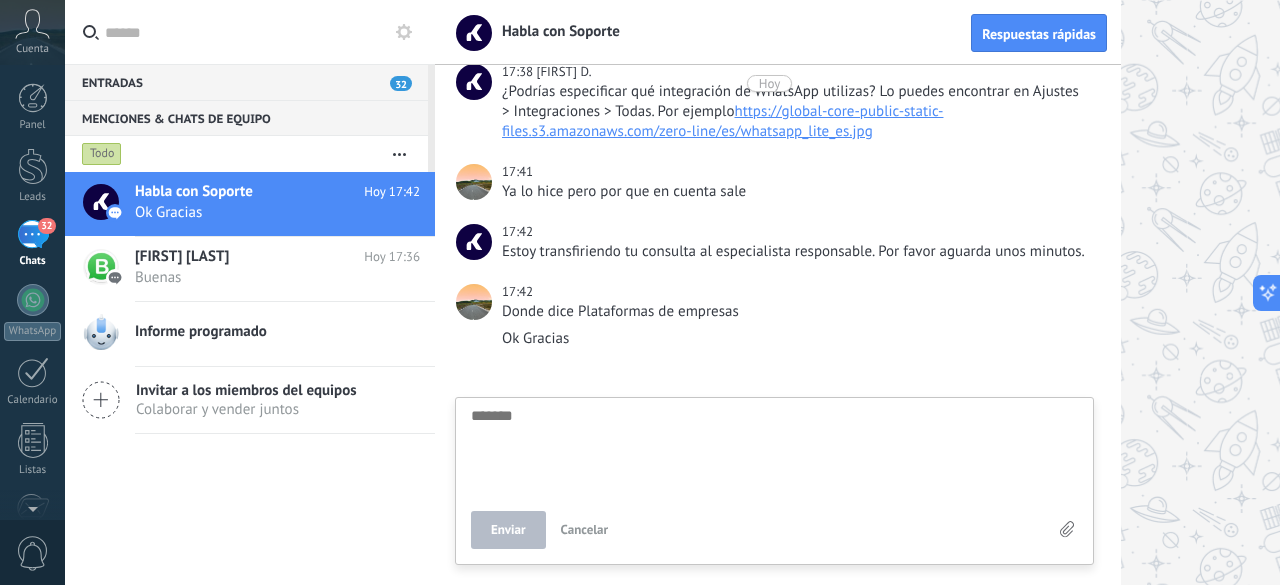 click at bounding box center (774, 449) 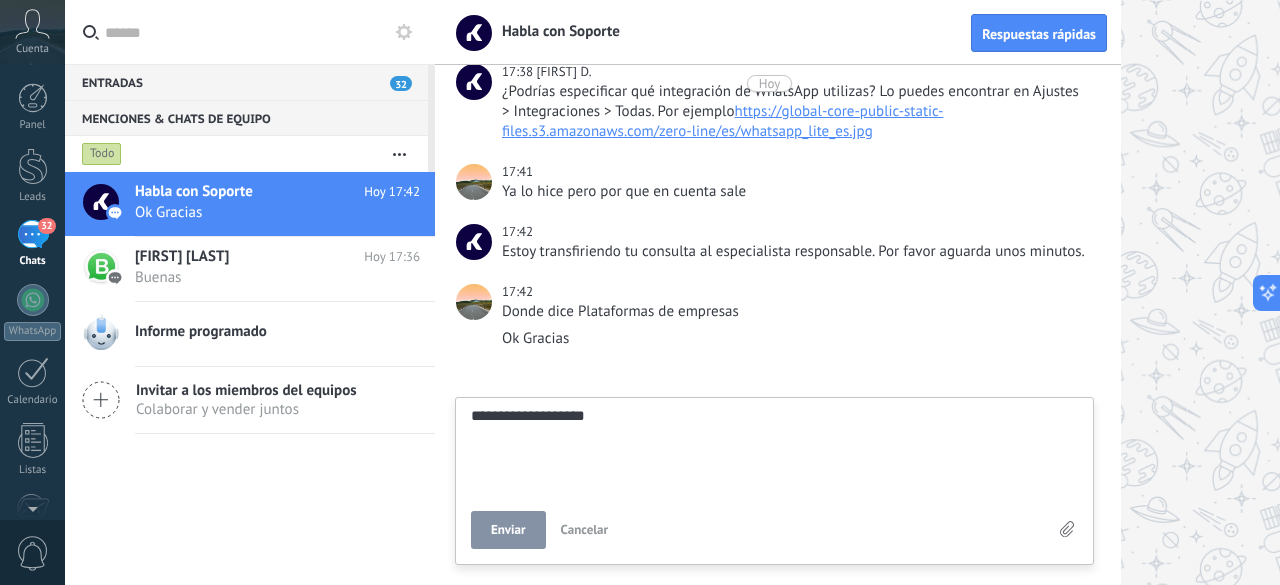 scroll, scrollTop: 19, scrollLeft: 0, axis: vertical 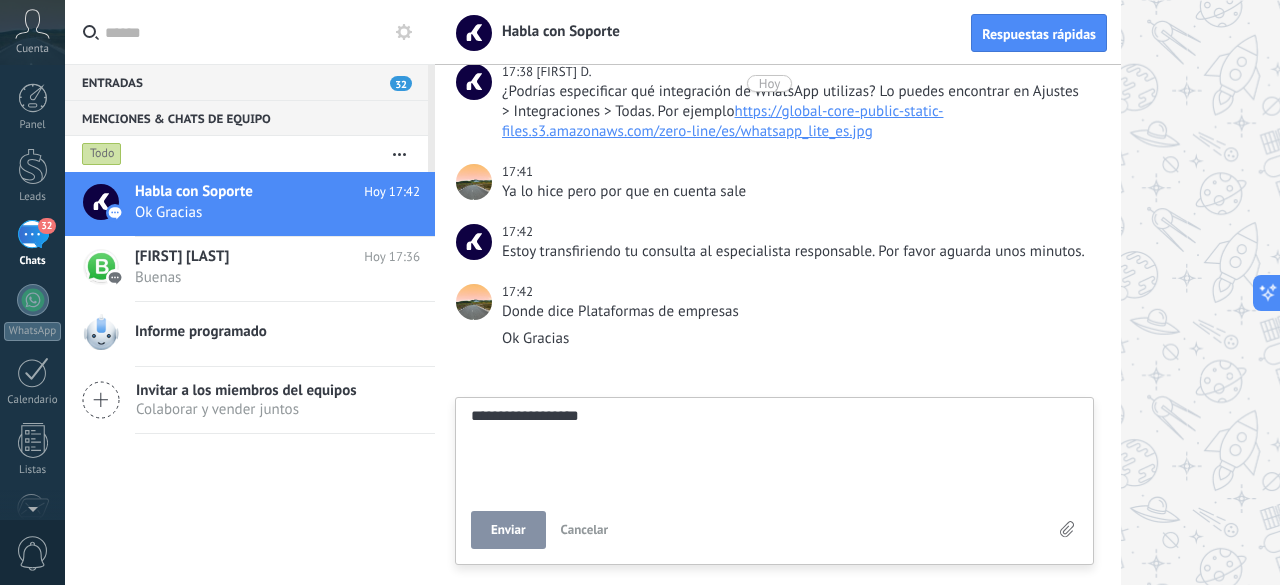 click on "Enviar" at bounding box center (508, 530) 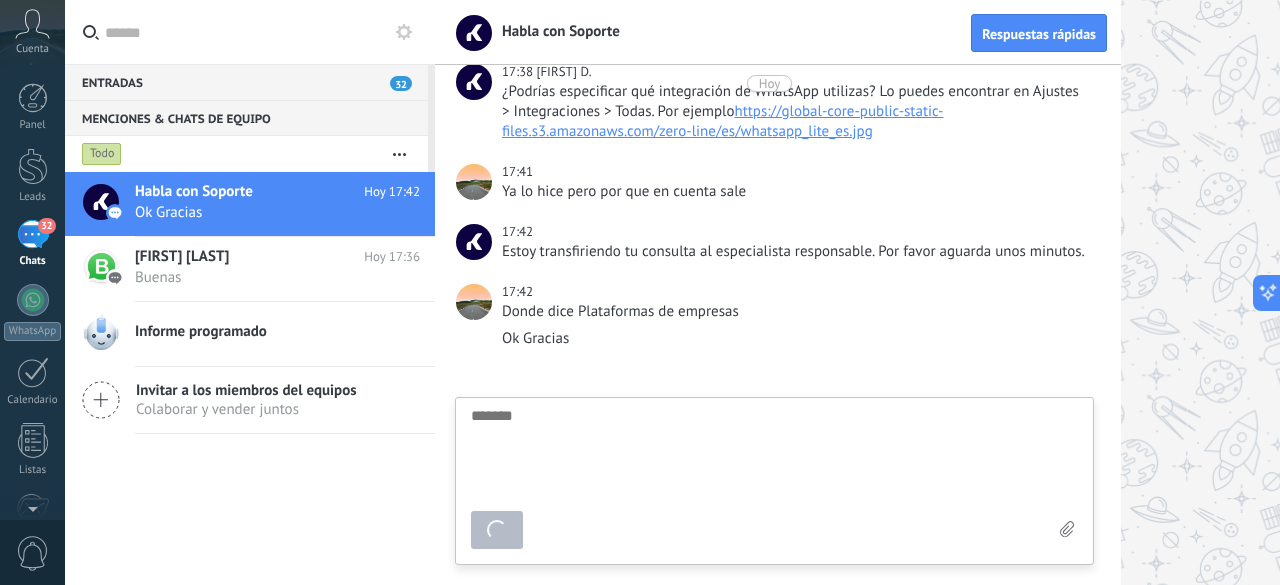 scroll, scrollTop: 392, scrollLeft: 0, axis: vertical 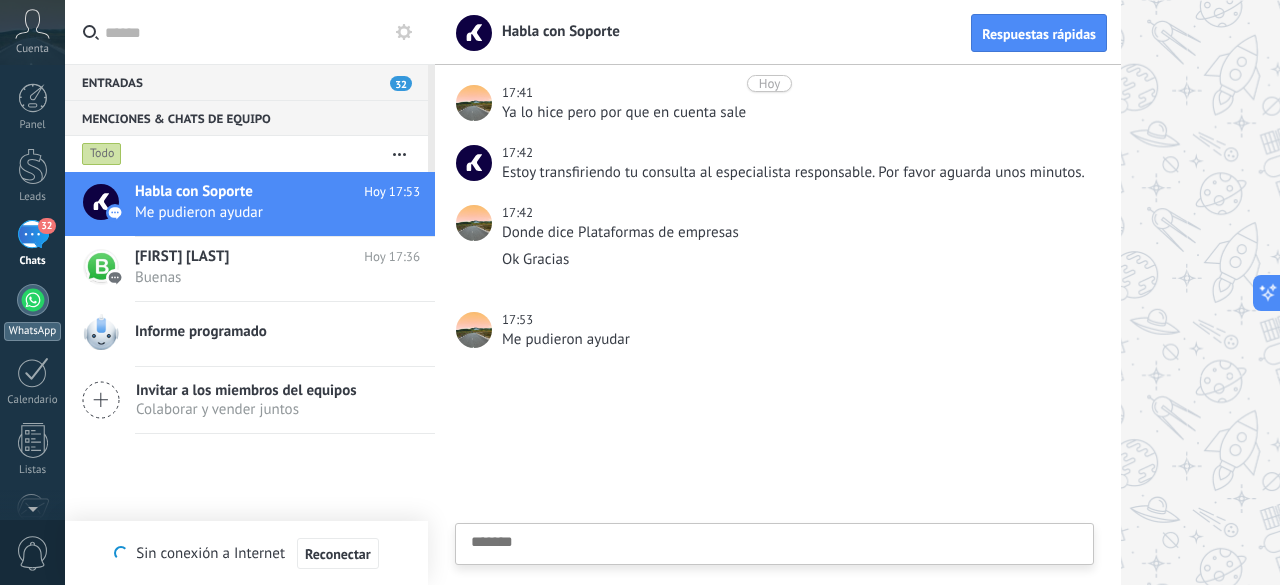 click at bounding box center (33, 300) 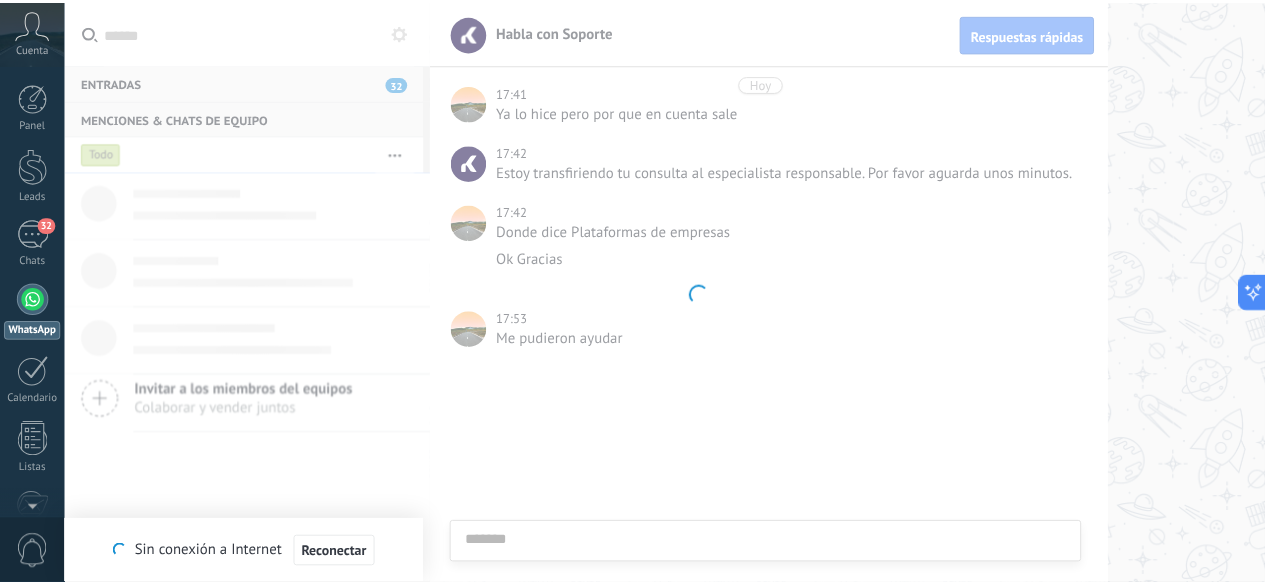 scroll, scrollTop: 585, scrollLeft: 0, axis: vertical 